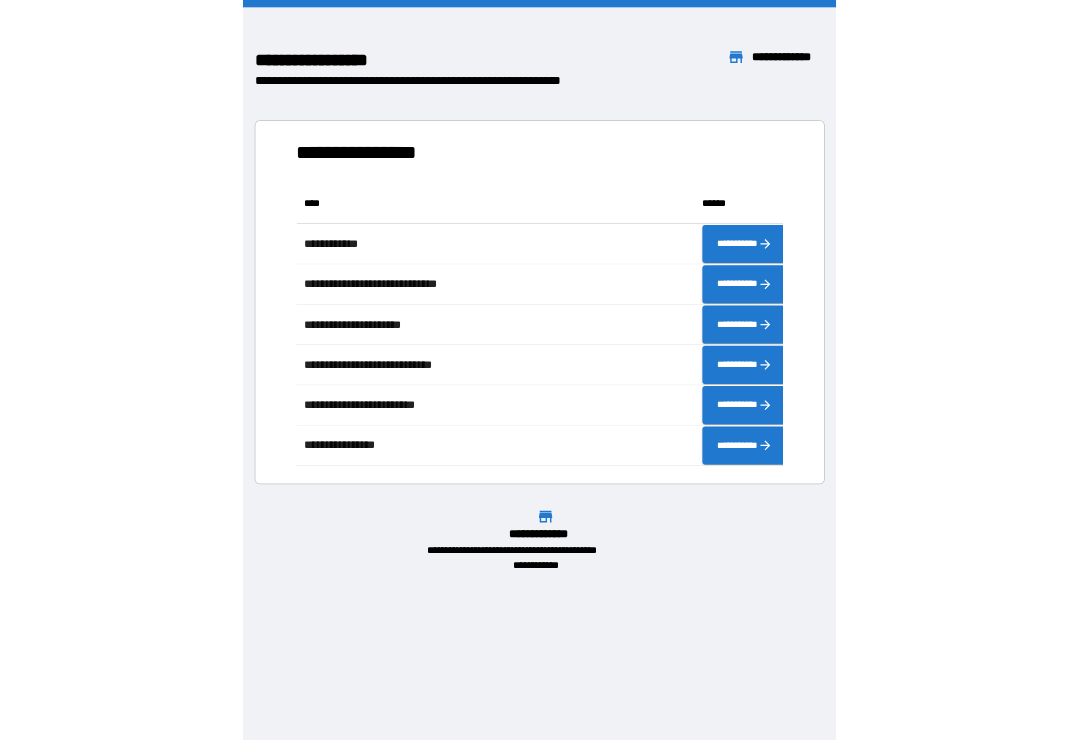 scroll, scrollTop: 0, scrollLeft: 0, axis: both 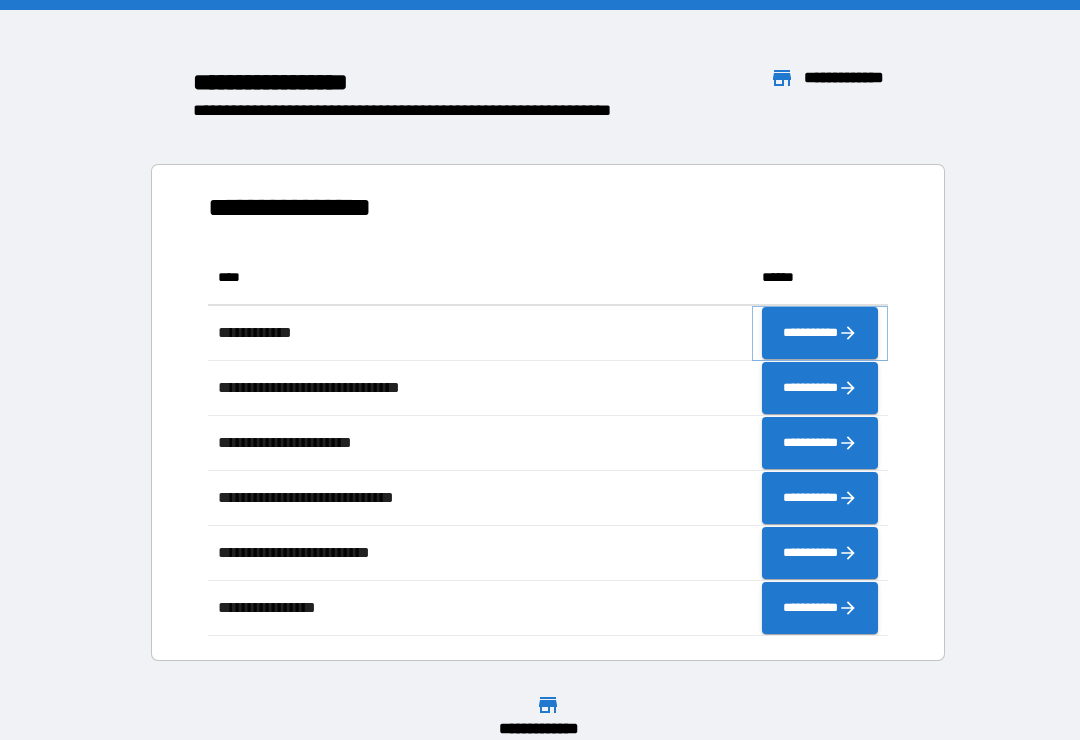 click on "**********" at bounding box center [820, 333] 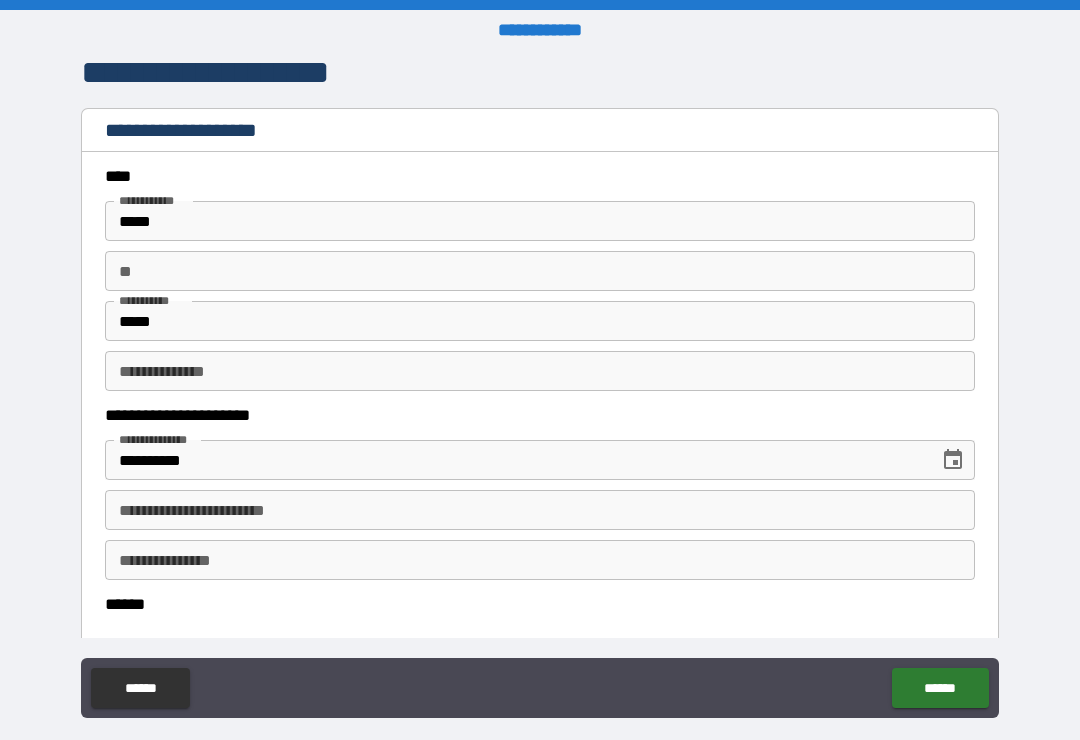 click on "**********" at bounding box center (540, 510) 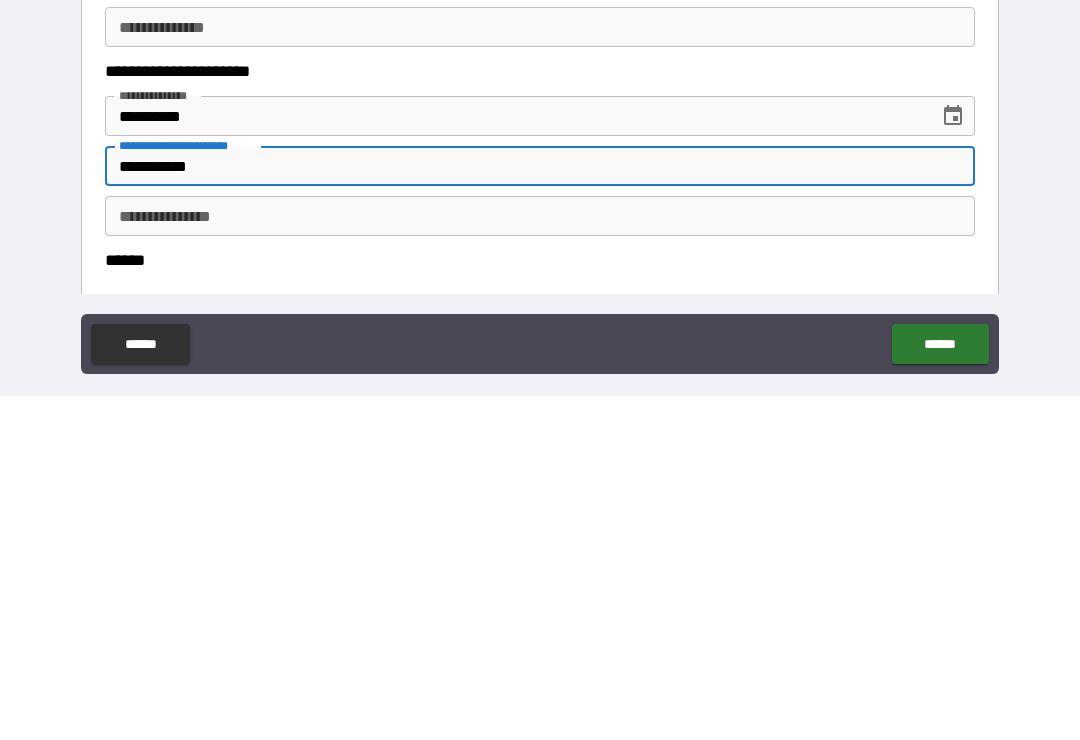 type on "**********" 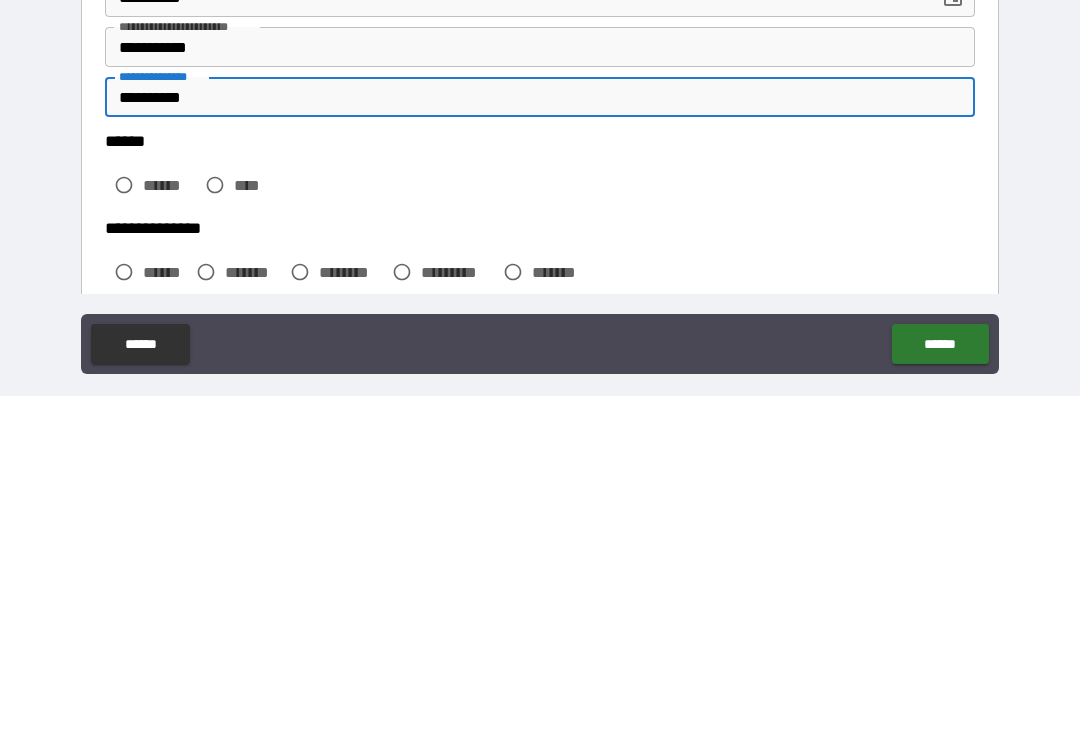 scroll, scrollTop: 128, scrollLeft: 0, axis: vertical 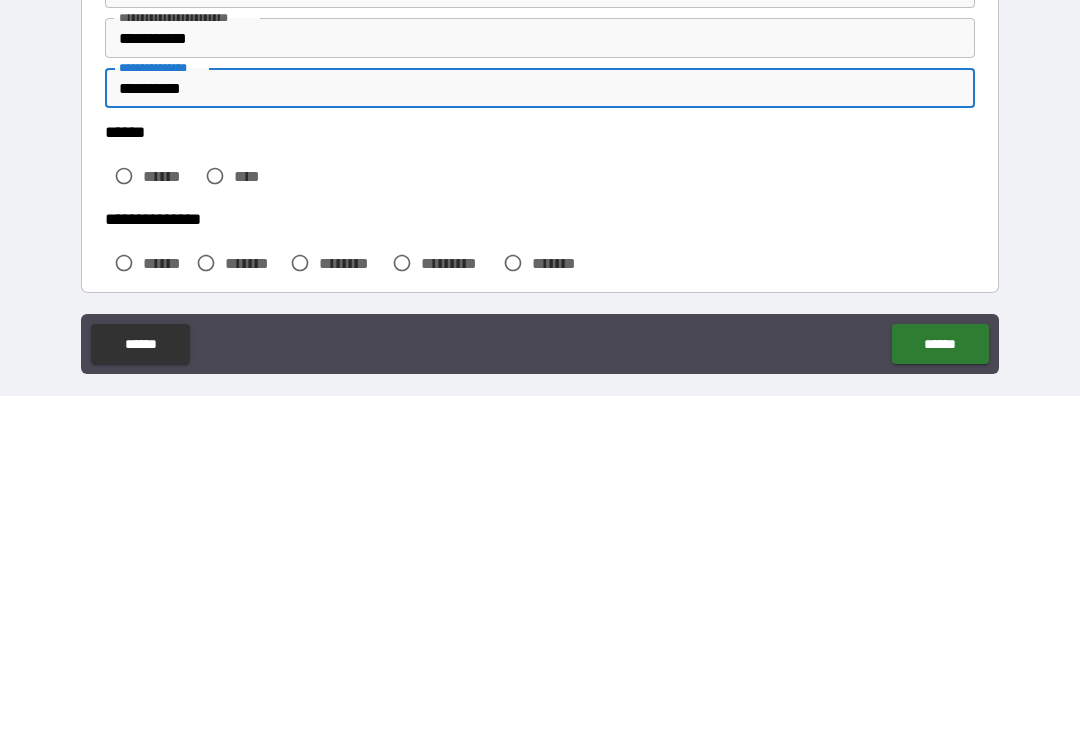 type on "**********" 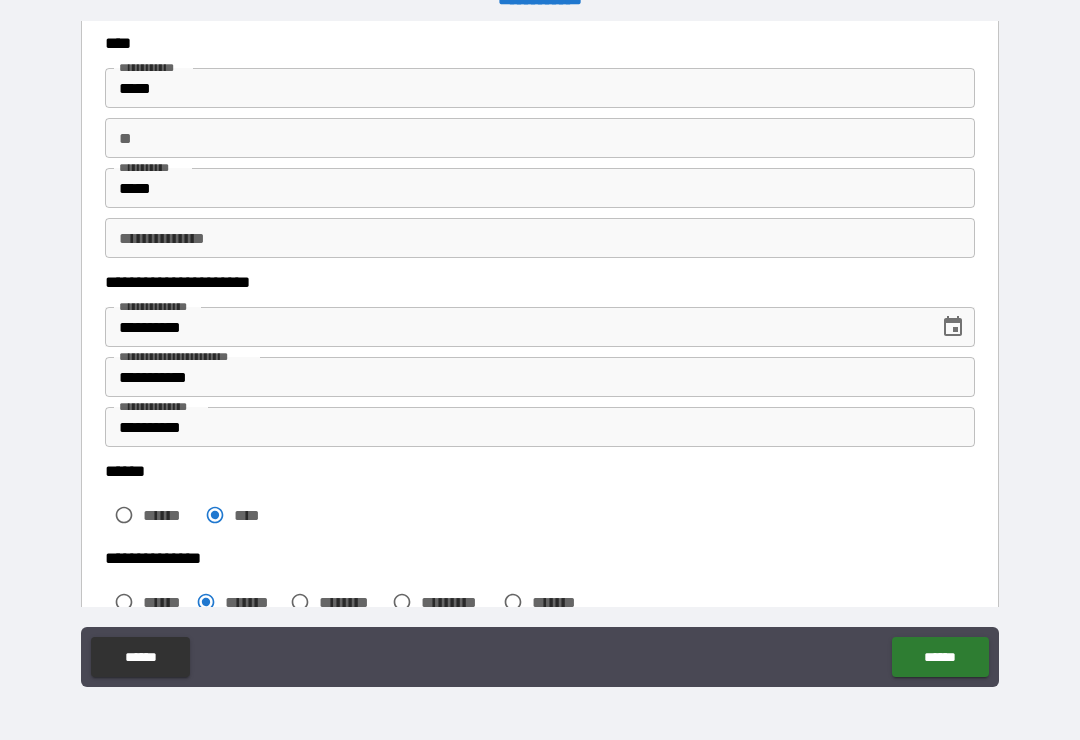 scroll, scrollTop: 108, scrollLeft: 0, axis: vertical 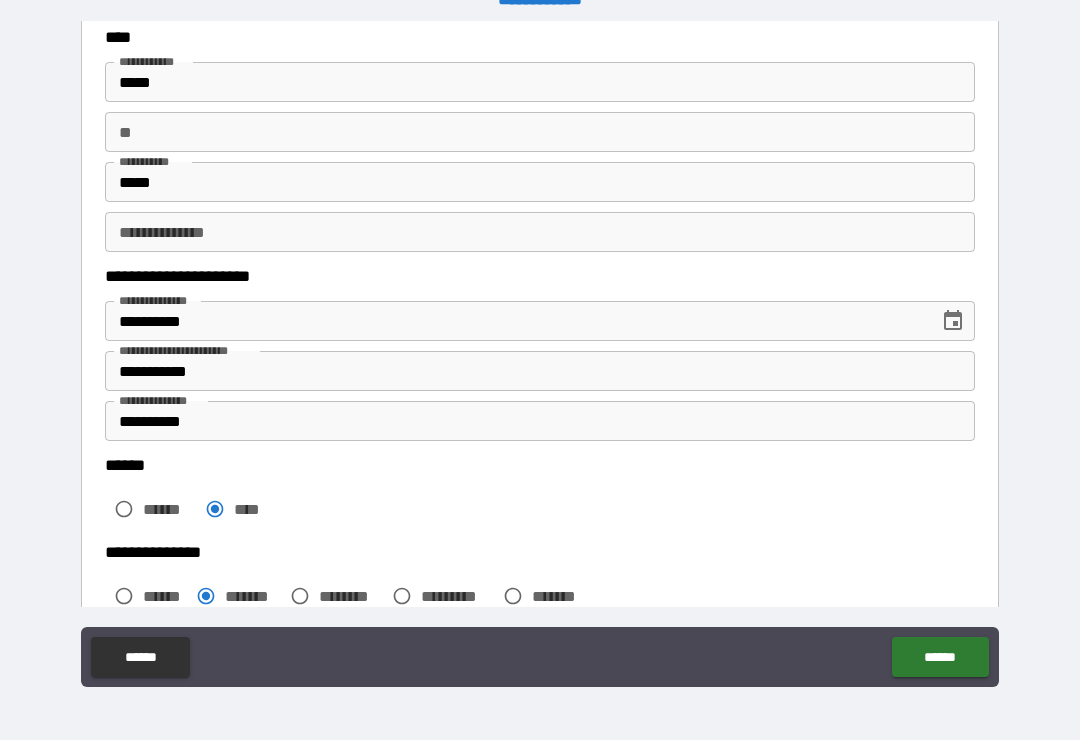 click on "**" at bounding box center (540, 132) 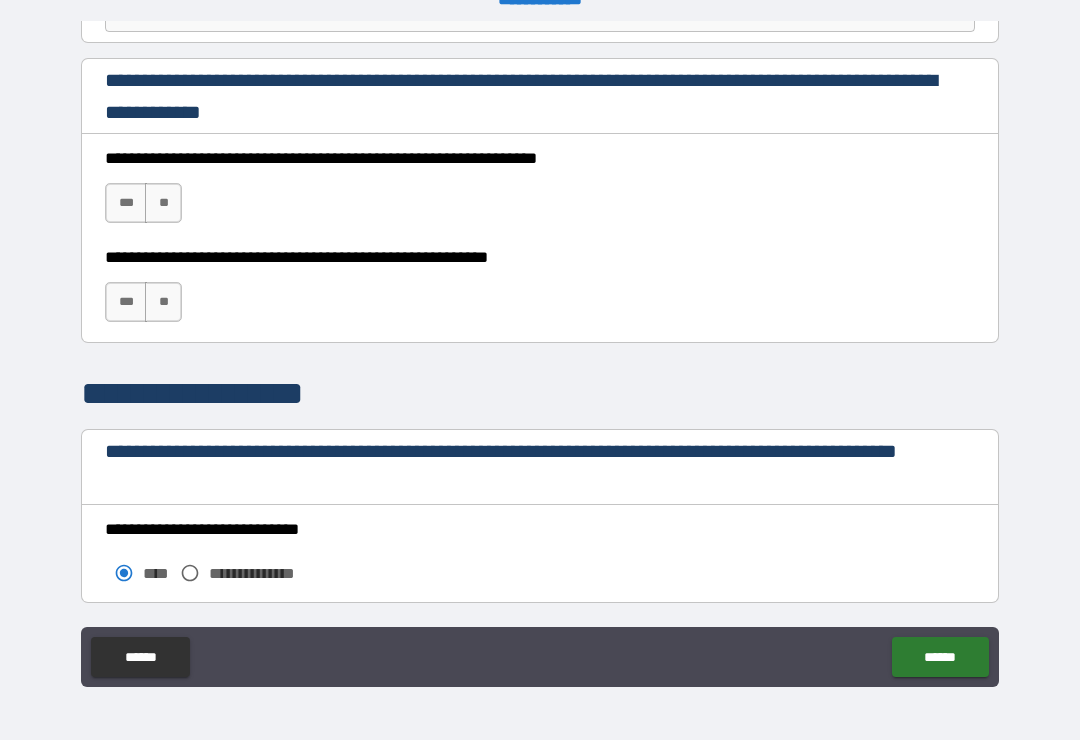 scroll, scrollTop: 1329, scrollLeft: 0, axis: vertical 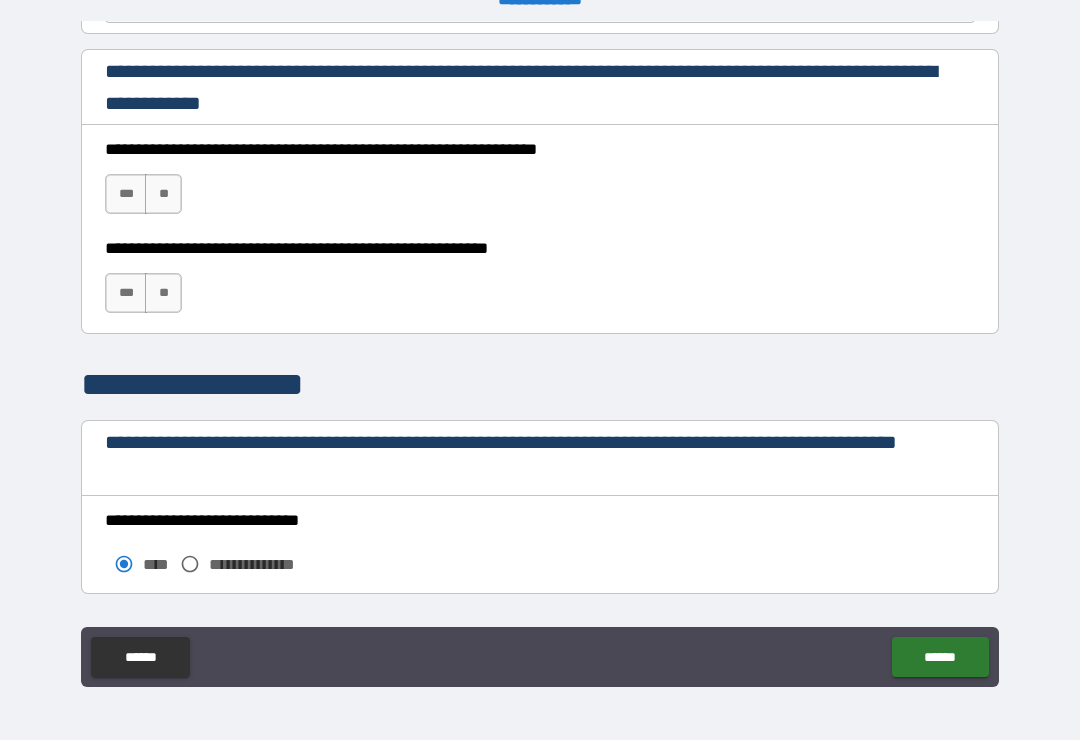 type on "***" 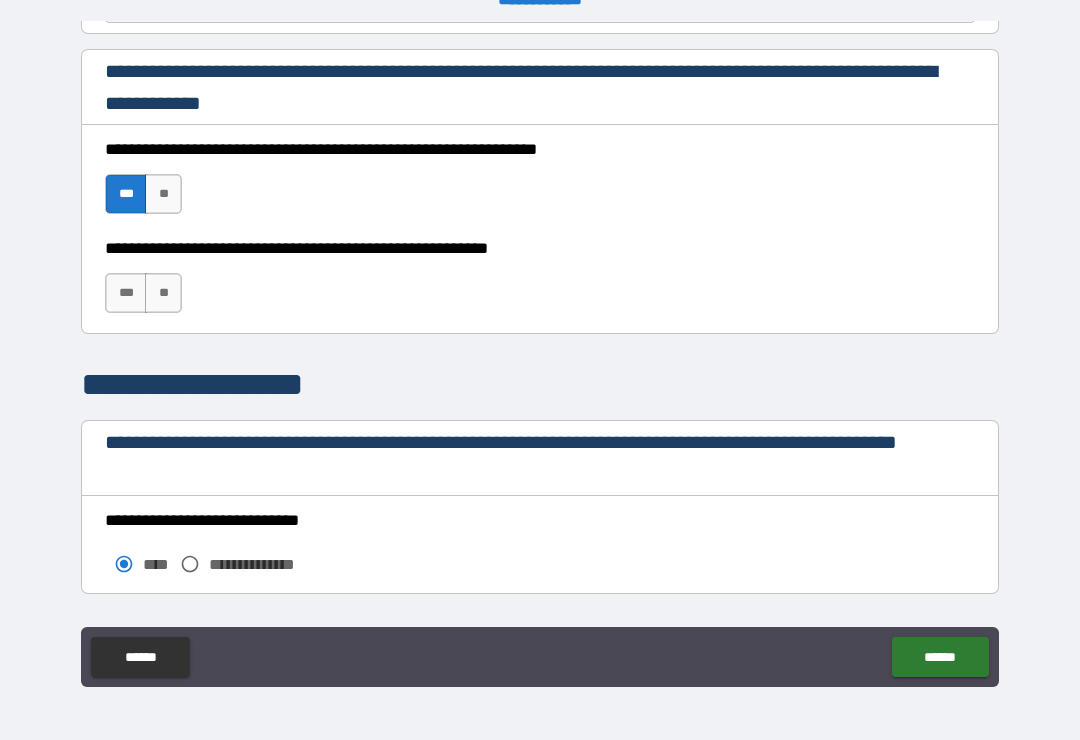 click on "***" at bounding box center (126, 293) 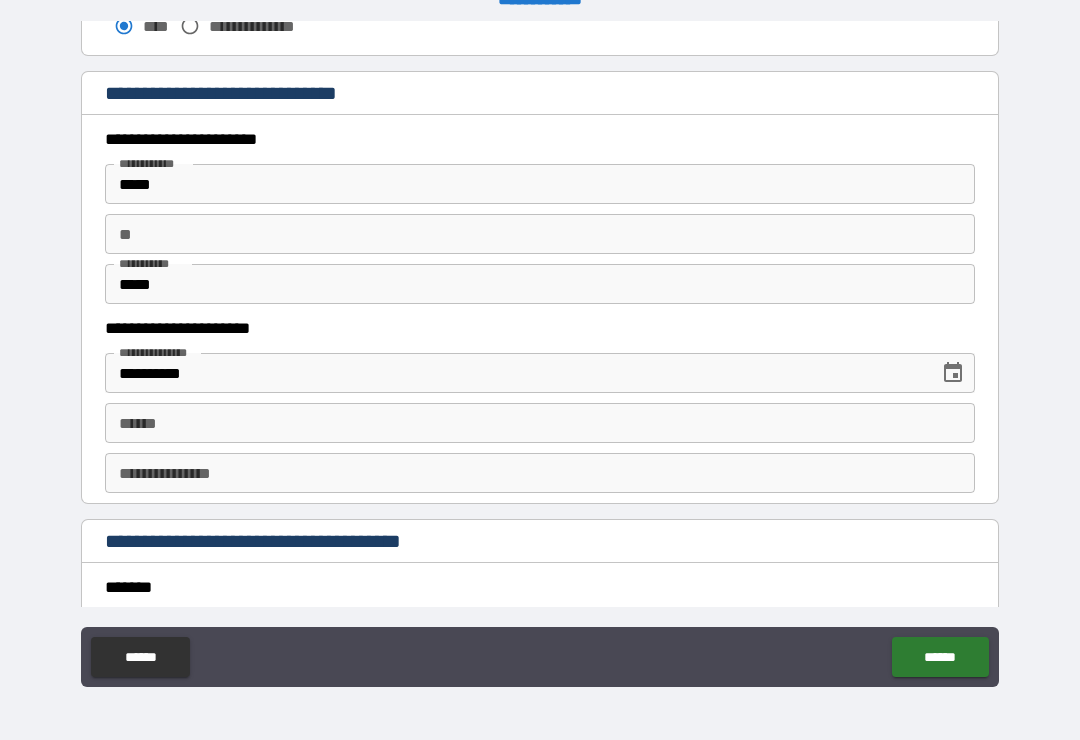 scroll, scrollTop: 1868, scrollLeft: 0, axis: vertical 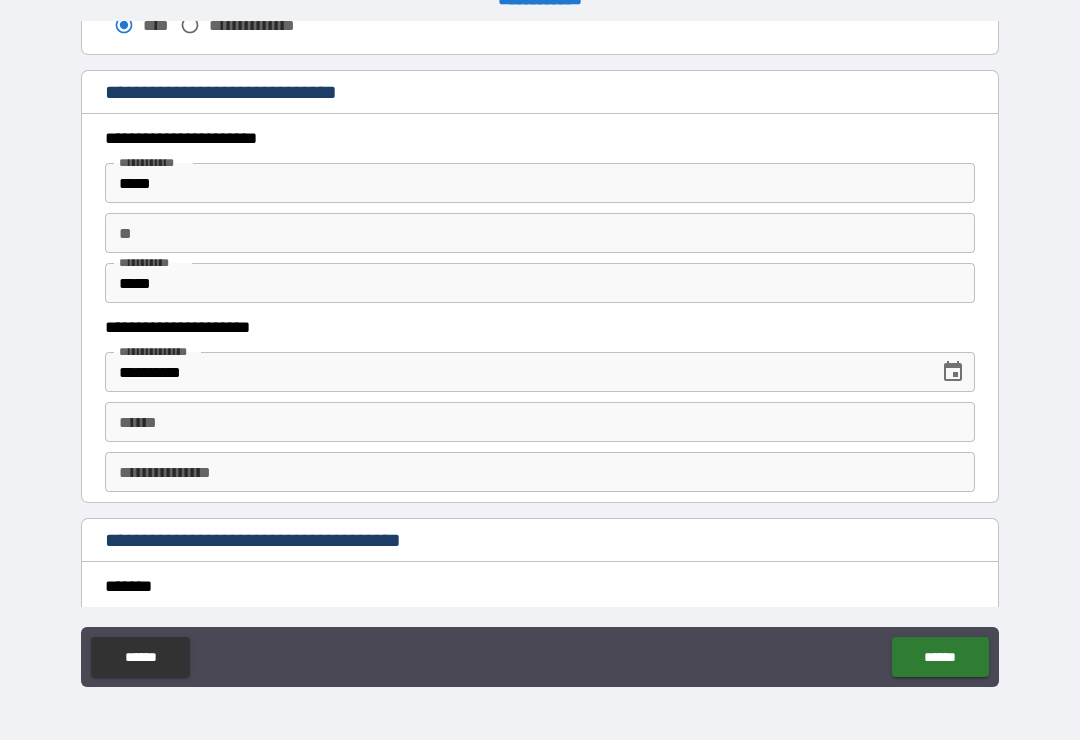 click on "** **" at bounding box center [540, 233] 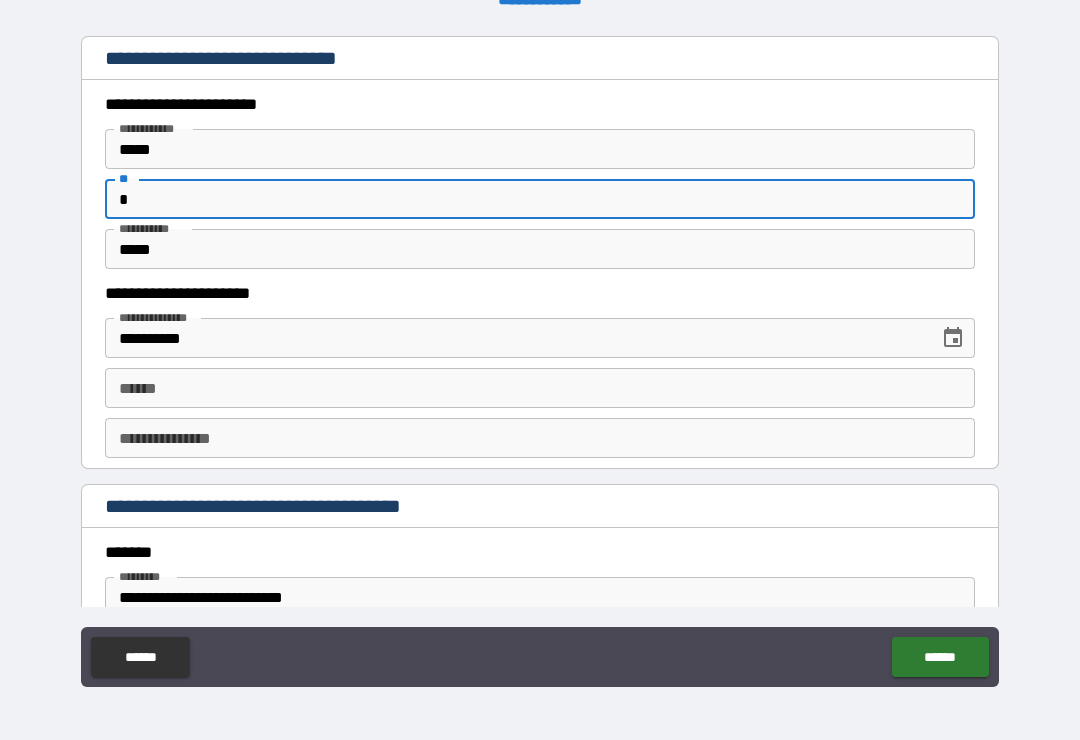 scroll, scrollTop: 1903, scrollLeft: 0, axis: vertical 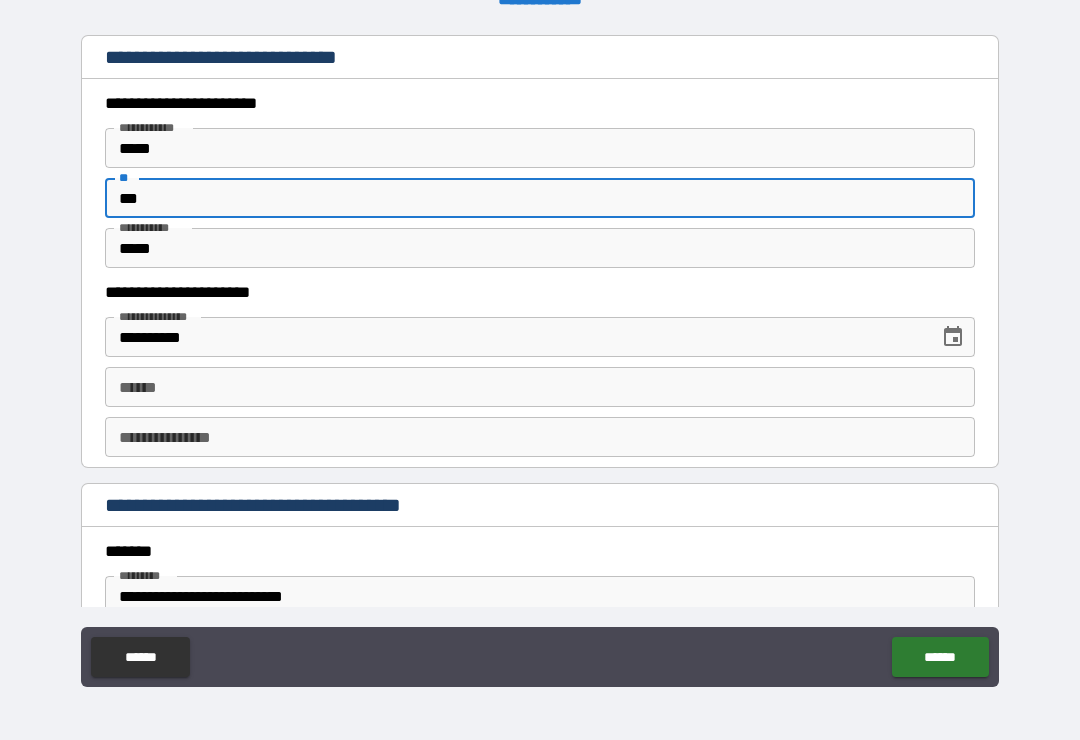 click on "***" at bounding box center (540, 198) 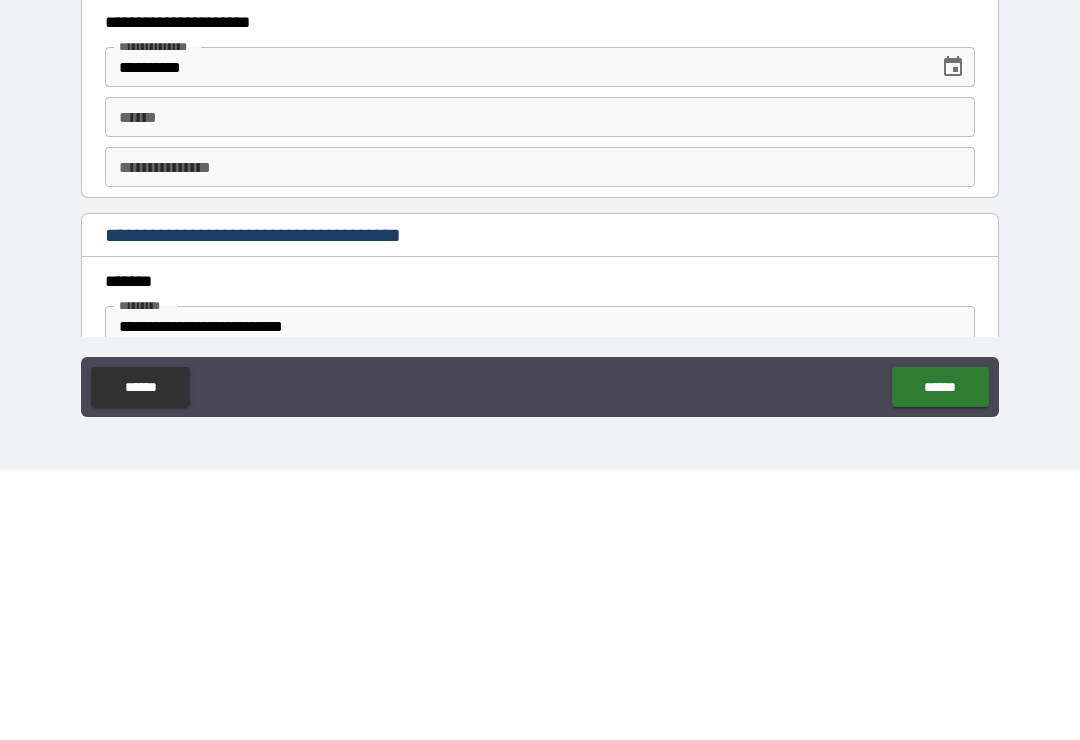 click on "****   *" at bounding box center [540, 387] 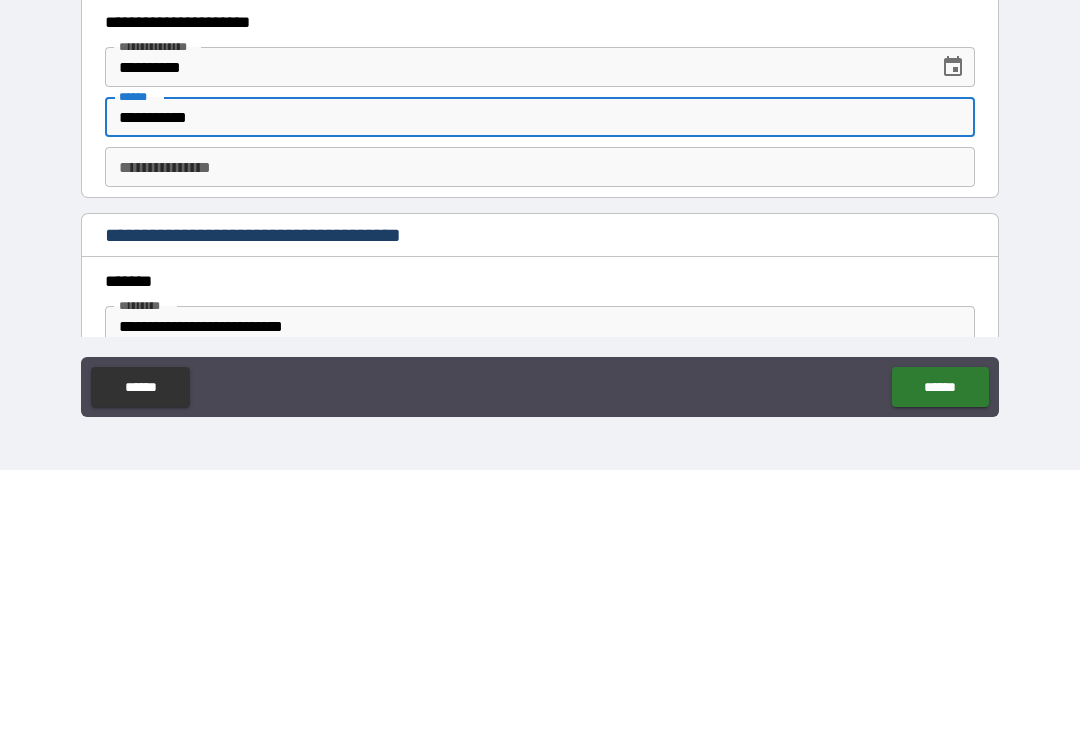type on "**********" 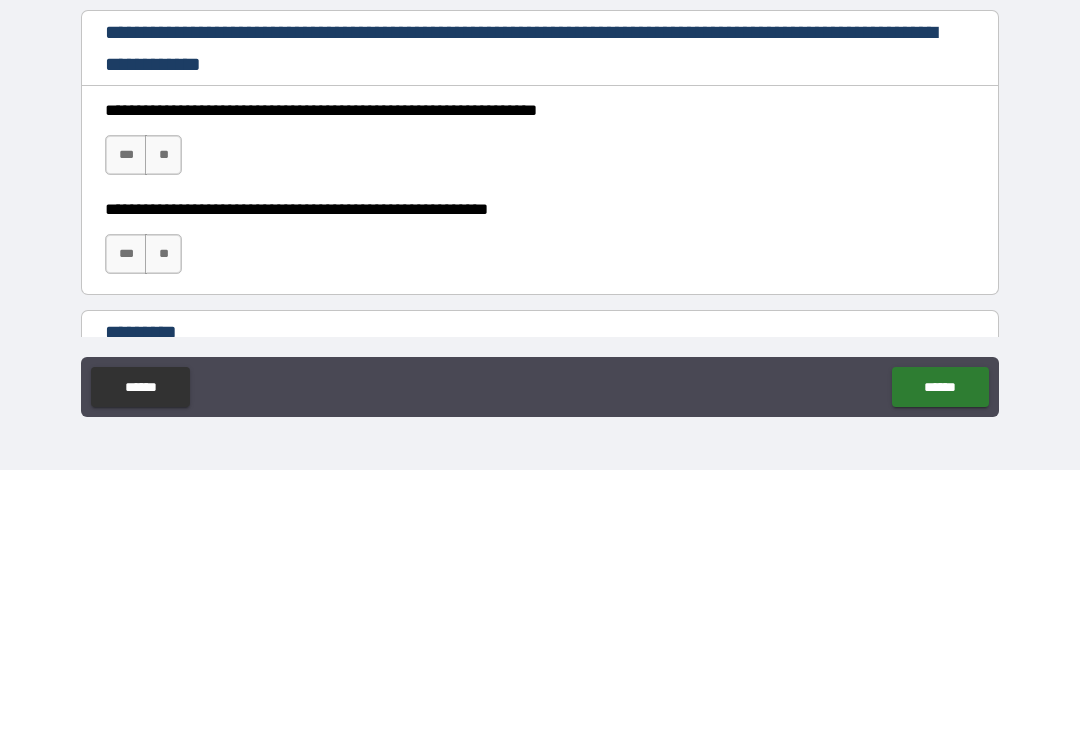 scroll, scrollTop: 2738, scrollLeft: 0, axis: vertical 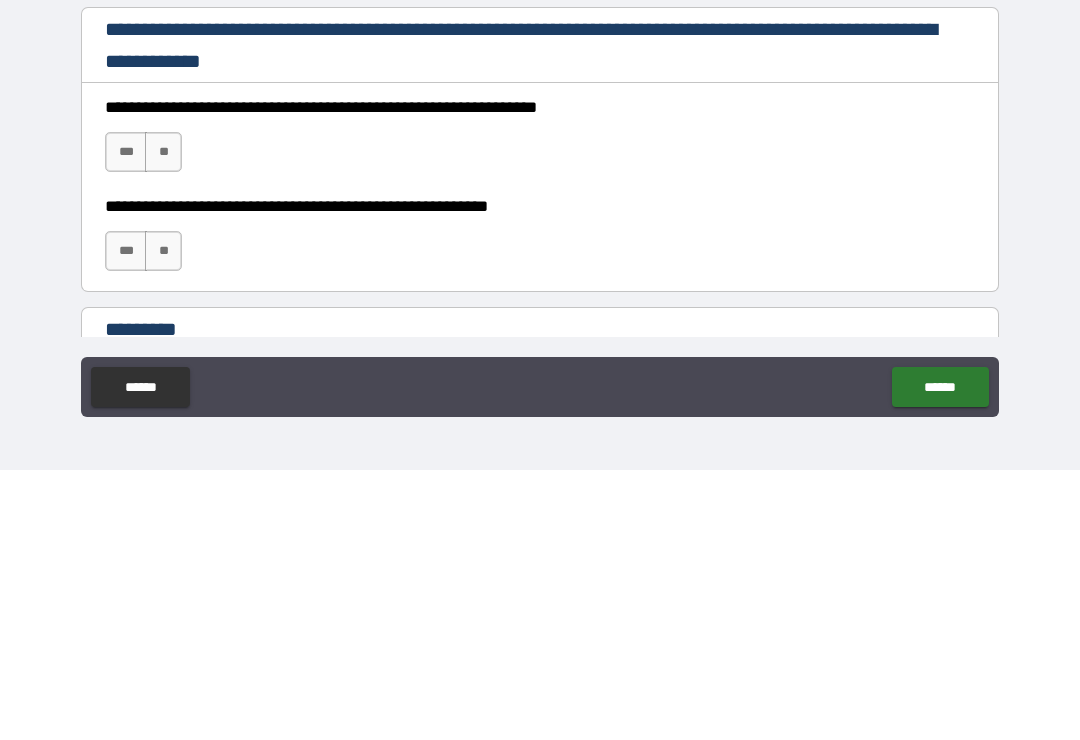 type on "**********" 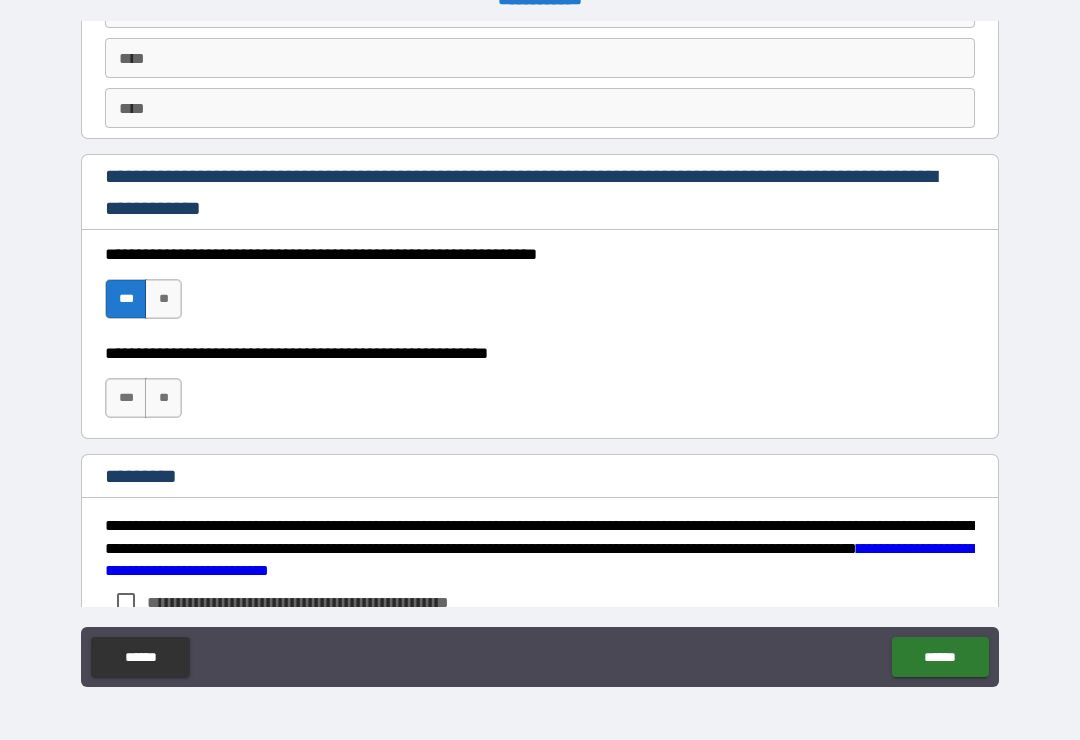 click on "***" at bounding box center [126, 398] 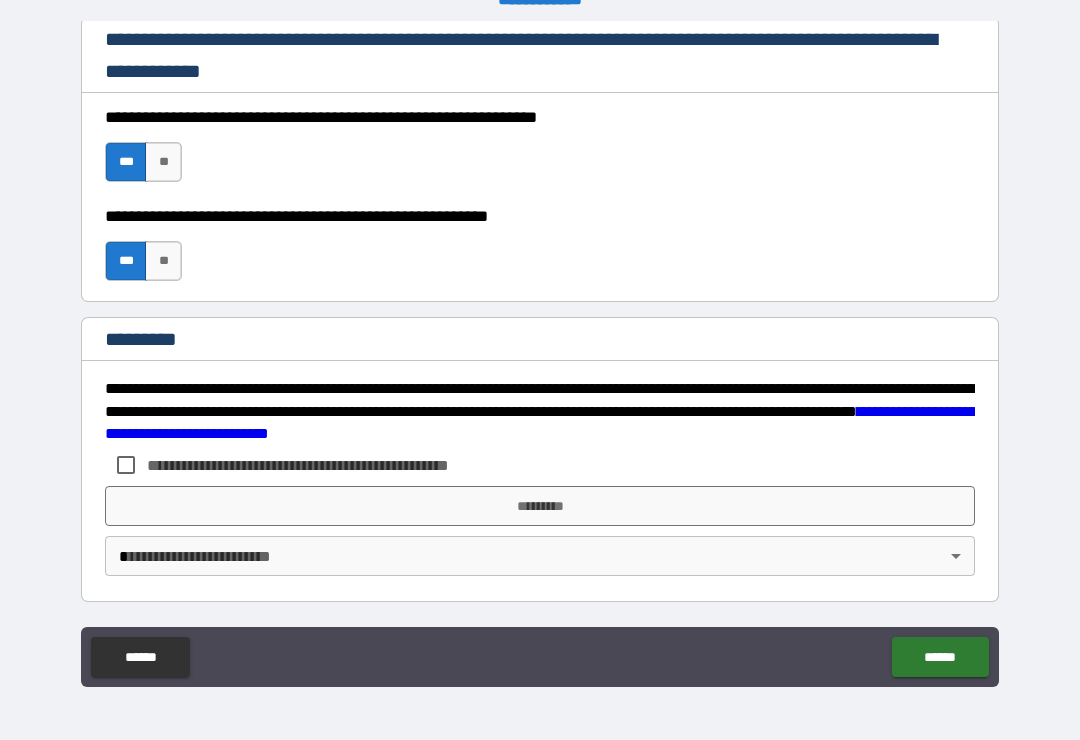 scroll, scrollTop: 2998, scrollLeft: 0, axis: vertical 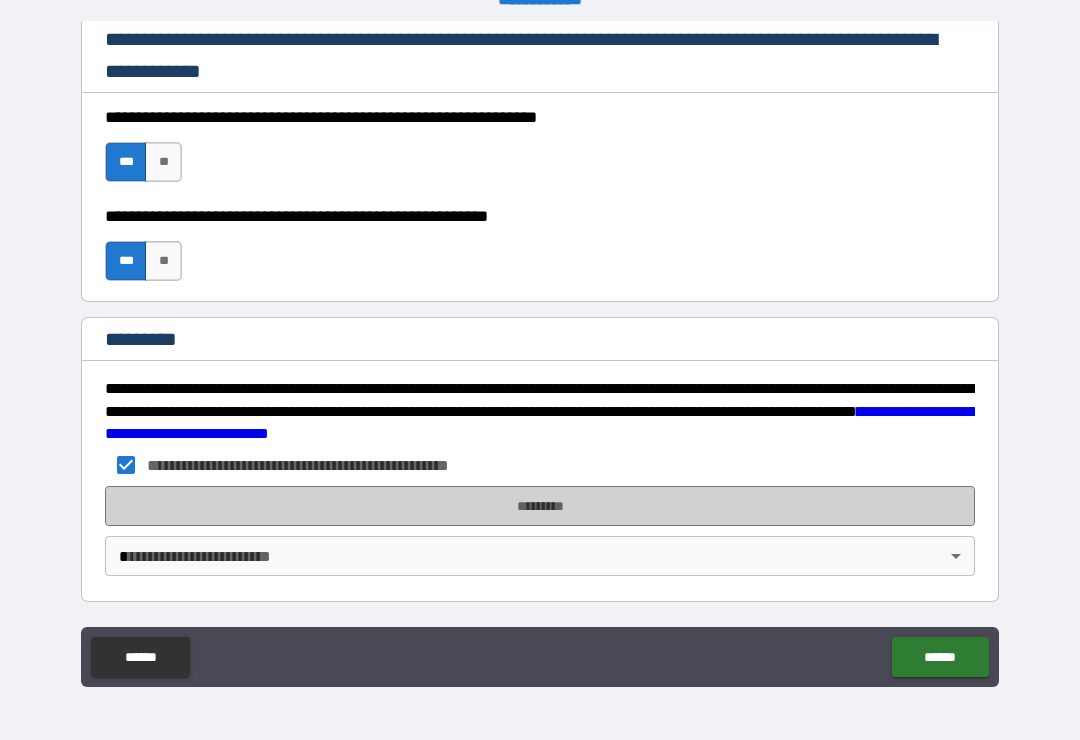 click on "*********" at bounding box center [540, 506] 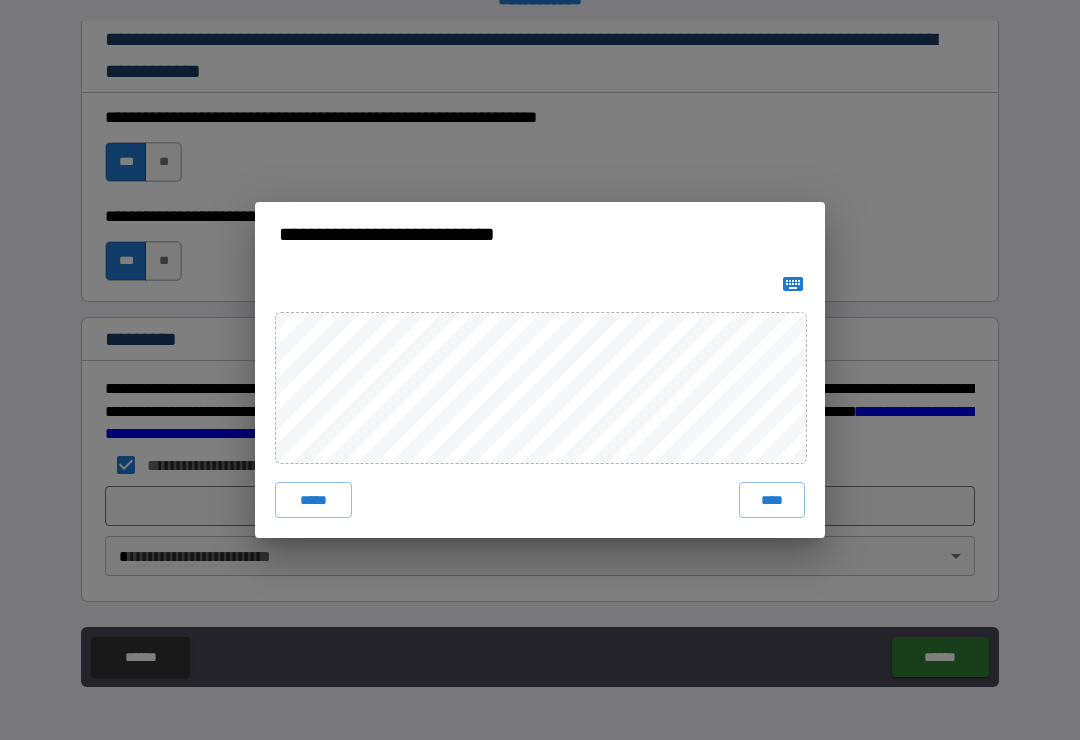 click on "*****" at bounding box center [313, 500] 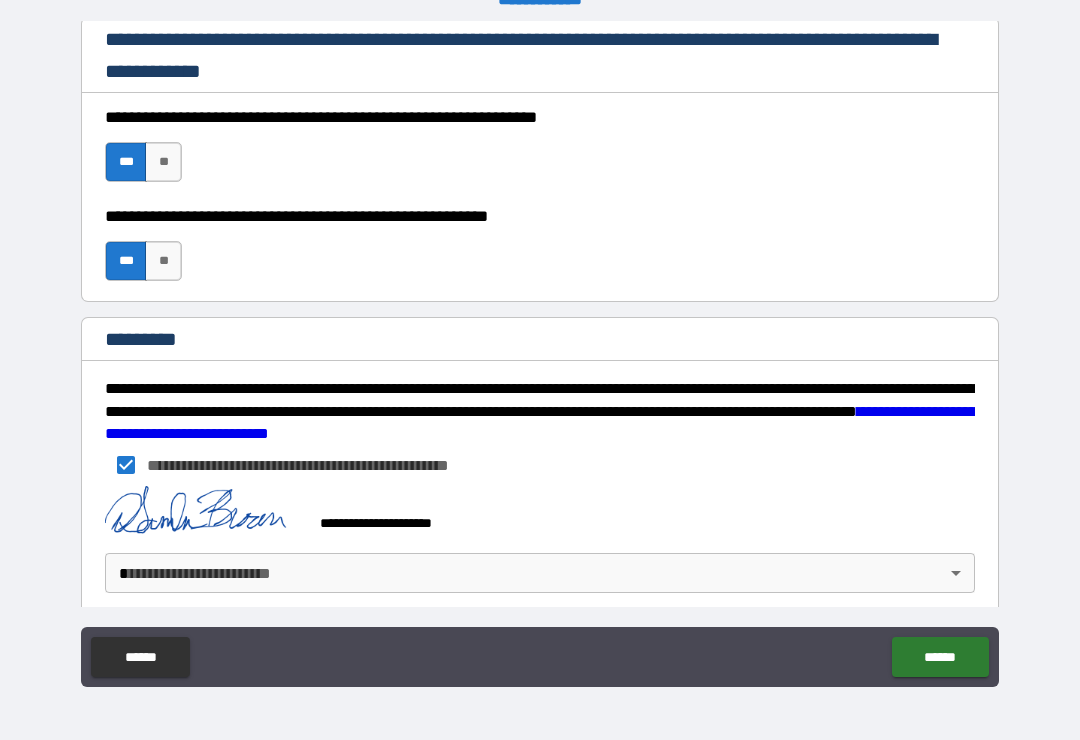 scroll, scrollTop: 2988, scrollLeft: 0, axis: vertical 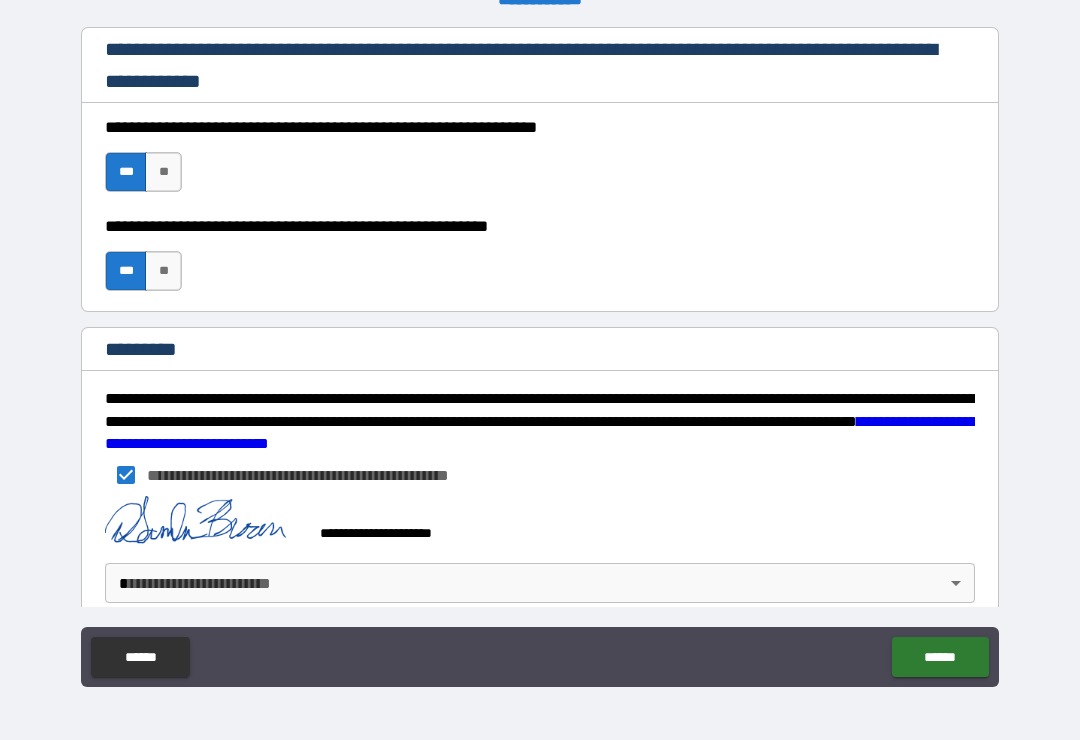 click on "**********" at bounding box center (540, 354) 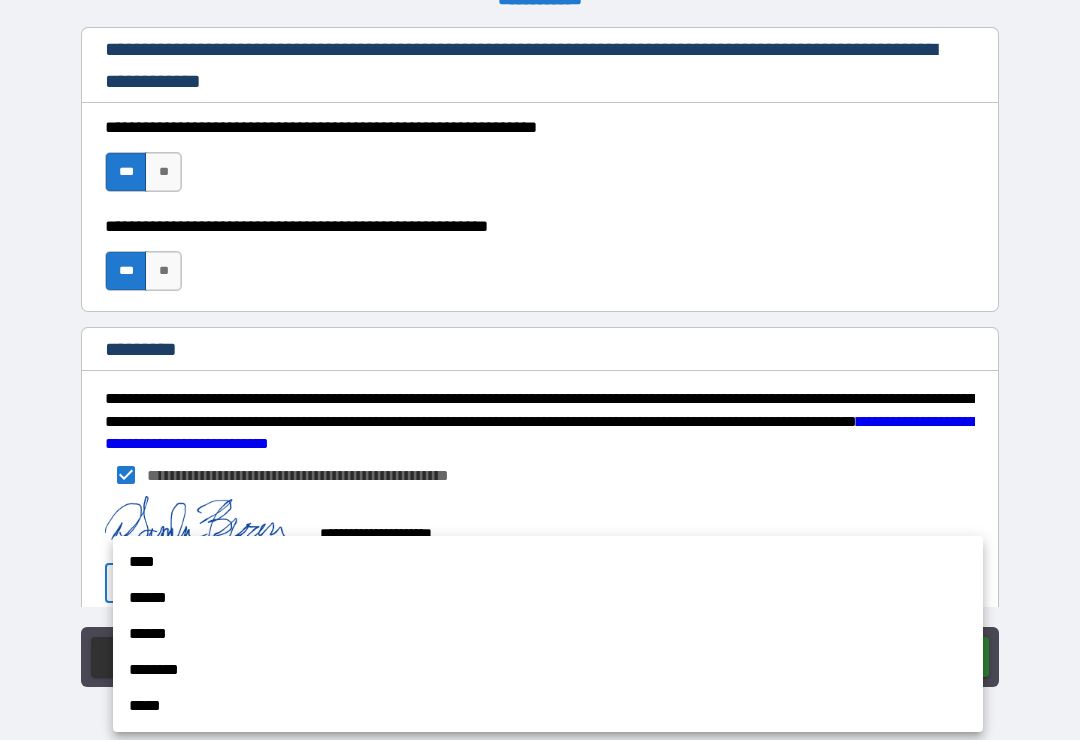 click on "****" at bounding box center (548, 562) 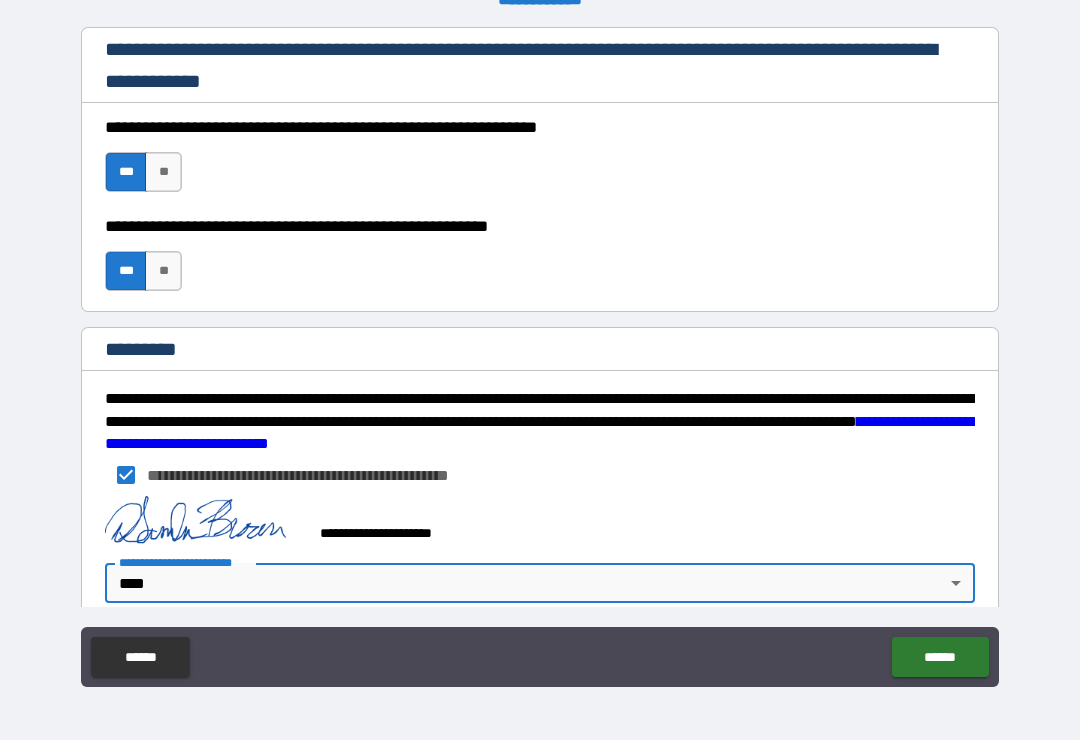 click on "******" at bounding box center (940, 657) 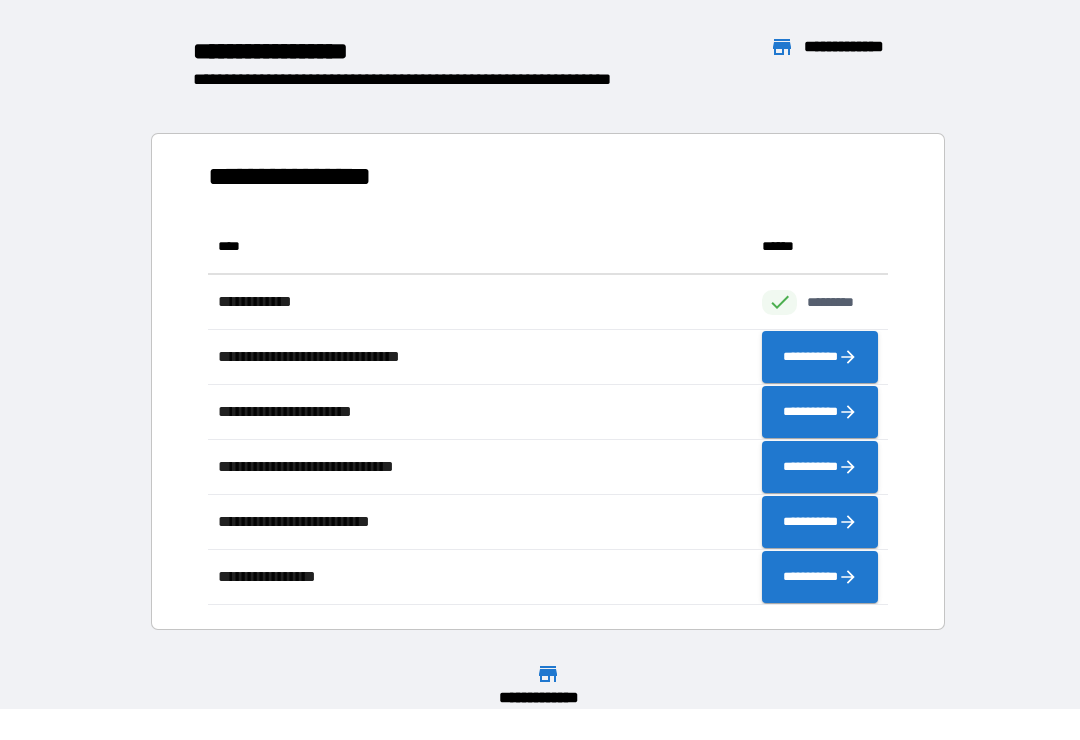 scroll, scrollTop: 1, scrollLeft: 1, axis: both 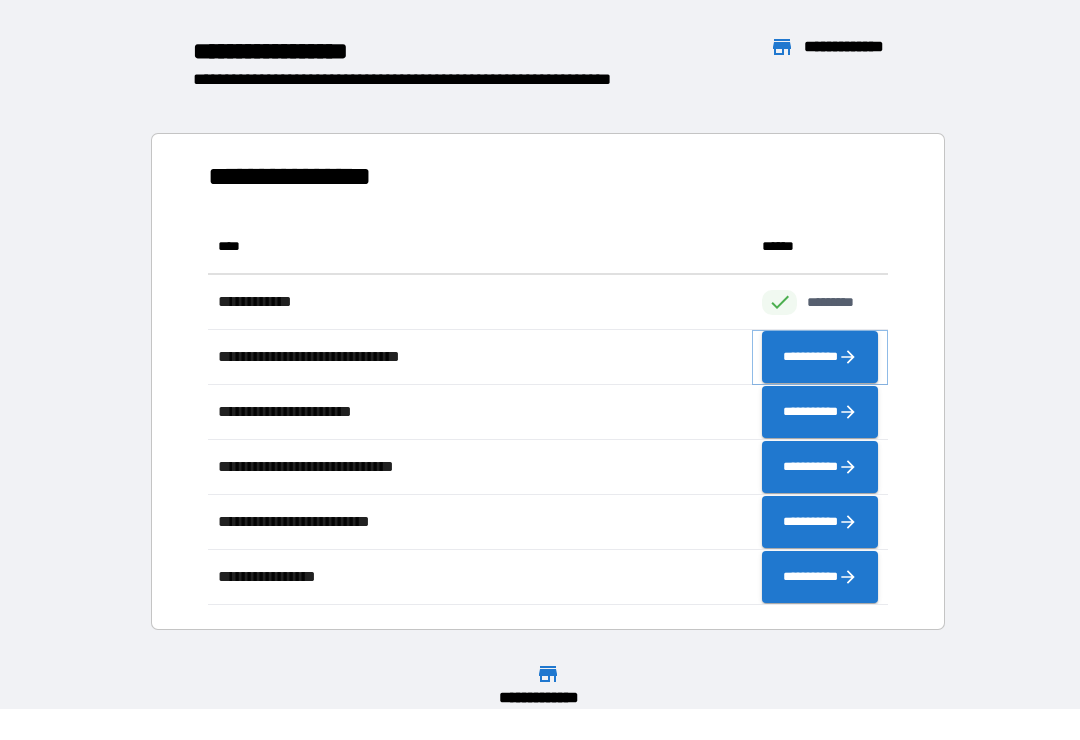 click on "**********" at bounding box center [820, 357] 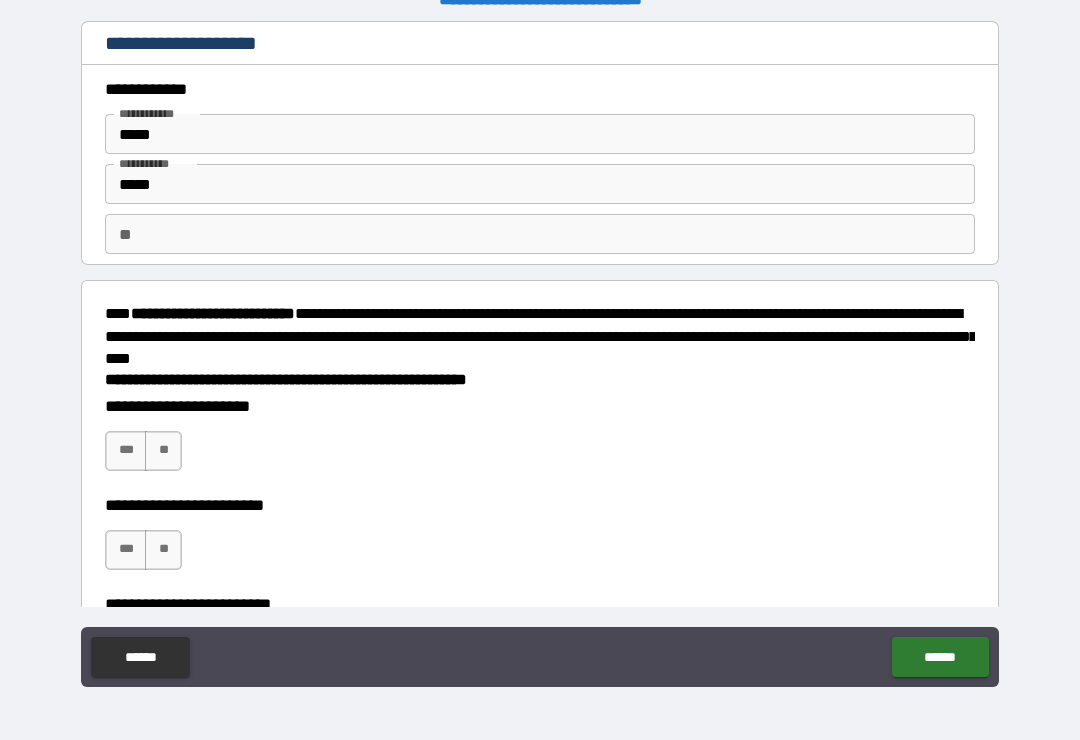 click on "**" at bounding box center [163, 451] 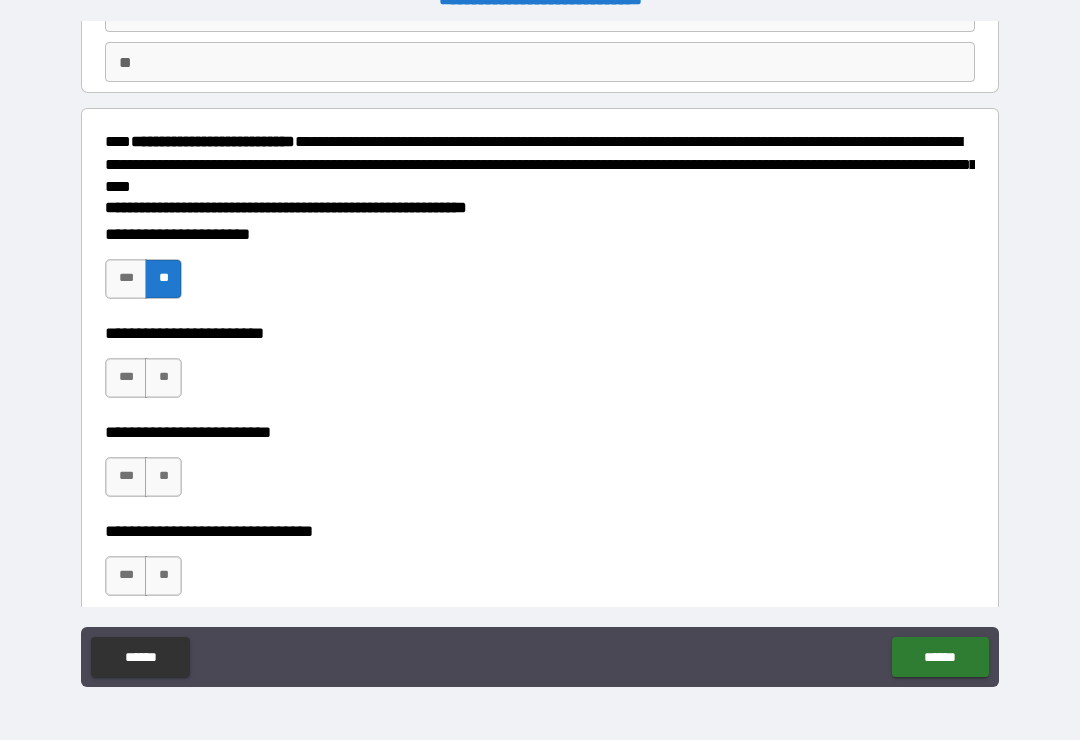 scroll, scrollTop: 192, scrollLeft: 0, axis: vertical 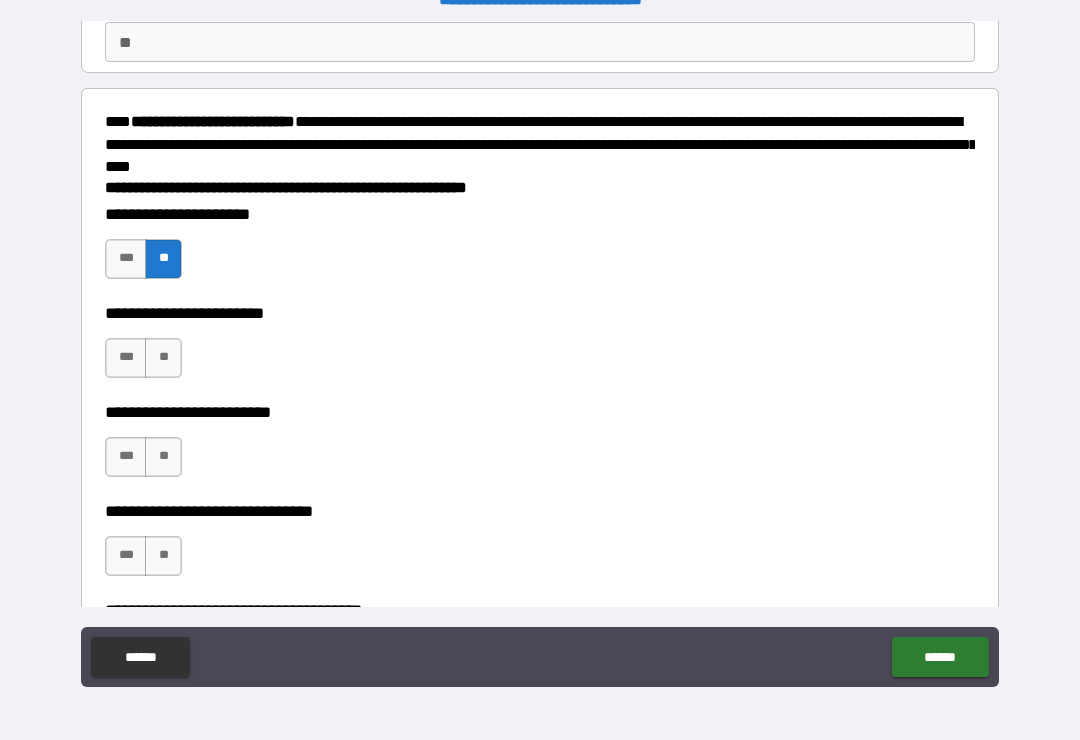 click on "**" at bounding box center (163, 358) 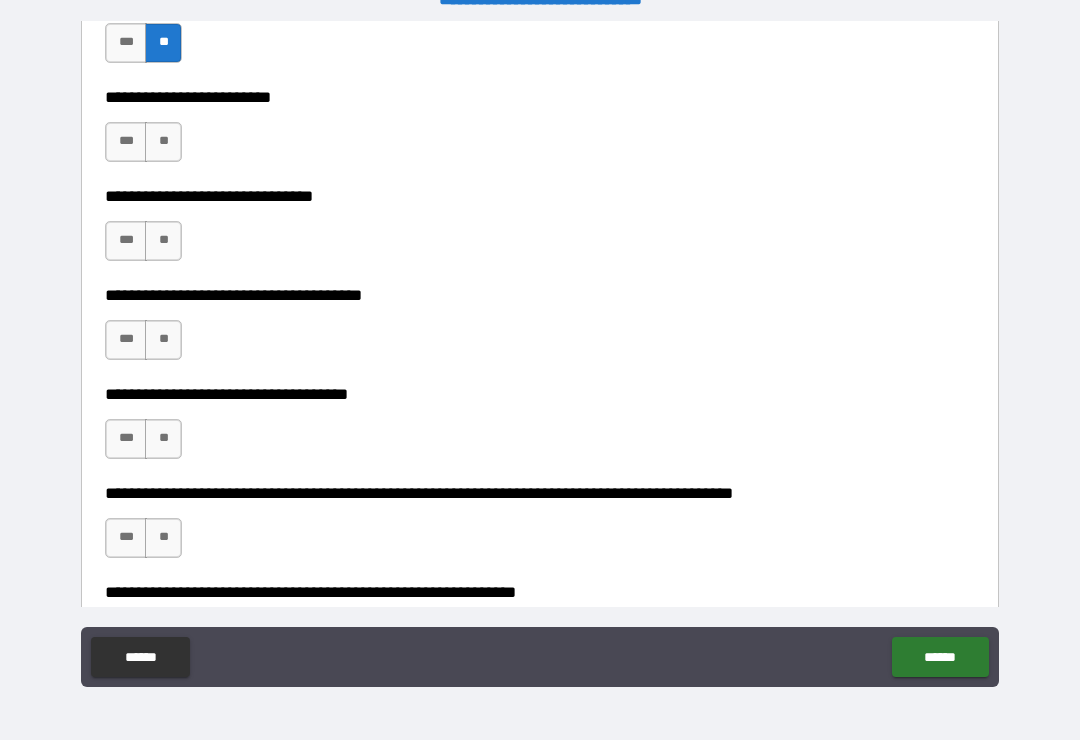 scroll, scrollTop: 510, scrollLeft: 0, axis: vertical 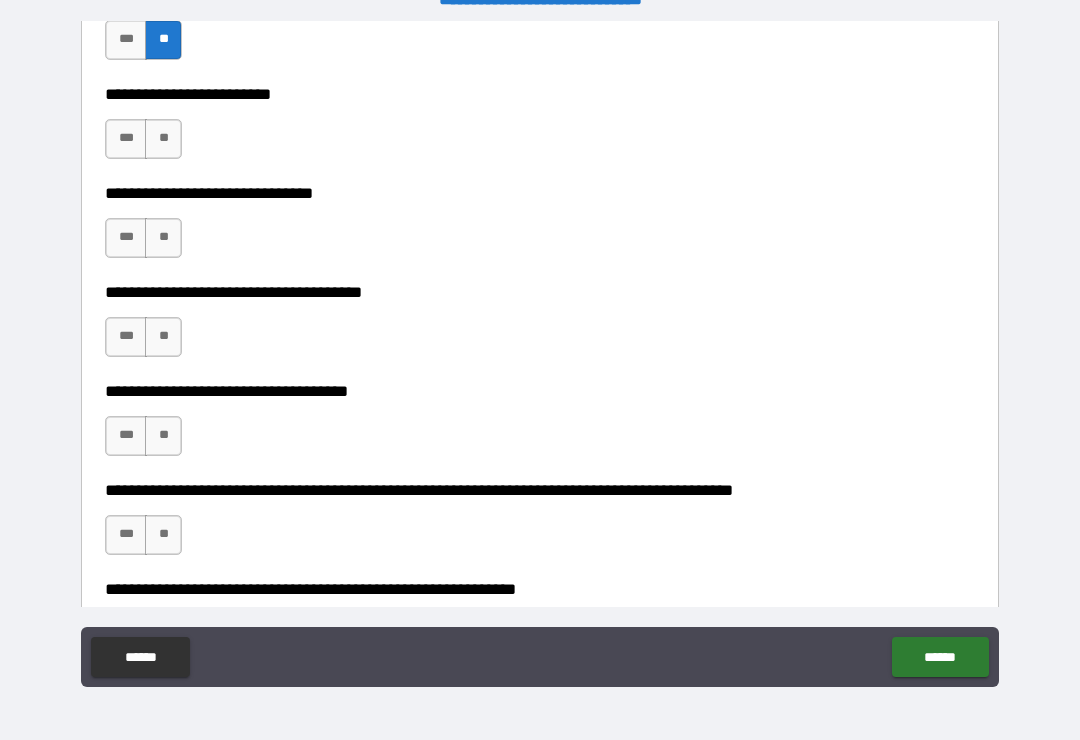 click on "**" at bounding box center (163, 139) 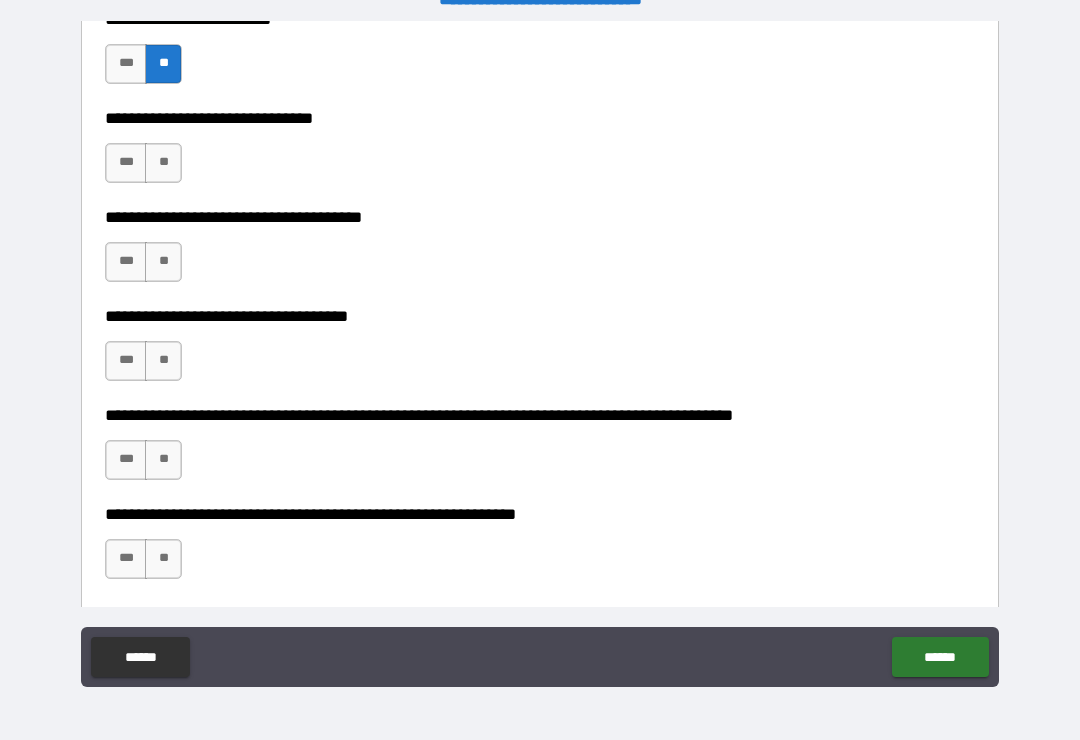 scroll, scrollTop: 586, scrollLeft: 0, axis: vertical 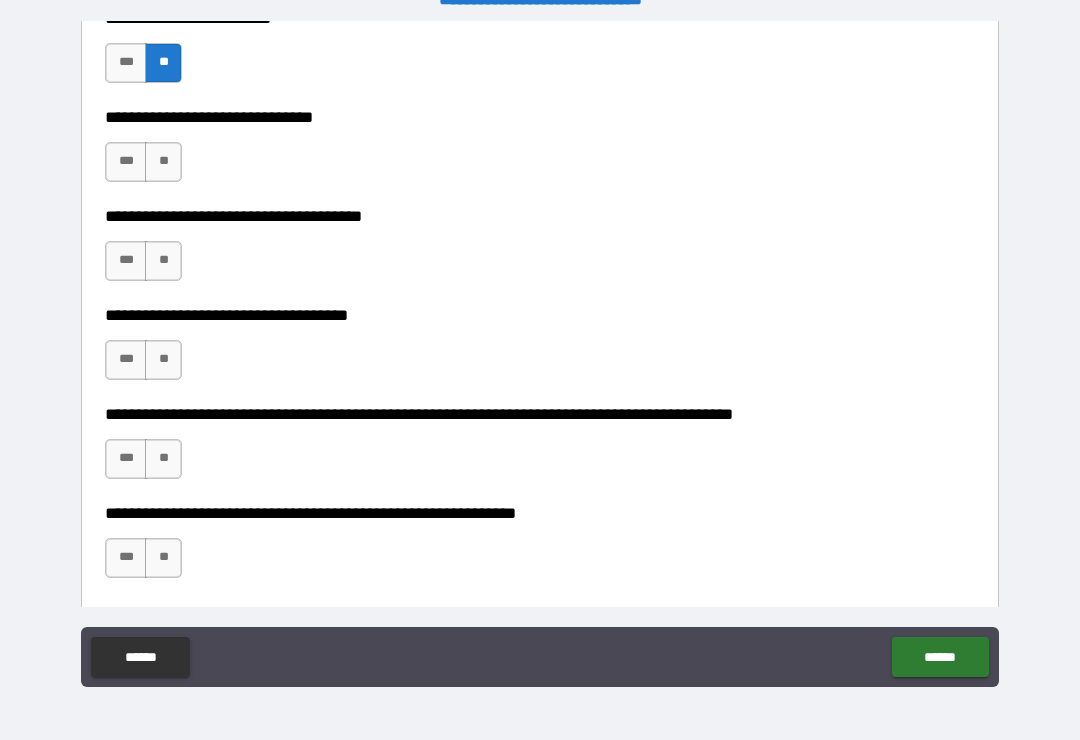 click on "**" at bounding box center (163, 261) 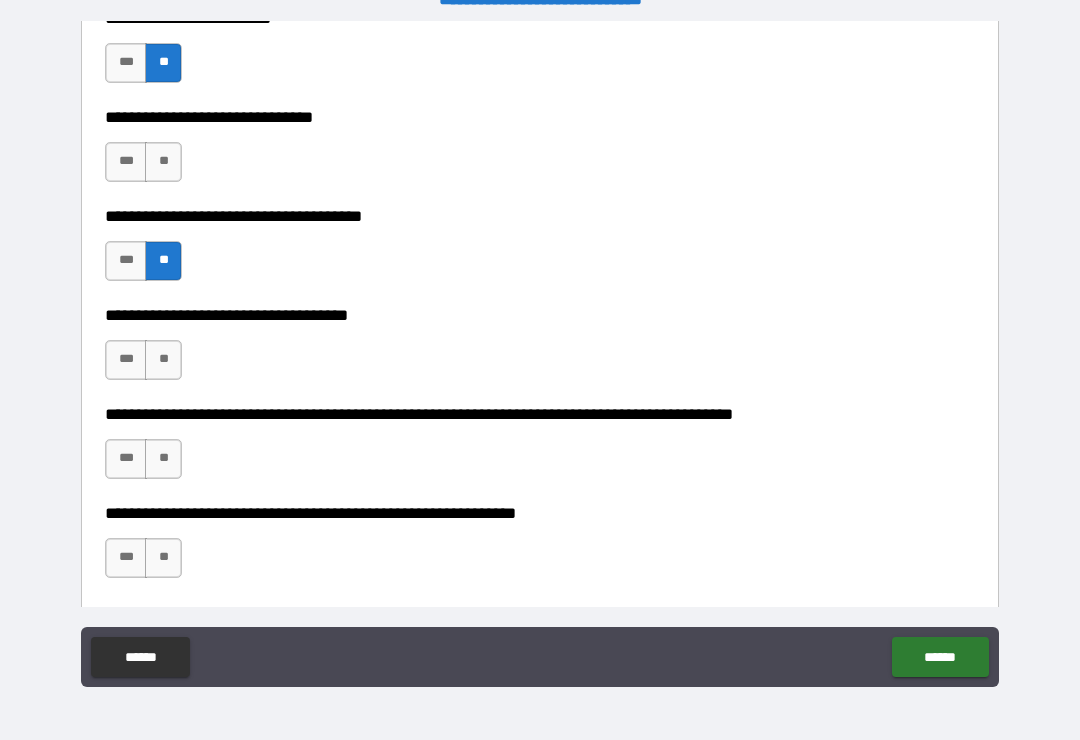 click on "**" at bounding box center [163, 360] 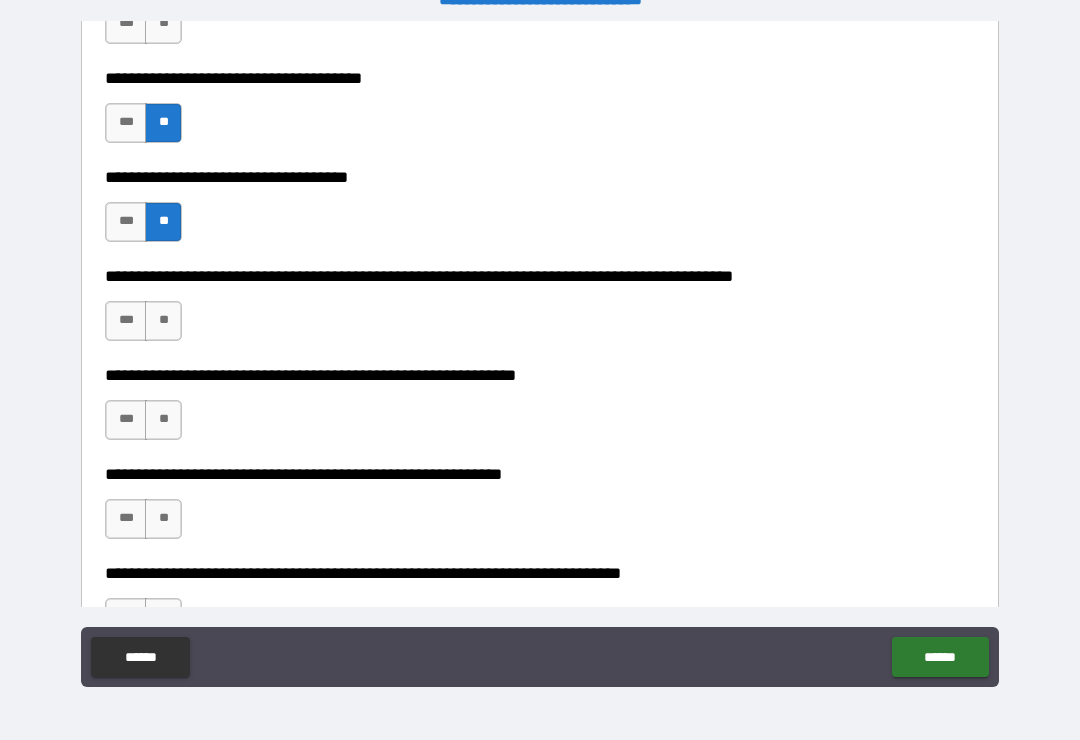 scroll, scrollTop: 726, scrollLeft: 0, axis: vertical 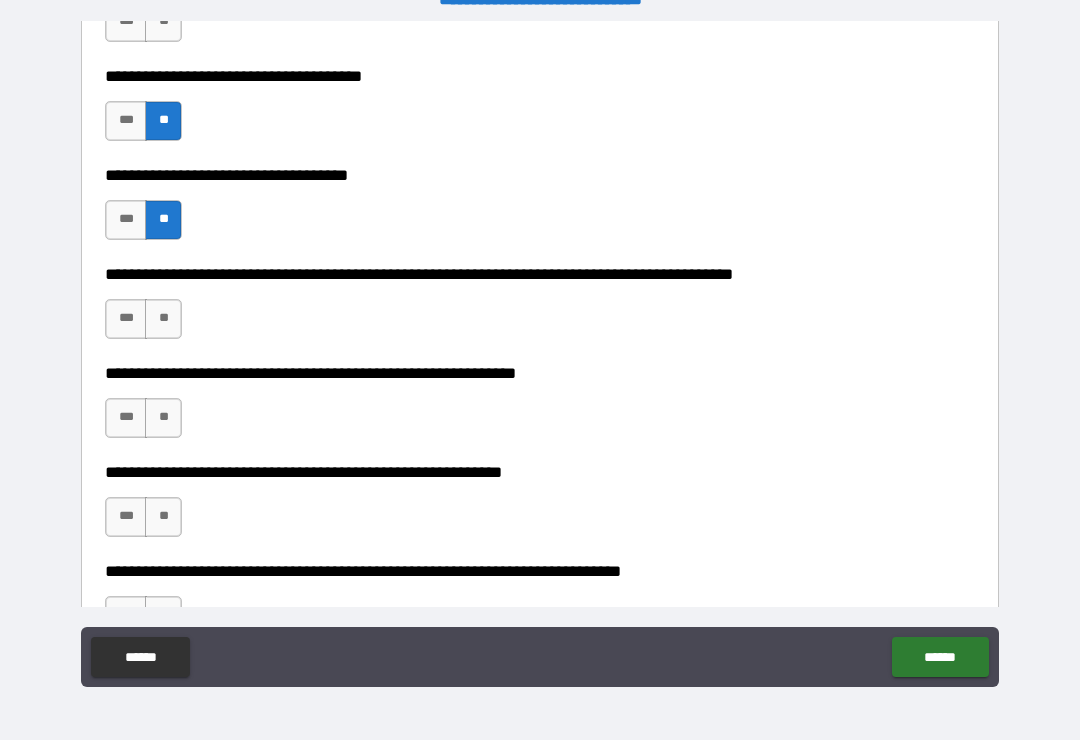 click on "**" at bounding box center (163, 319) 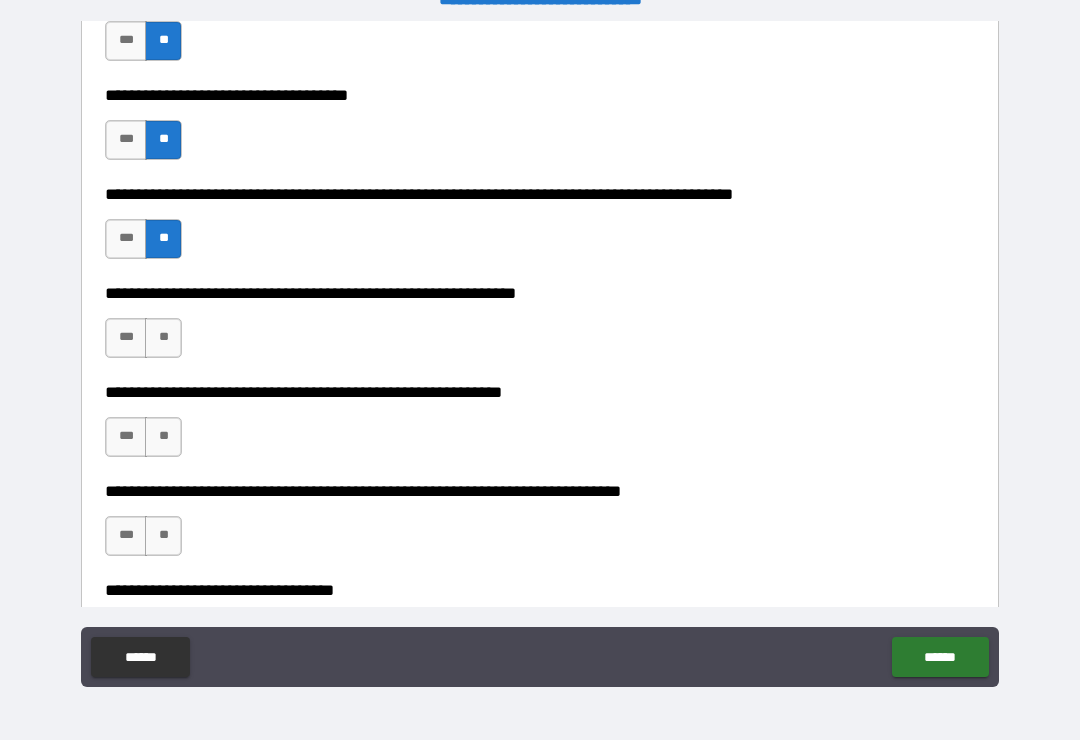 scroll, scrollTop: 807, scrollLeft: 0, axis: vertical 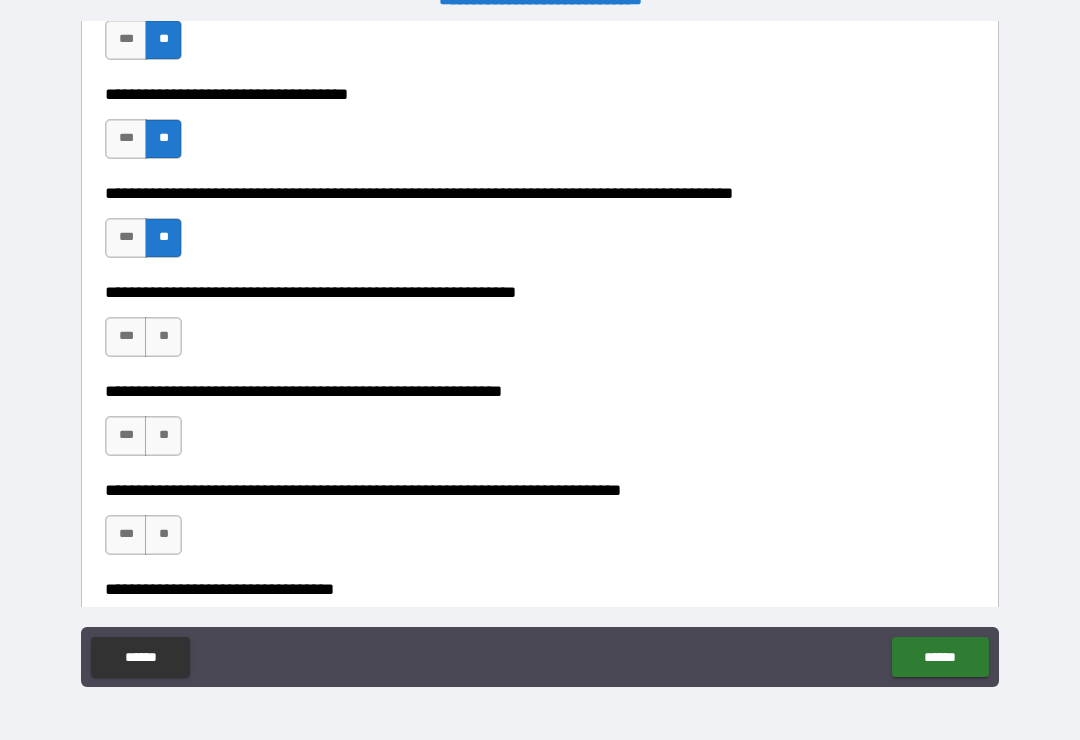click on "**" at bounding box center [163, 337] 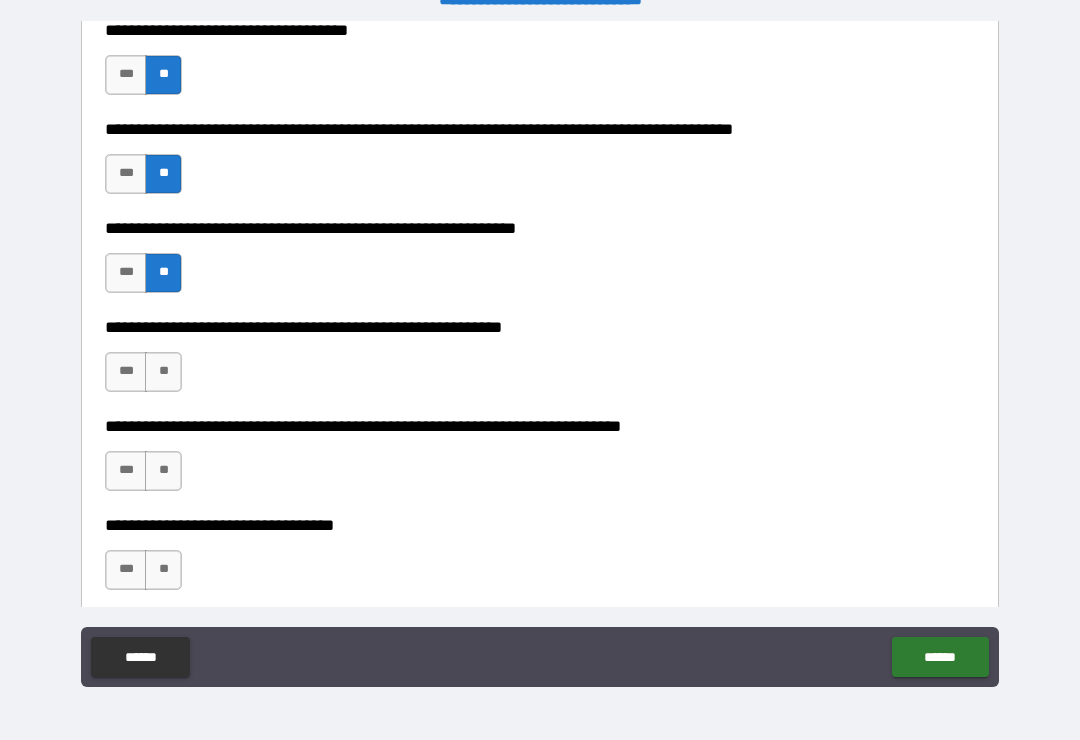 scroll, scrollTop: 872, scrollLeft: 0, axis: vertical 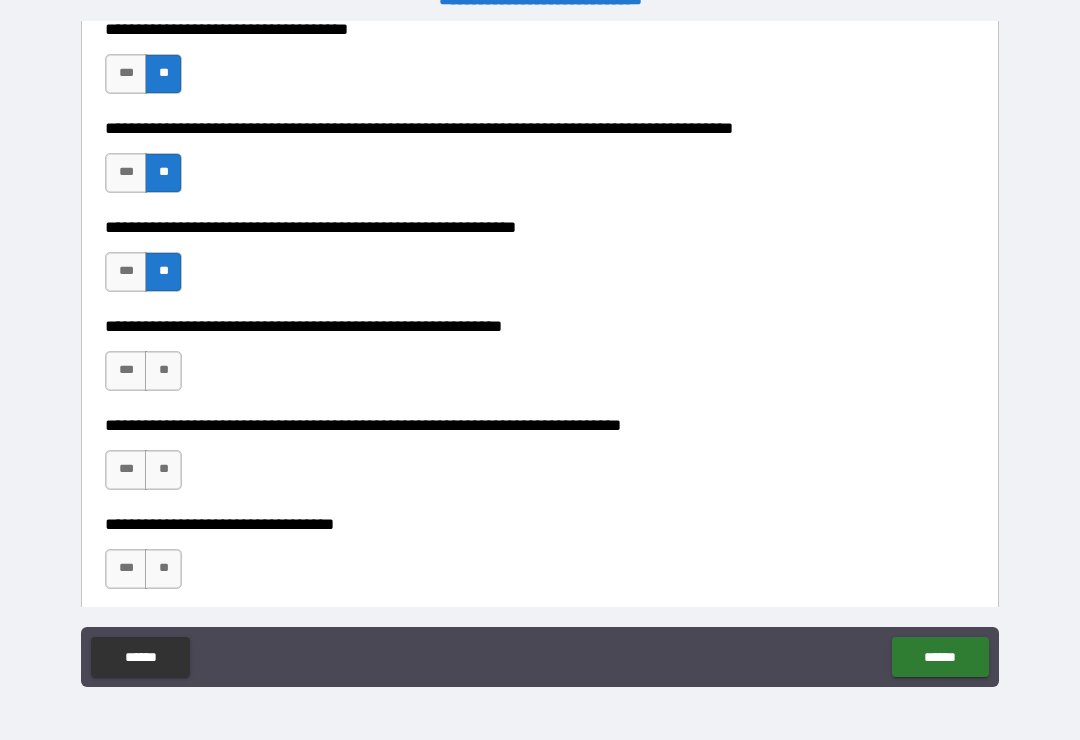 click on "***" at bounding box center [126, 371] 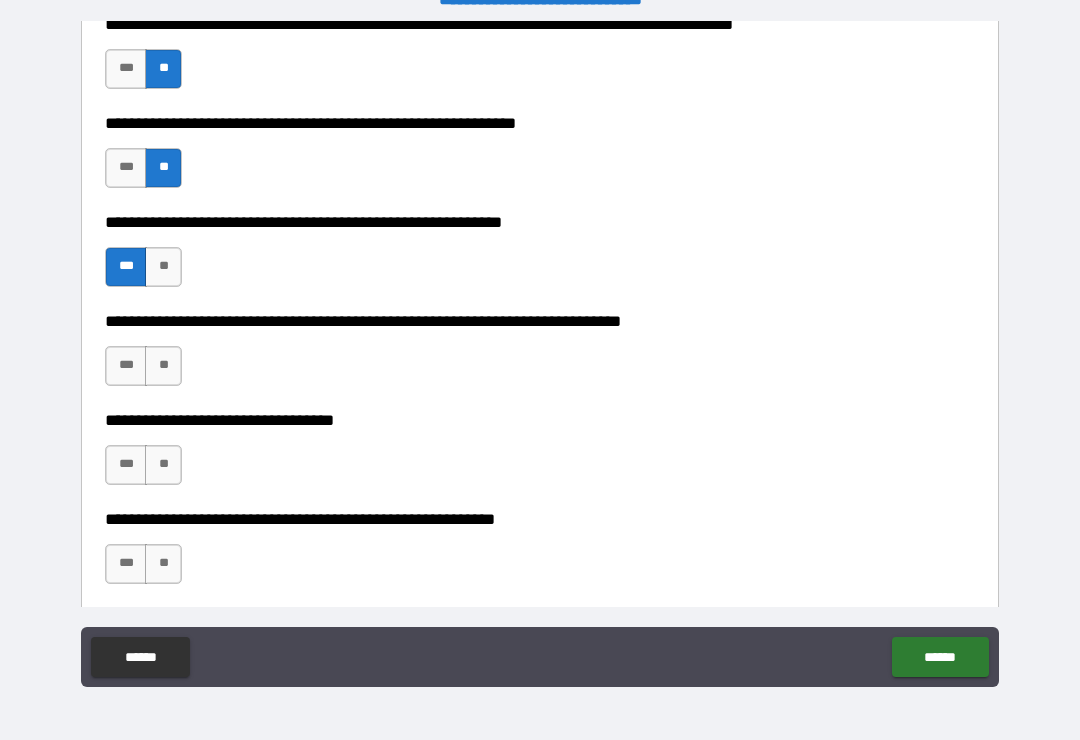 scroll, scrollTop: 977, scrollLeft: 0, axis: vertical 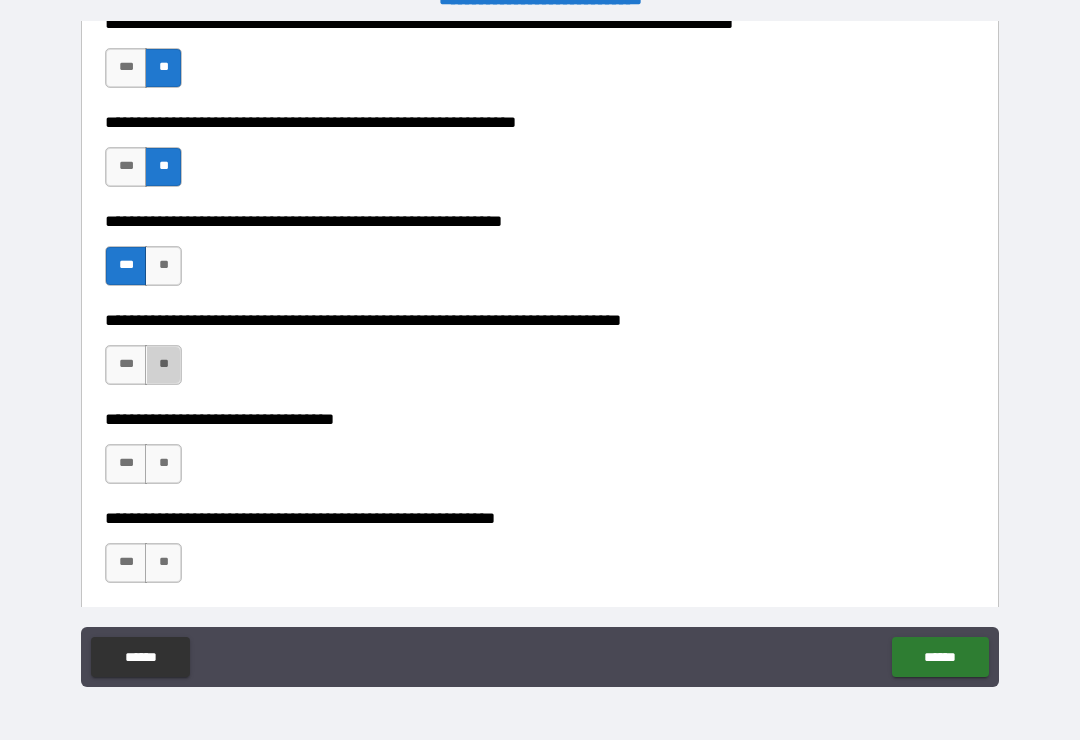 click on "**" at bounding box center [163, 365] 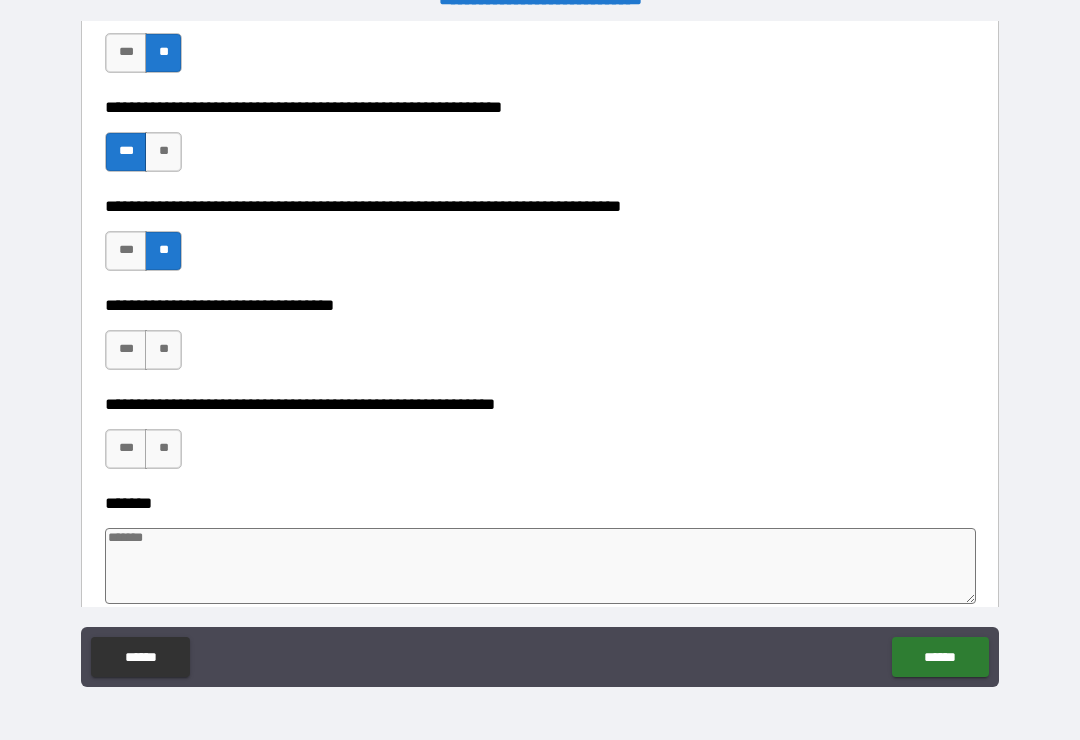 scroll, scrollTop: 1095, scrollLeft: 0, axis: vertical 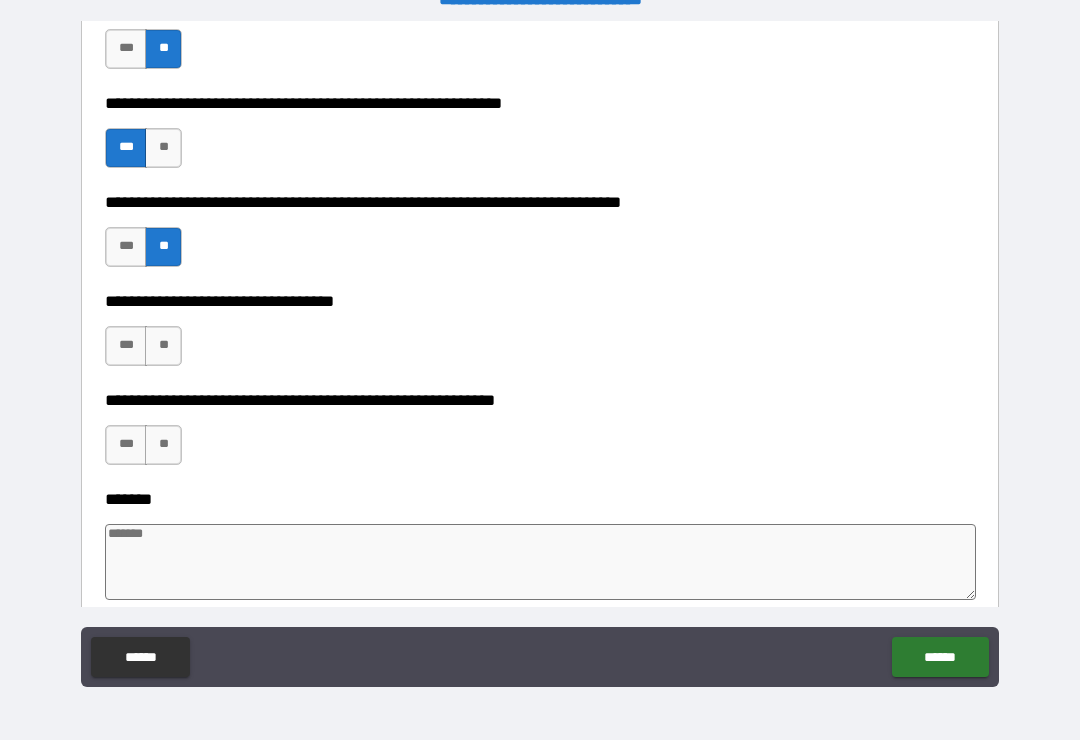 click on "**" at bounding box center (163, 346) 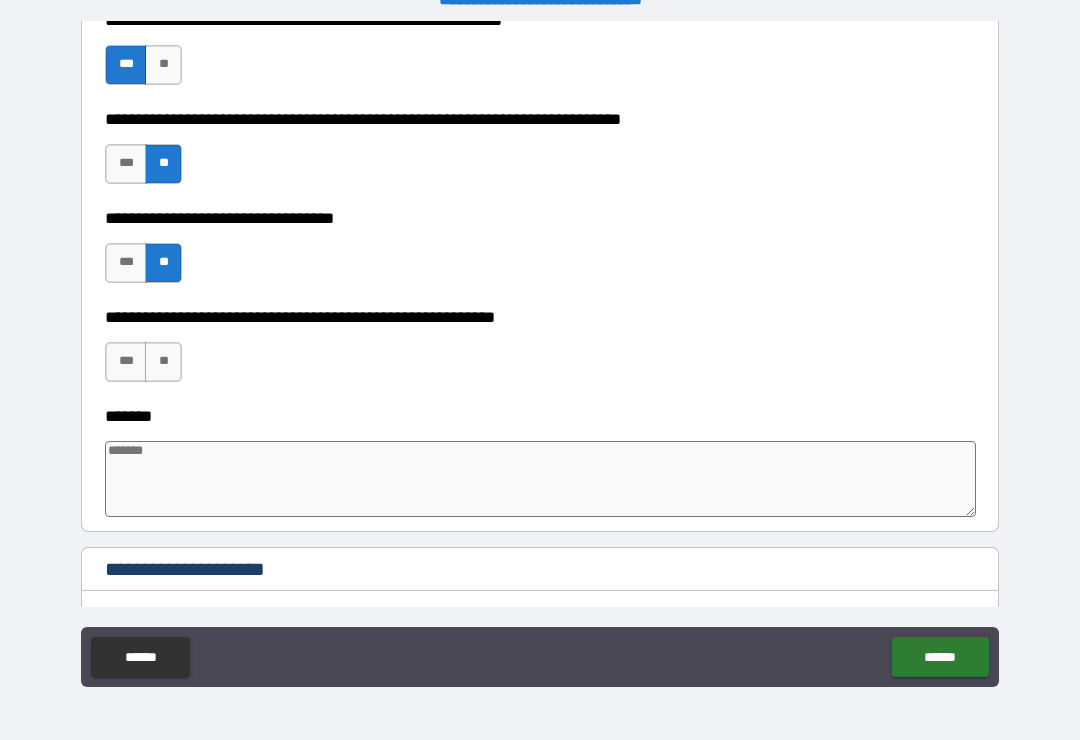 scroll, scrollTop: 1187, scrollLeft: 0, axis: vertical 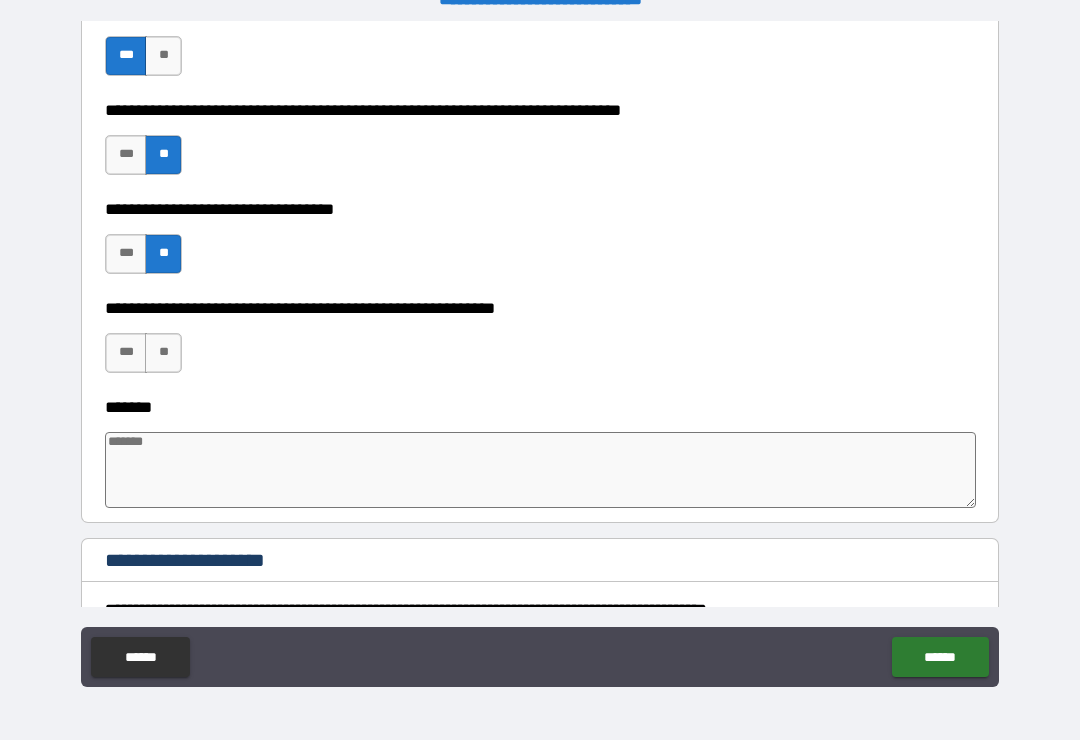 click on "**" at bounding box center (163, 353) 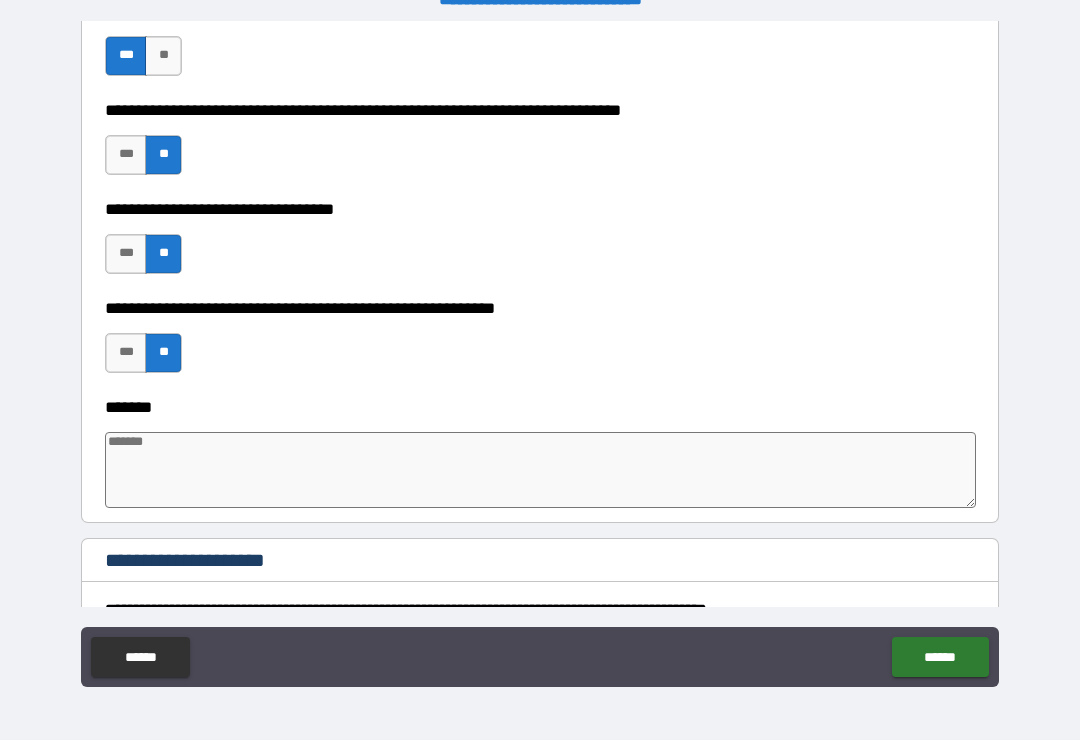 type on "*" 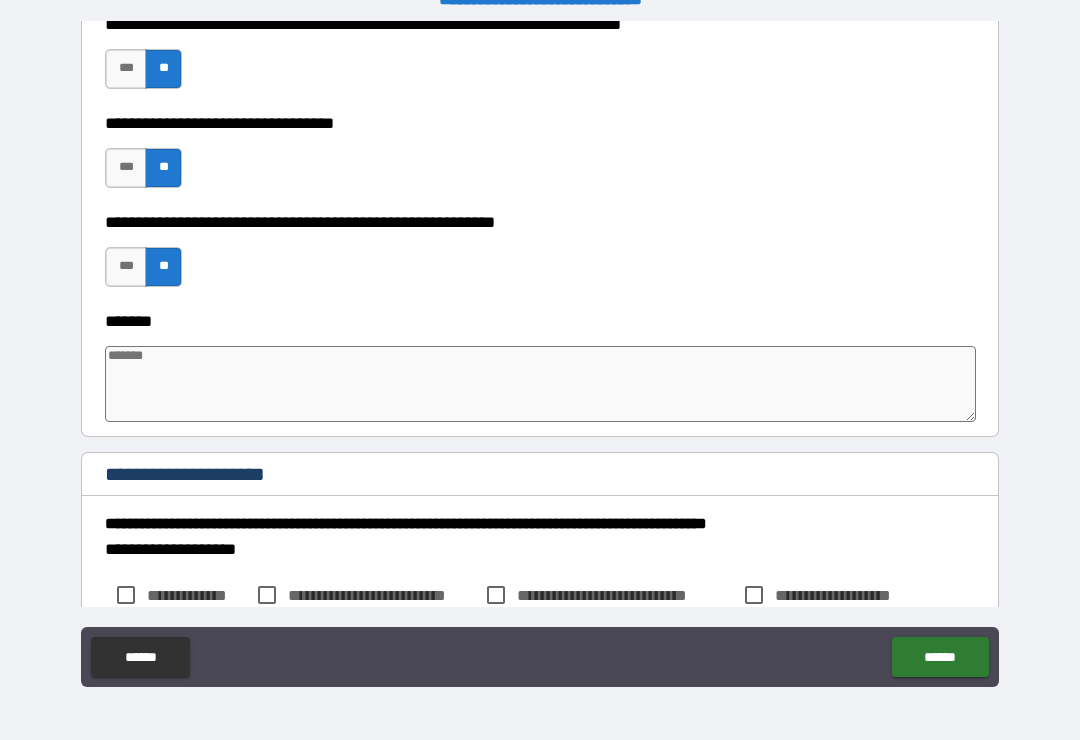 scroll, scrollTop: 1295, scrollLeft: 0, axis: vertical 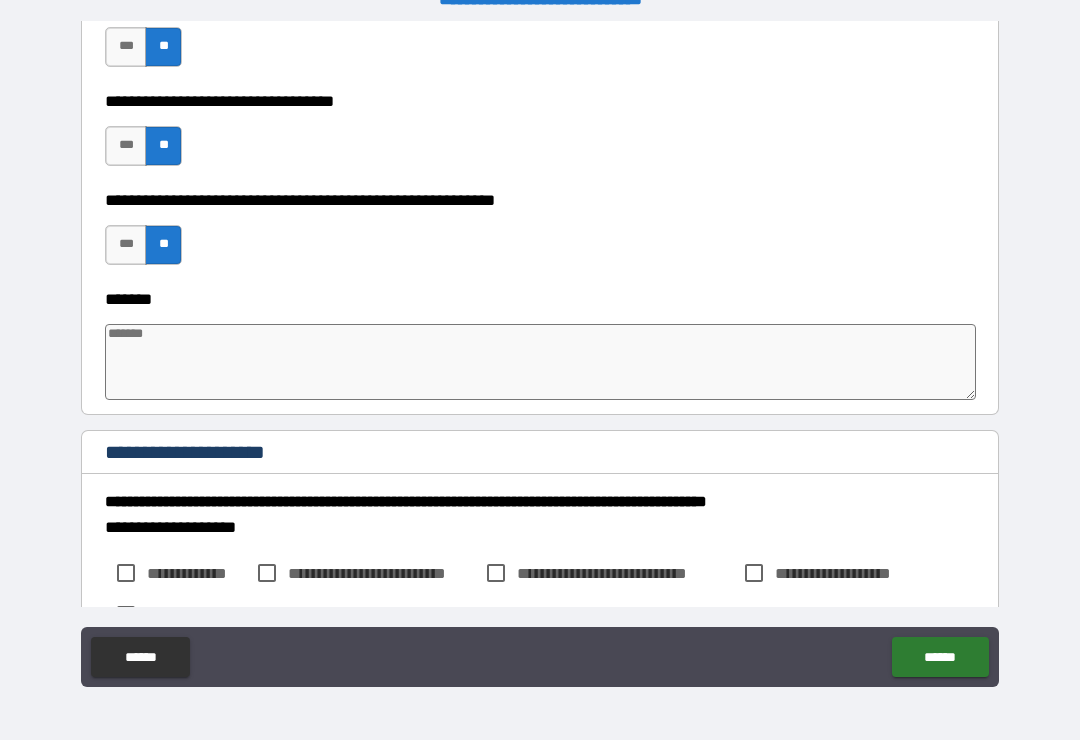 click at bounding box center [540, 362] 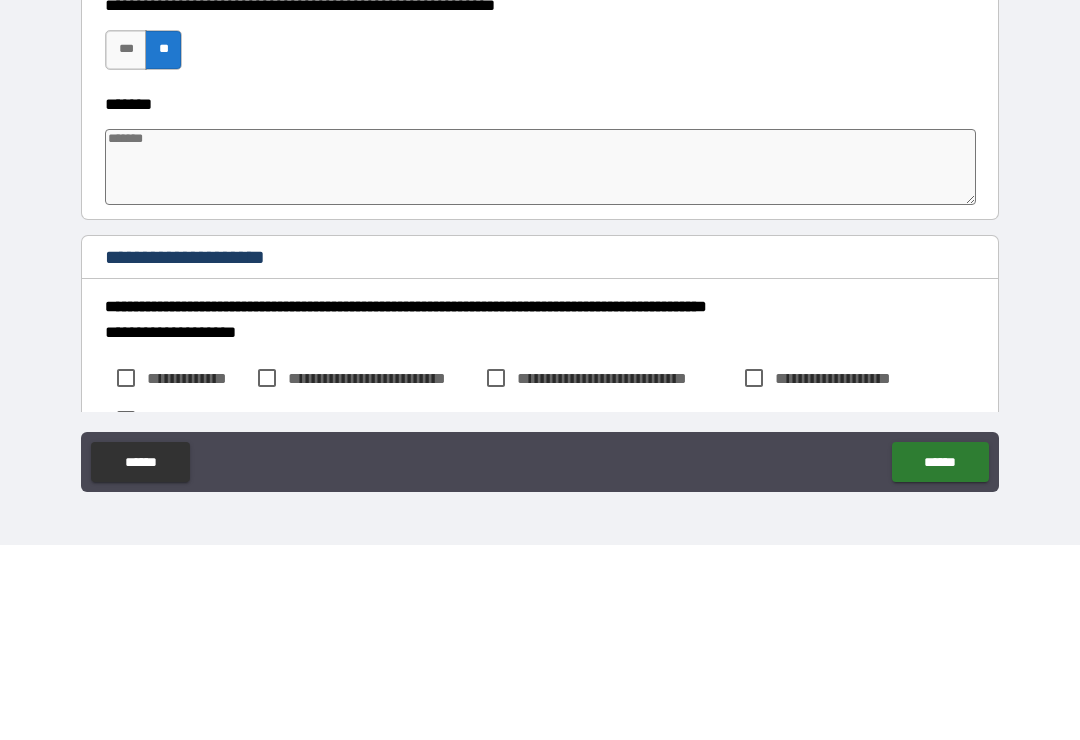 type on "*" 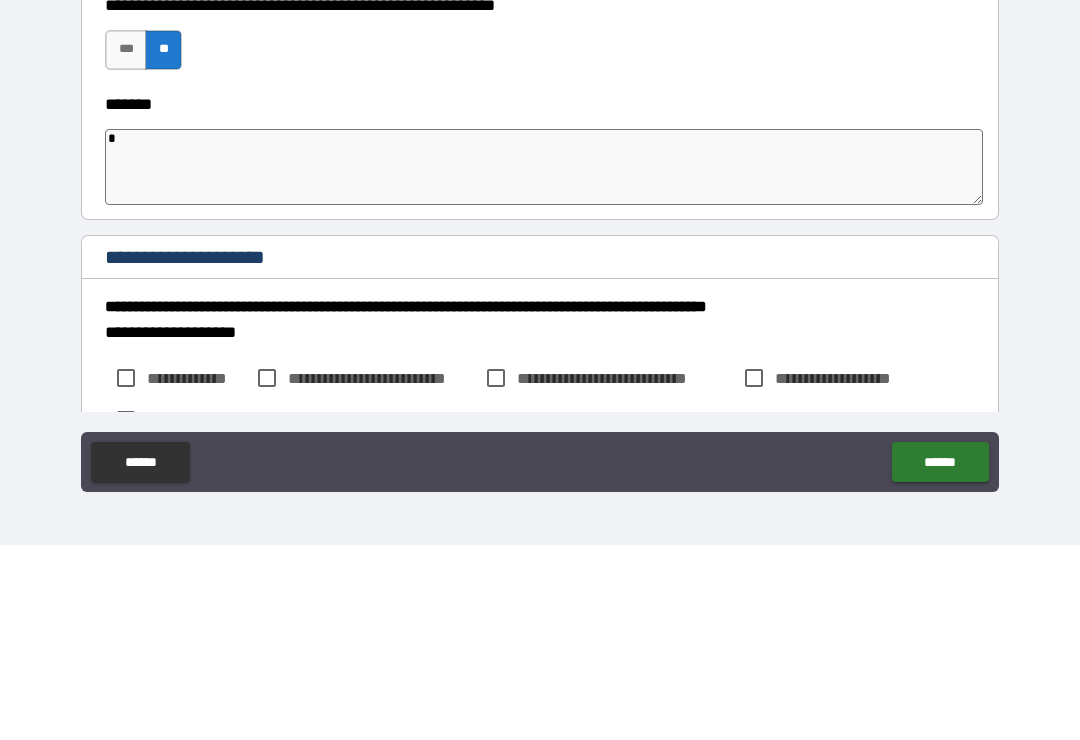 type on "*" 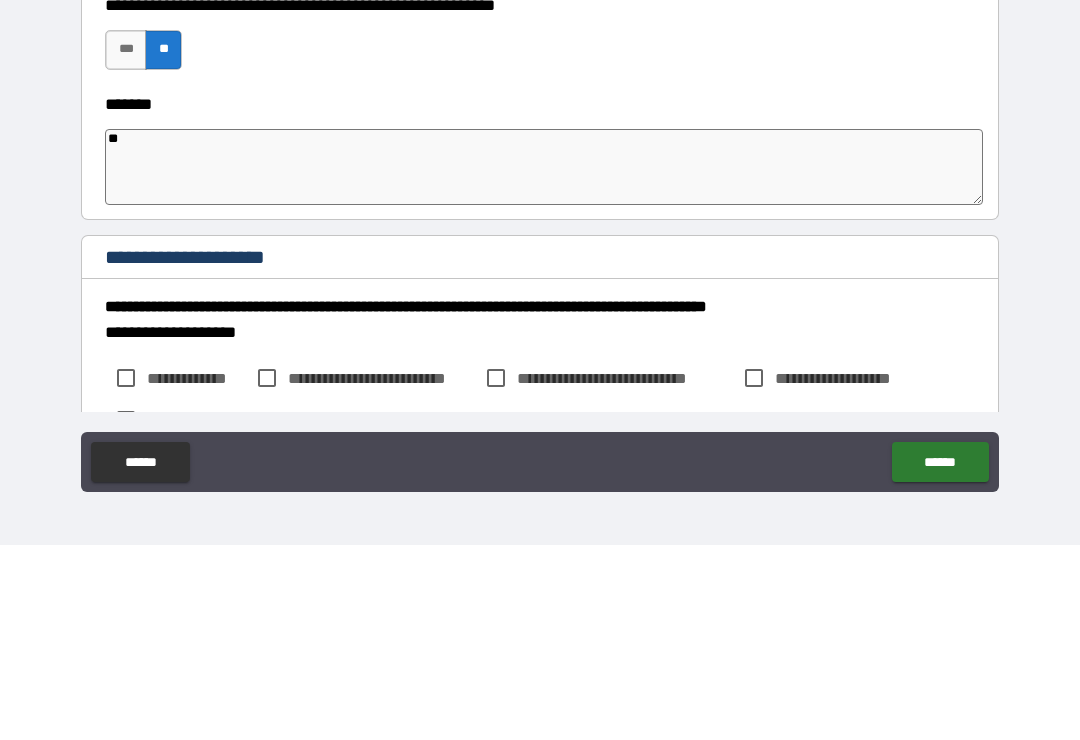 type on "*" 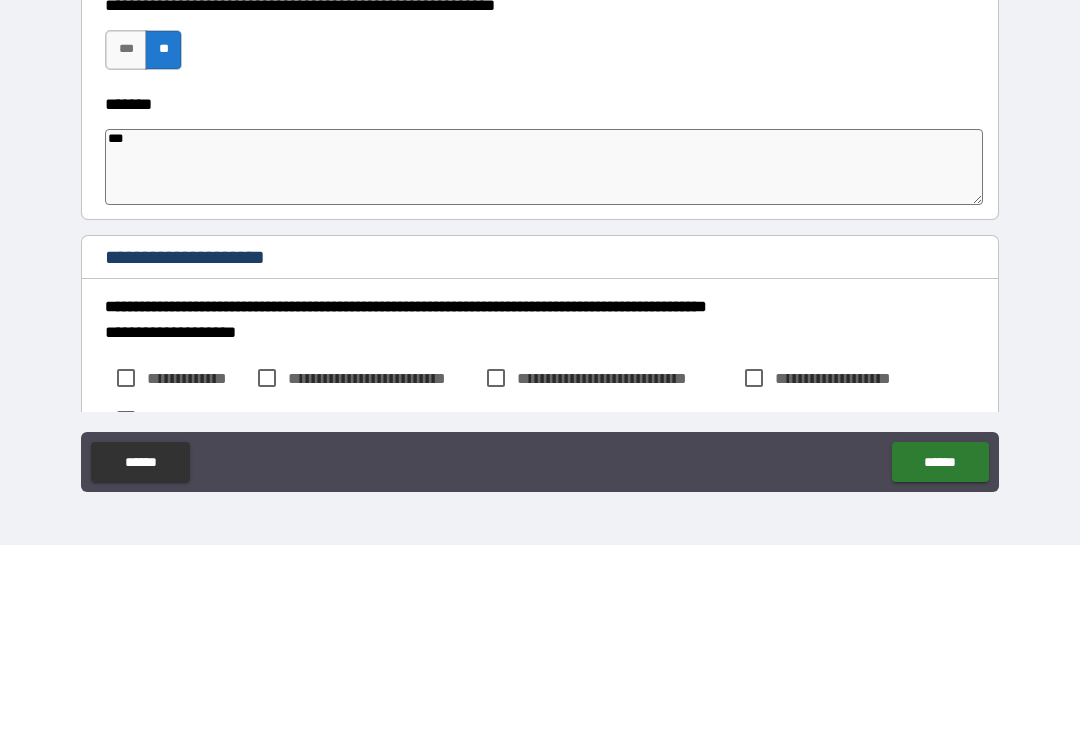 type on "*" 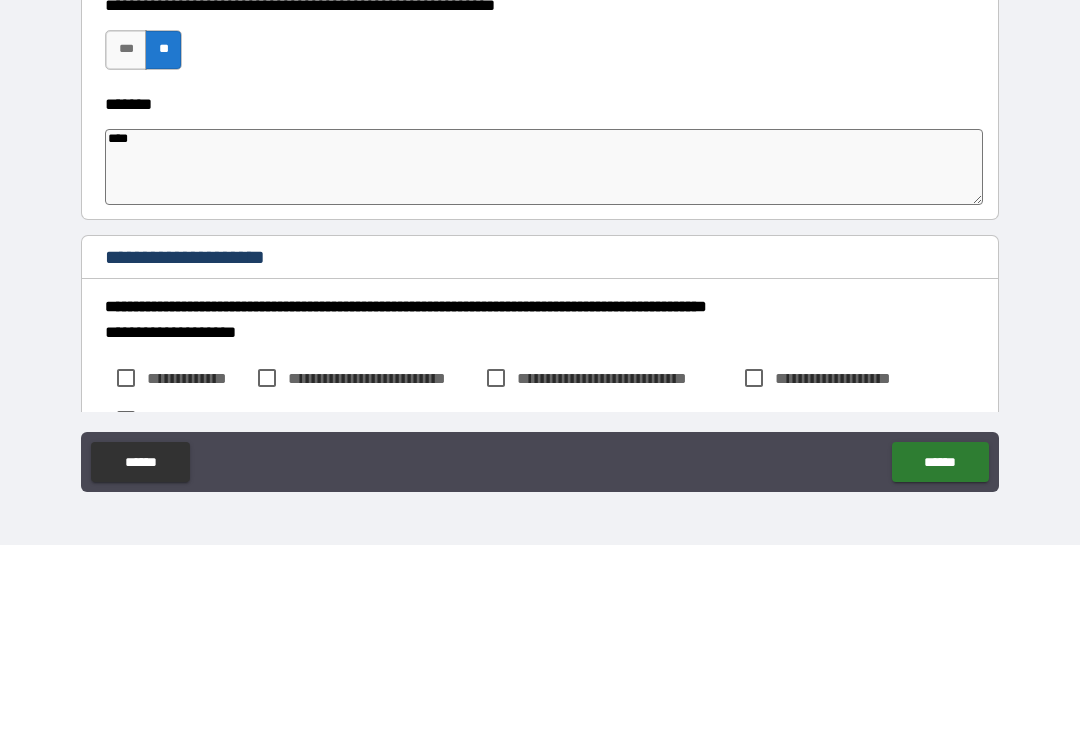 type on "*" 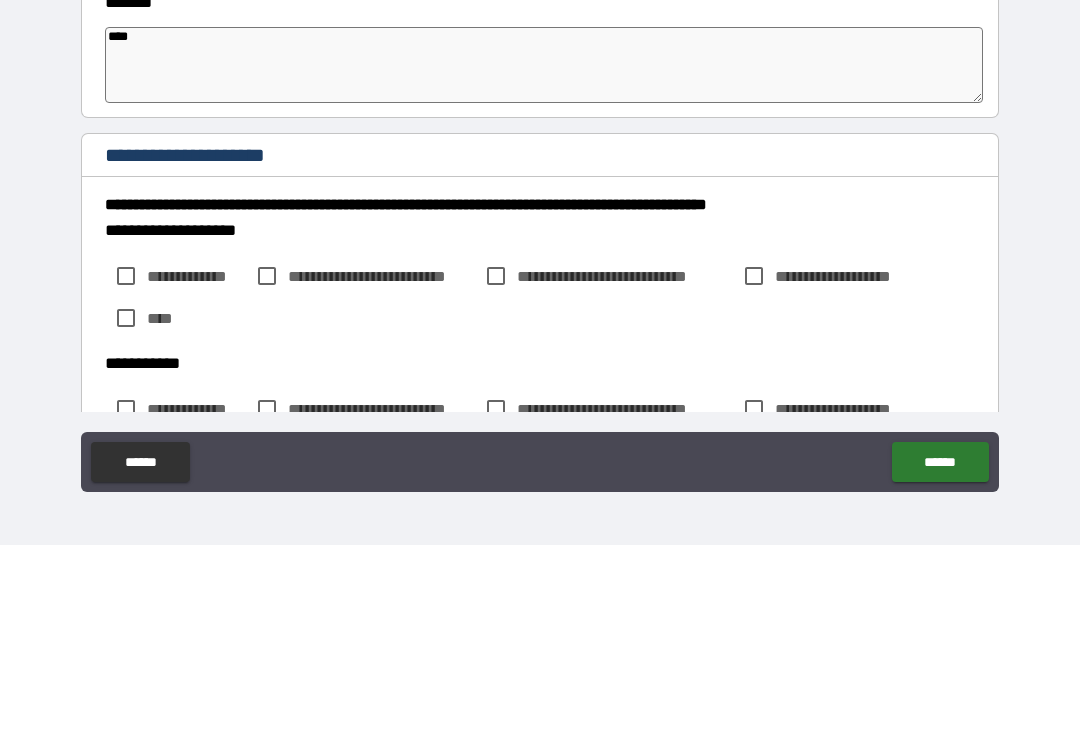 scroll, scrollTop: 1433, scrollLeft: 0, axis: vertical 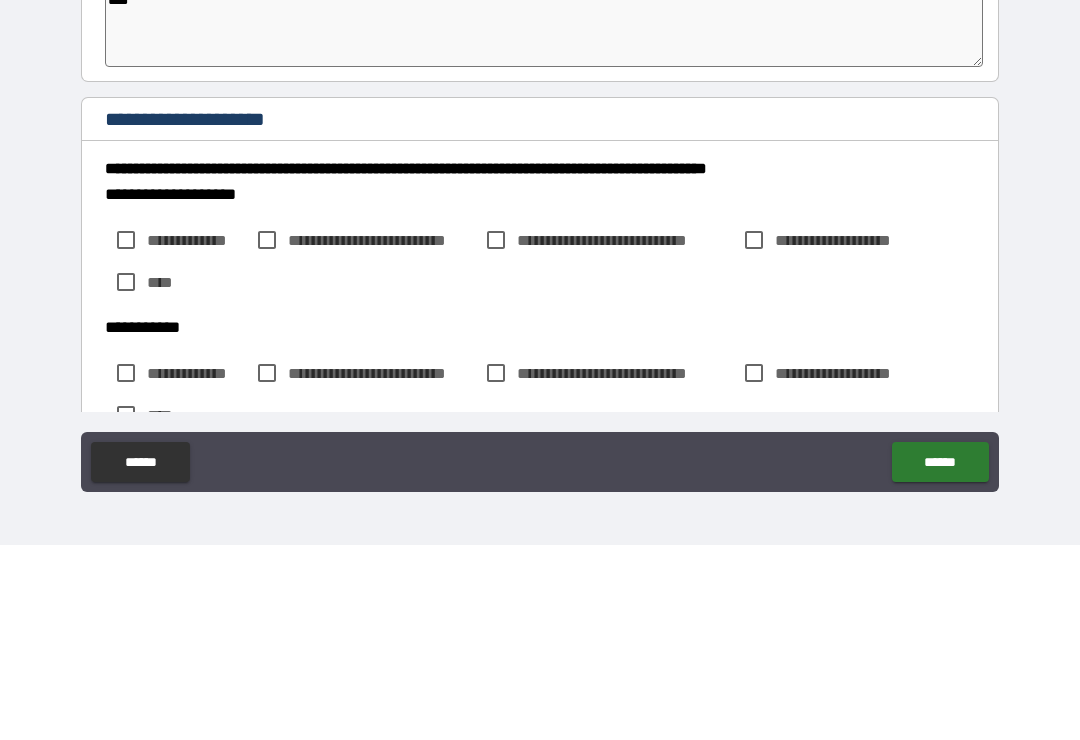 type on "****" 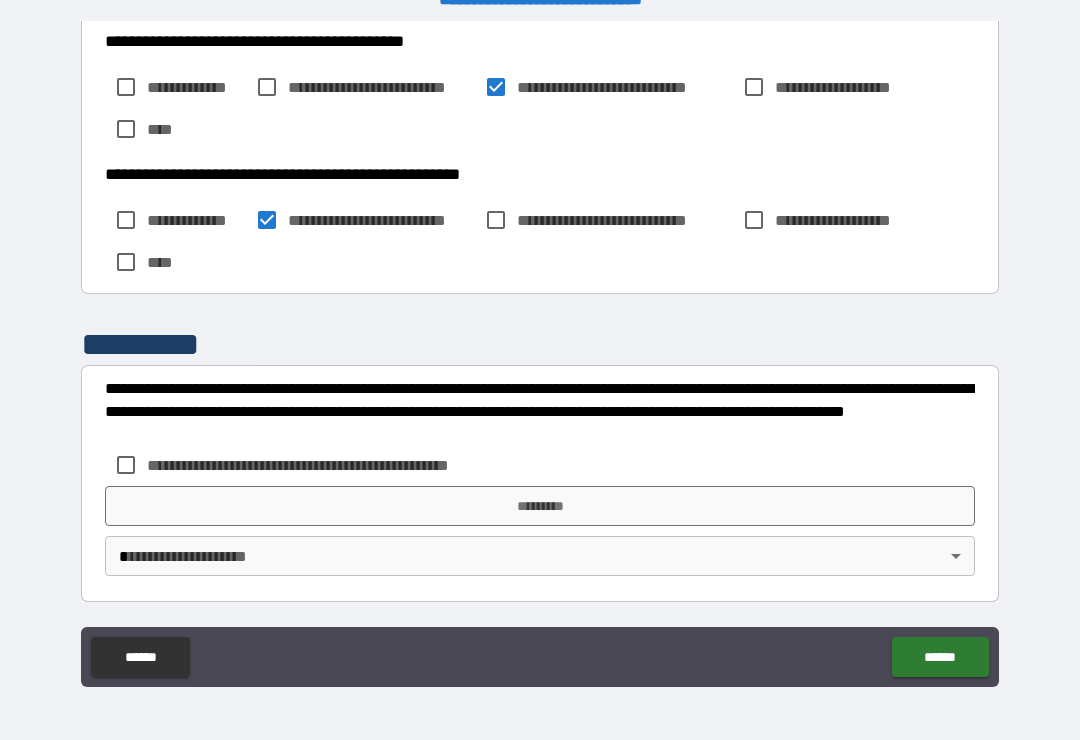 scroll, scrollTop: 2578, scrollLeft: 0, axis: vertical 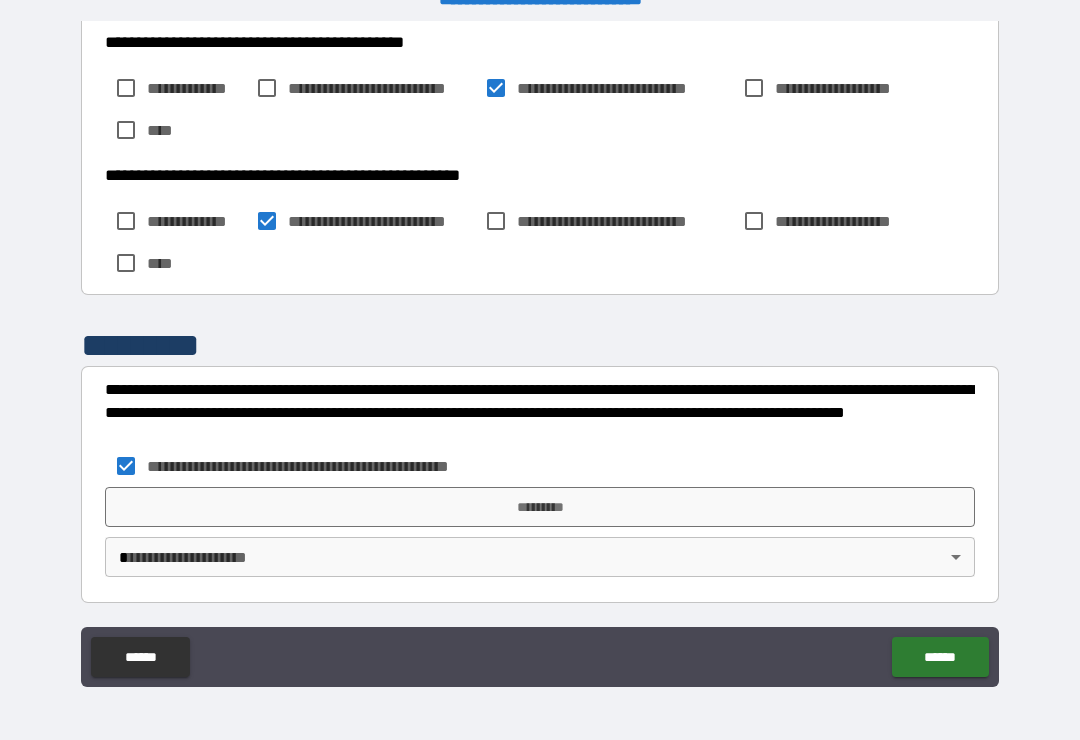 click on "*********" at bounding box center [540, 507] 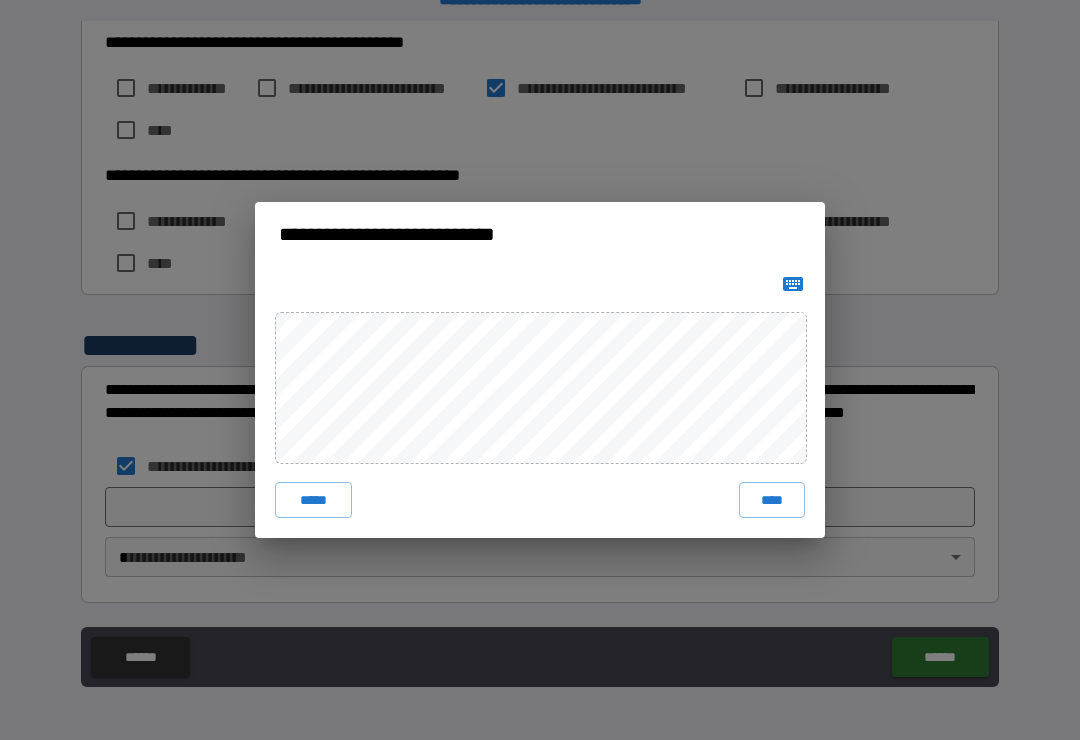 click on "****" at bounding box center (772, 500) 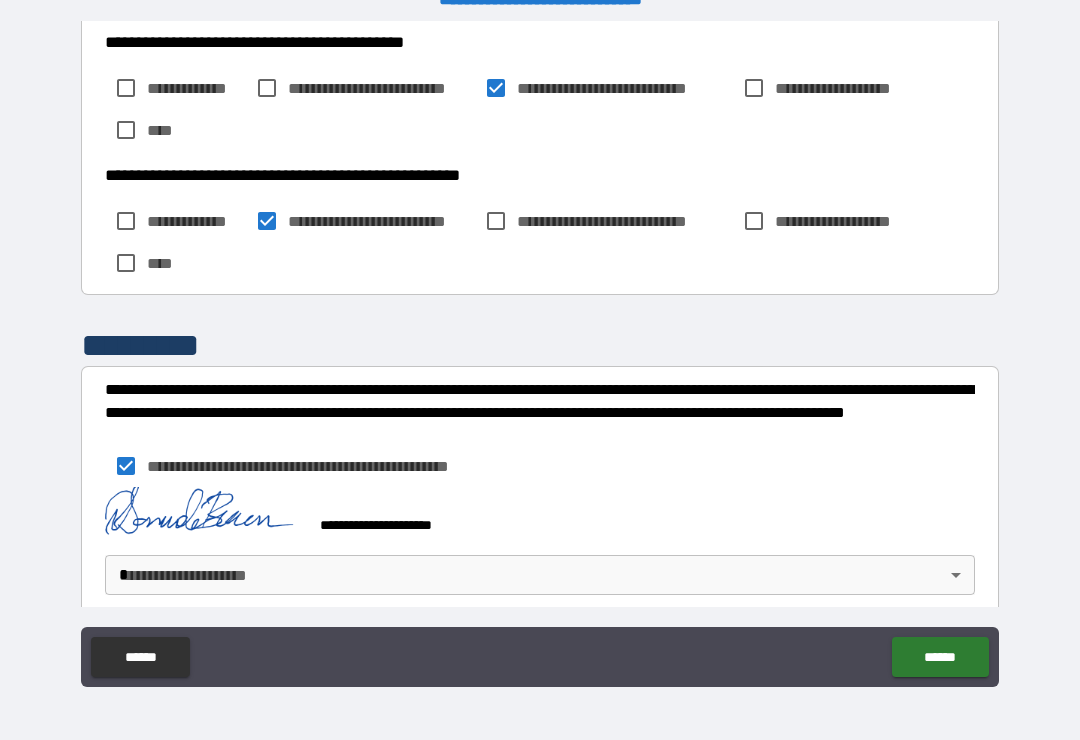 scroll, scrollTop: 2568, scrollLeft: 0, axis: vertical 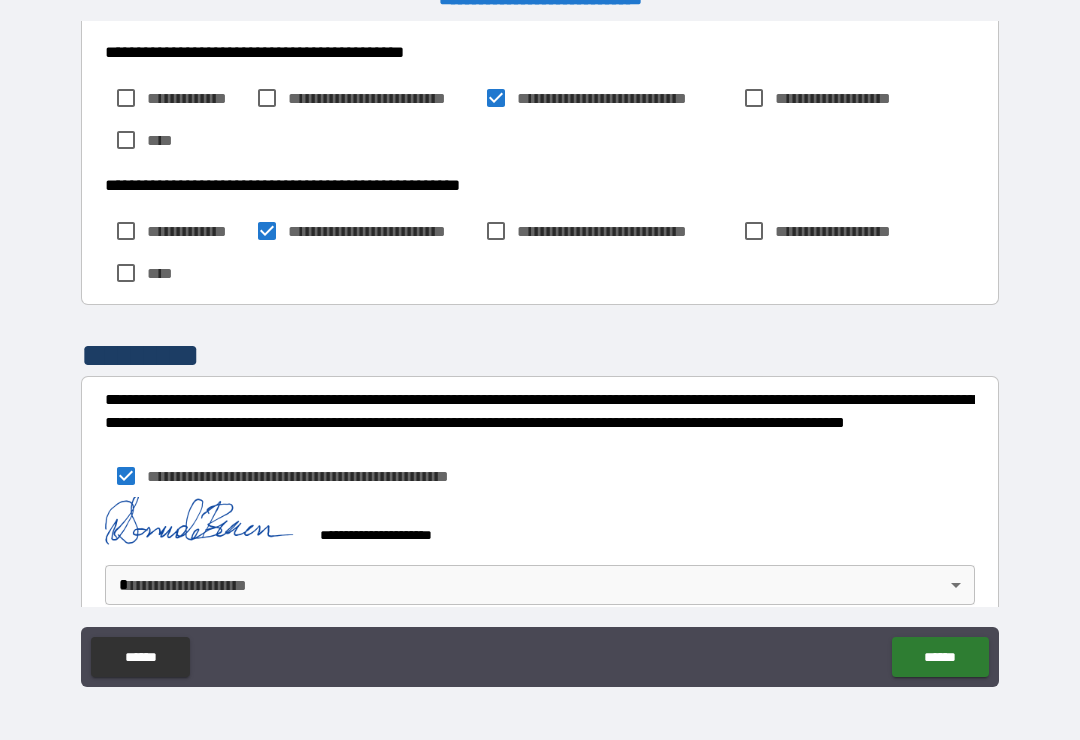 click on "******" at bounding box center [940, 657] 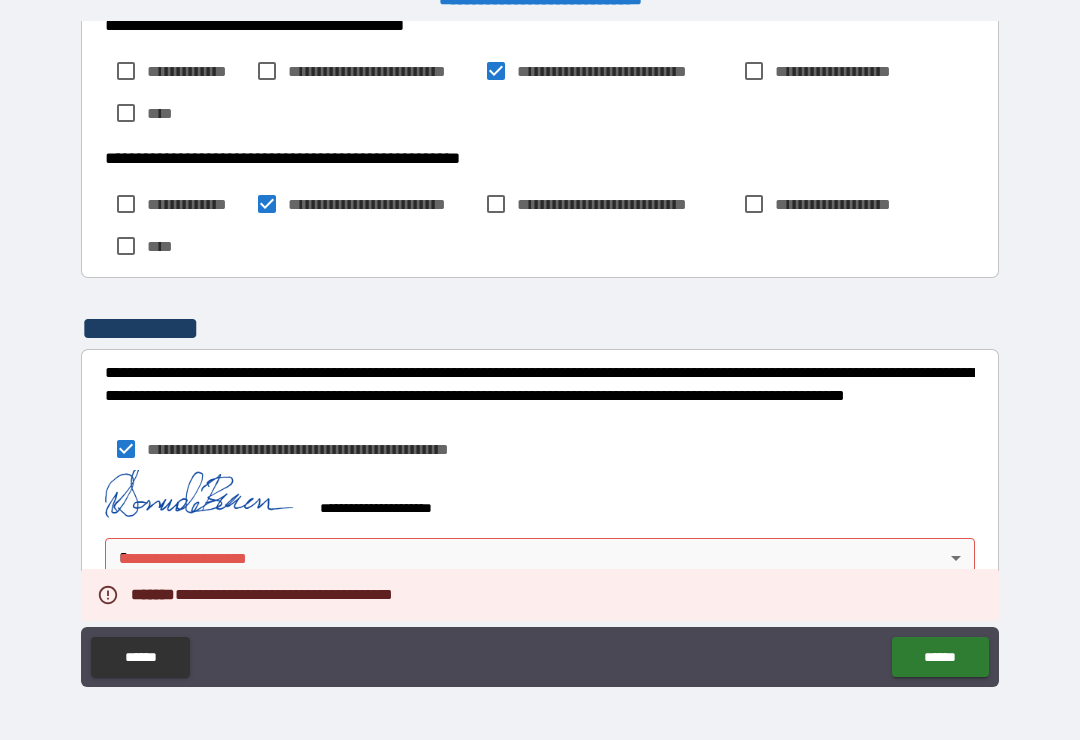 scroll, scrollTop: 2595, scrollLeft: 0, axis: vertical 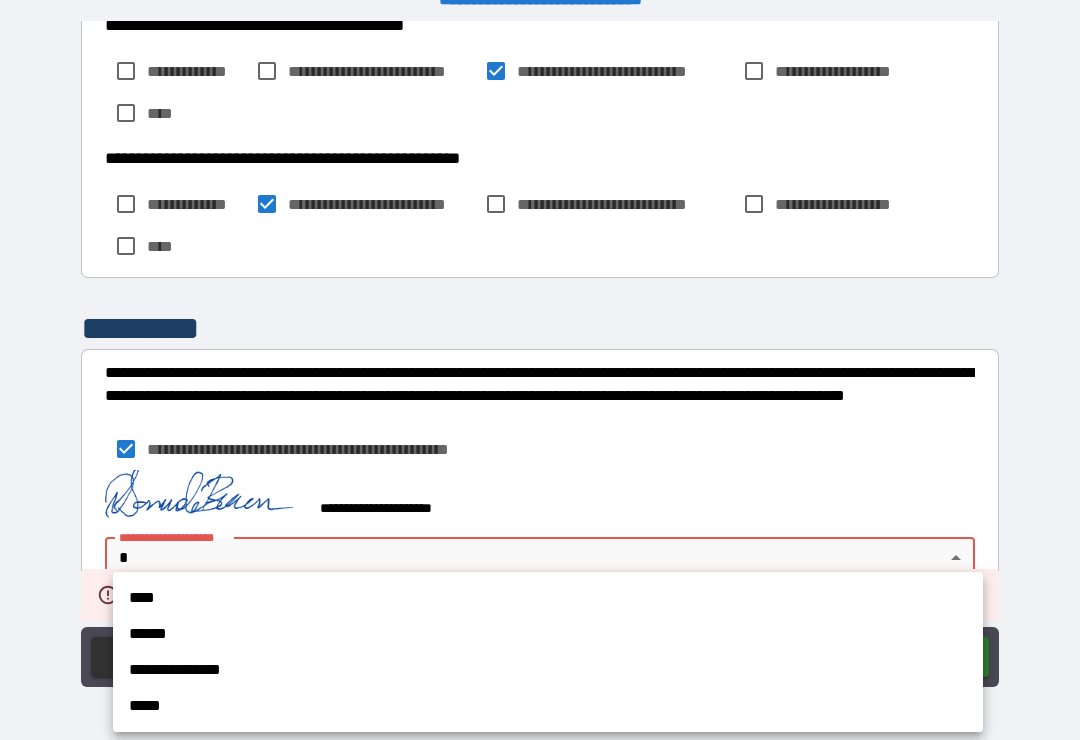click on "****" at bounding box center (548, 598) 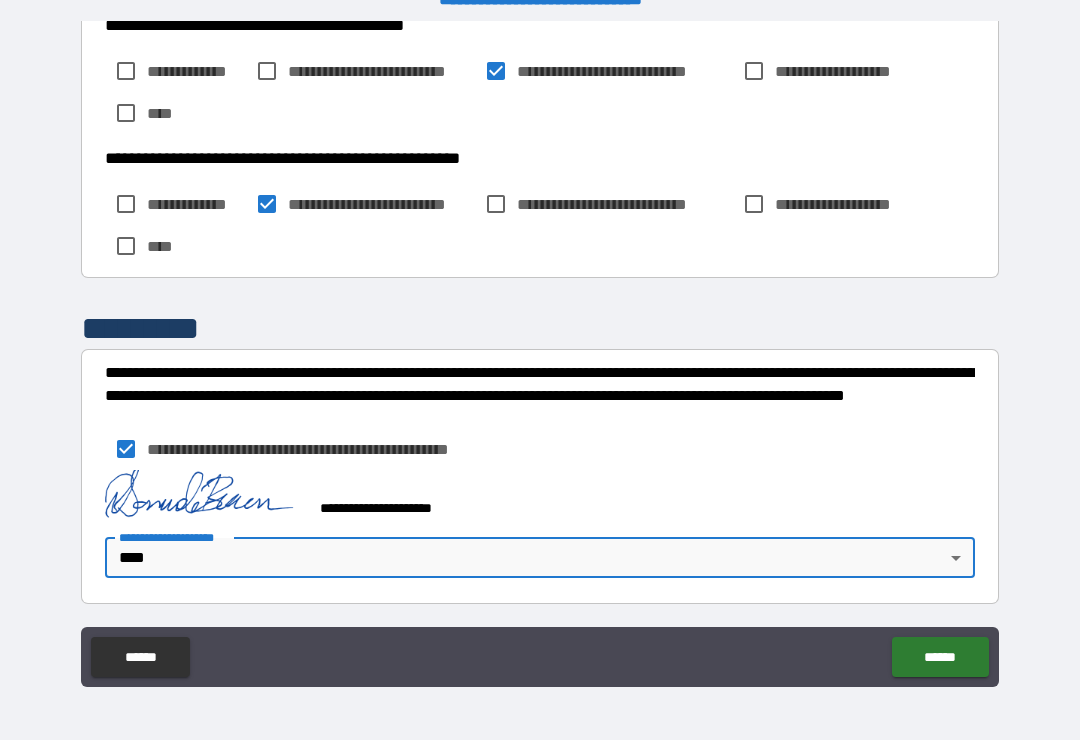click on "******" at bounding box center [940, 657] 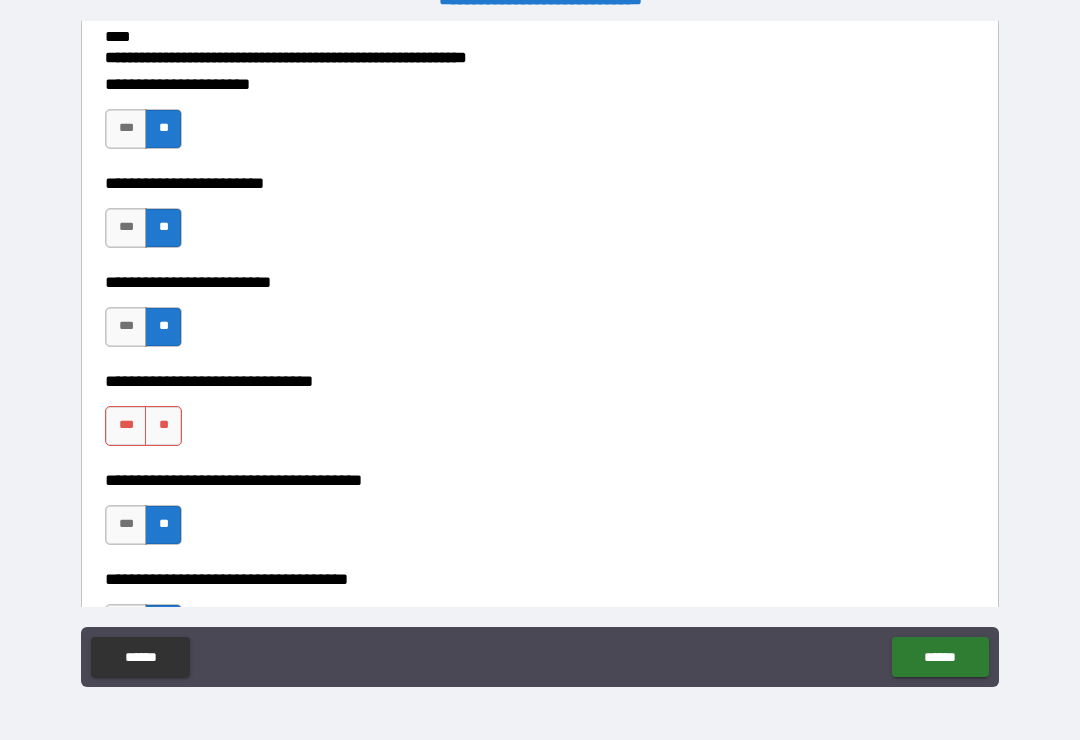 scroll, scrollTop: 378, scrollLeft: 0, axis: vertical 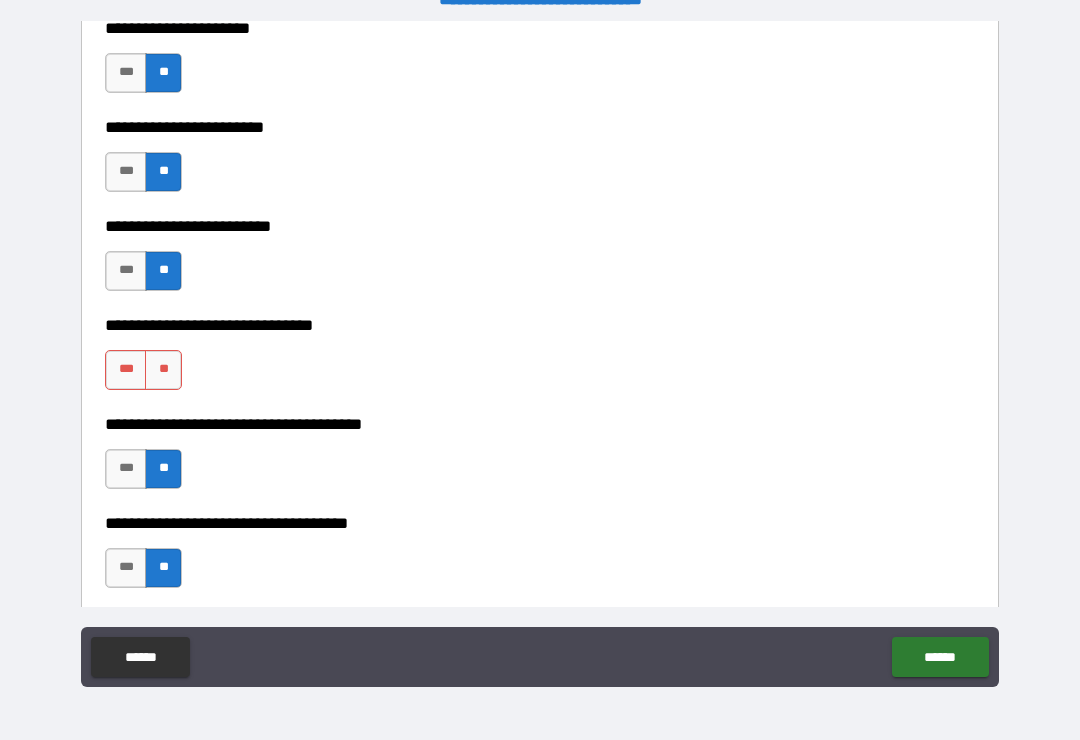 click on "***" at bounding box center [126, 370] 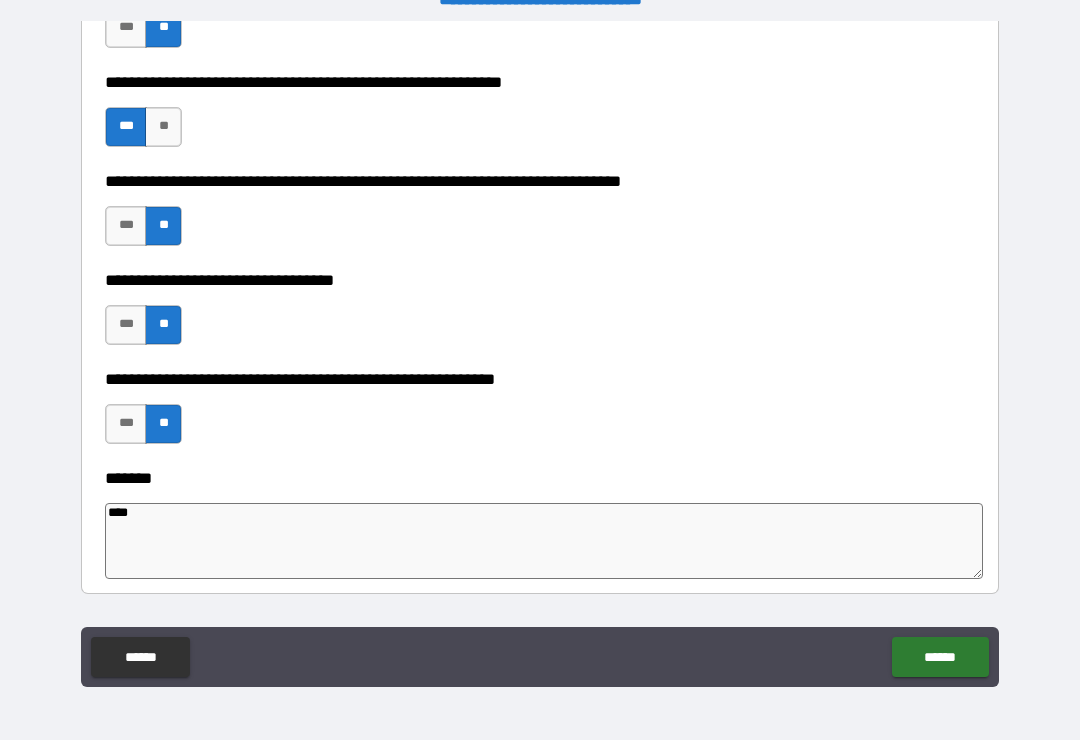 scroll, scrollTop: 1210, scrollLeft: 0, axis: vertical 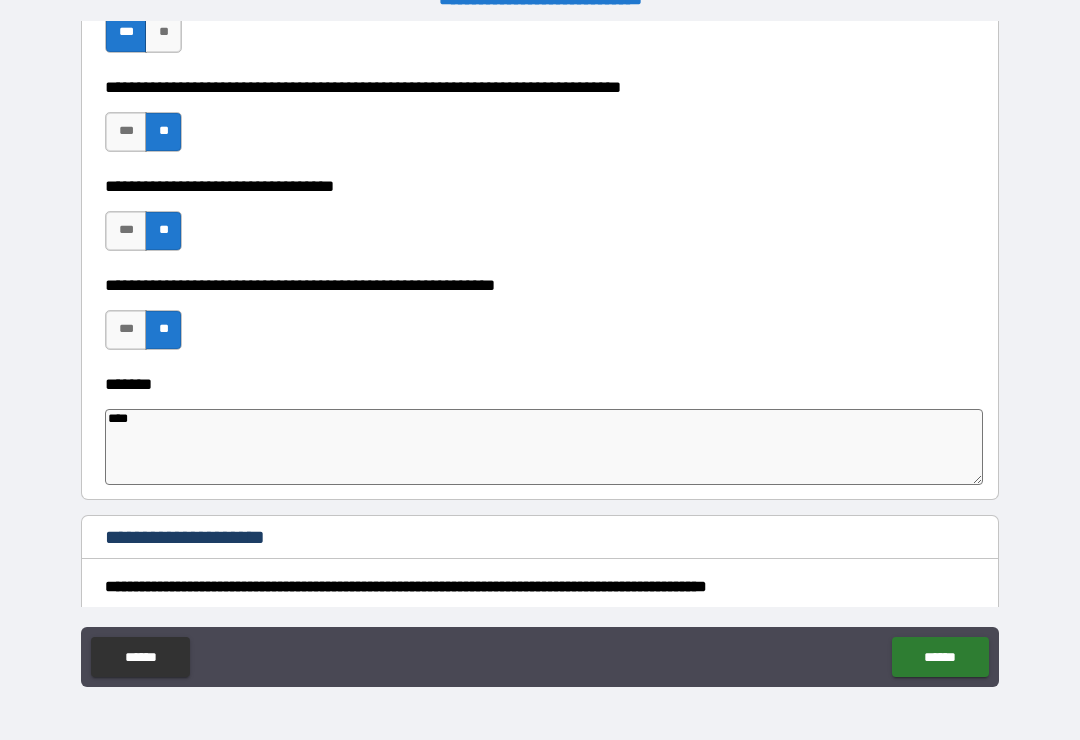 click on "******" at bounding box center (940, 657) 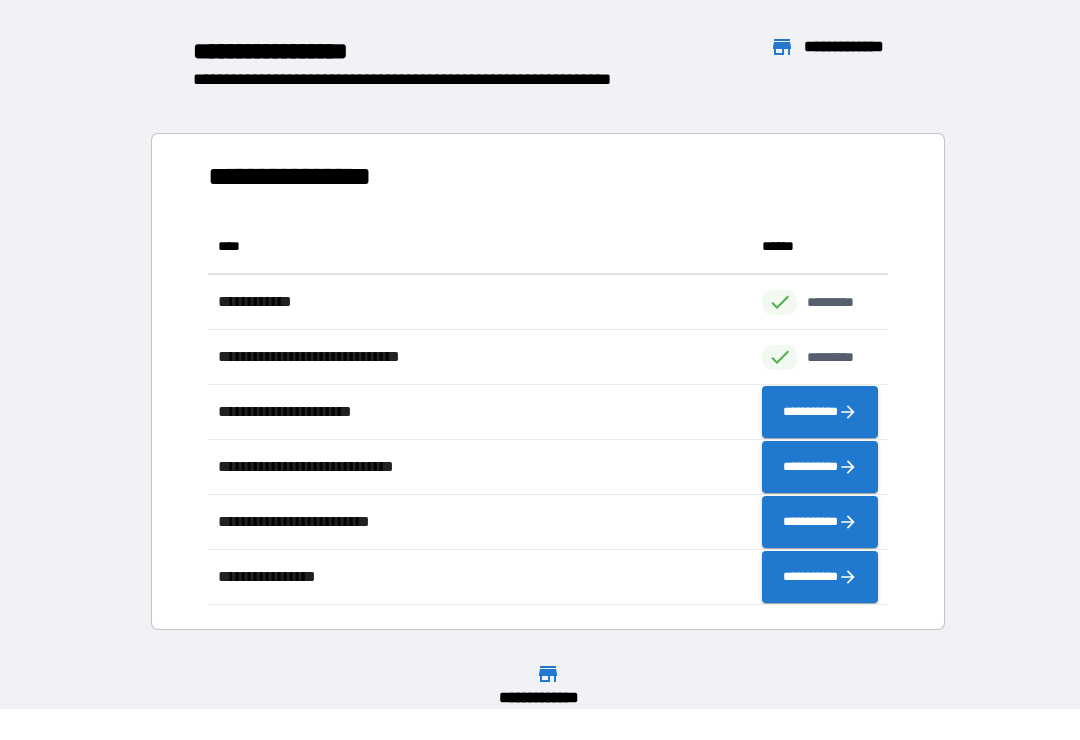 scroll, scrollTop: 1, scrollLeft: 1, axis: both 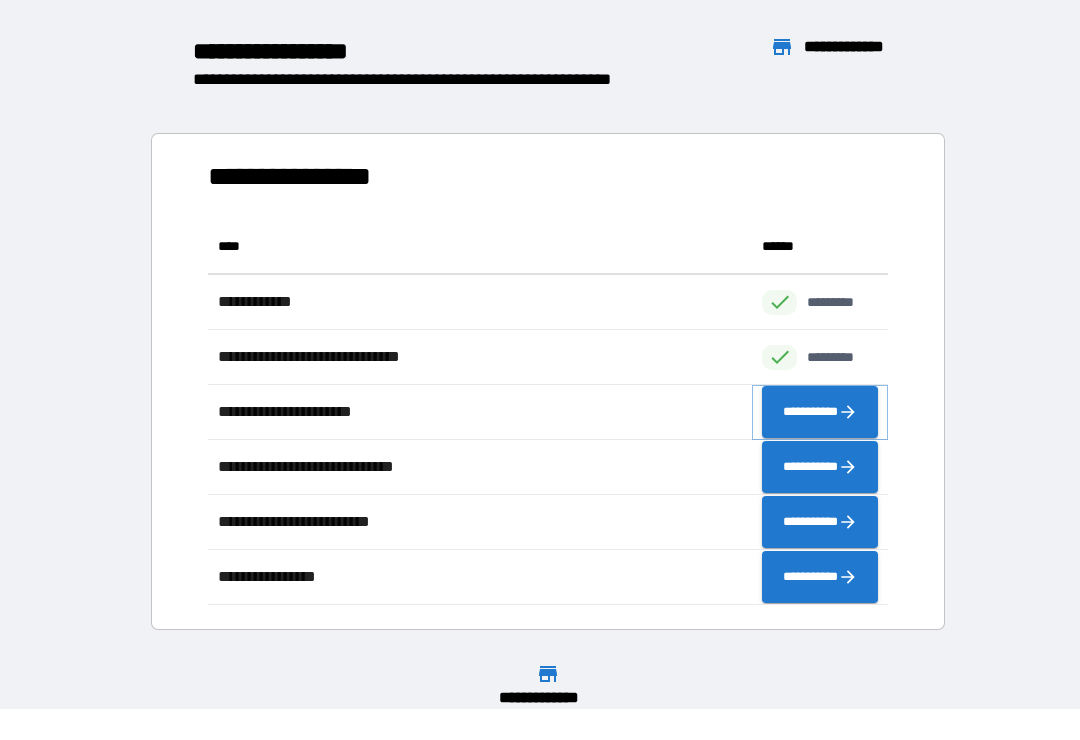 click on "**********" at bounding box center (820, 412) 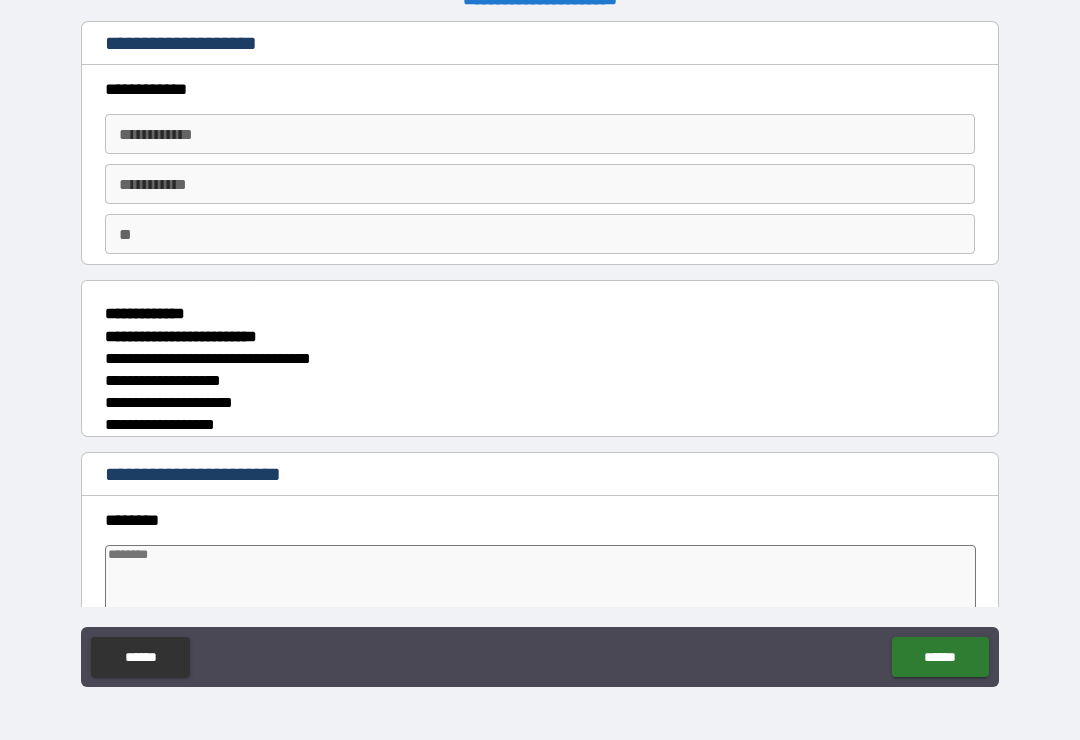 type on "*" 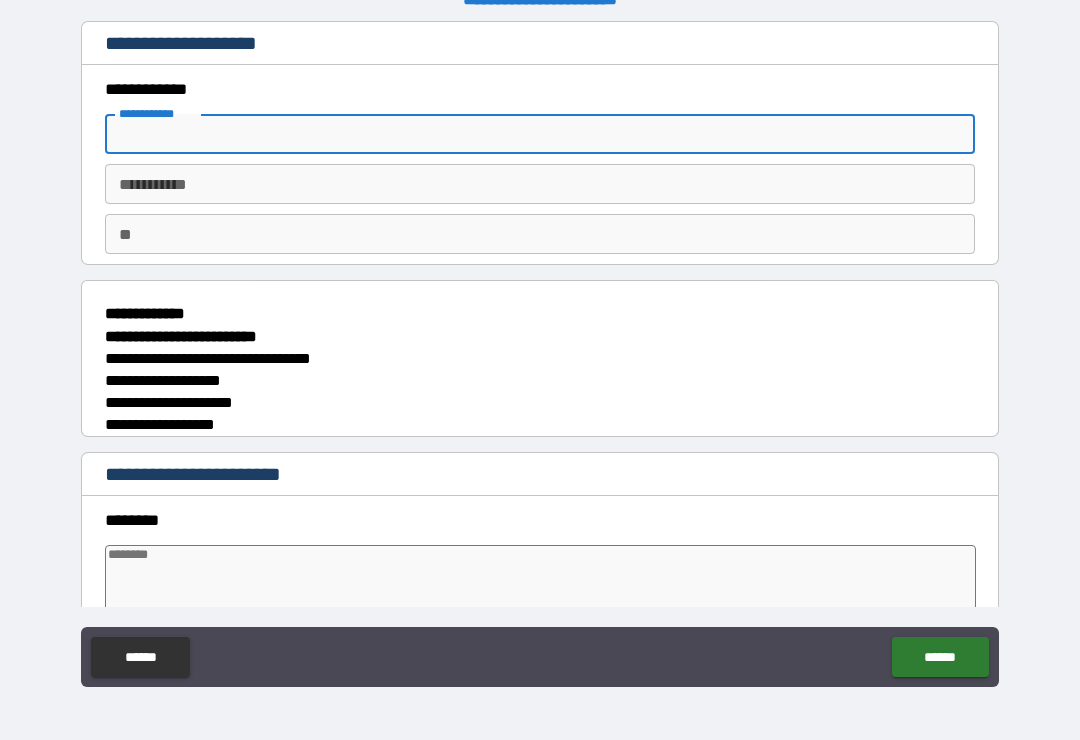type on "*" 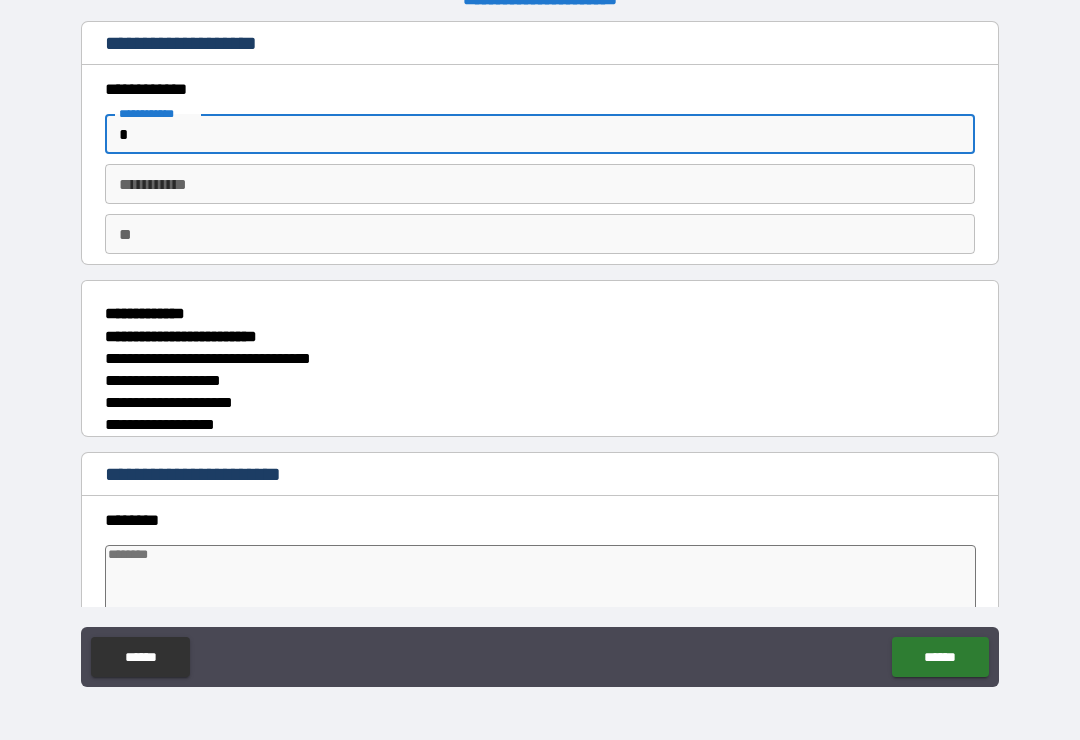 type on "*" 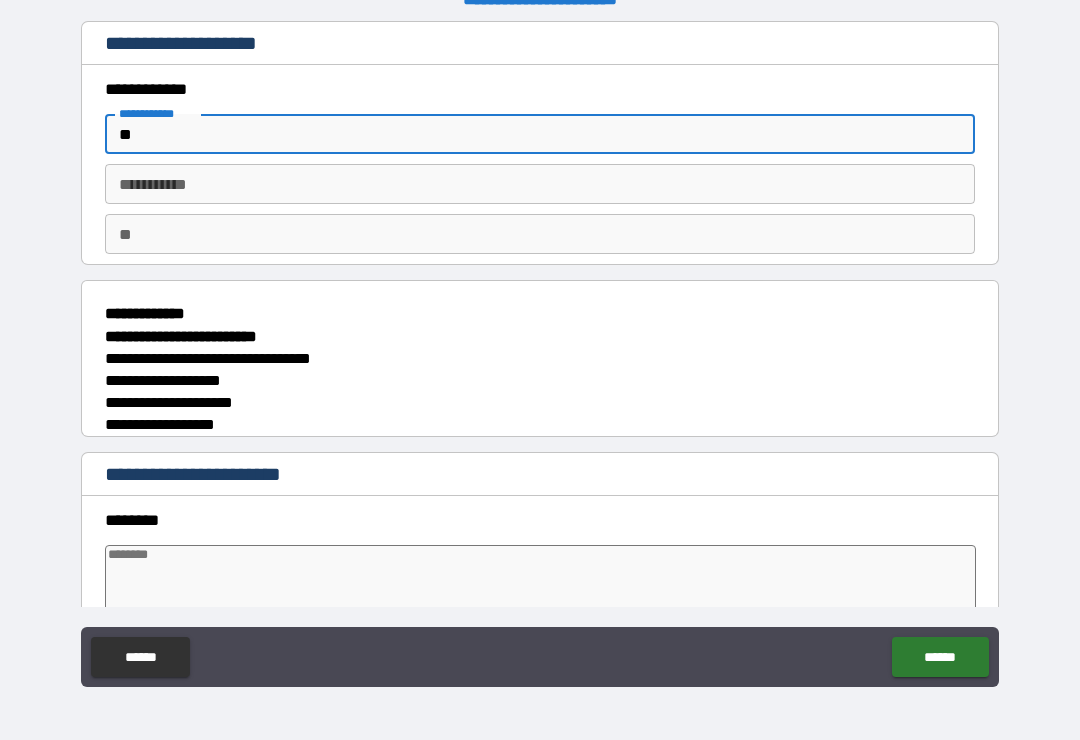 type on "*" 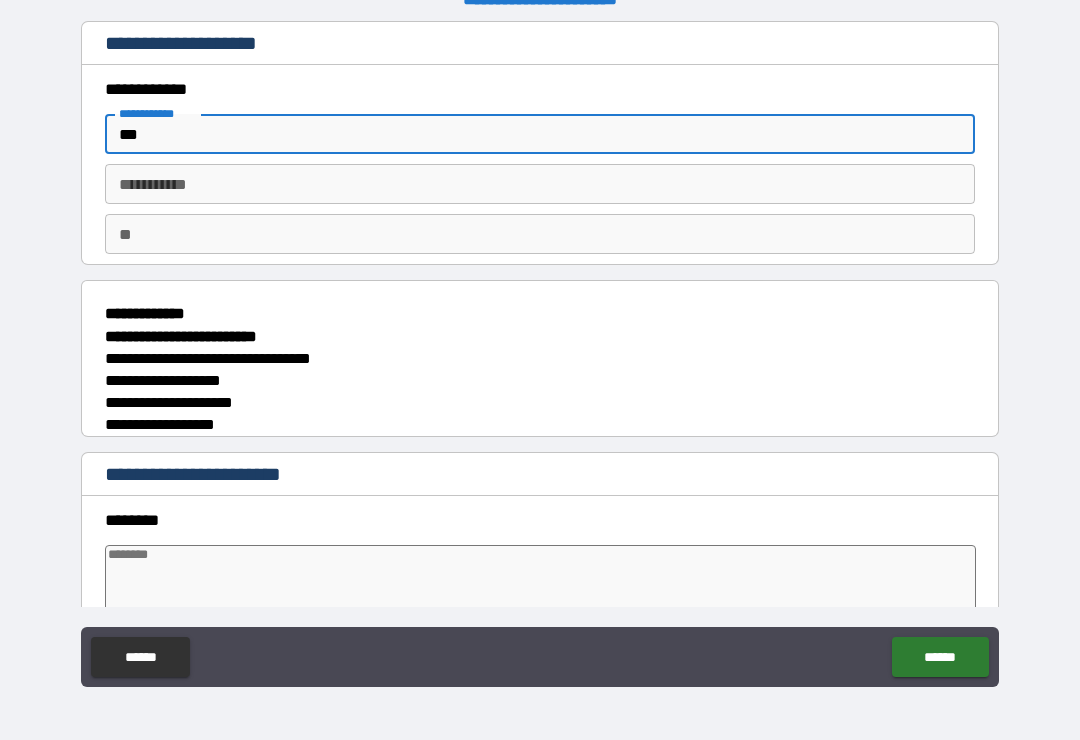 type on "*" 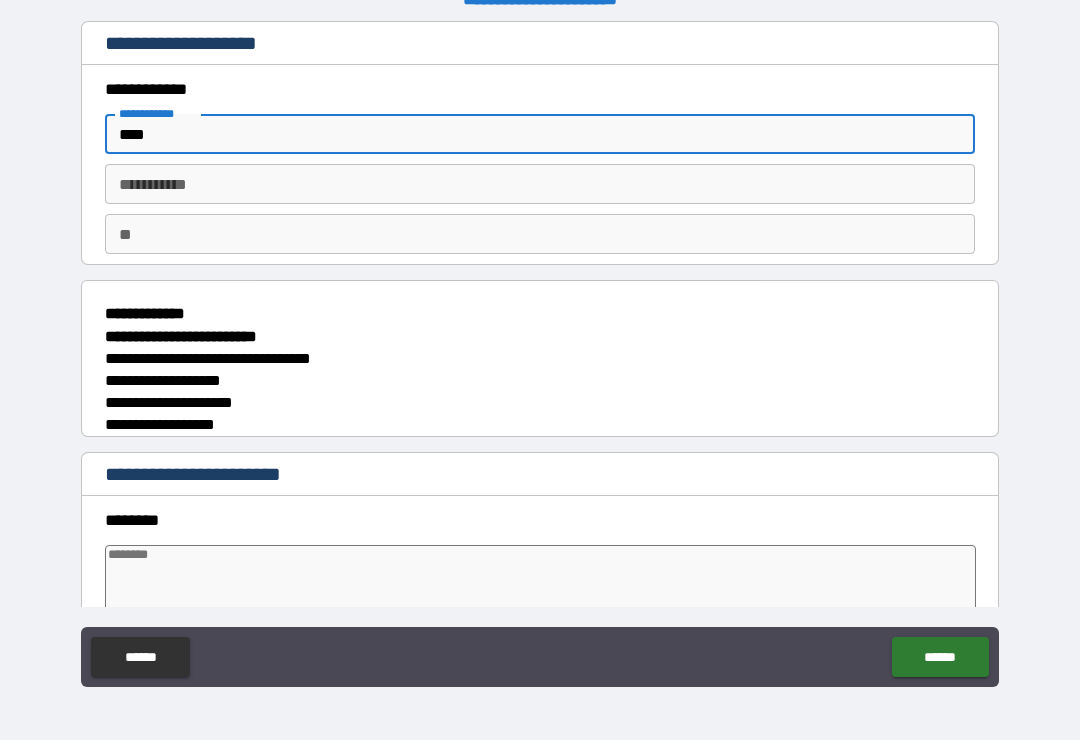 type on "*" 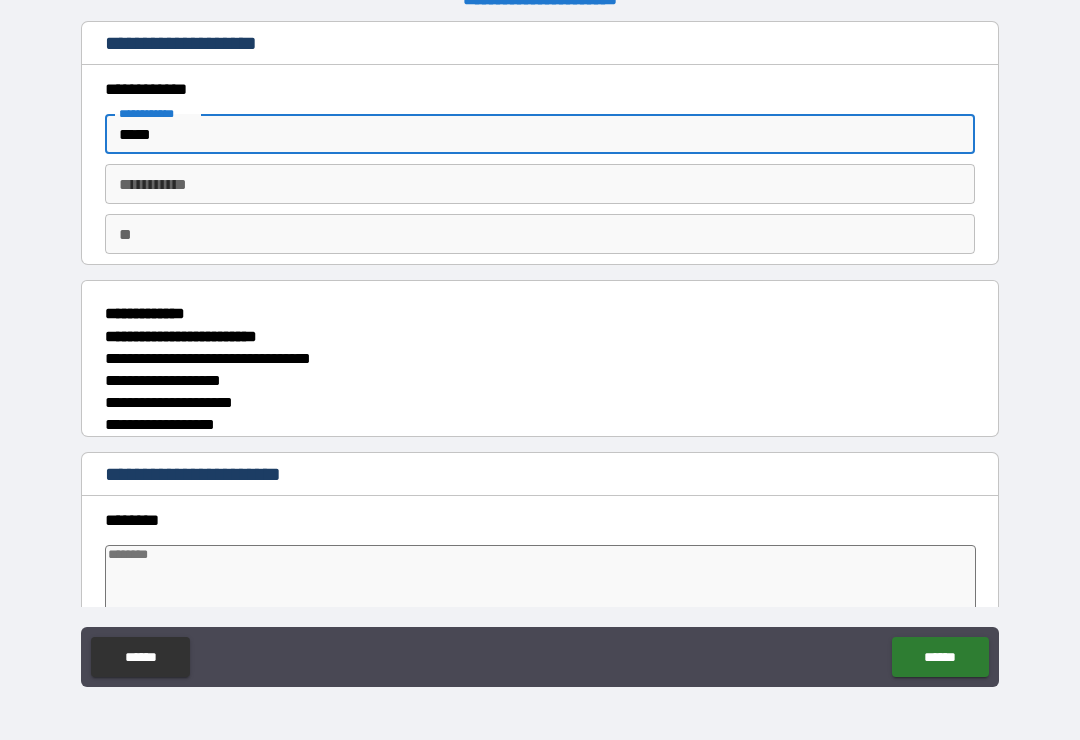 type on "*" 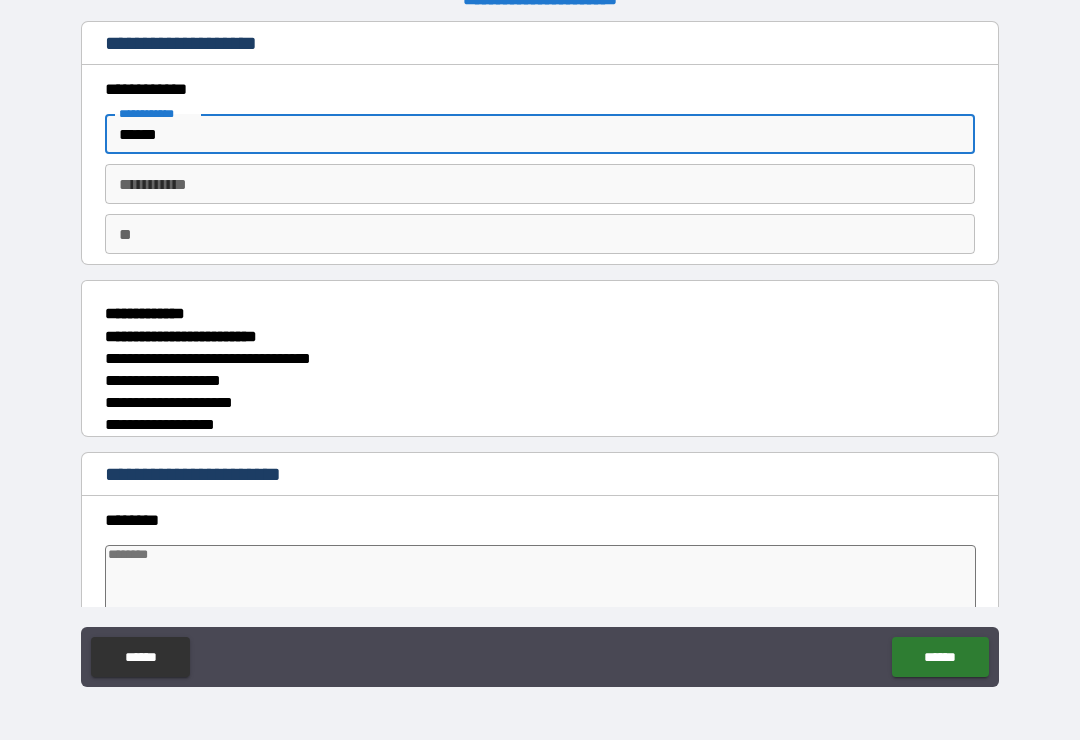 type on "*" 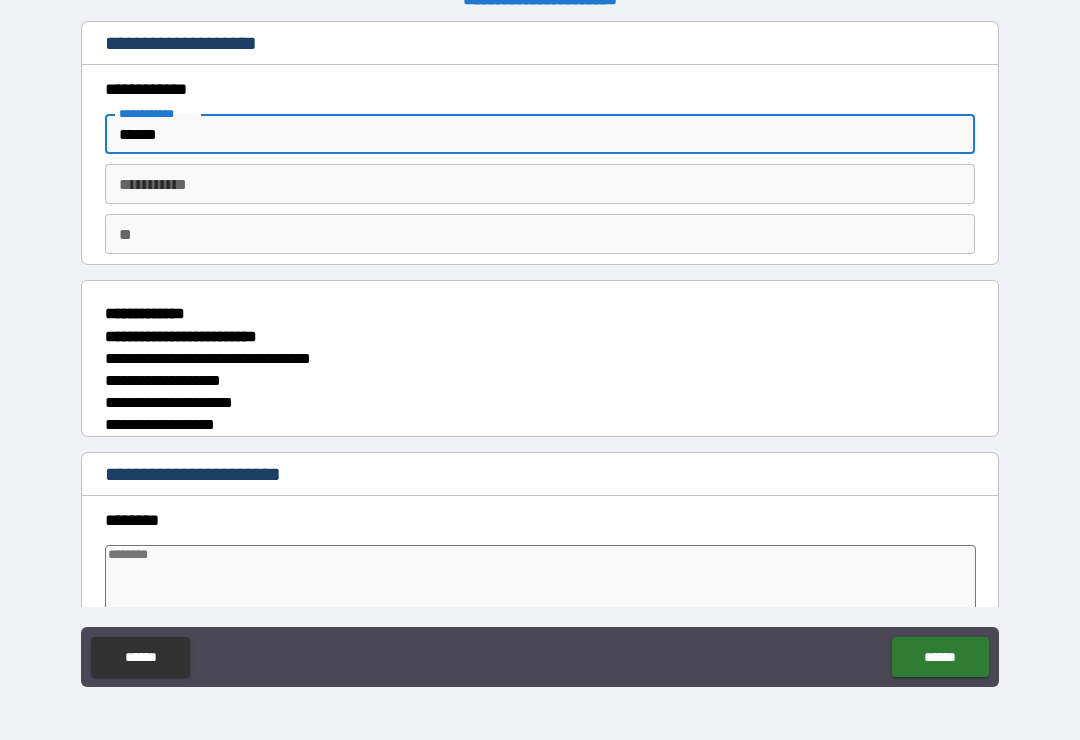 type on "*******" 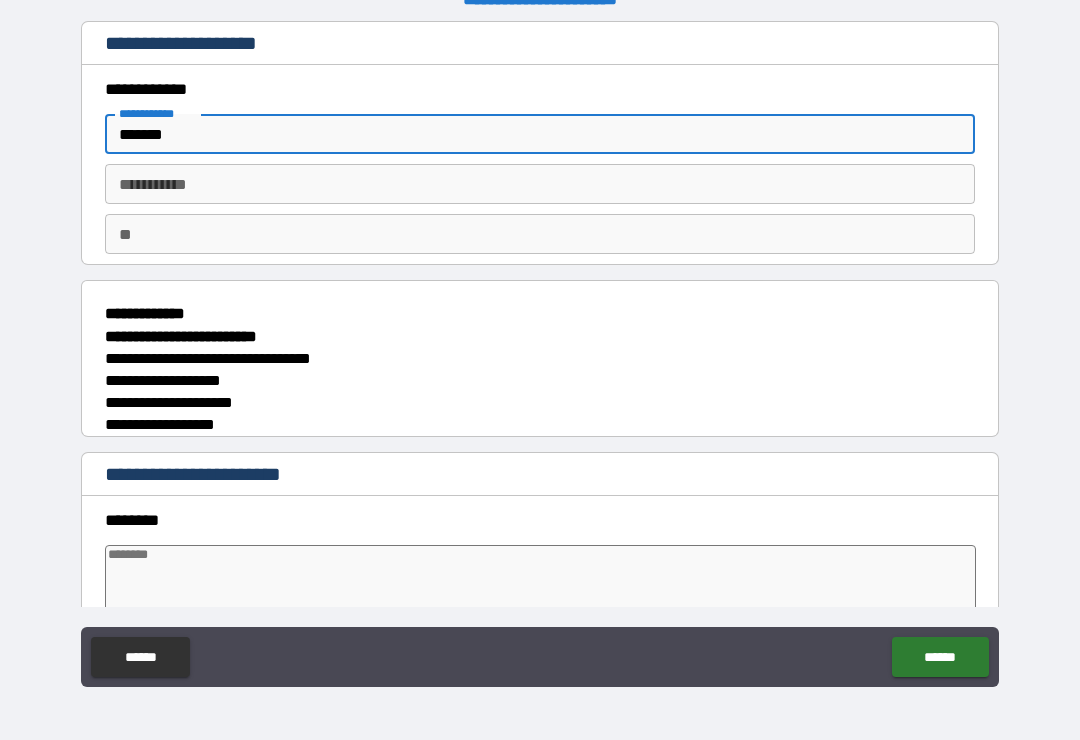 type on "*" 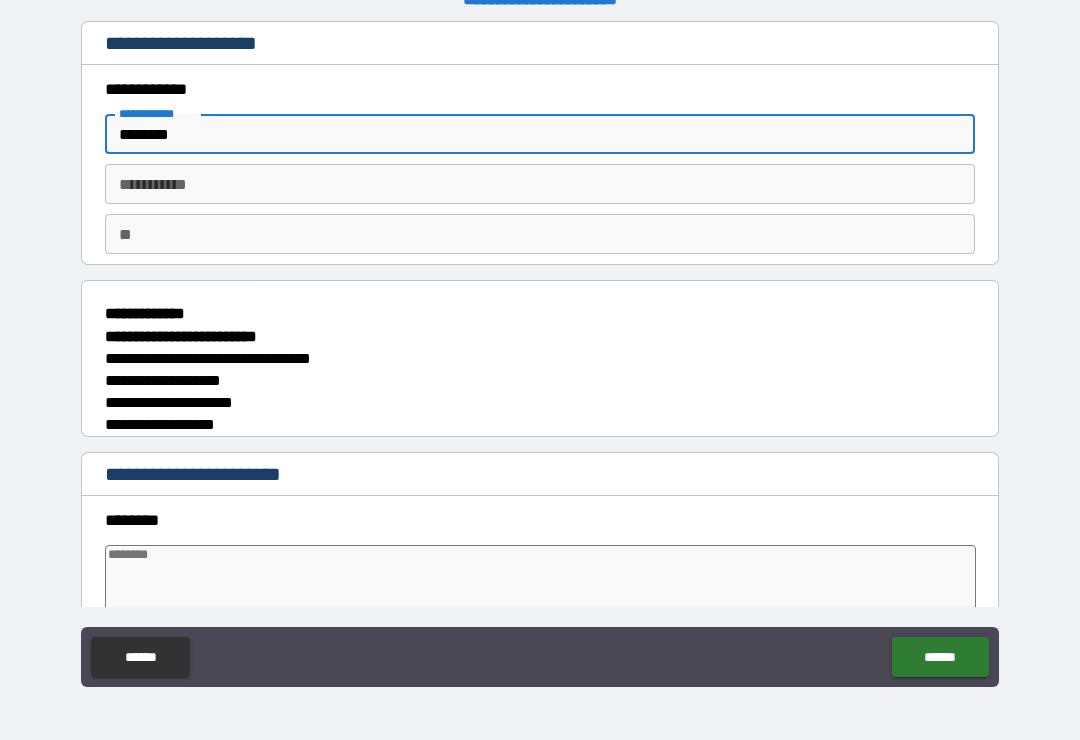 type on "*" 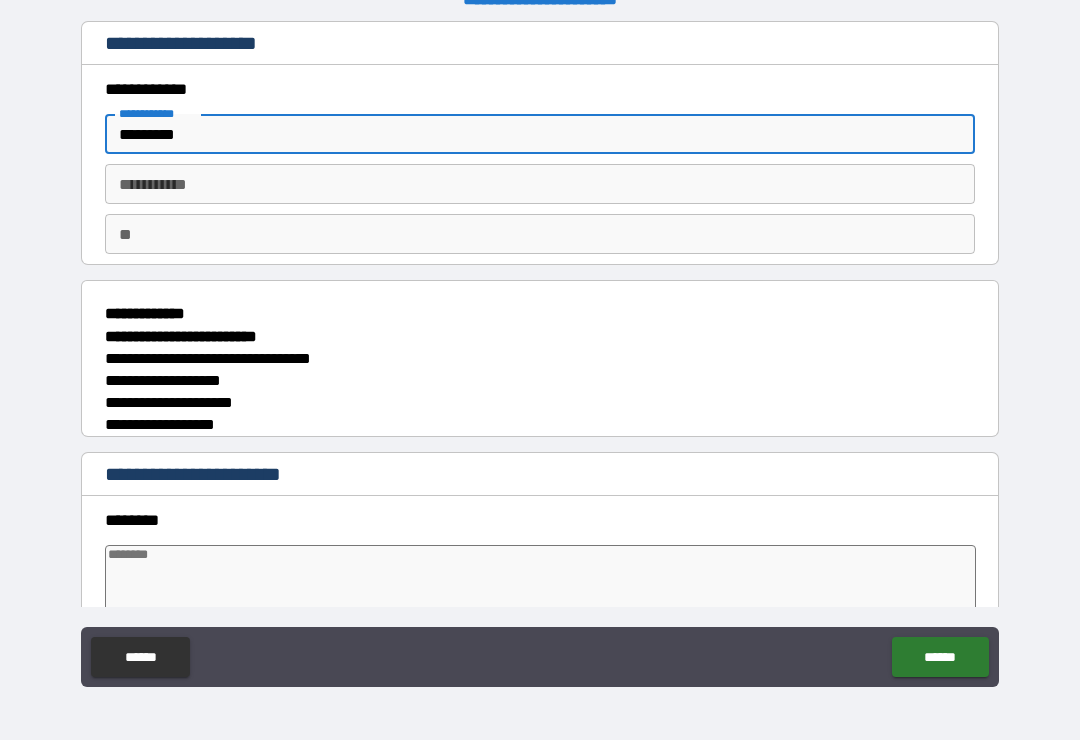 type on "*" 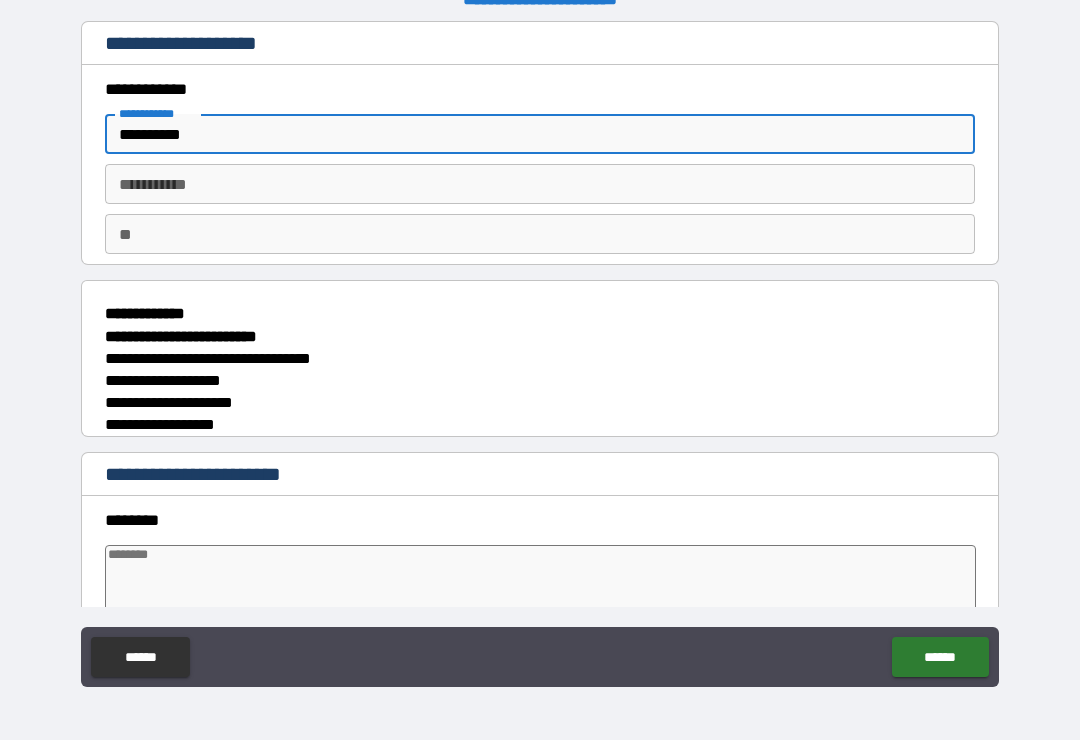 type on "*" 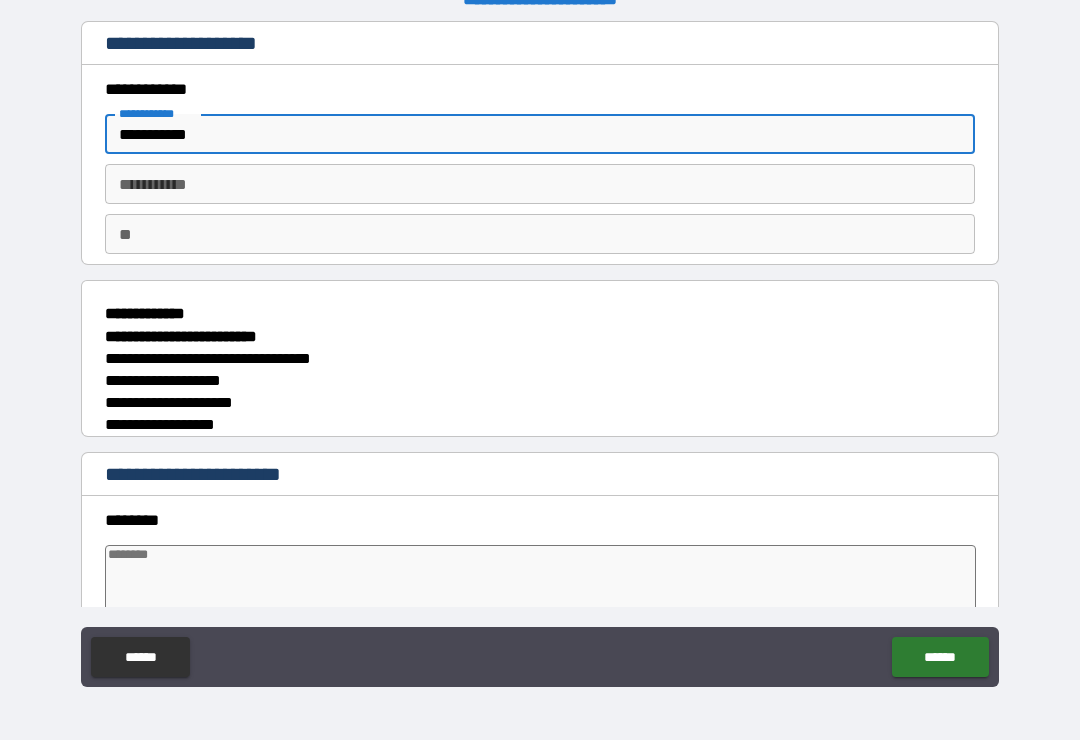 type on "*" 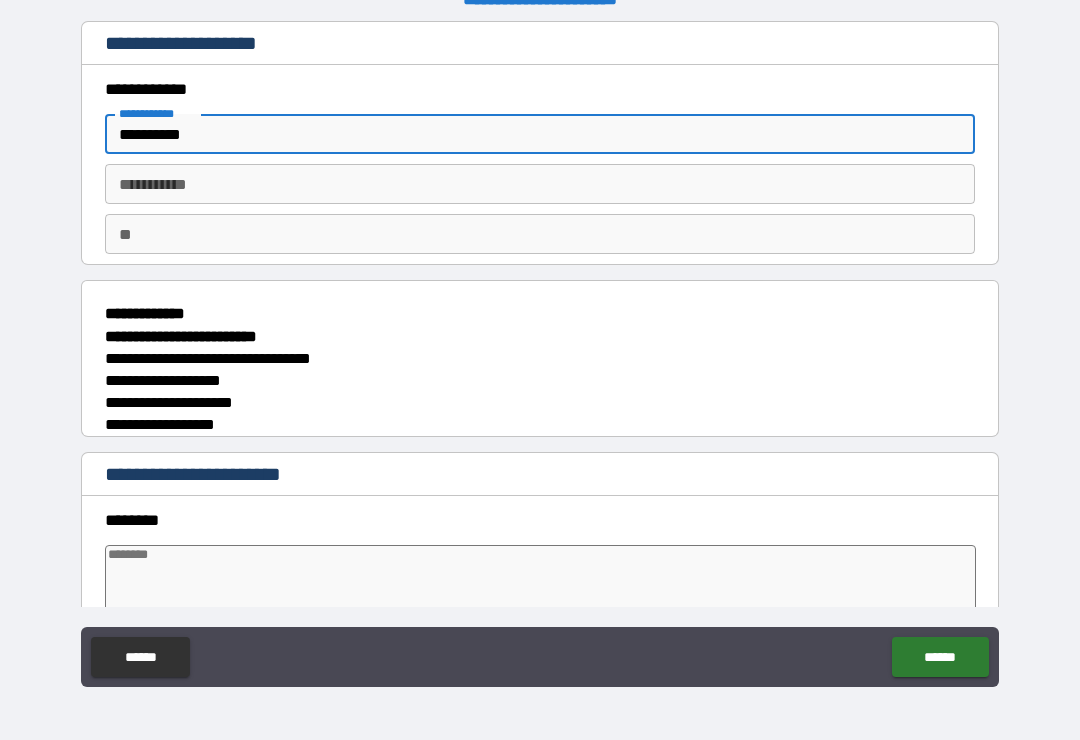 type on "*" 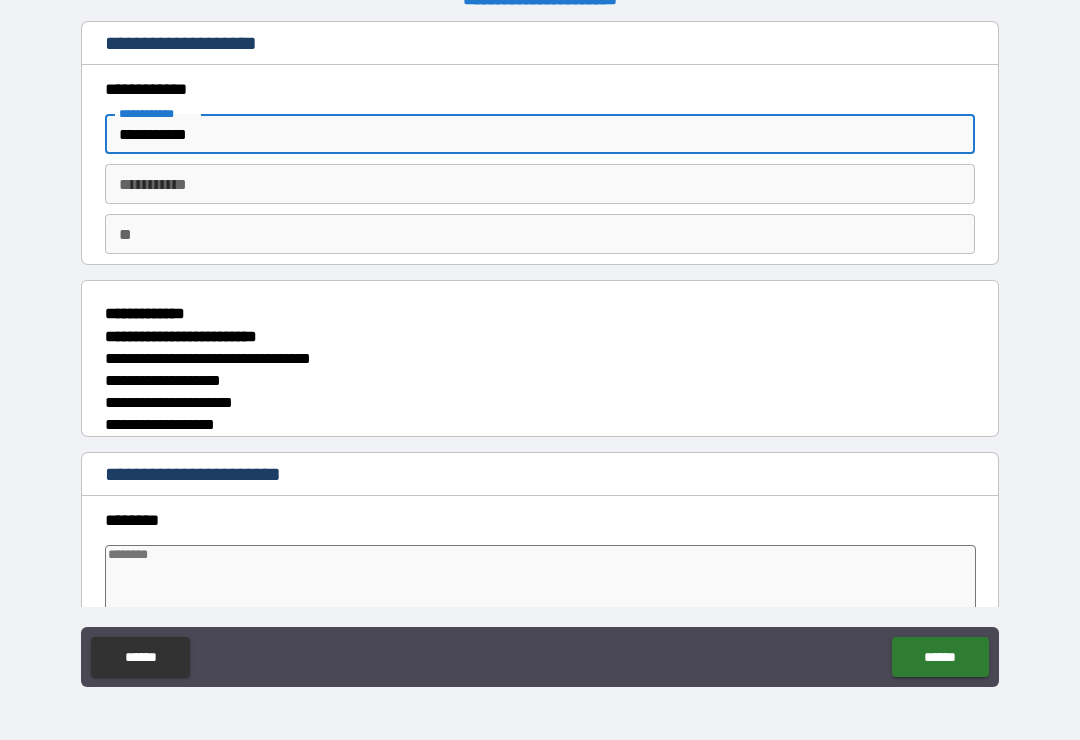 type on "*" 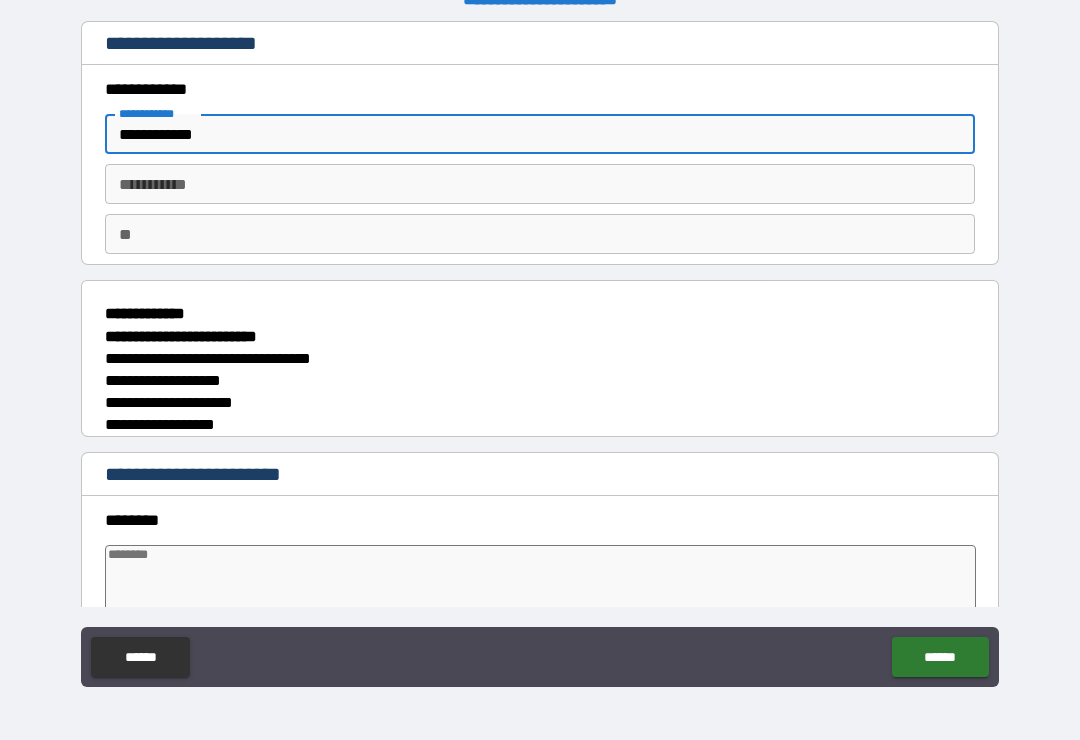type on "*" 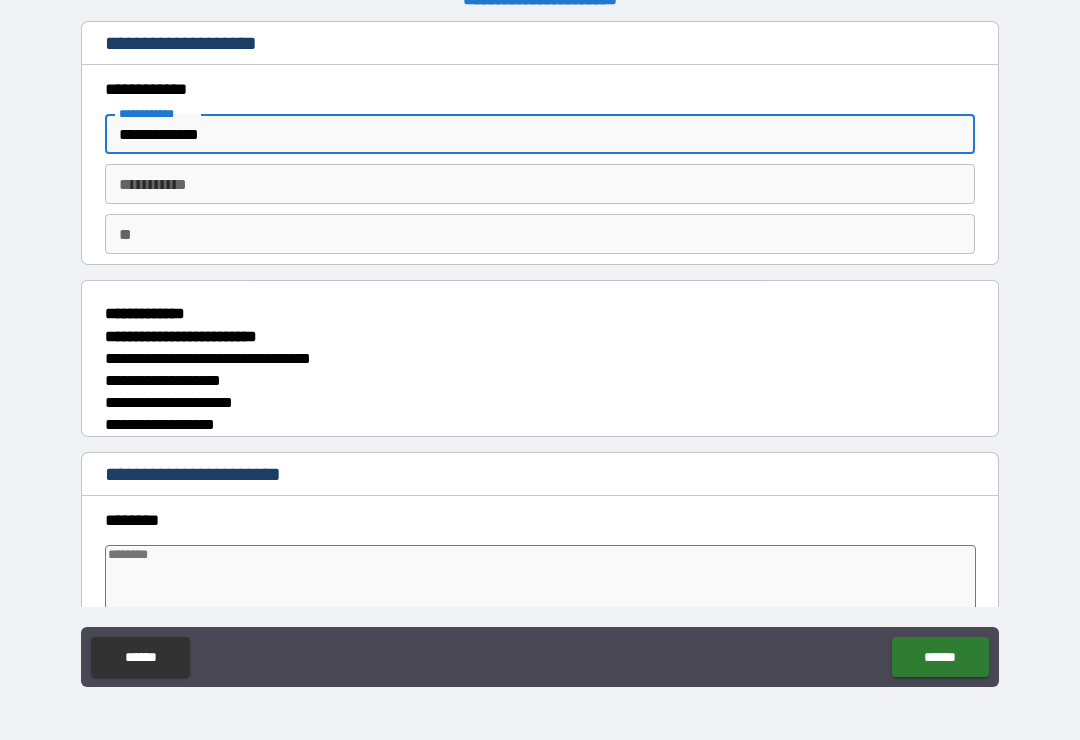 type on "*" 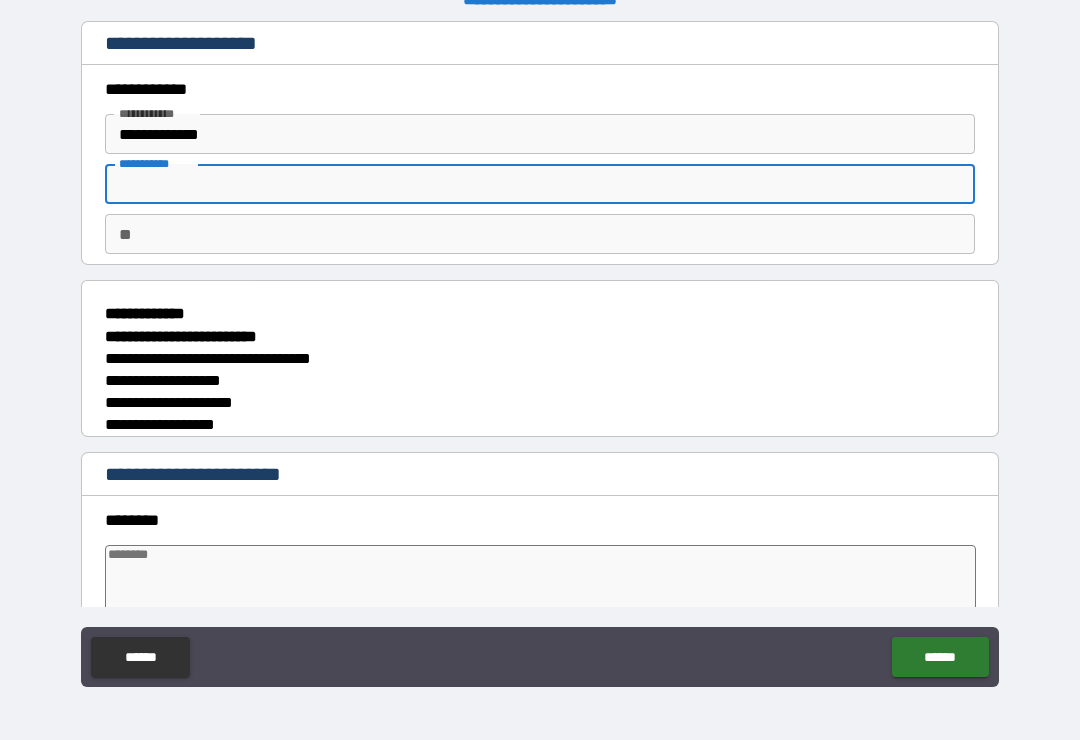 type on "*" 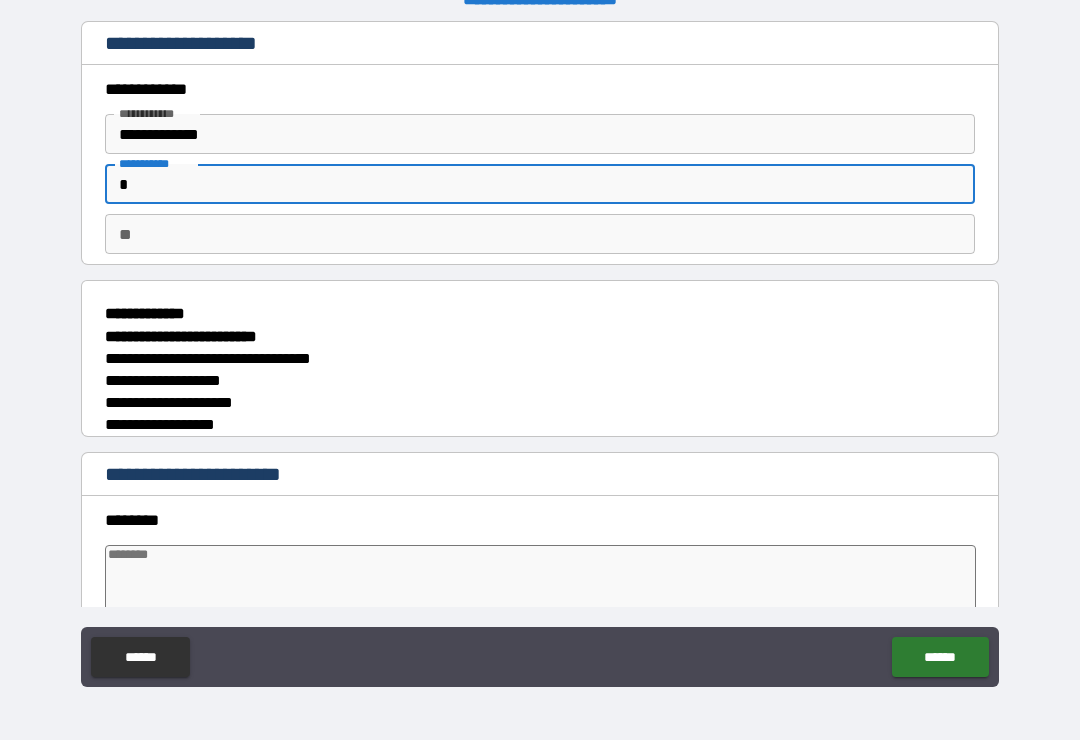 type on "*" 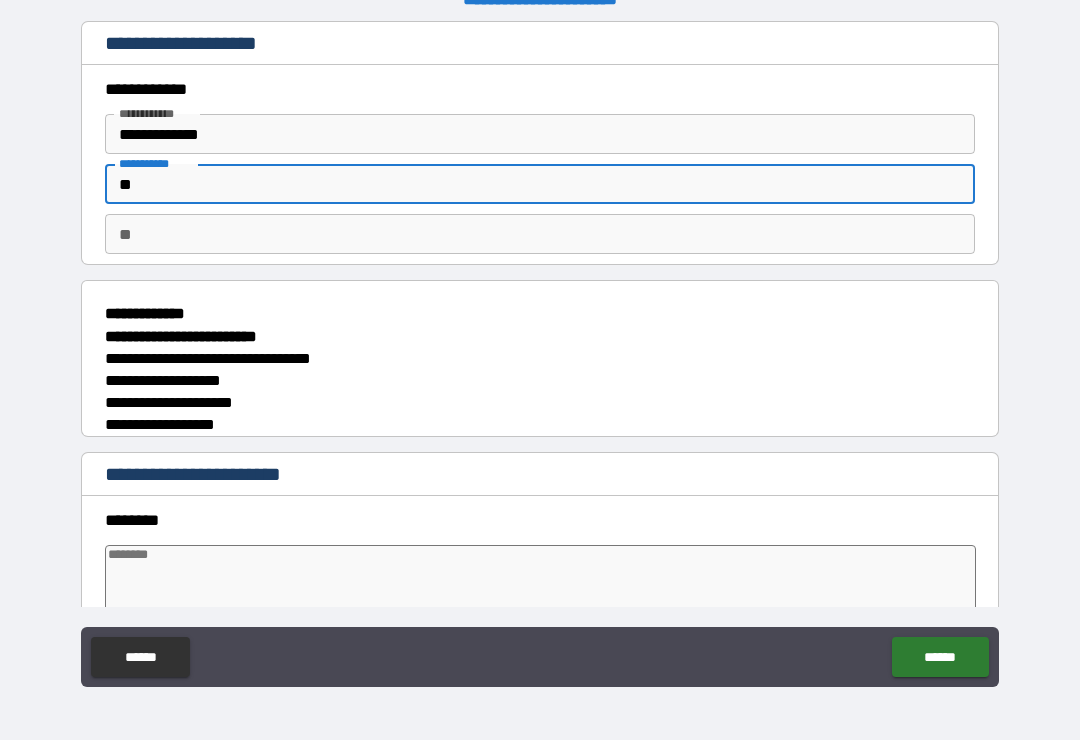type on "*" 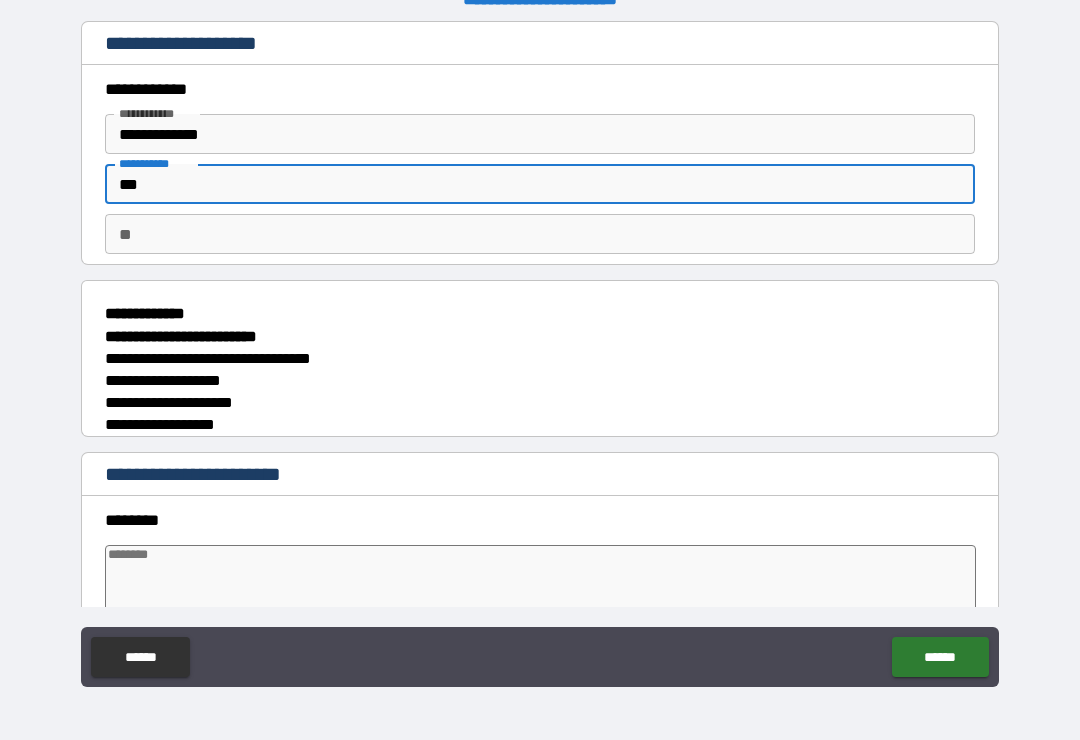 type on "*" 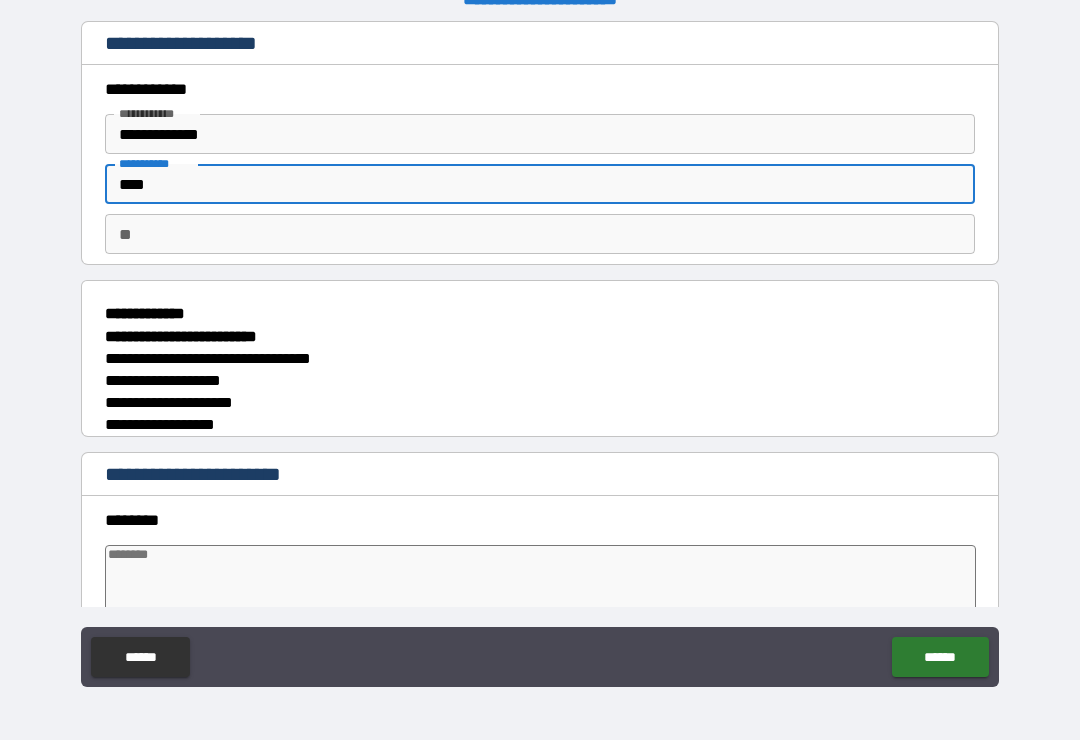 type on "*" 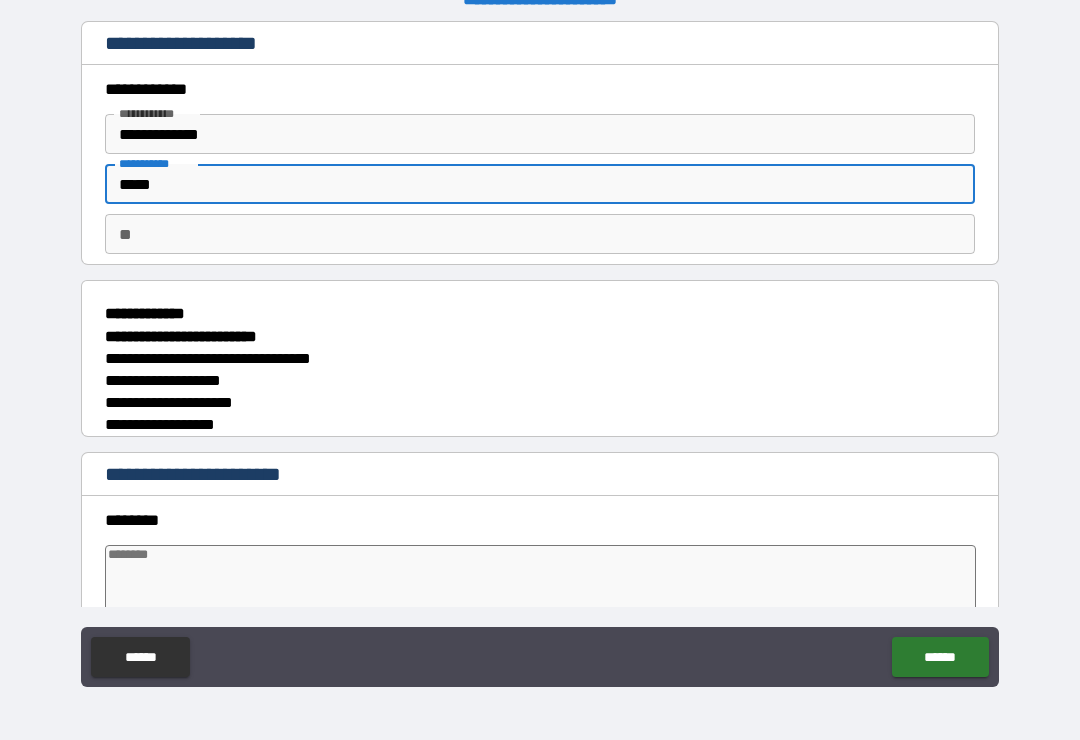 type on "*" 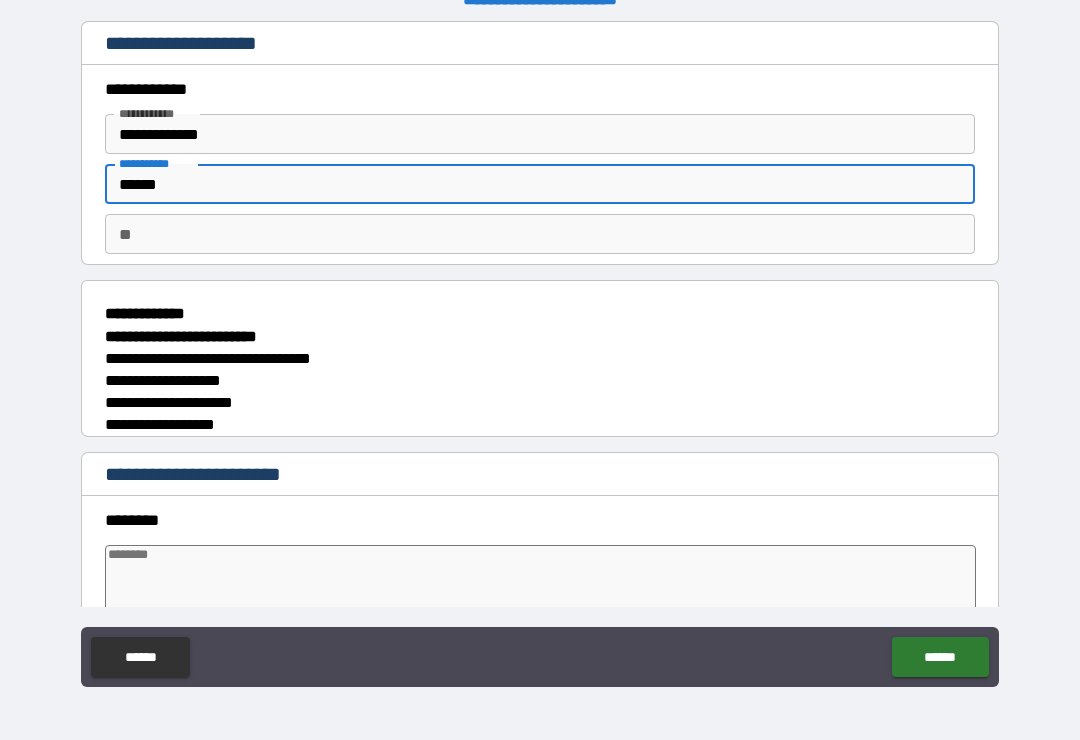 type on "*" 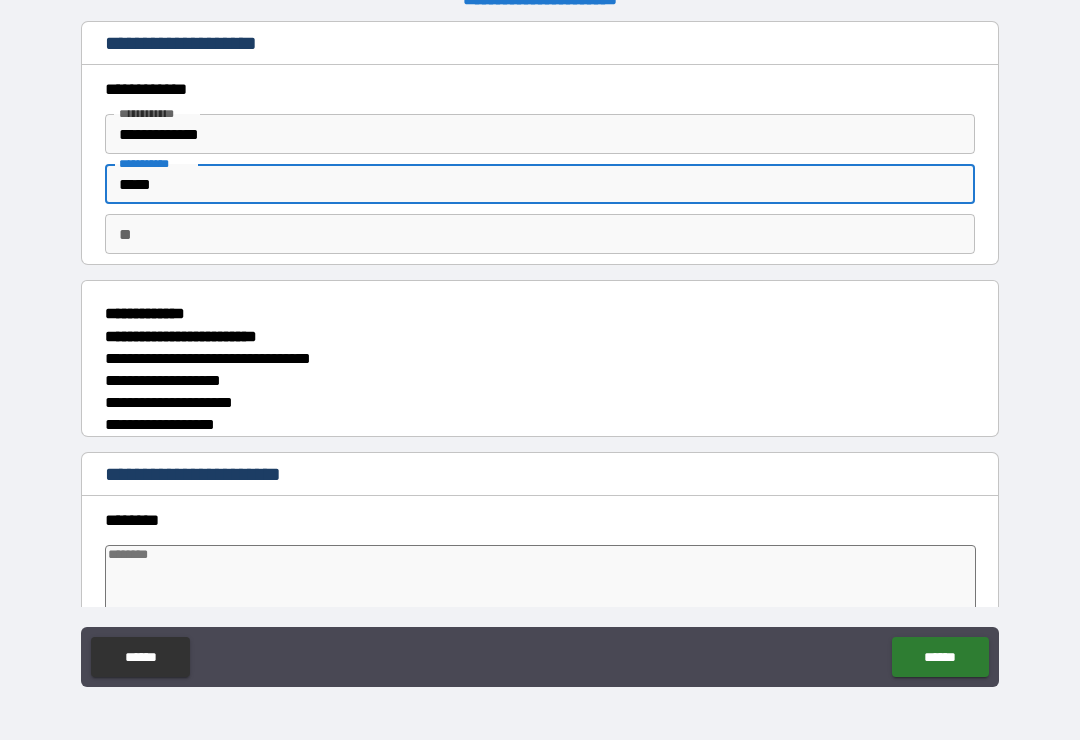 type on "*" 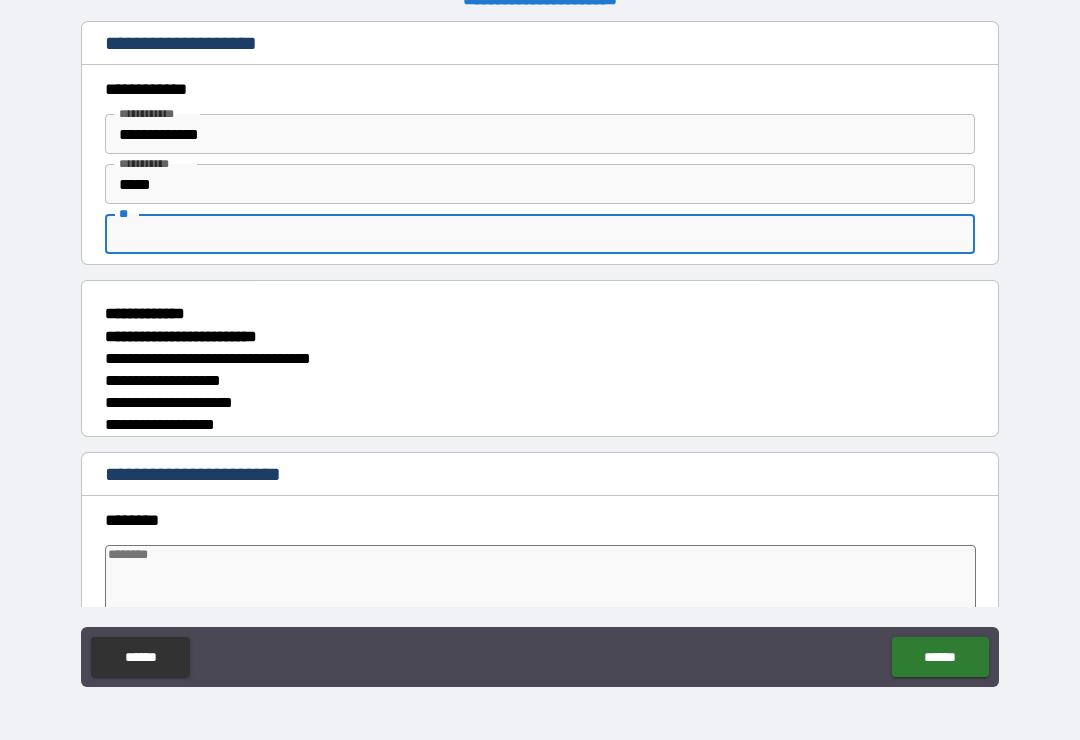 type on "*" 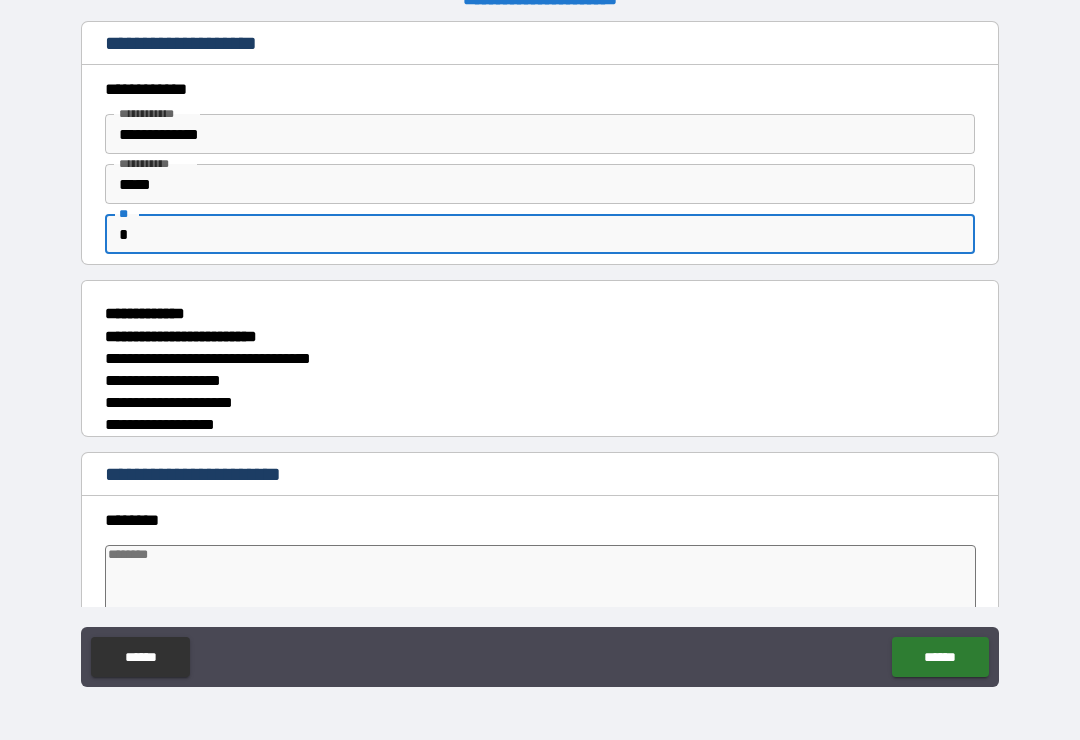 type on "*" 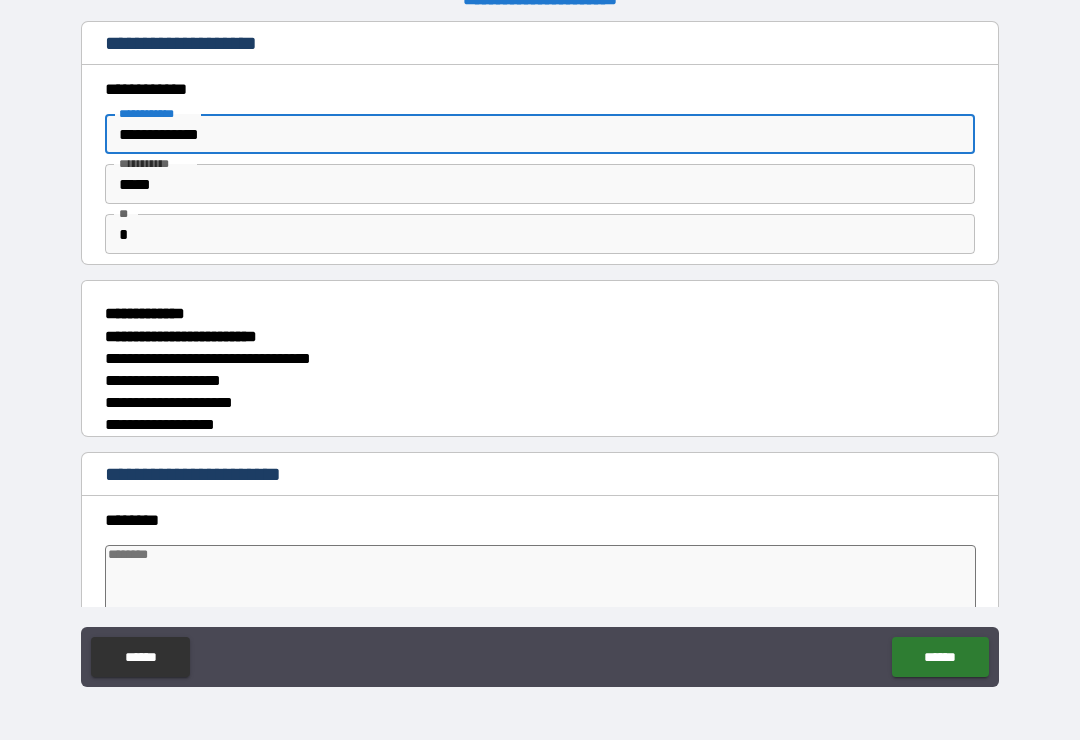 type on "**********" 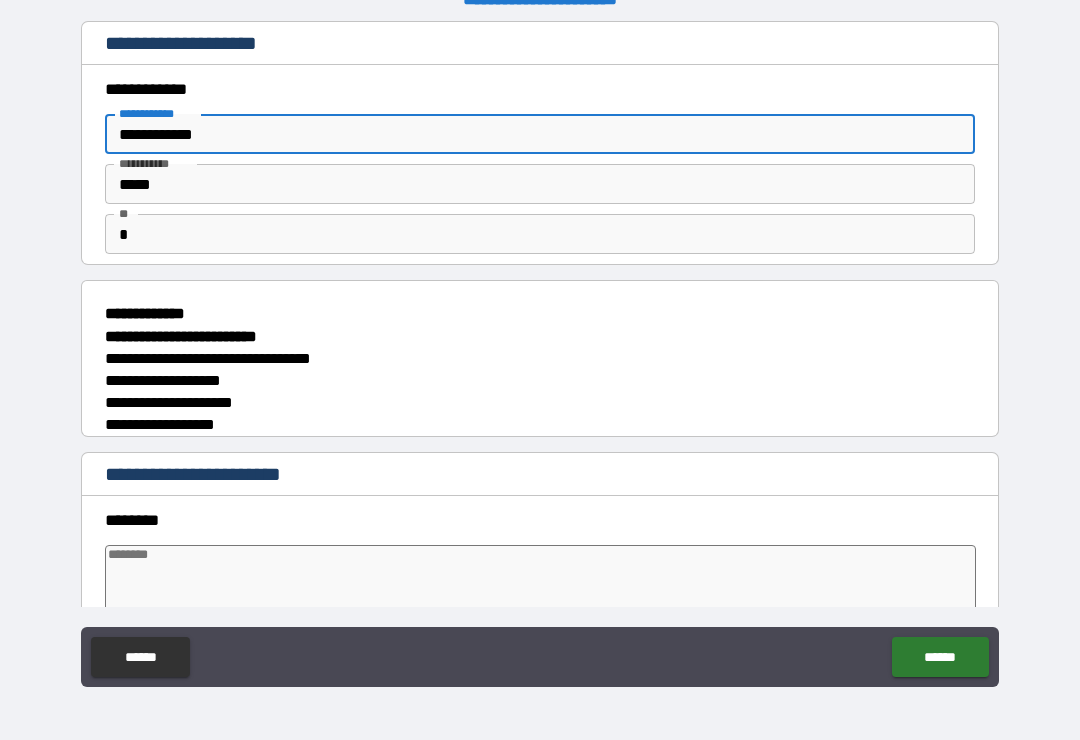 type on "*" 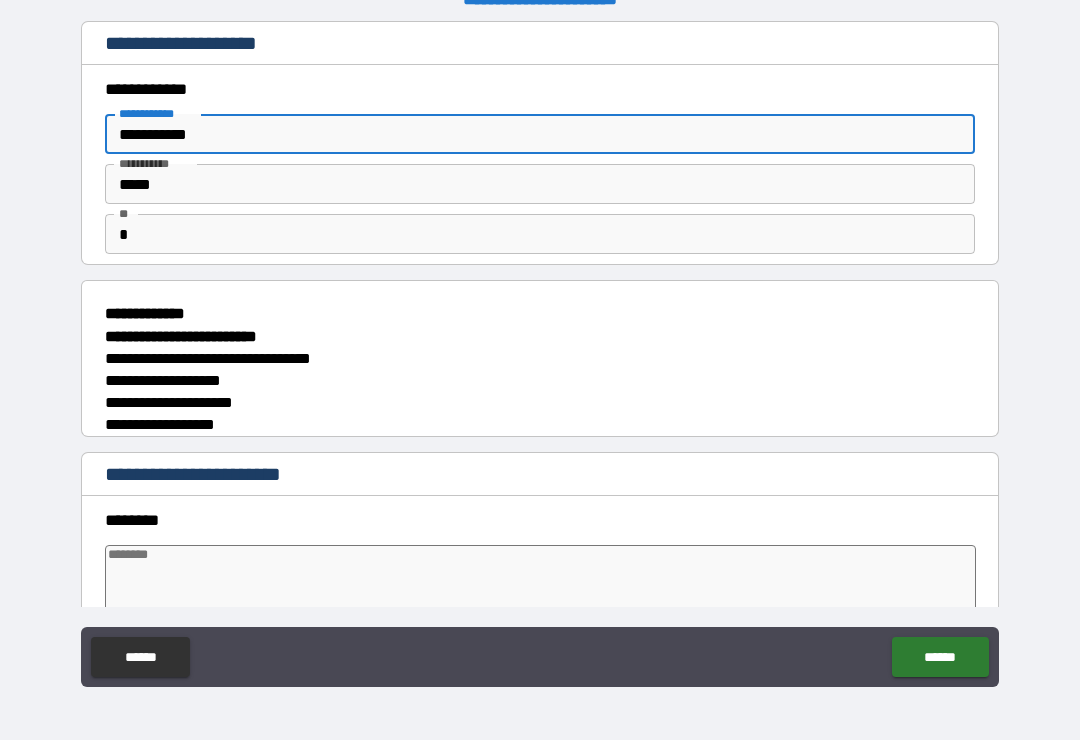 type on "*" 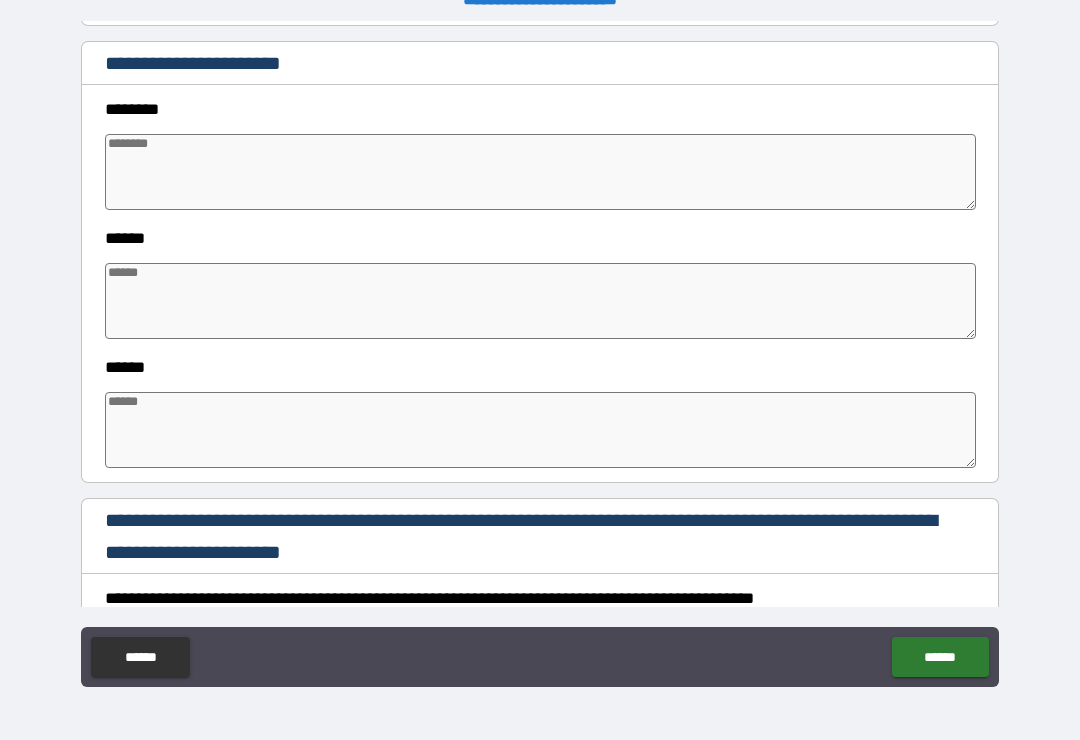 scroll, scrollTop: 430, scrollLeft: 0, axis: vertical 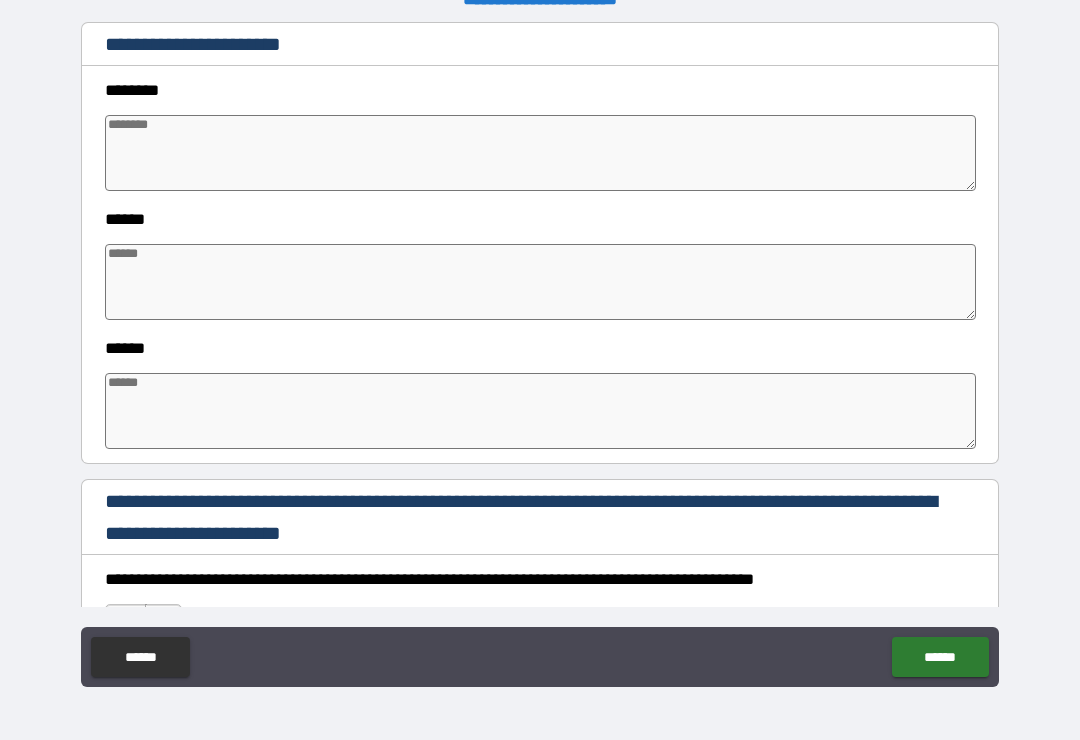 click at bounding box center (540, 153) 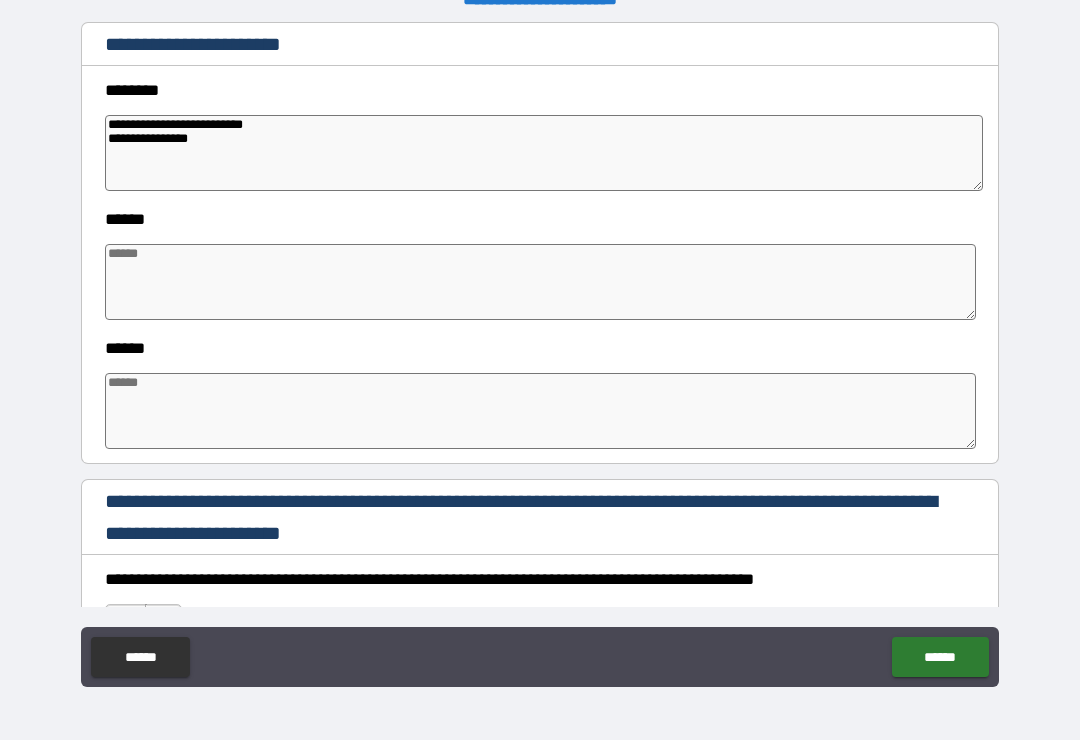 click on "**********" at bounding box center [544, 153] 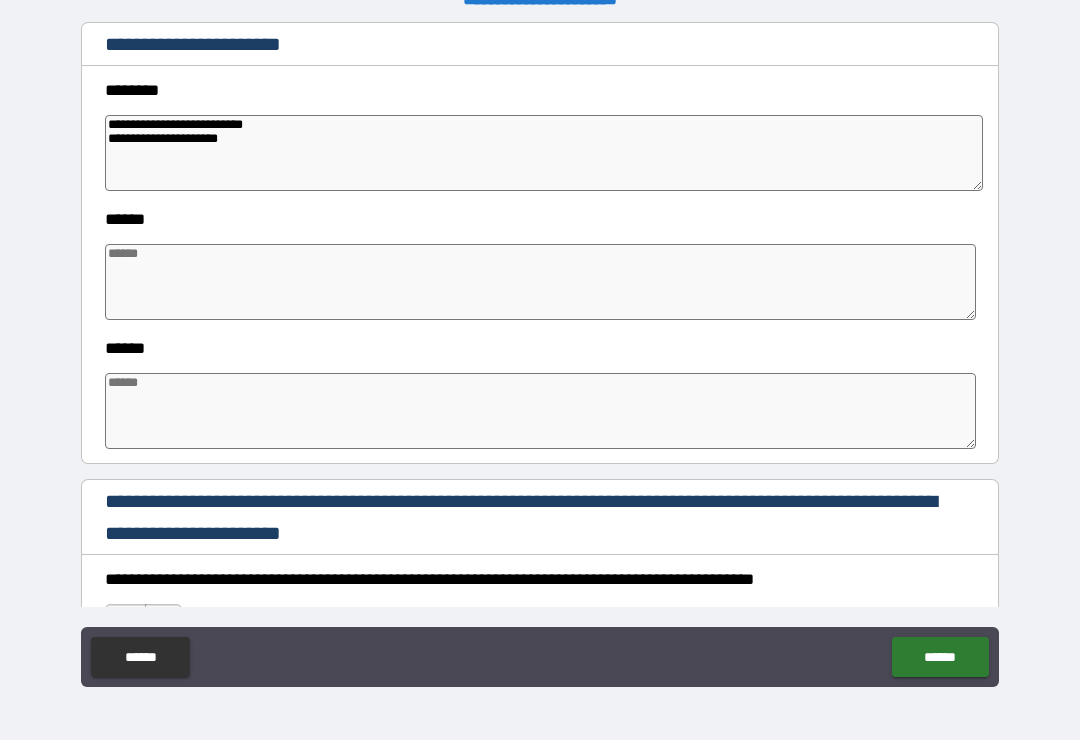 click at bounding box center [540, 282] 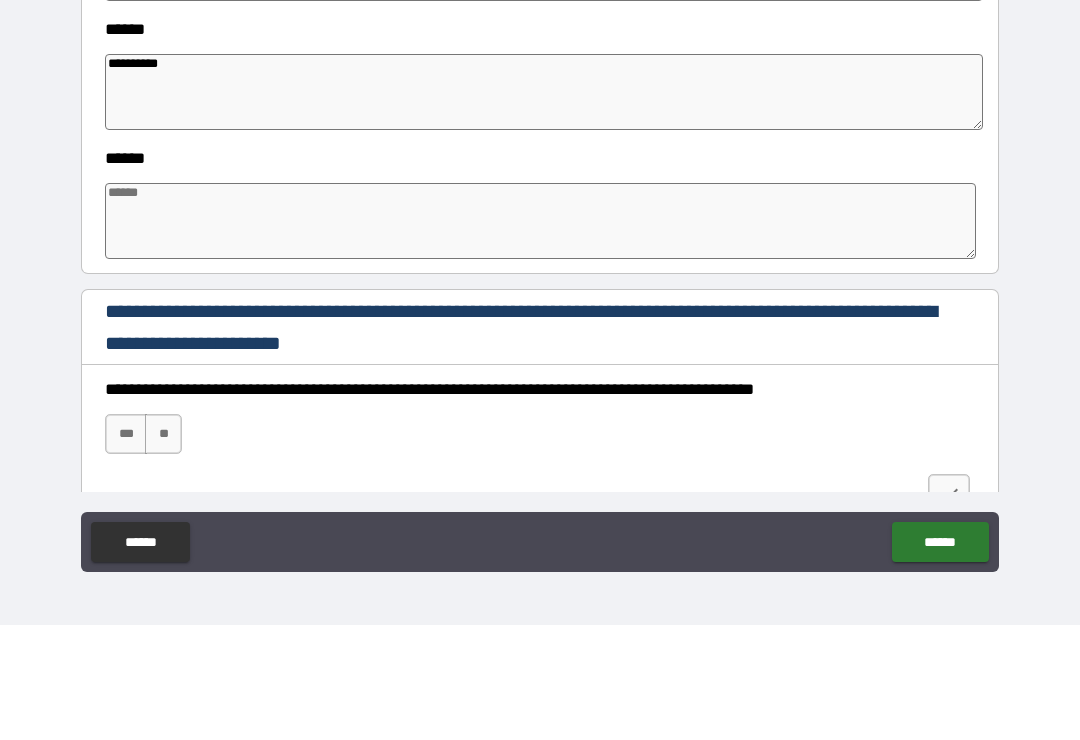 scroll, scrollTop: 536, scrollLeft: 0, axis: vertical 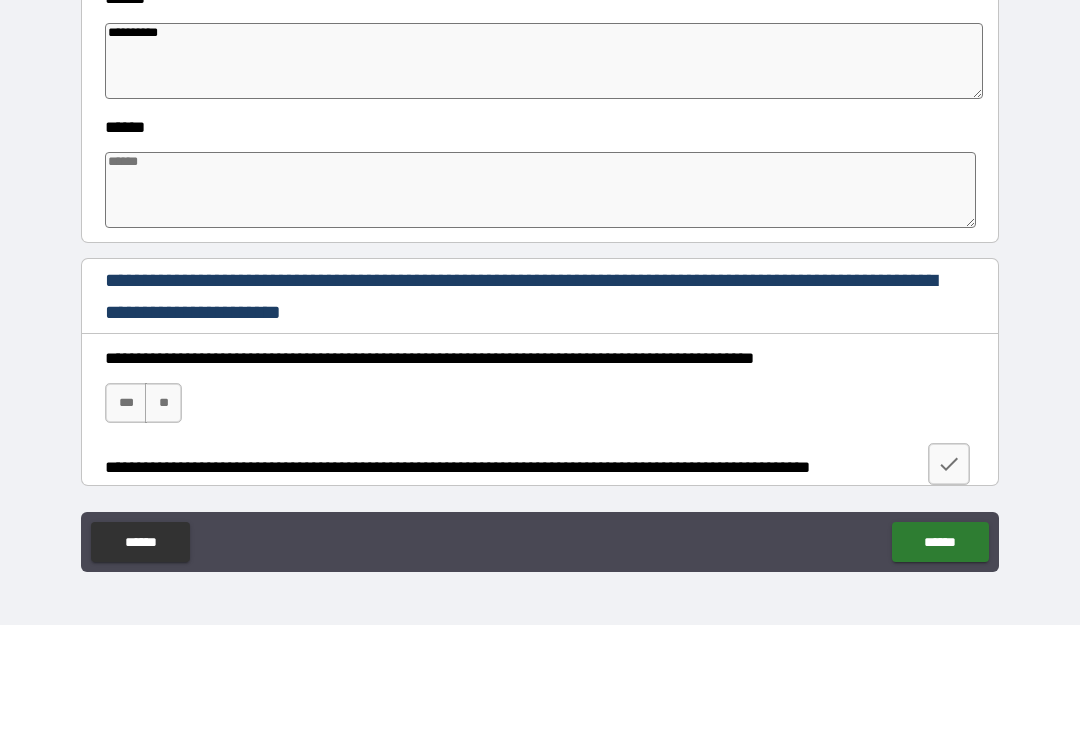 click at bounding box center (540, 305) 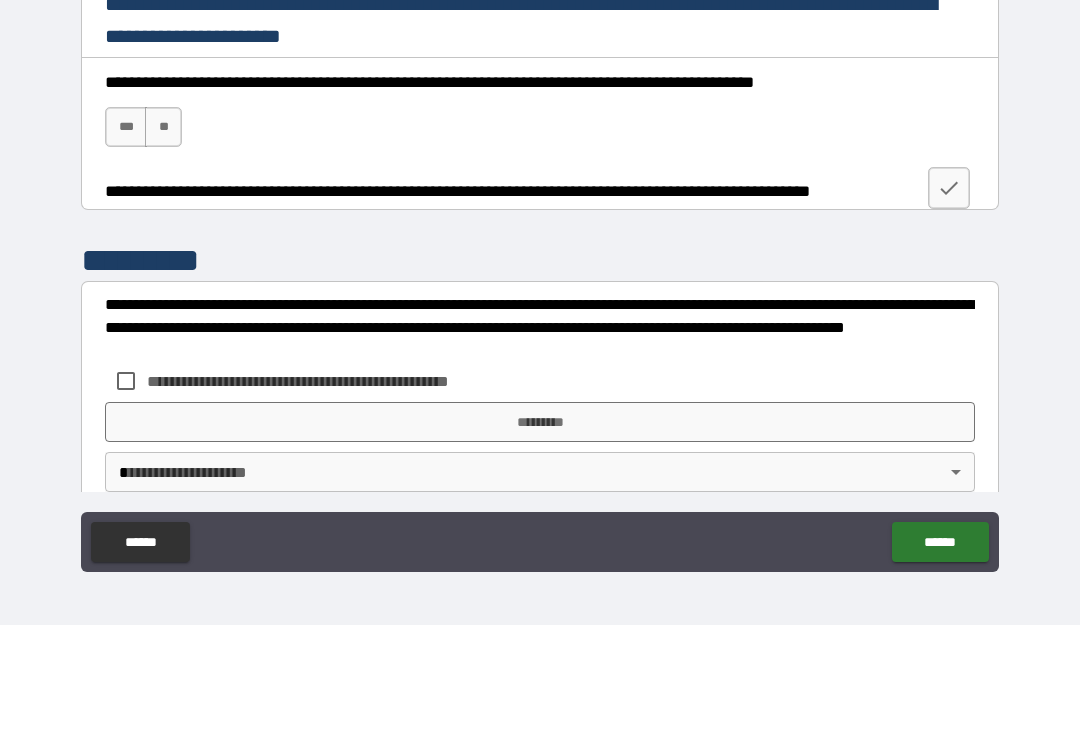 scroll, scrollTop: 813, scrollLeft: 0, axis: vertical 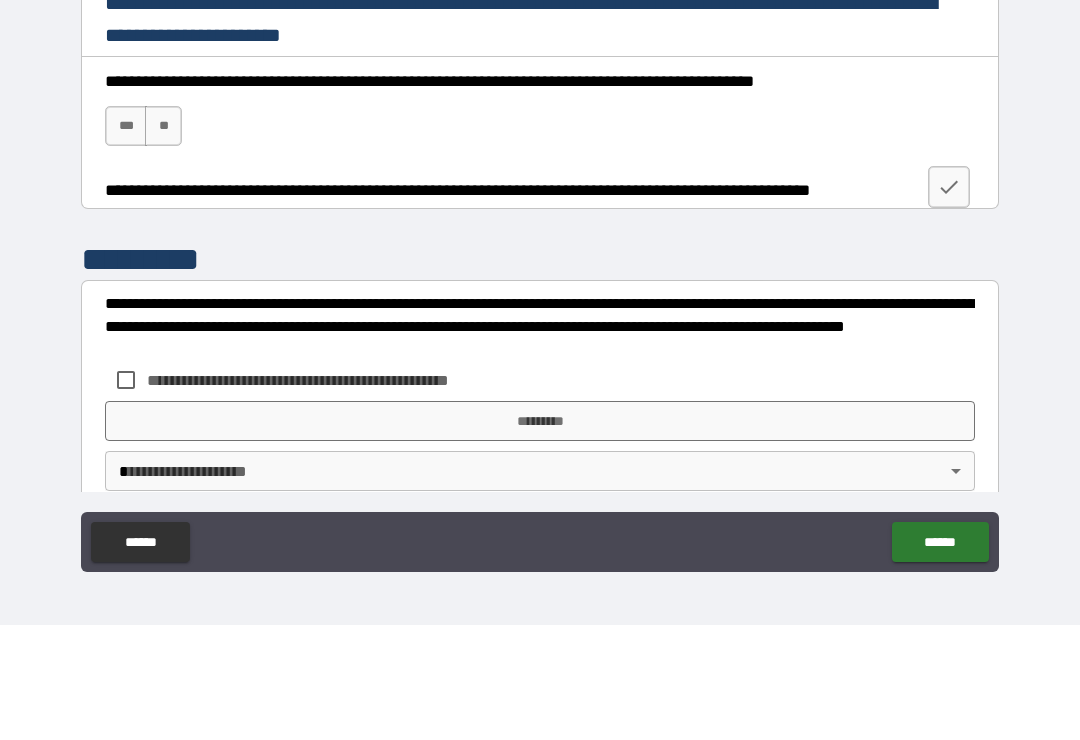 click on "***" at bounding box center [126, 241] 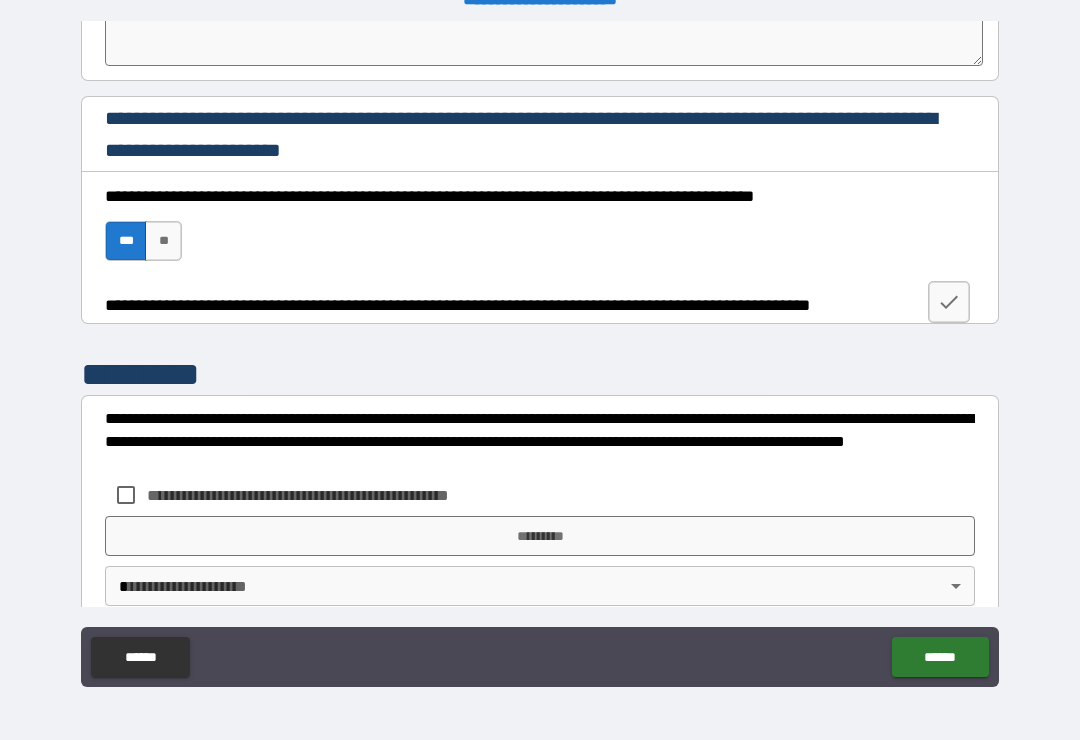 click at bounding box center (949, 302) 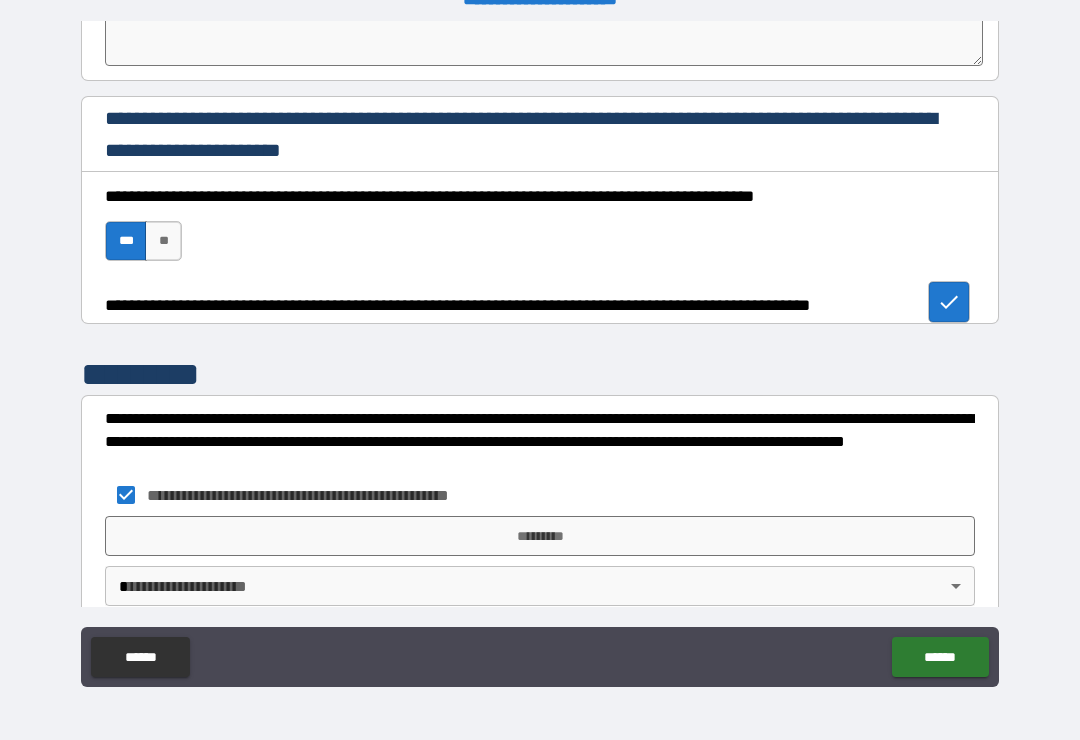 click on "*********" at bounding box center [540, 536] 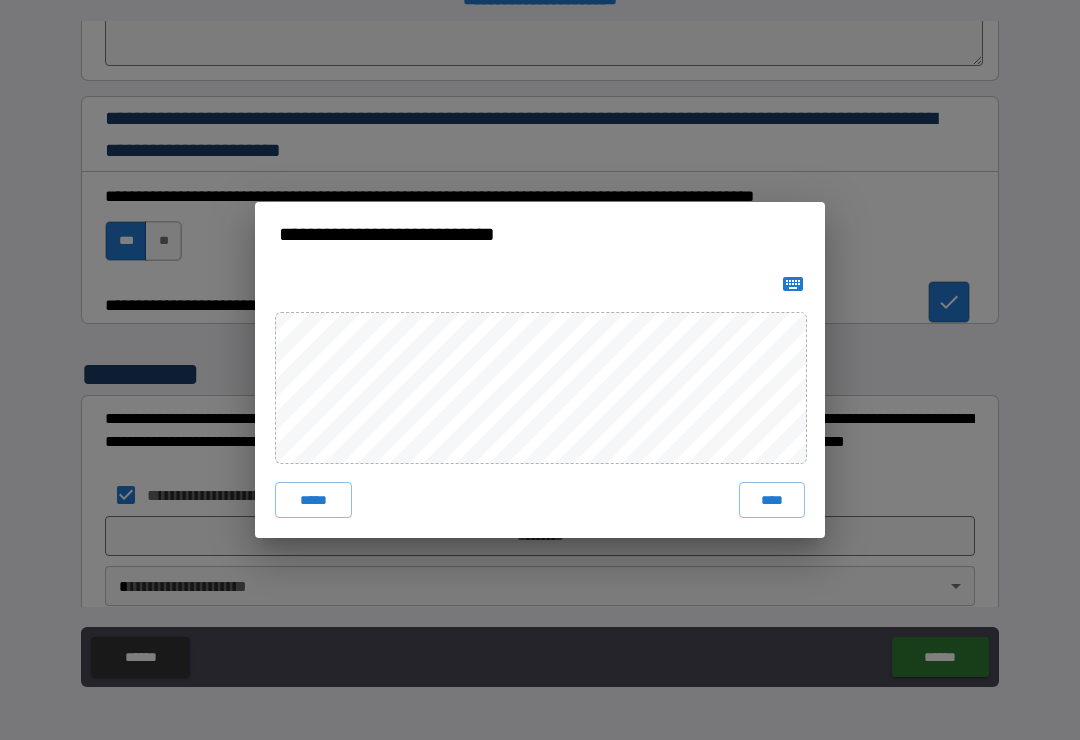 click on "*****" at bounding box center (313, 500) 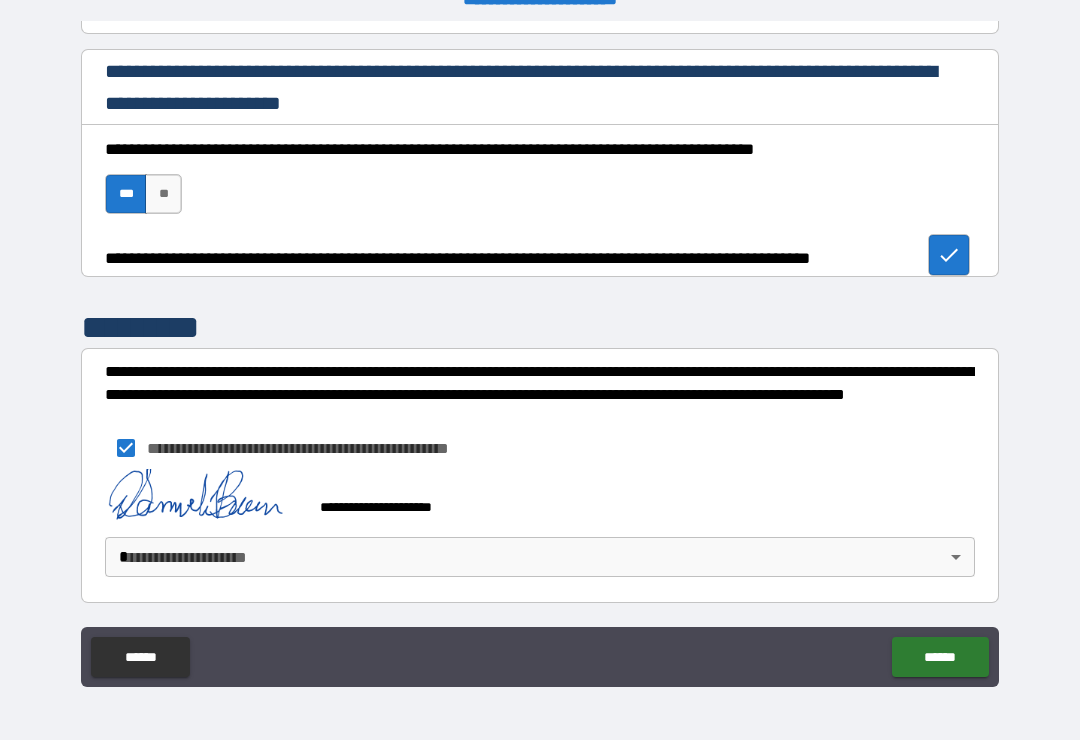 scroll, scrollTop: 859, scrollLeft: 0, axis: vertical 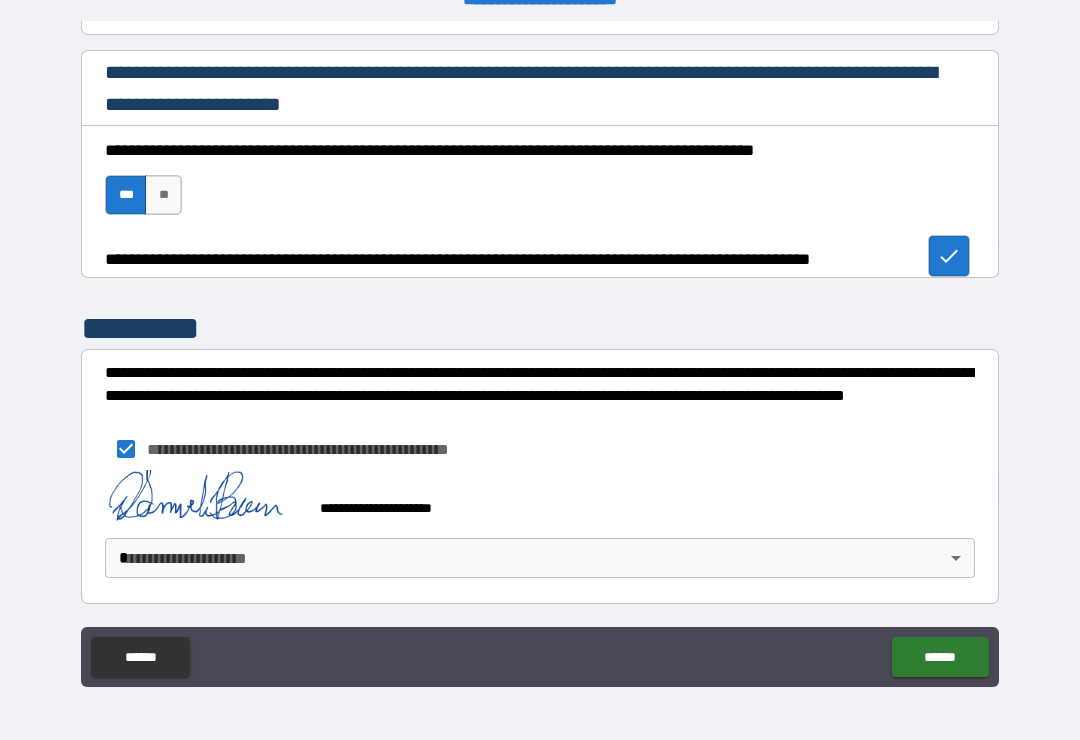 click on "**********" at bounding box center [540, 354] 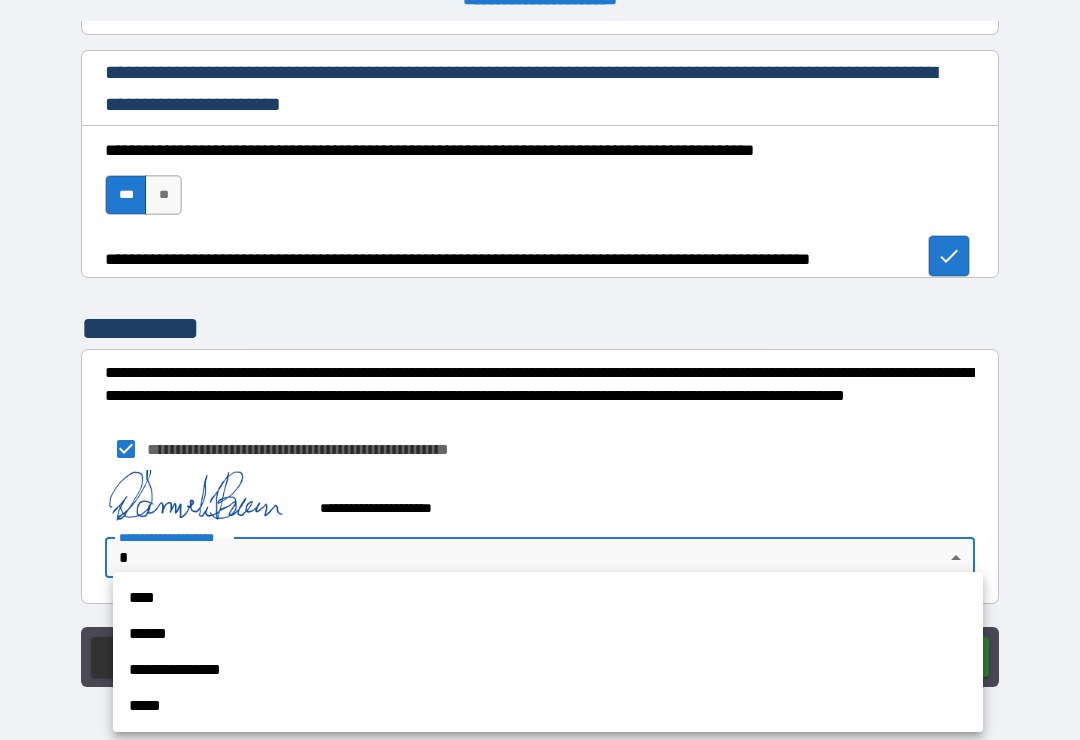 click on "****" at bounding box center [548, 598] 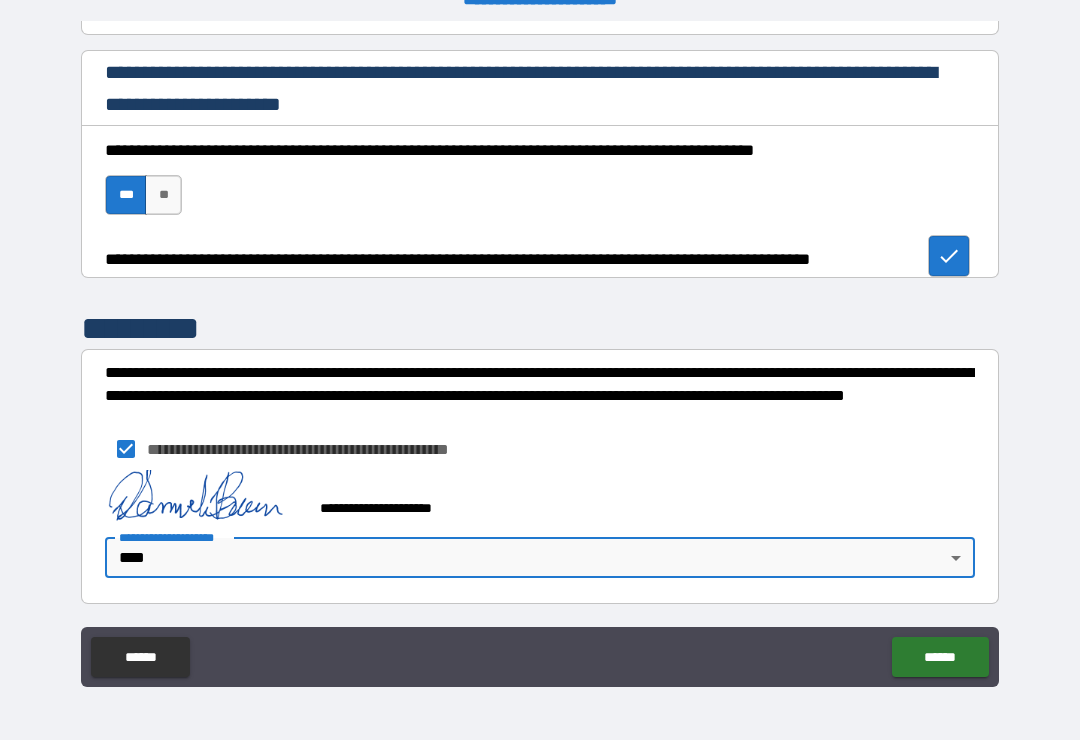 click on "******" at bounding box center (940, 657) 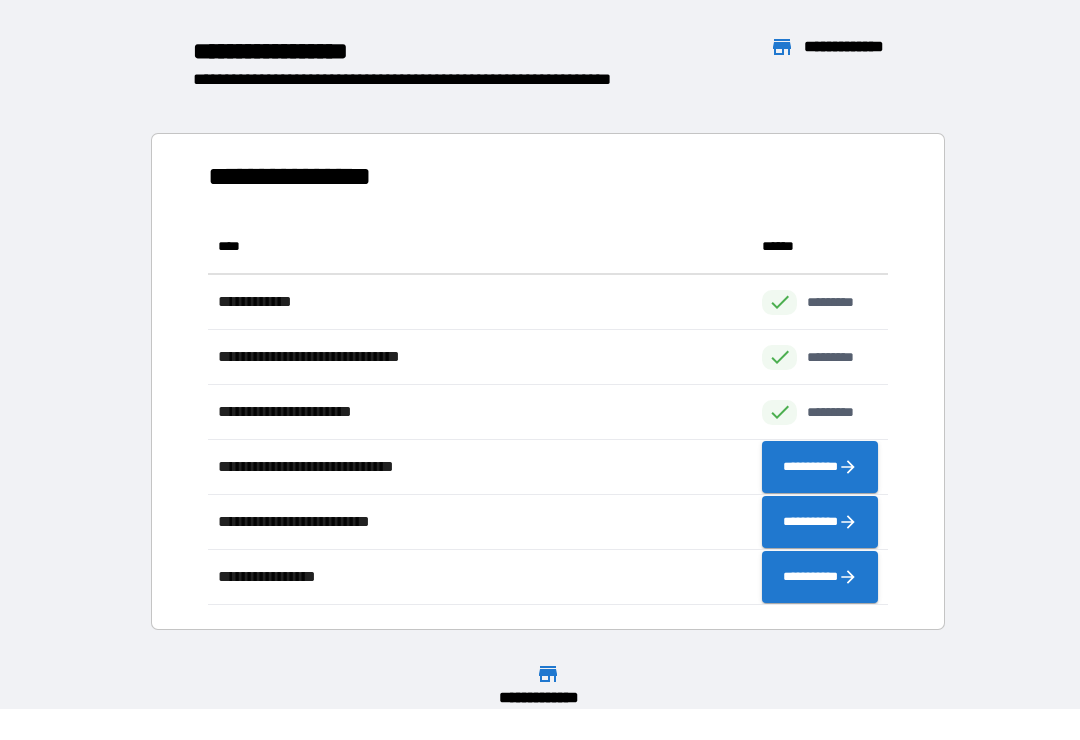 scroll, scrollTop: 1, scrollLeft: 1, axis: both 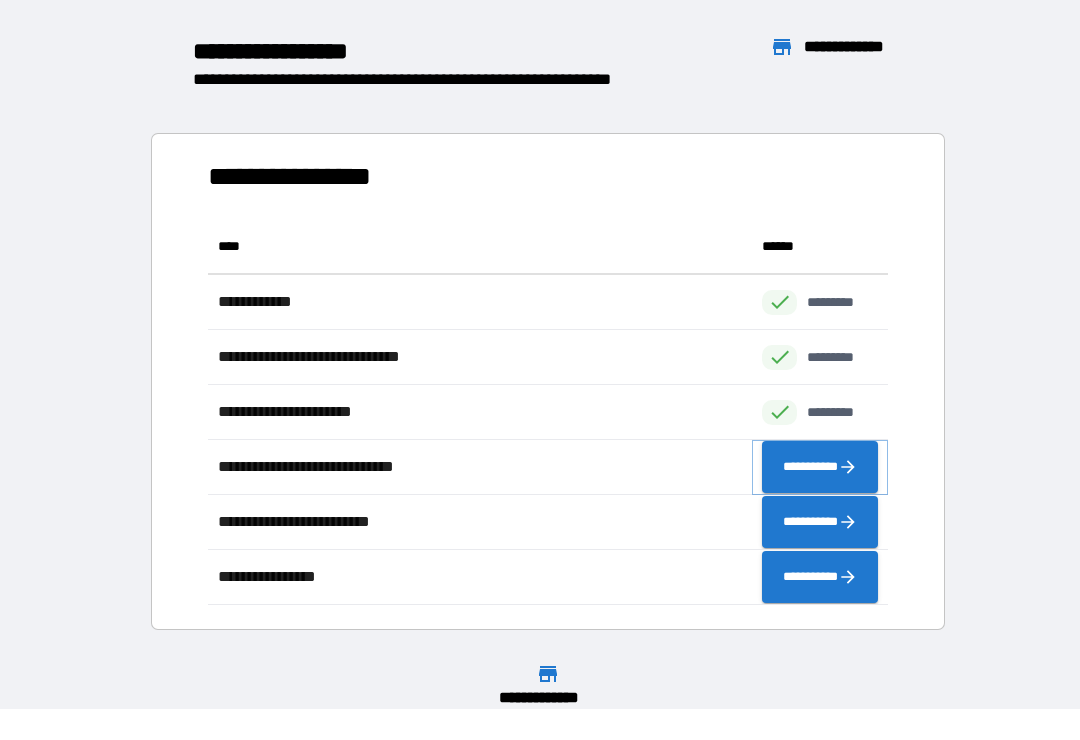 click on "**********" at bounding box center (820, 467) 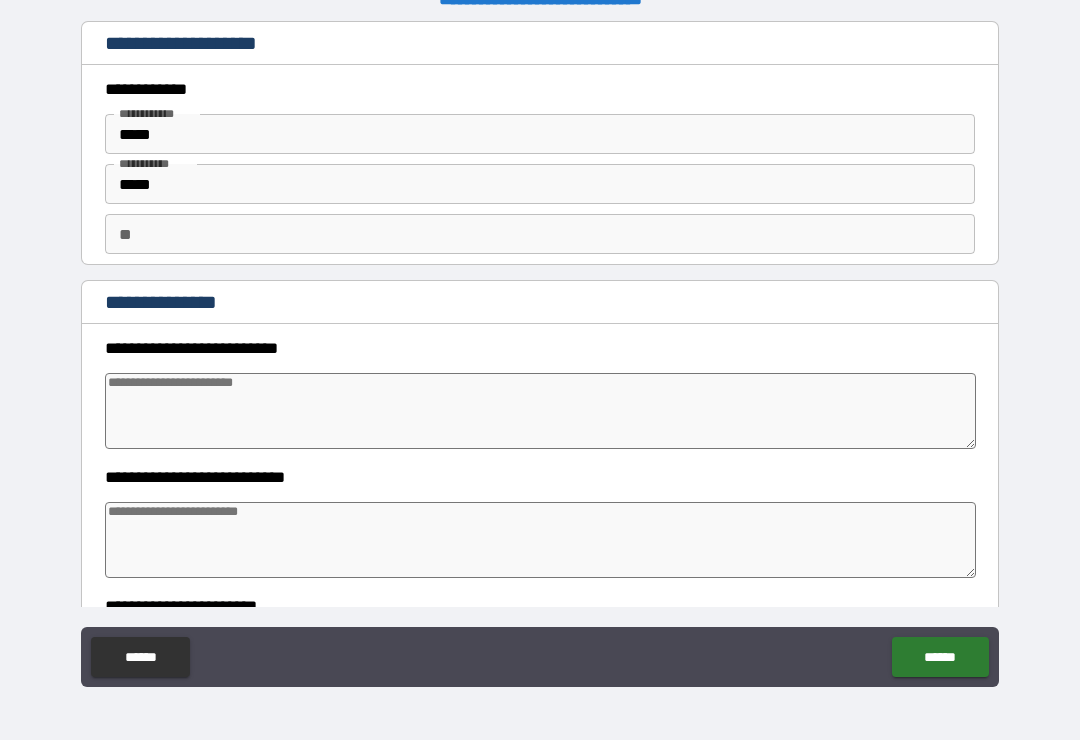 click on "**" at bounding box center (540, 234) 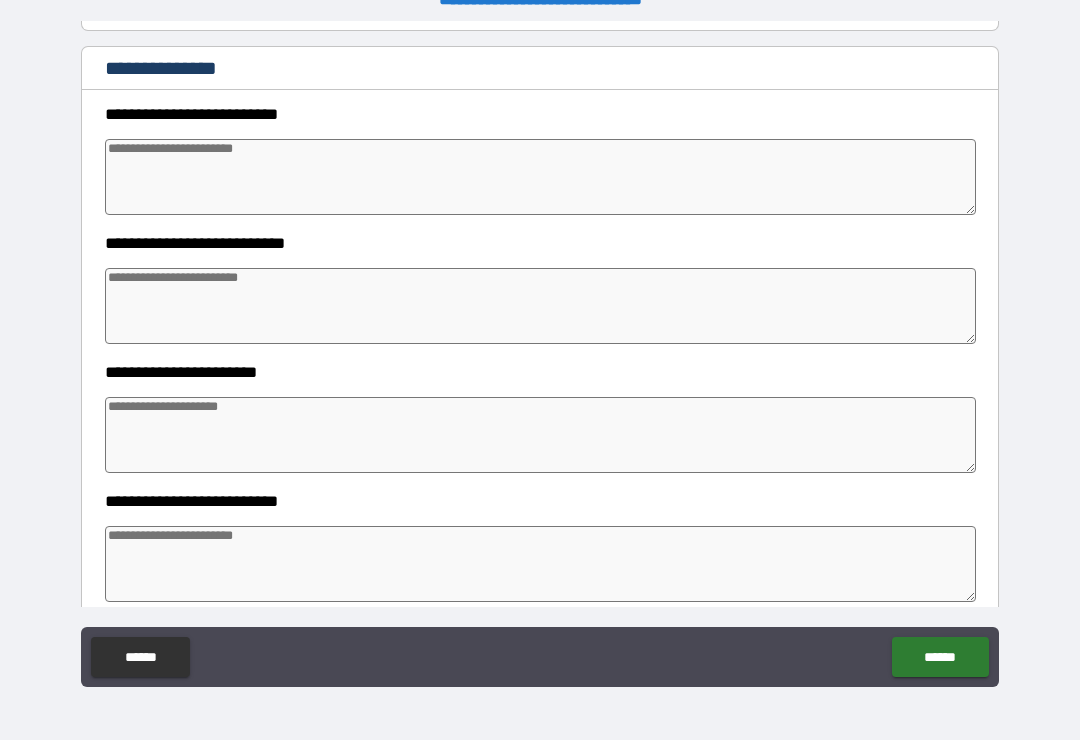 scroll, scrollTop: 228, scrollLeft: 0, axis: vertical 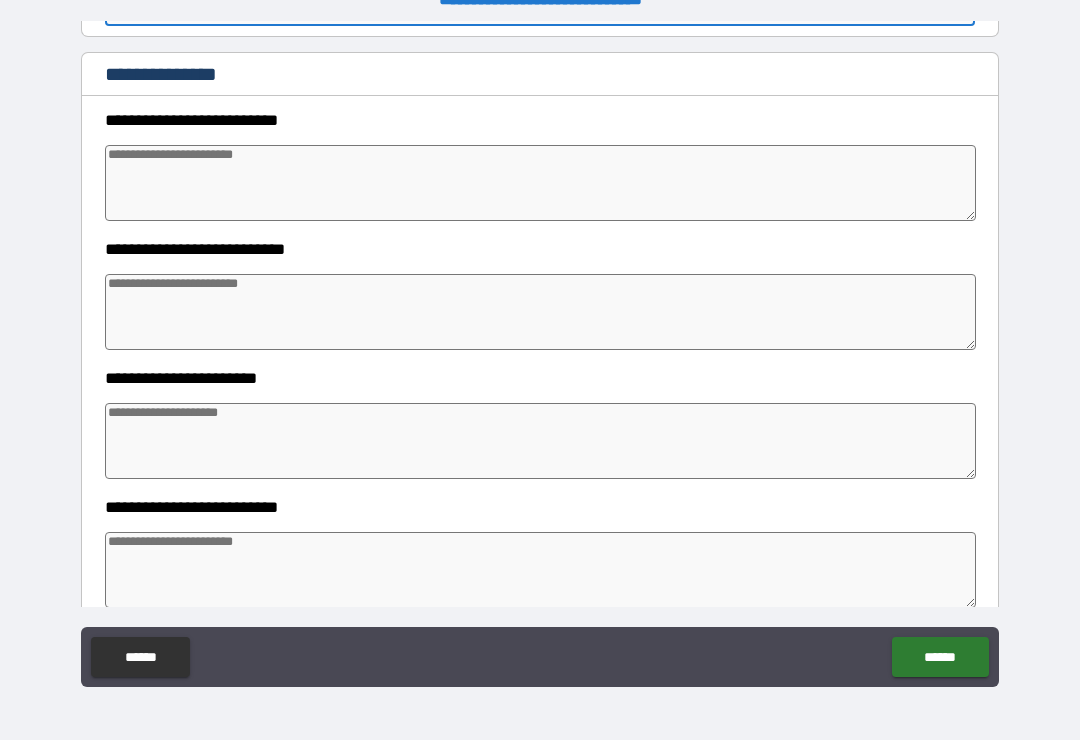 click at bounding box center (540, 183) 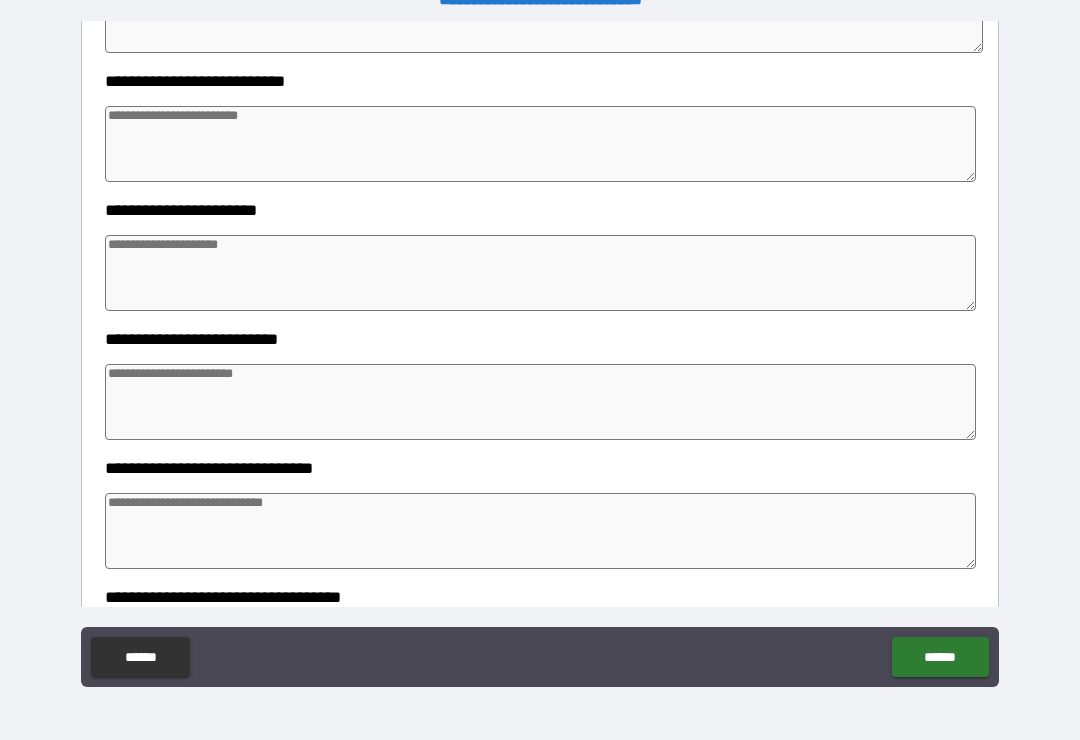 scroll, scrollTop: 389, scrollLeft: 0, axis: vertical 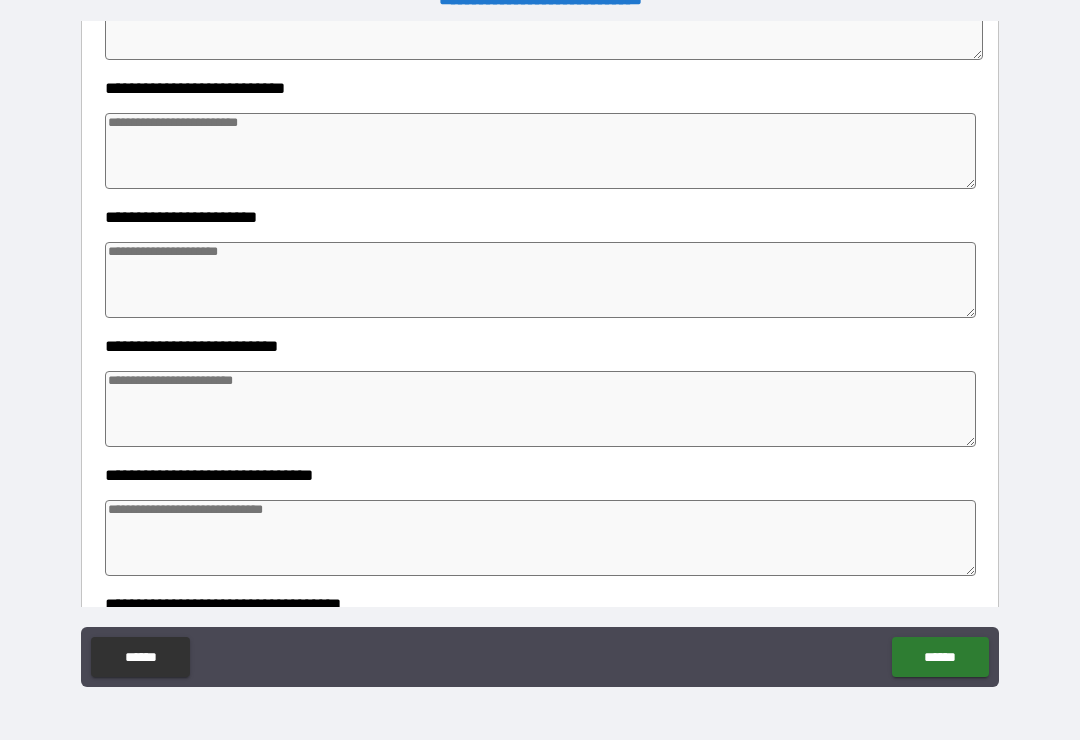 click at bounding box center (540, 151) 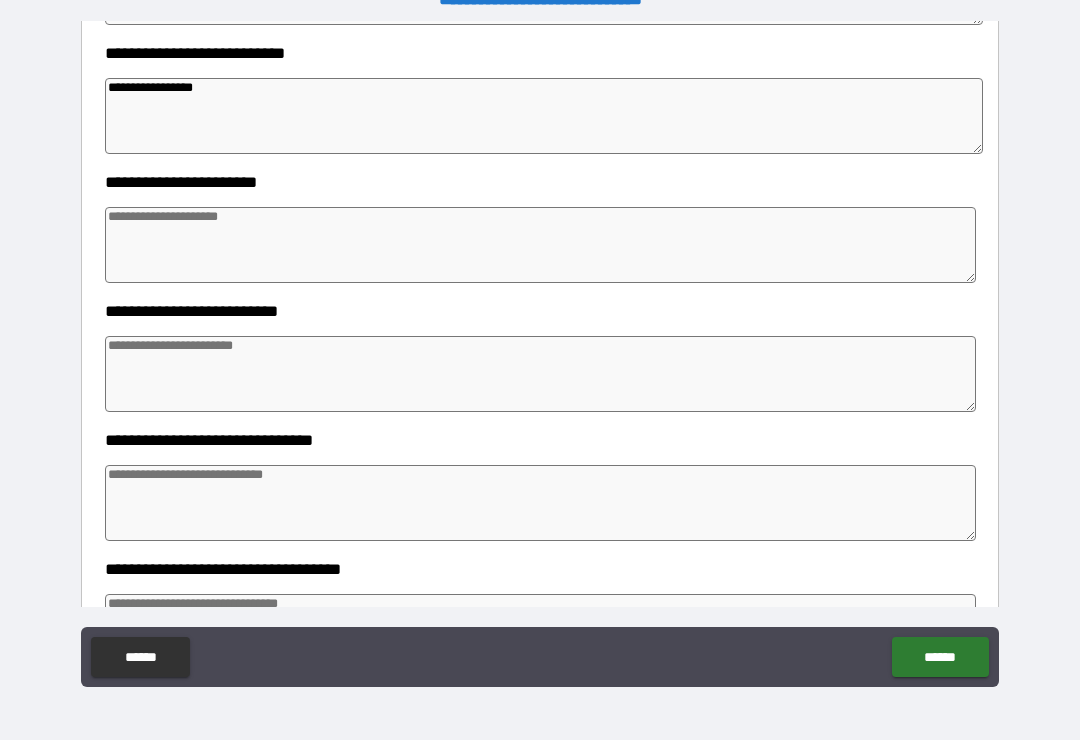 scroll, scrollTop: 430, scrollLeft: 0, axis: vertical 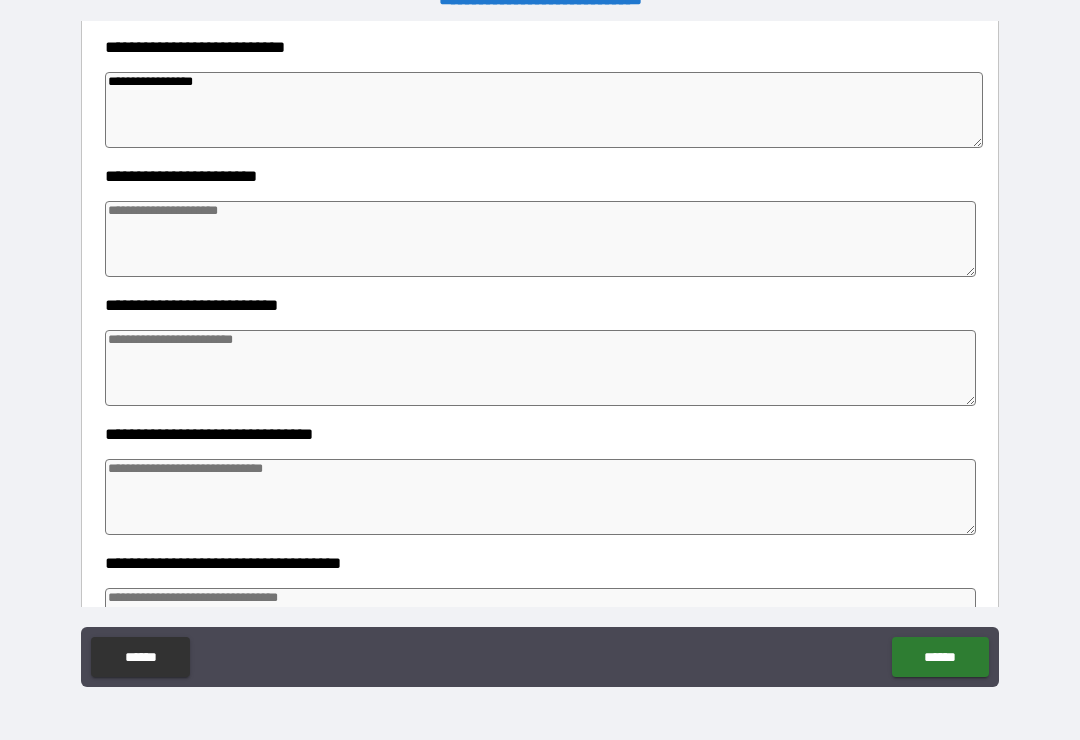click at bounding box center (540, 239) 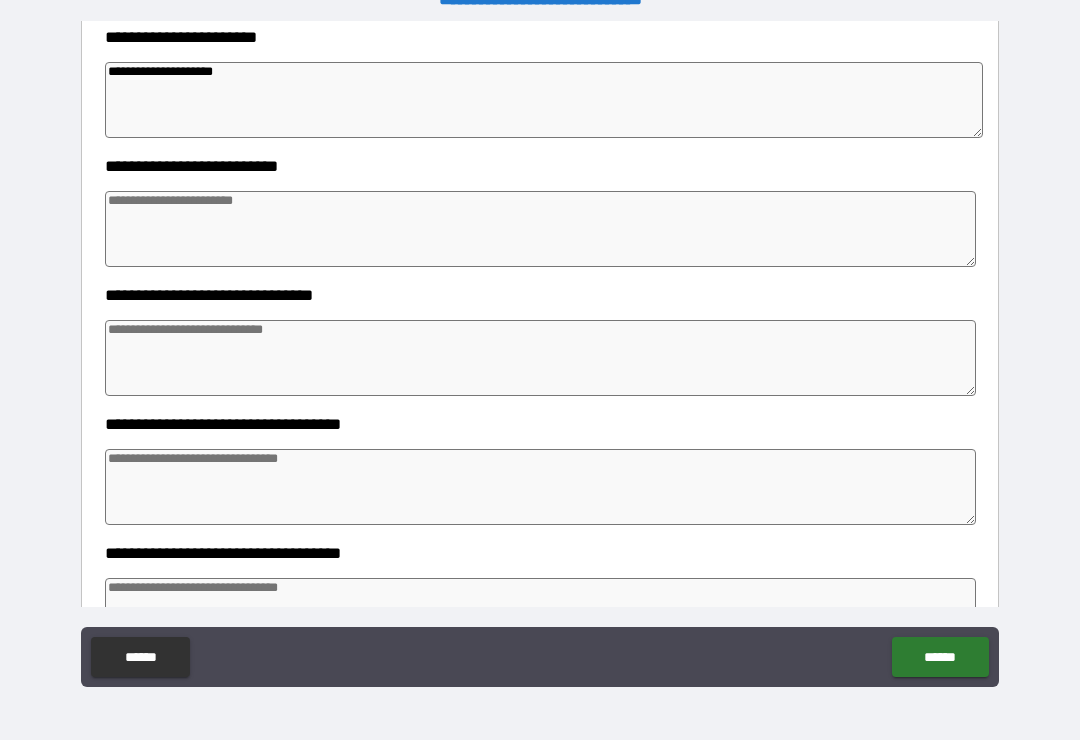 scroll, scrollTop: 571, scrollLeft: 0, axis: vertical 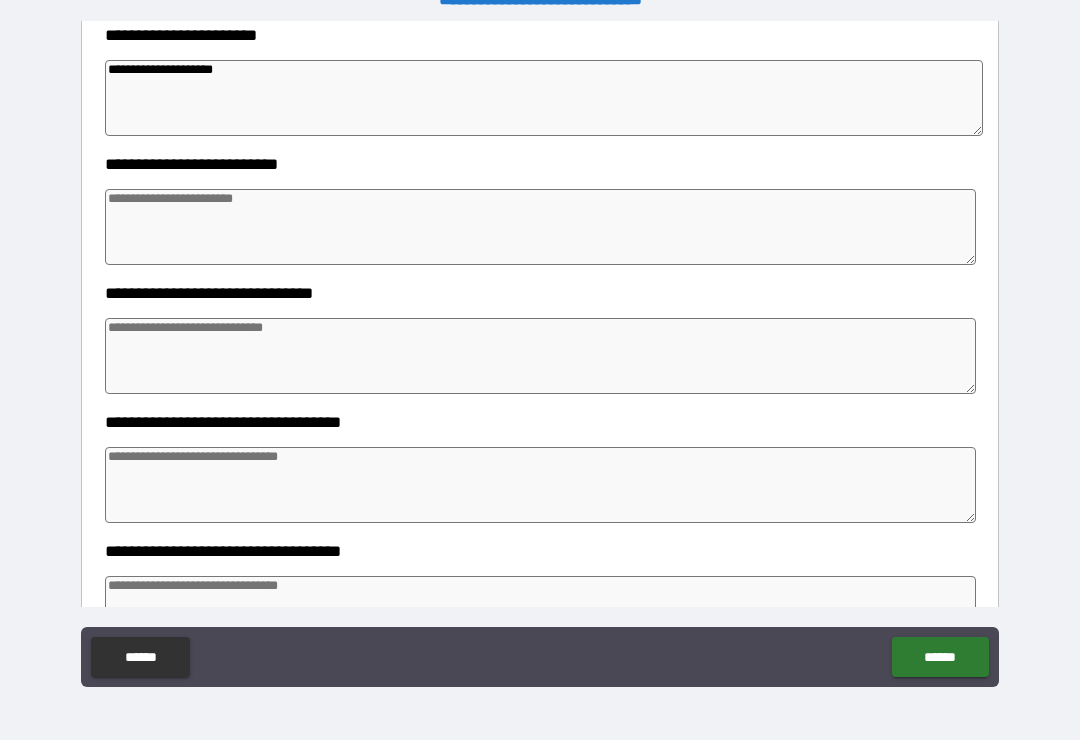click at bounding box center (540, 227) 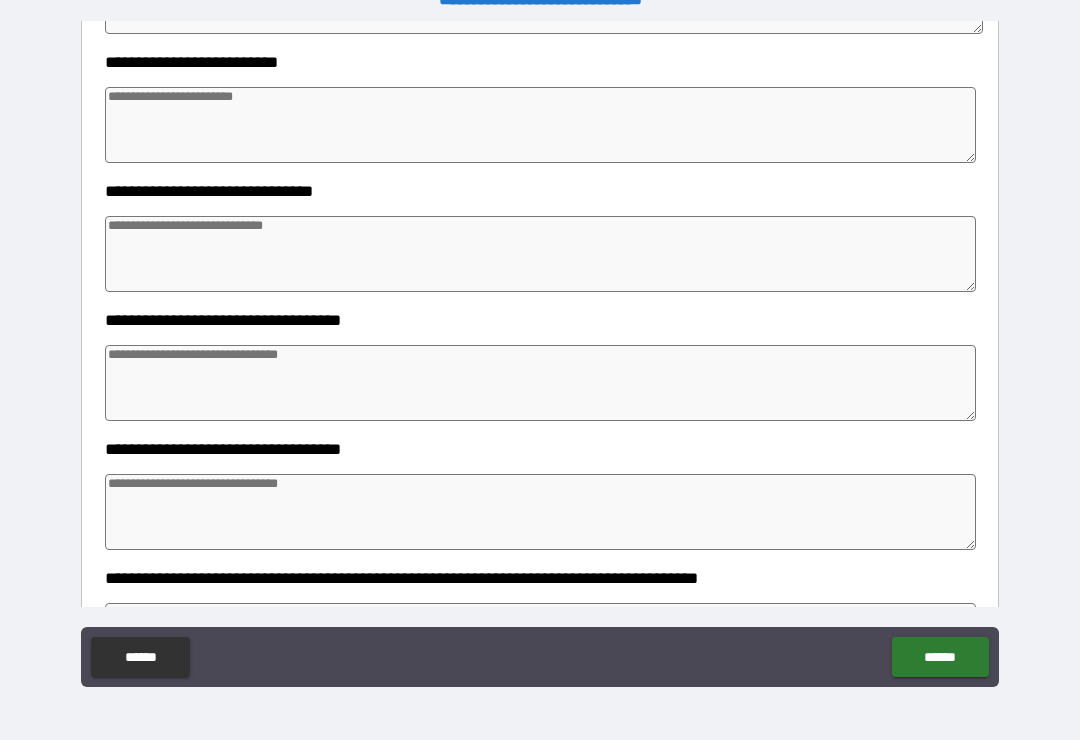 scroll, scrollTop: 677, scrollLeft: 0, axis: vertical 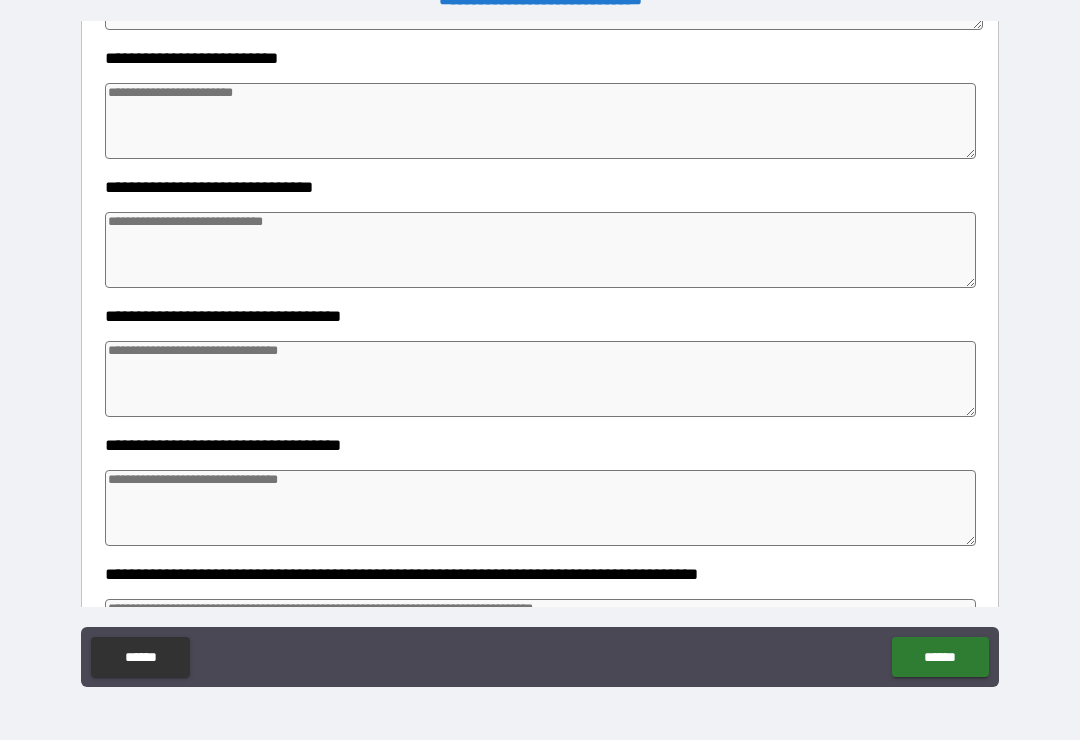click at bounding box center (540, 250) 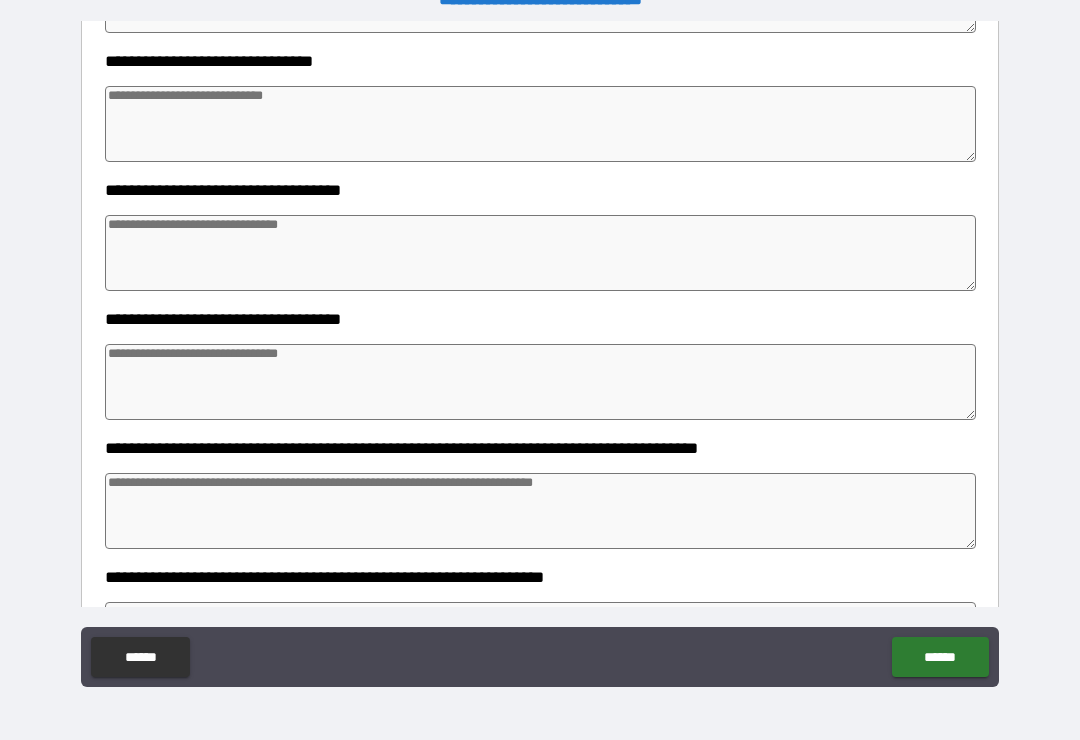 scroll, scrollTop: 811, scrollLeft: 0, axis: vertical 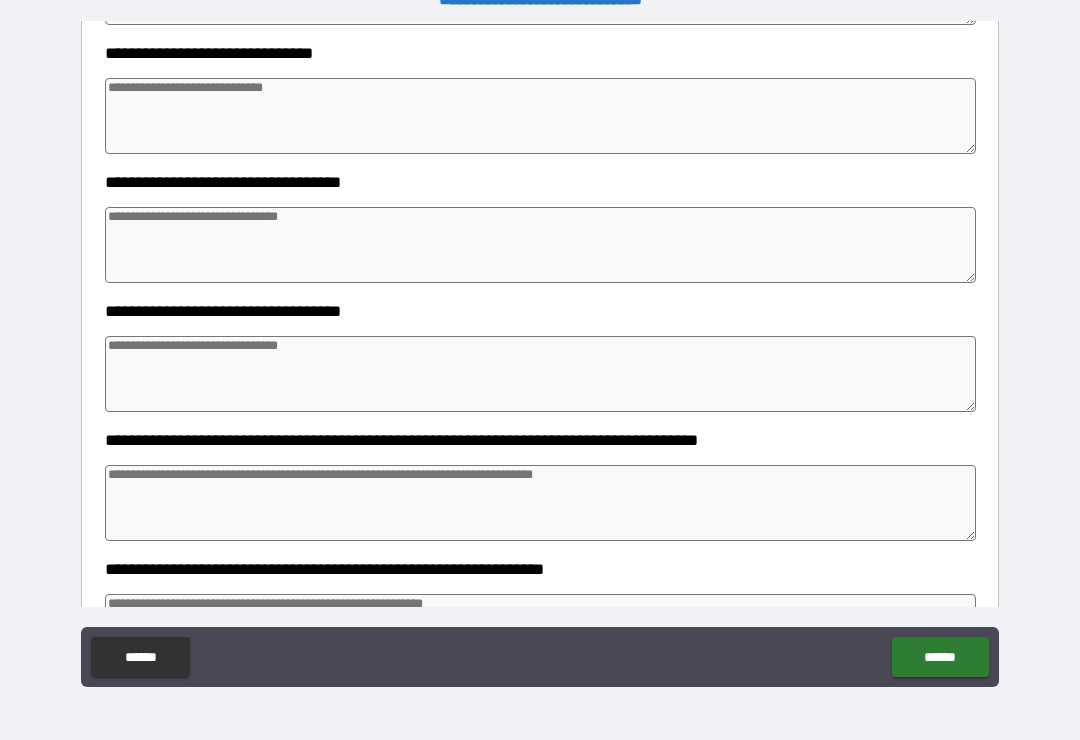click at bounding box center (540, 245) 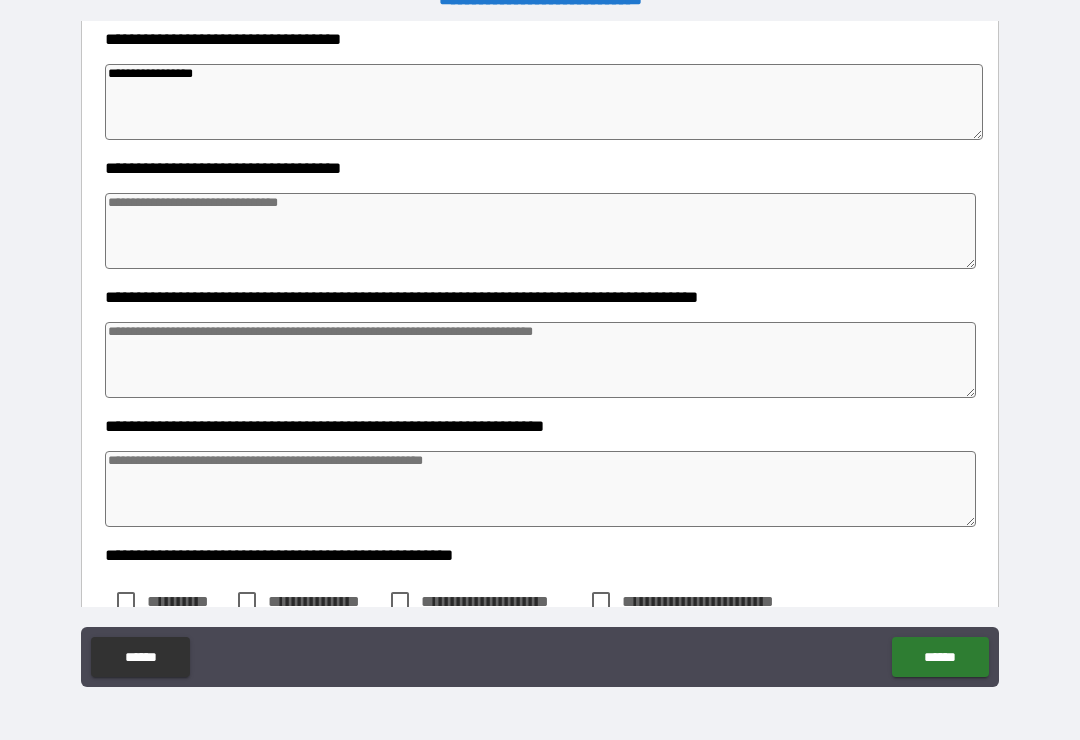 scroll, scrollTop: 957, scrollLeft: 0, axis: vertical 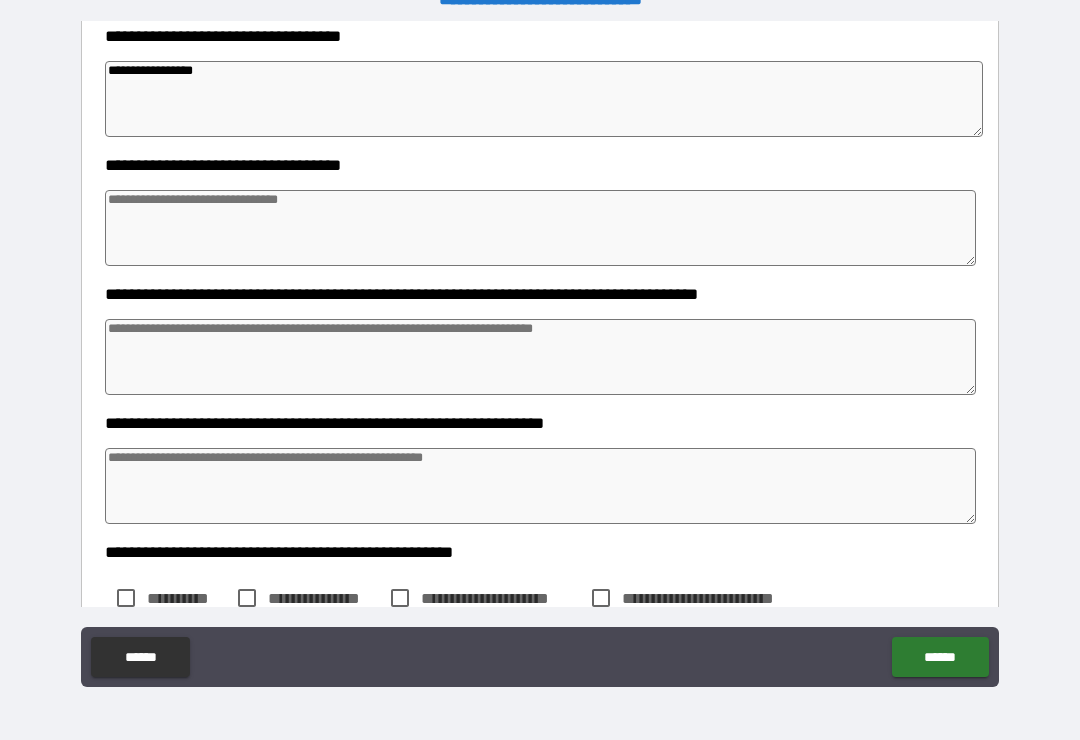 click at bounding box center [540, 228] 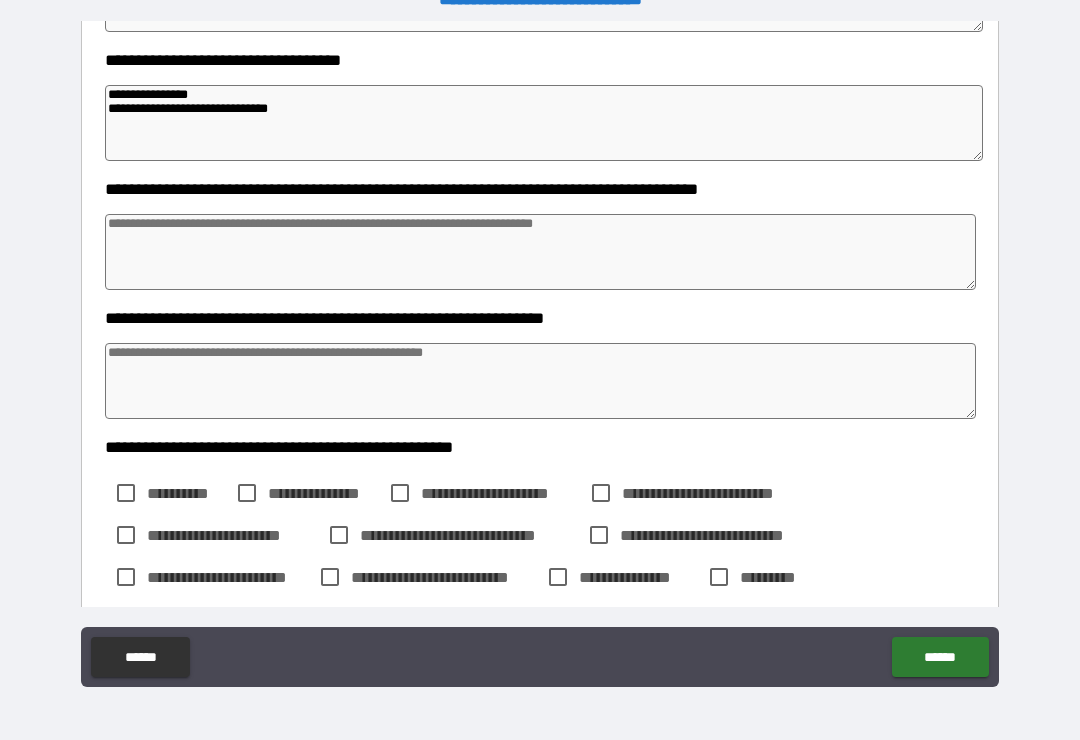 scroll, scrollTop: 1076, scrollLeft: 0, axis: vertical 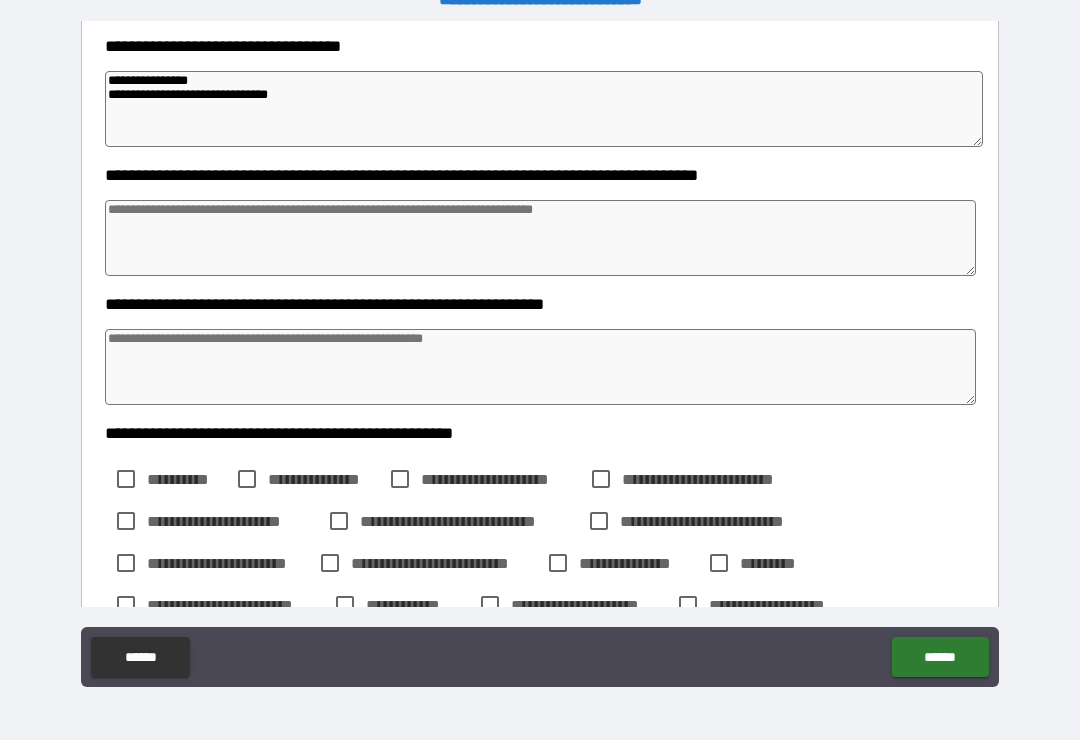click at bounding box center (540, 238) 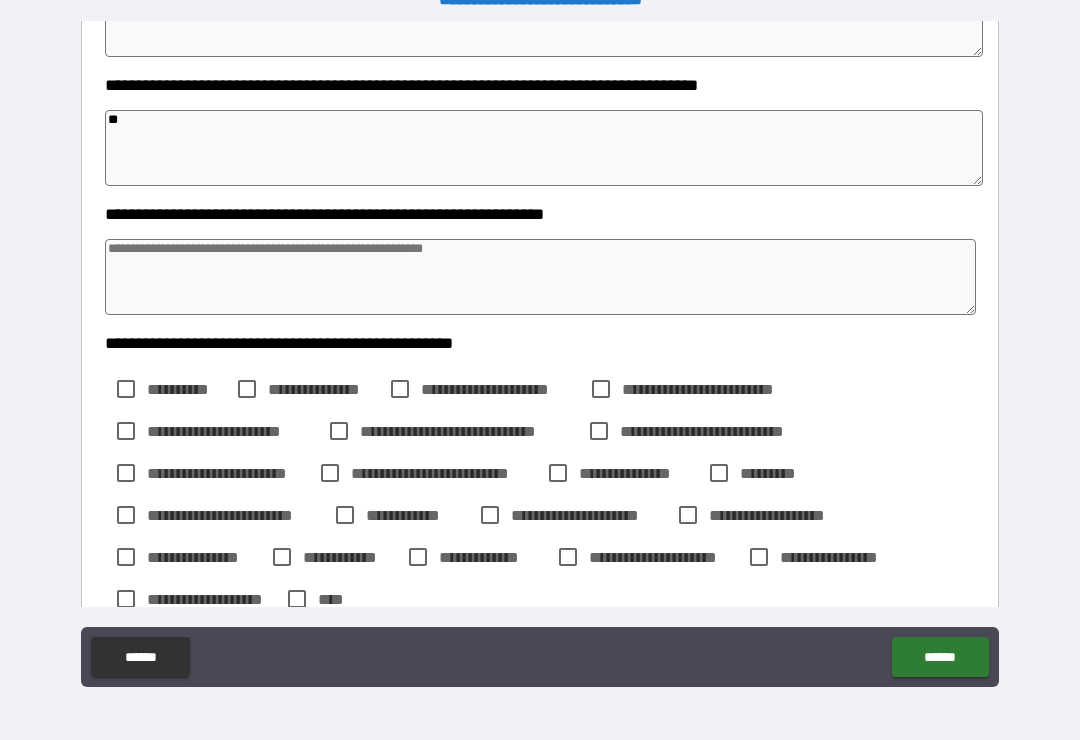 scroll, scrollTop: 1167, scrollLeft: 0, axis: vertical 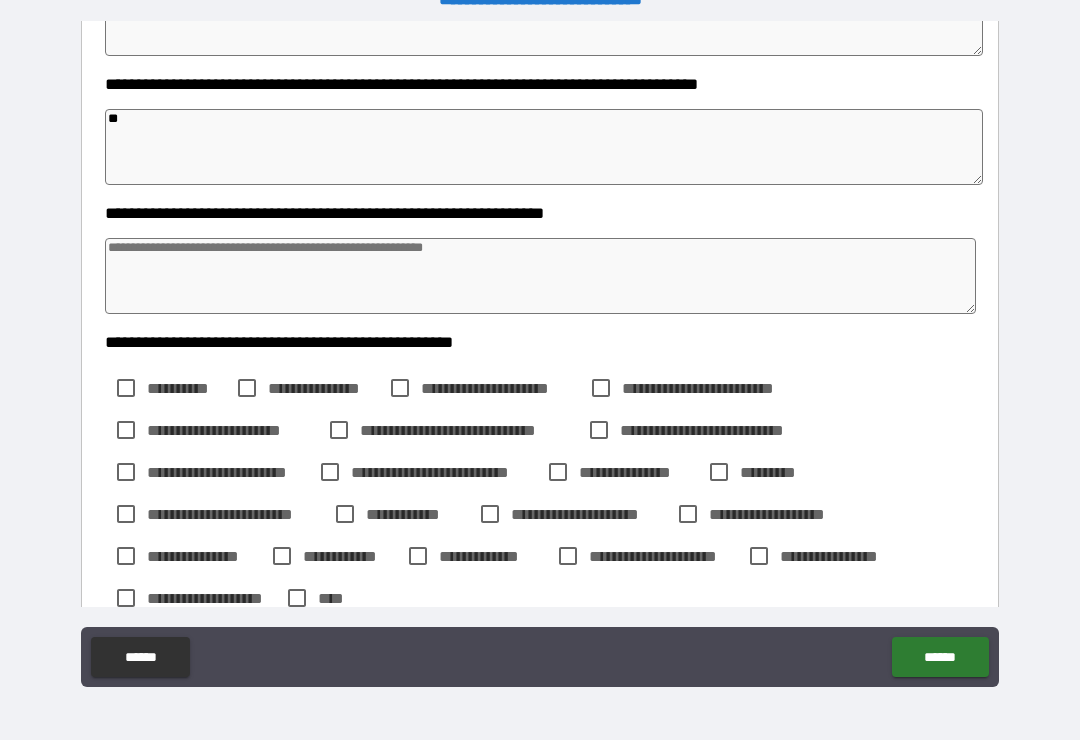 click at bounding box center (540, 276) 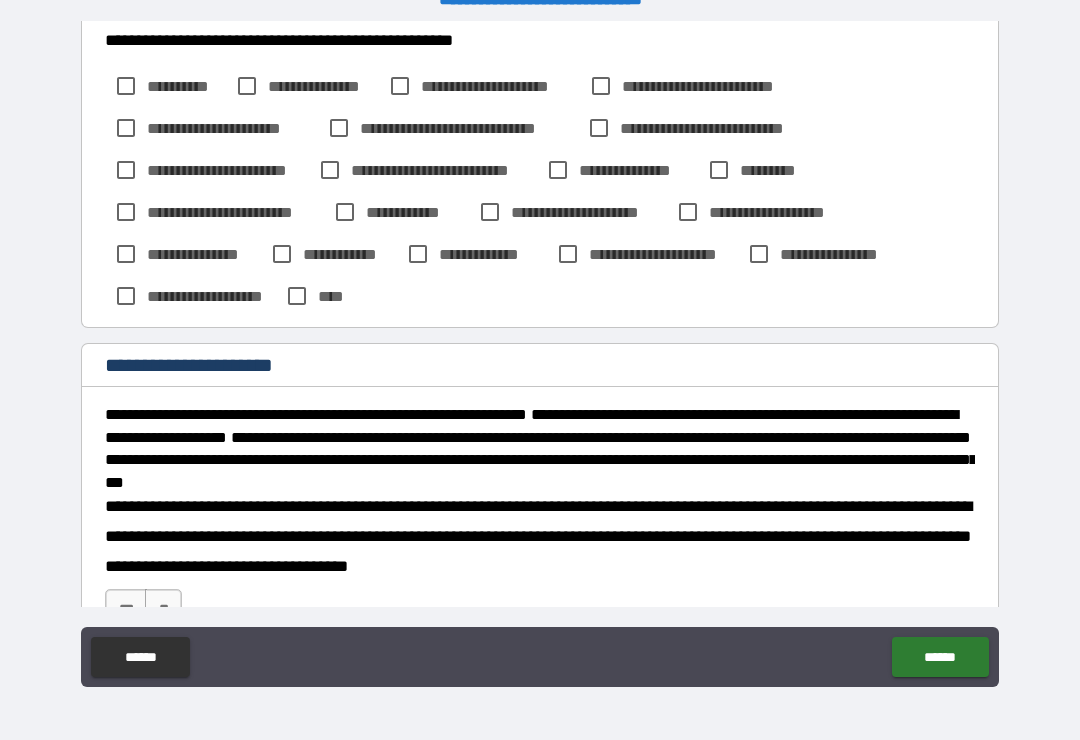 scroll, scrollTop: 1486, scrollLeft: 0, axis: vertical 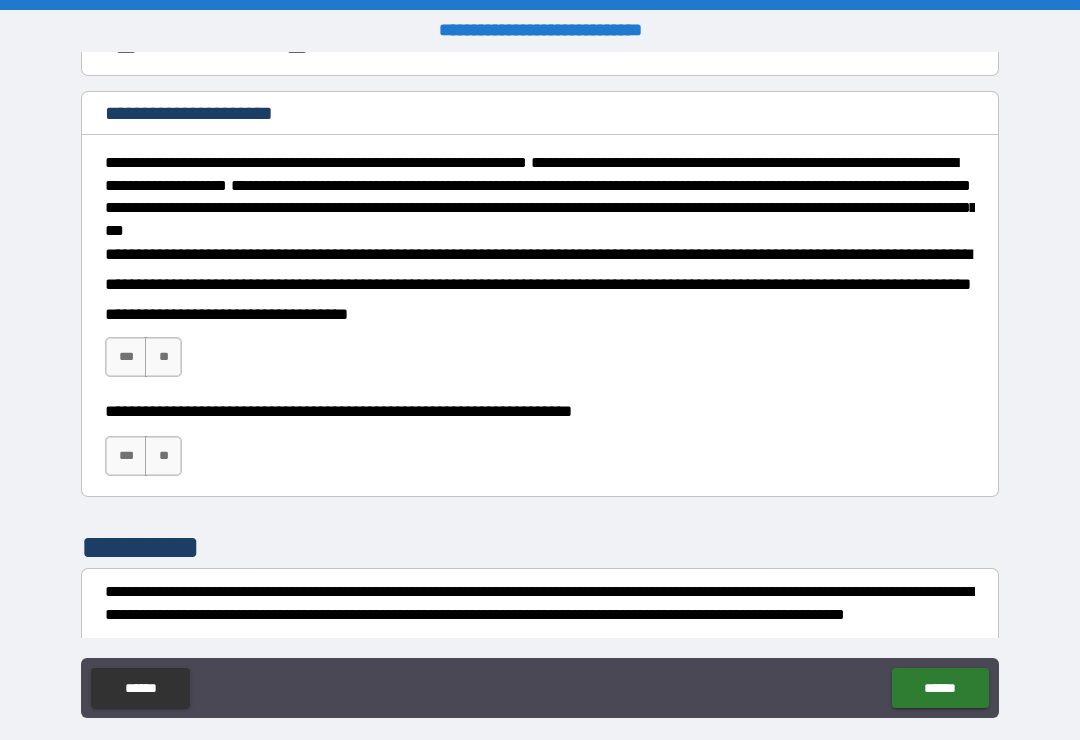 click on "***" at bounding box center (126, 357) 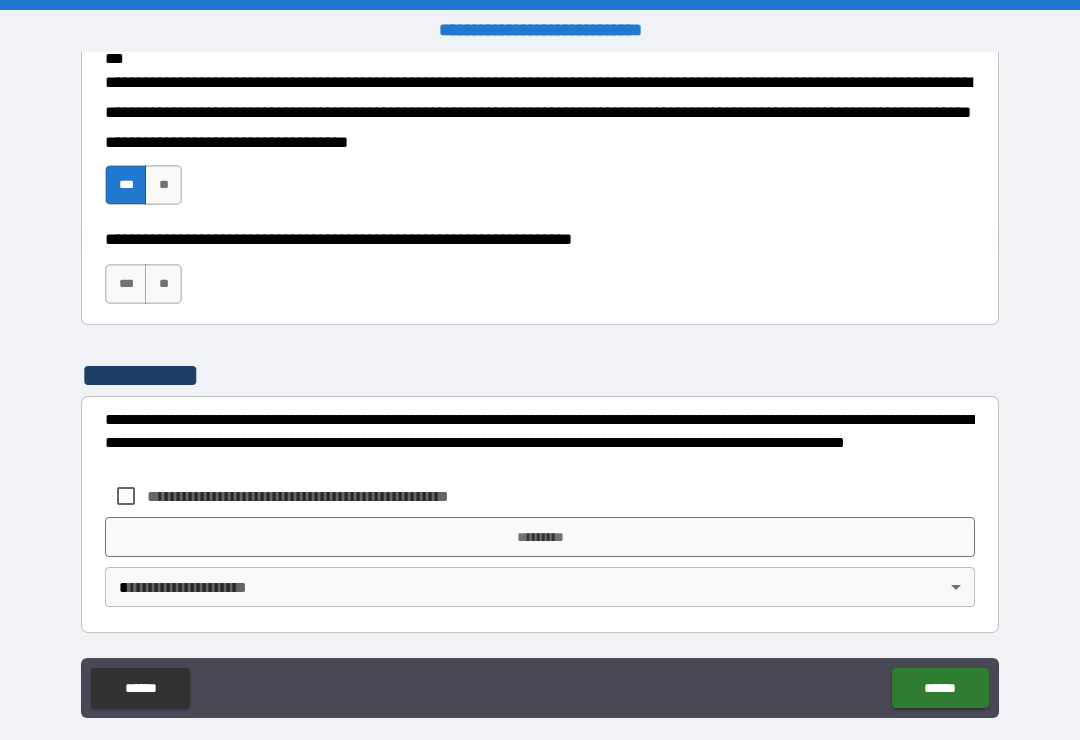 scroll, scrollTop: 1924, scrollLeft: 0, axis: vertical 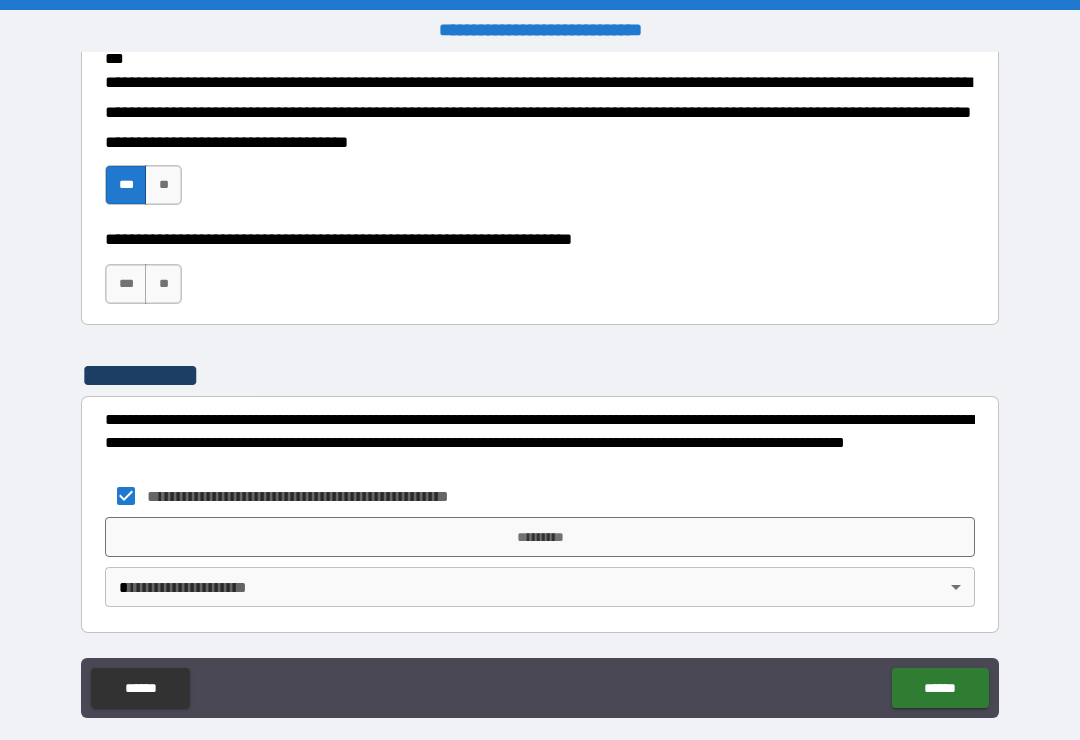 click on "*********" at bounding box center [540, 537] 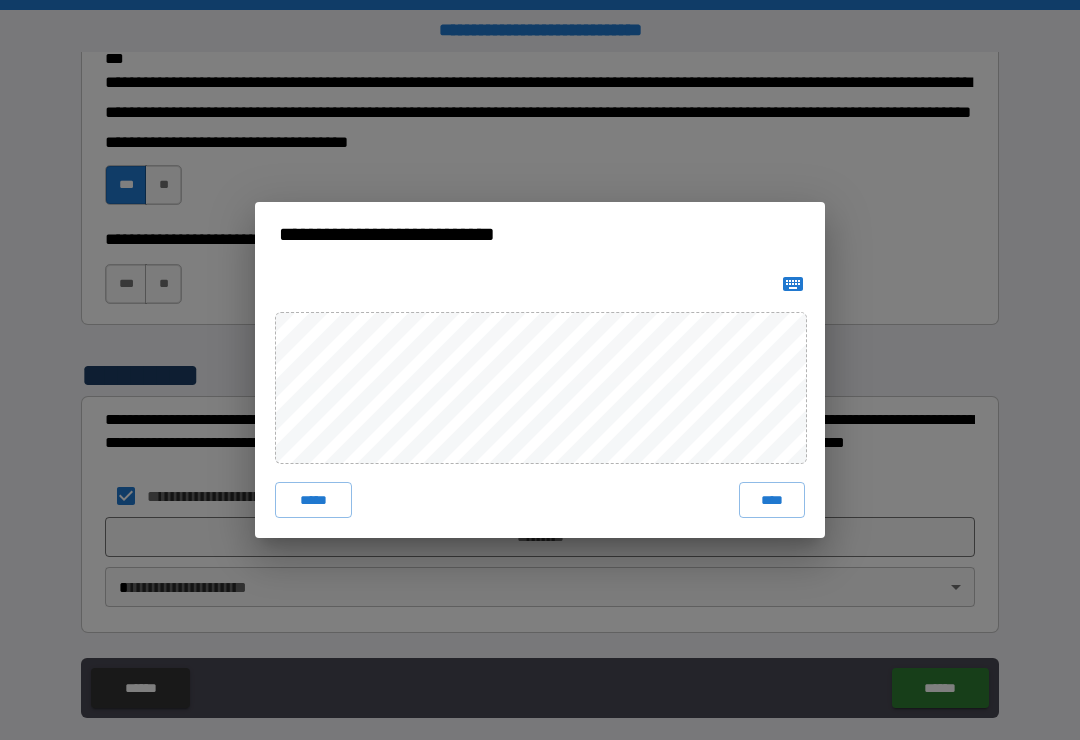 click on "*****" at bounding box center (313, 500) 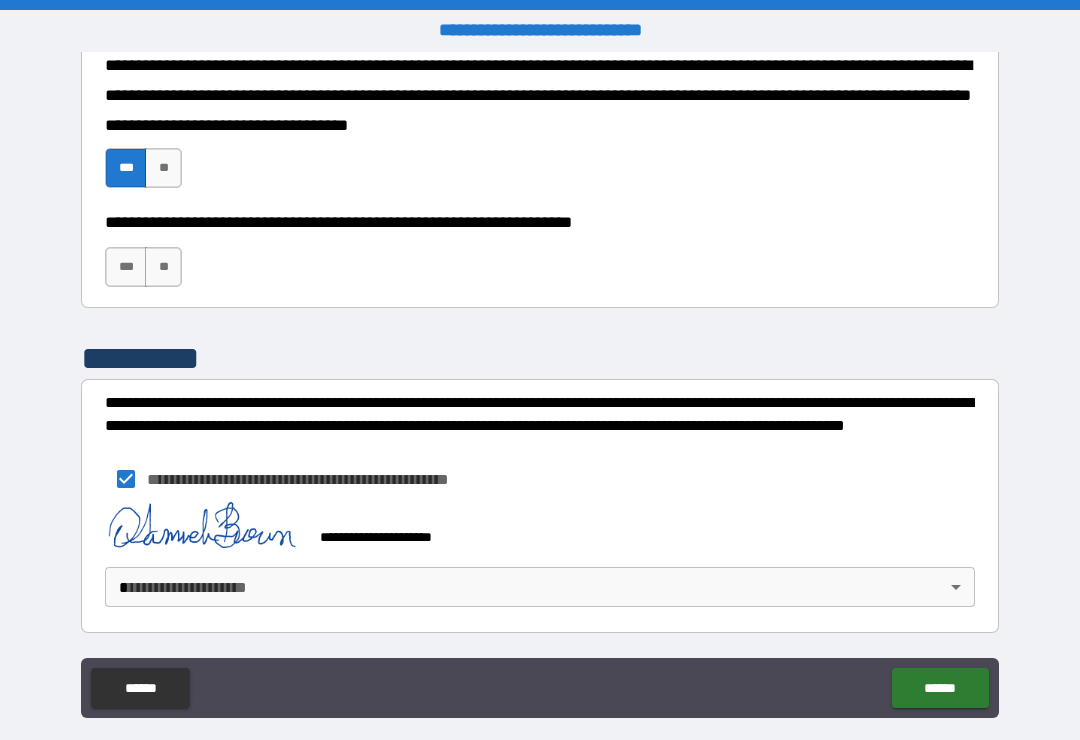 scroll, scrollTop: 1941, scrollLeft: 0, axis: vertical 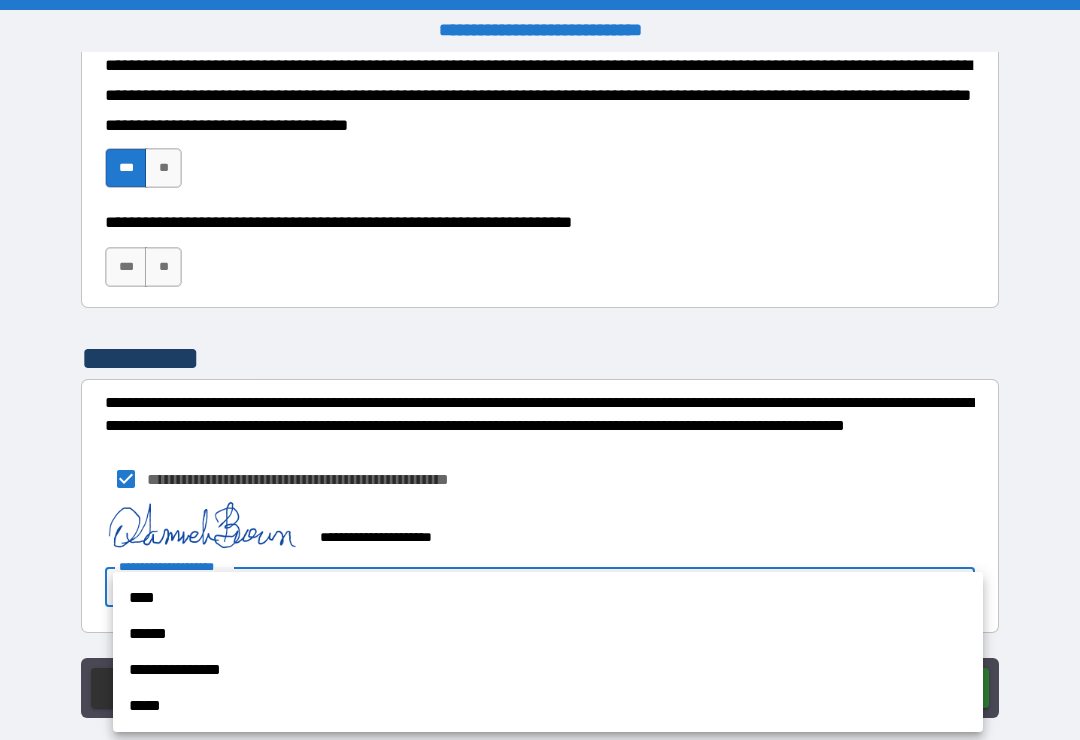 click on "****" at bounding box center (548, 598) 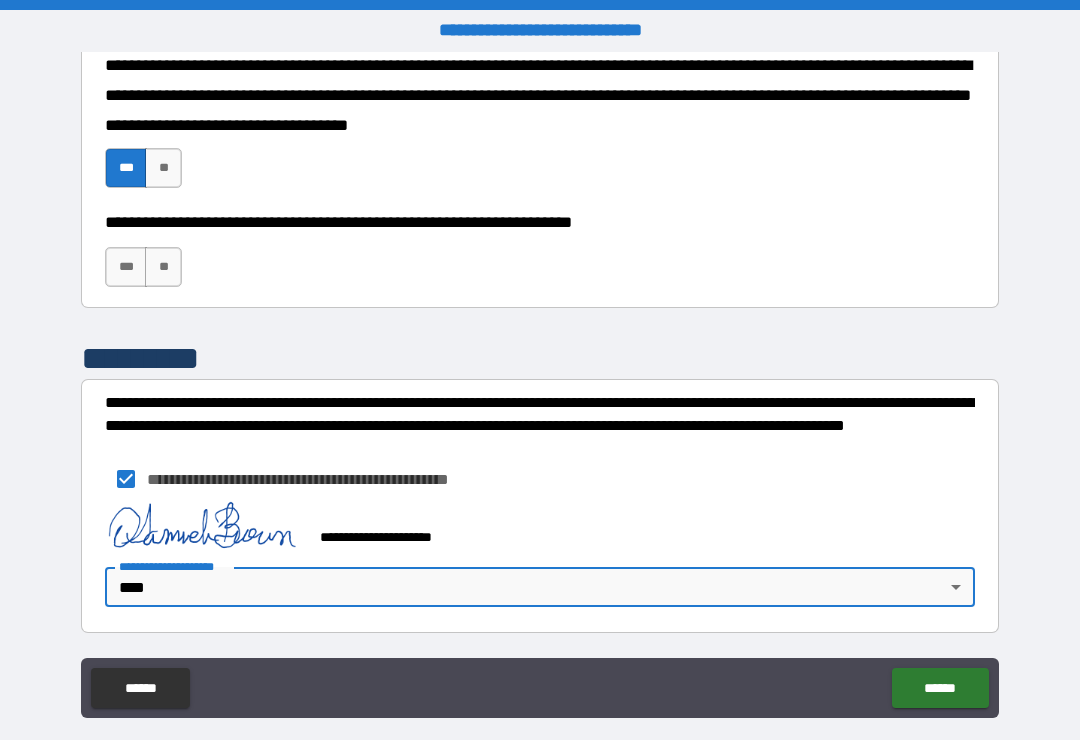 click on "******" at bounding box center (940, 688) 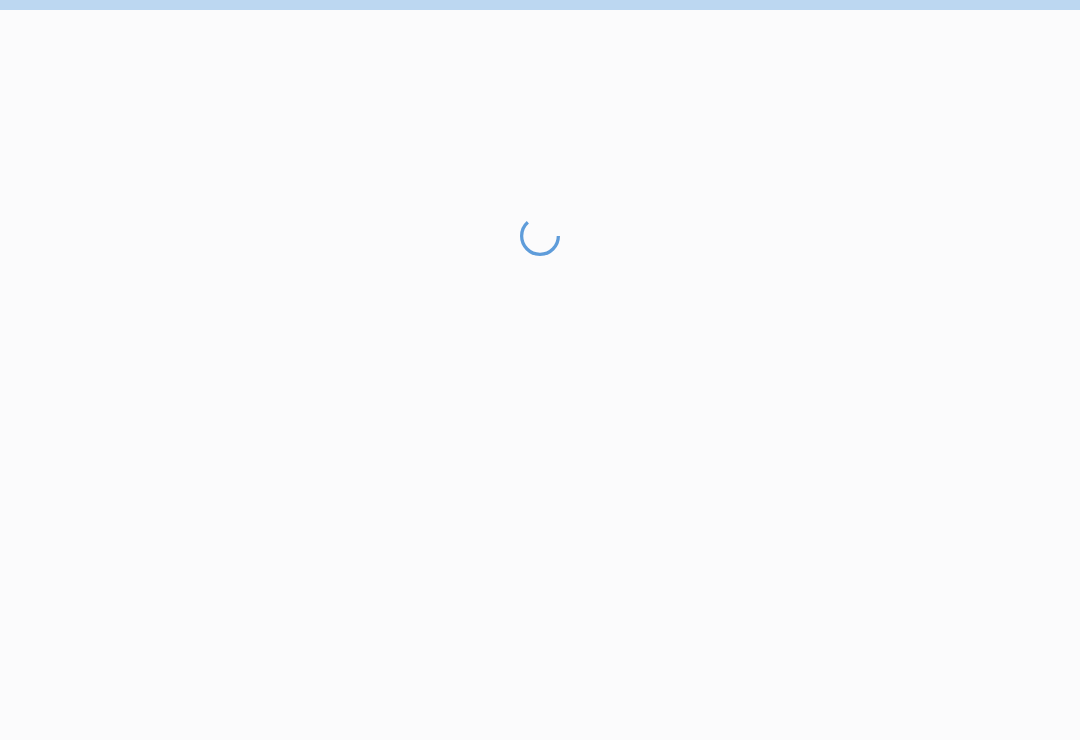 click at bounding box center [540, 478] 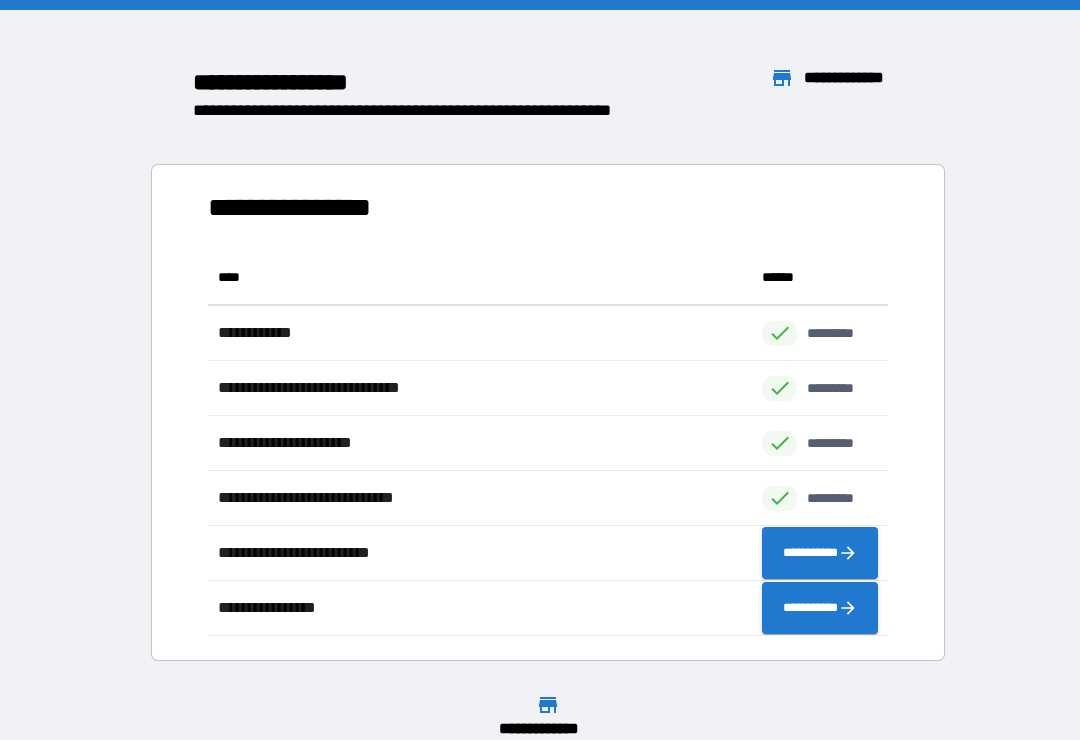 scroll, scrollTop: 1, scrollLeft: 1, axis: both 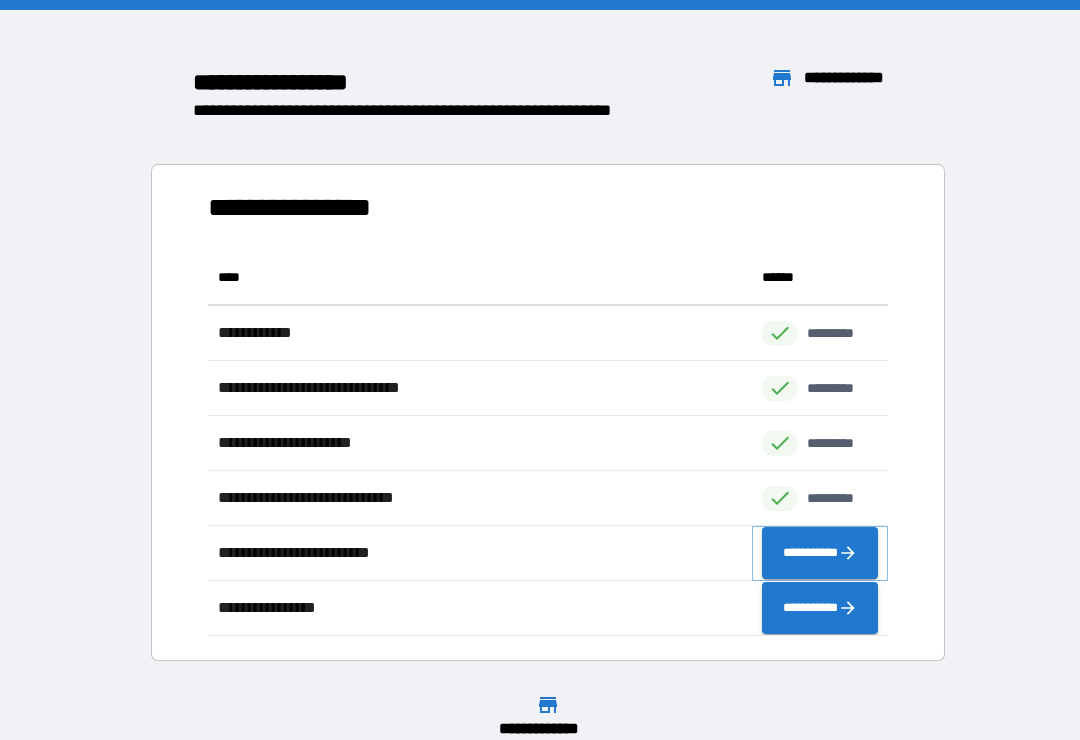 click on "**********" at bounding box center (820, 553) 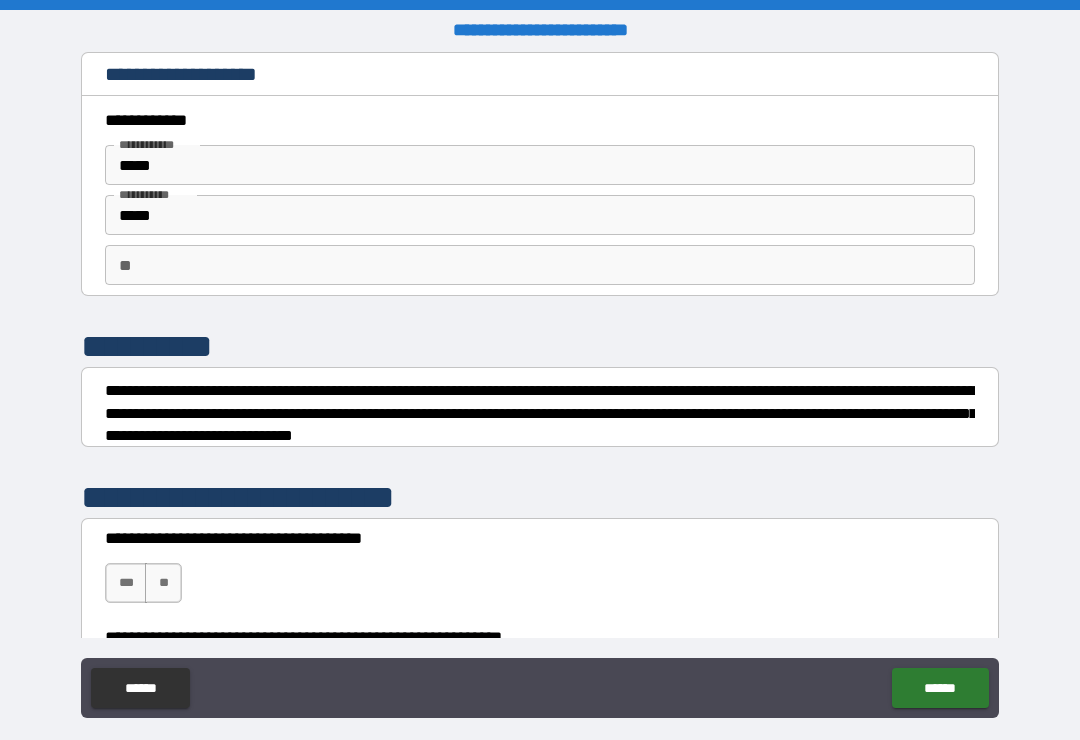 click on "**" at bounding box center (540, 265) 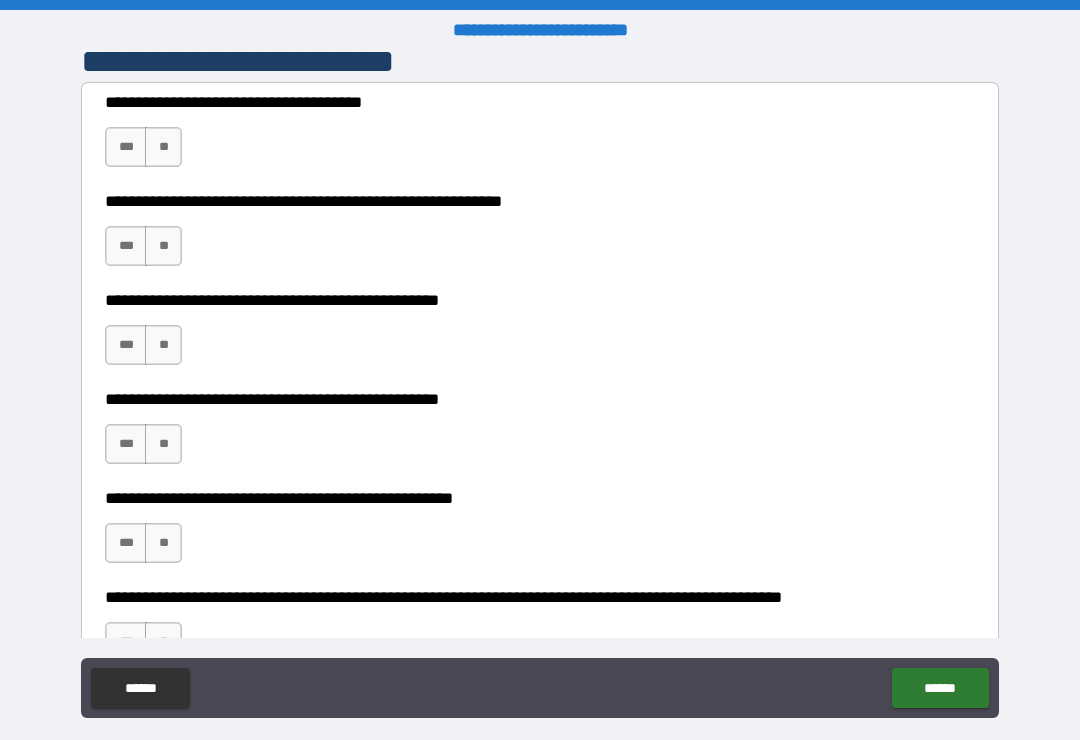 scroll, scrollTop: 432, scrollLeft: 0, axis: vertical 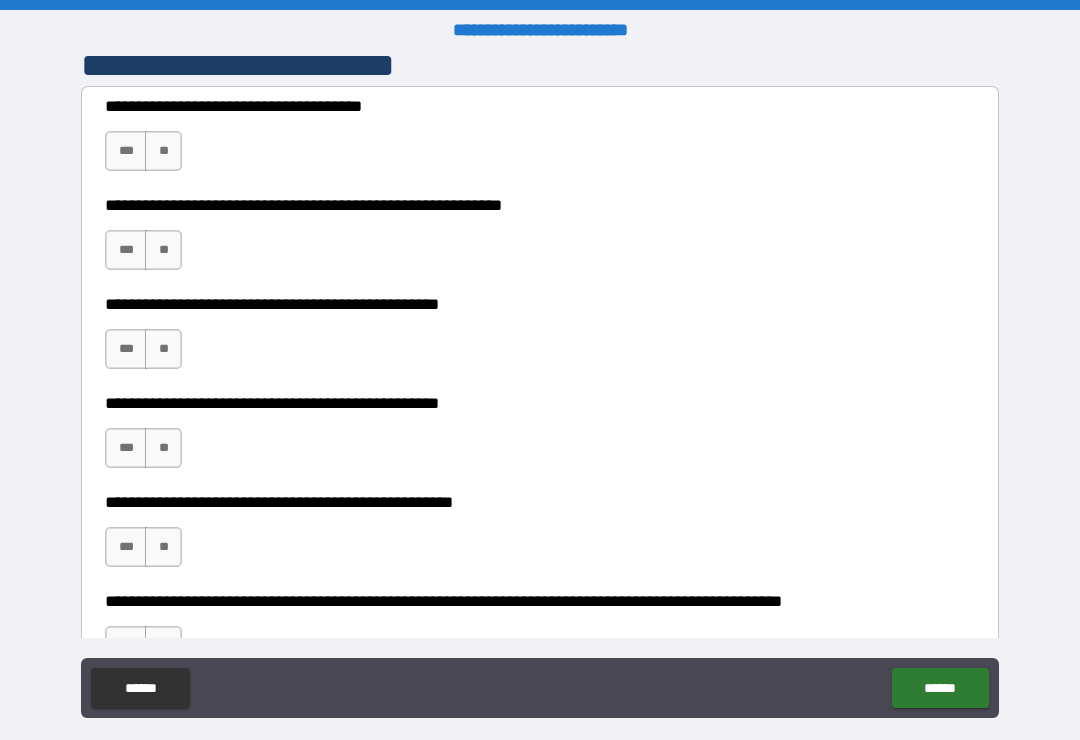 click on "***" at bounding box center [126, 151] 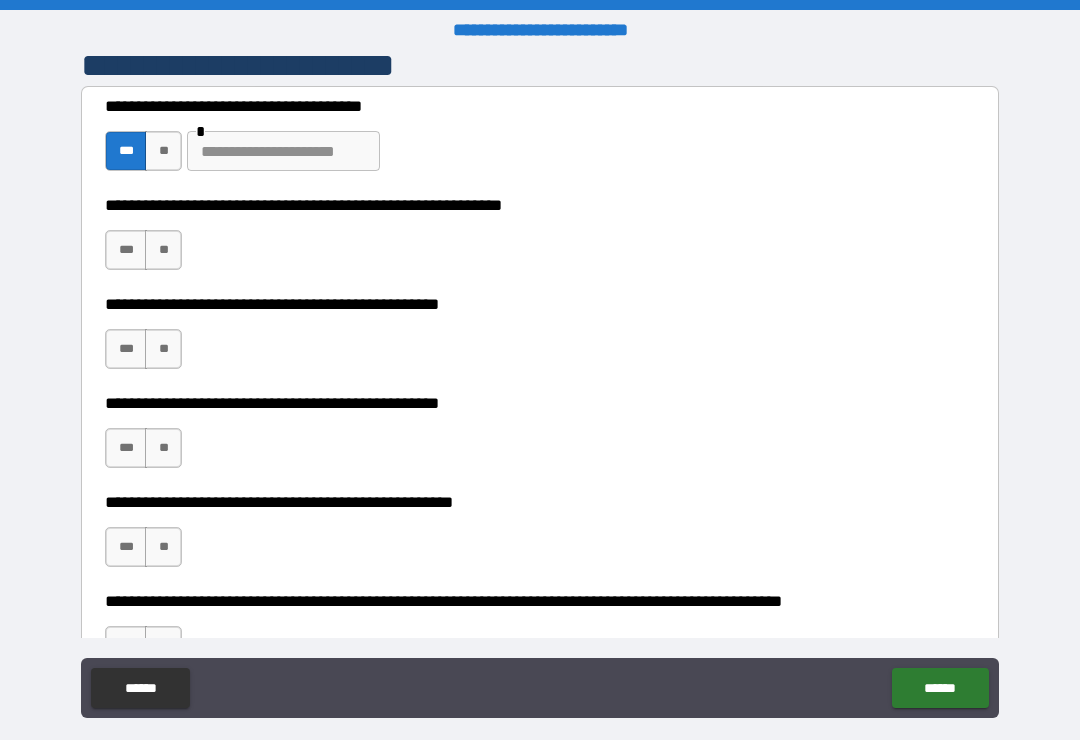 click on "***" at bounding box center (126, 250) 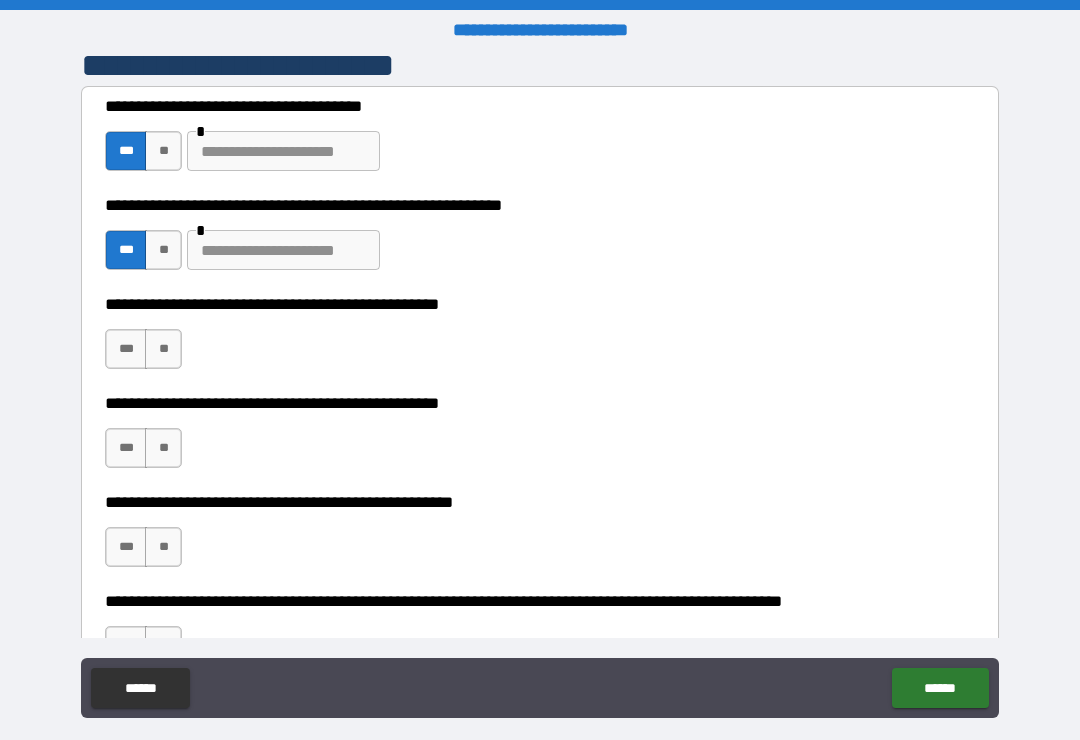click at bounding box center (283, 250) 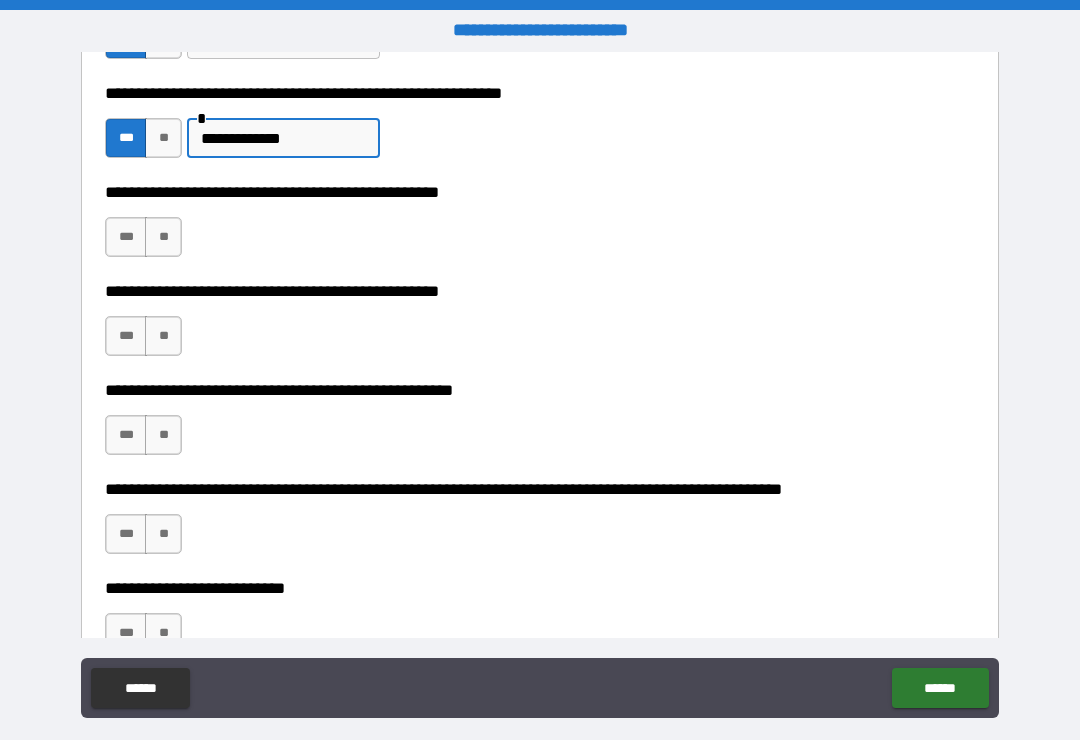 scroll, scrollTop: 549, scrollLeft: 0, axis: vertical 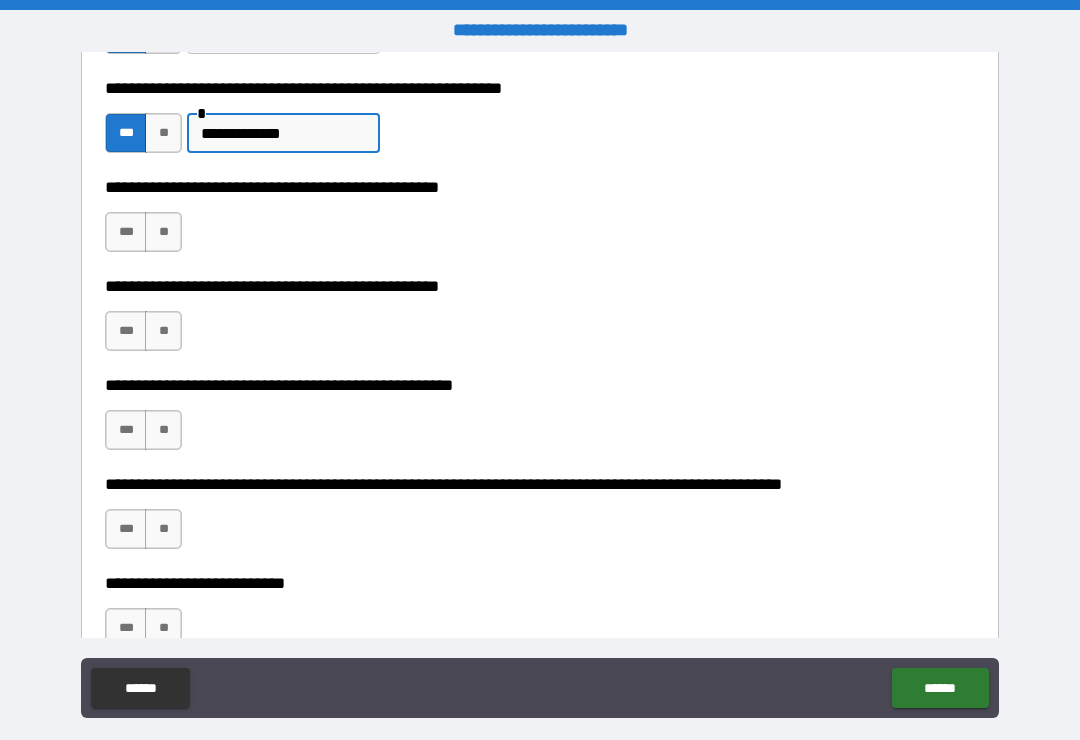 click on "**" at bounding box center (163, 232) 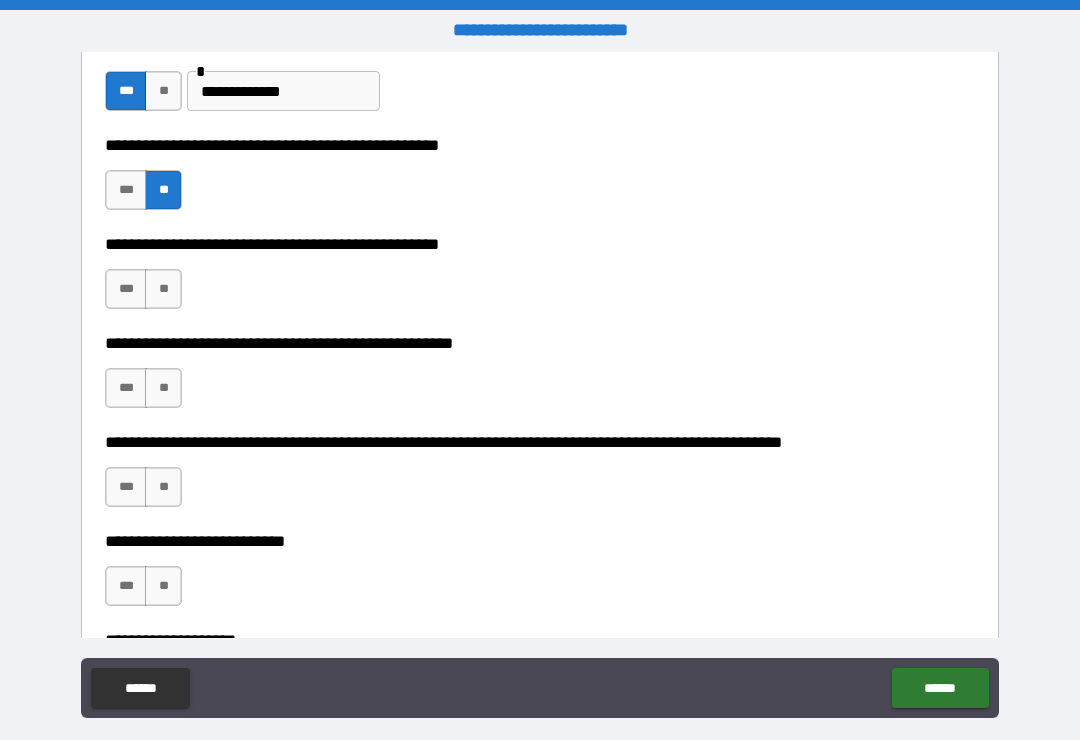 scroll, scrollTop: 595, scrollLeft: 0, axis: vertical 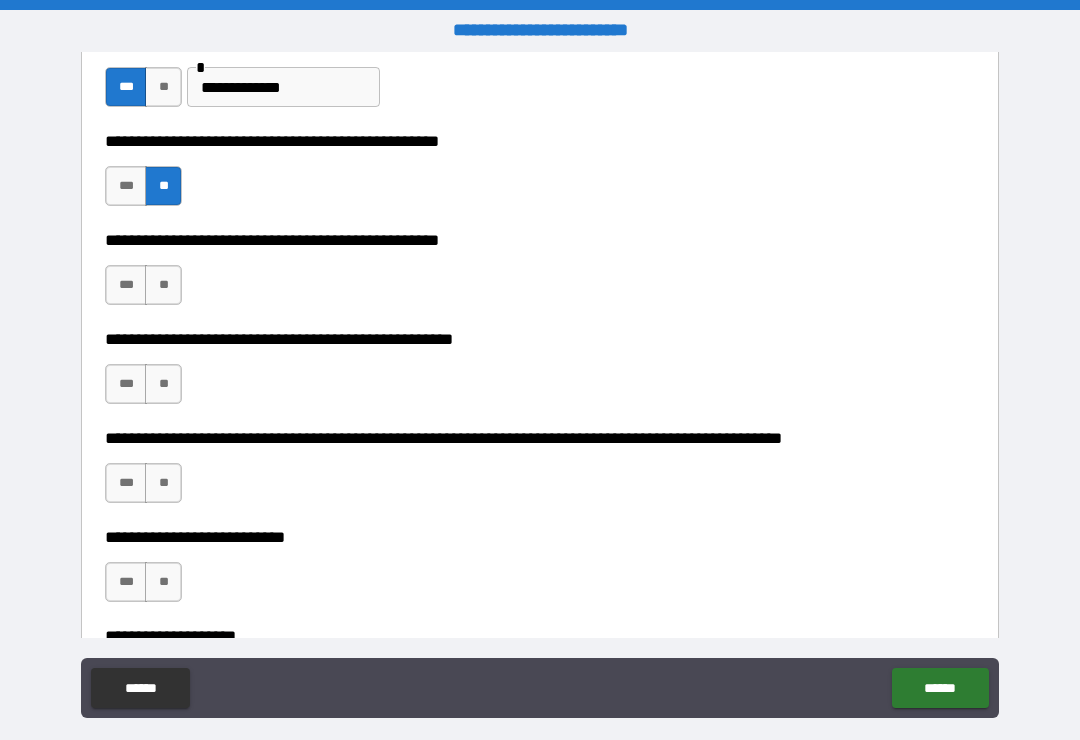 click on "***" at bounding box center (126, 285) 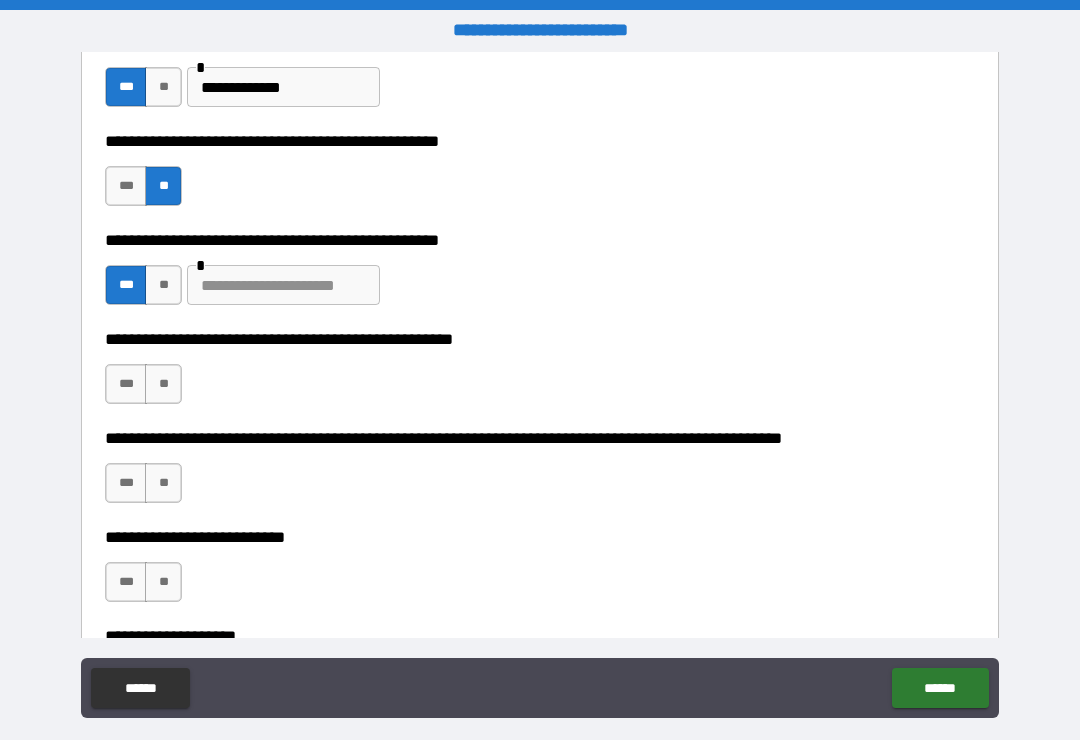 click at bounding box center [283, 285] 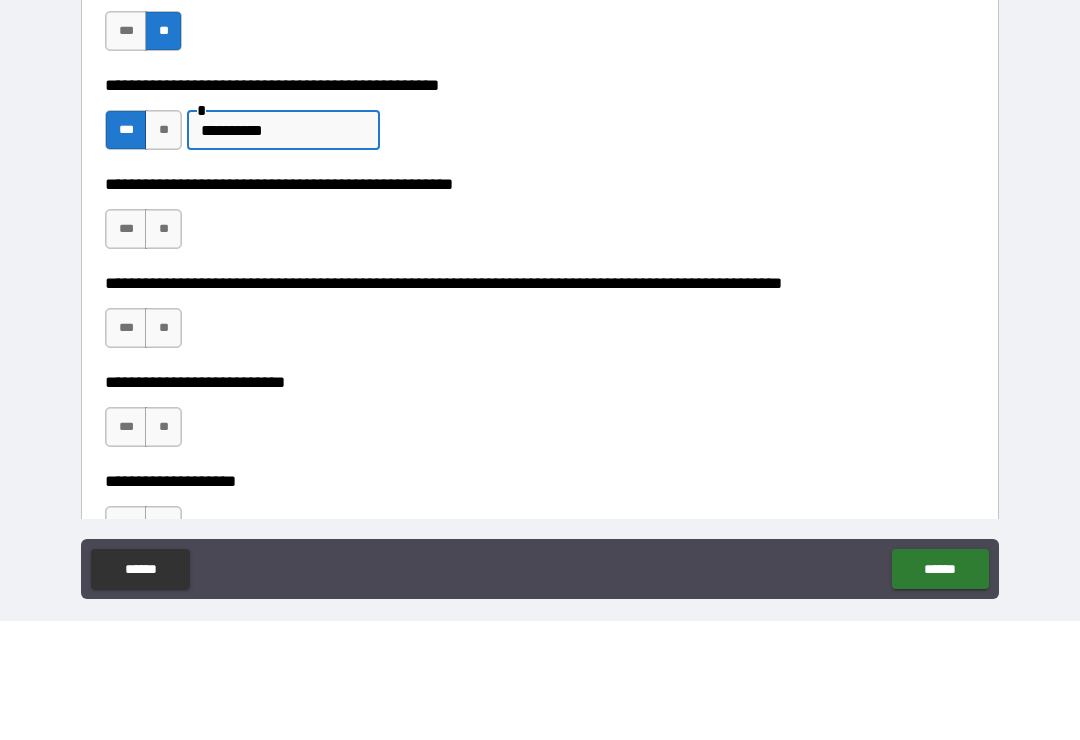 scroll, scrollTop: 653, scrollLeft: 0, axis: vertical 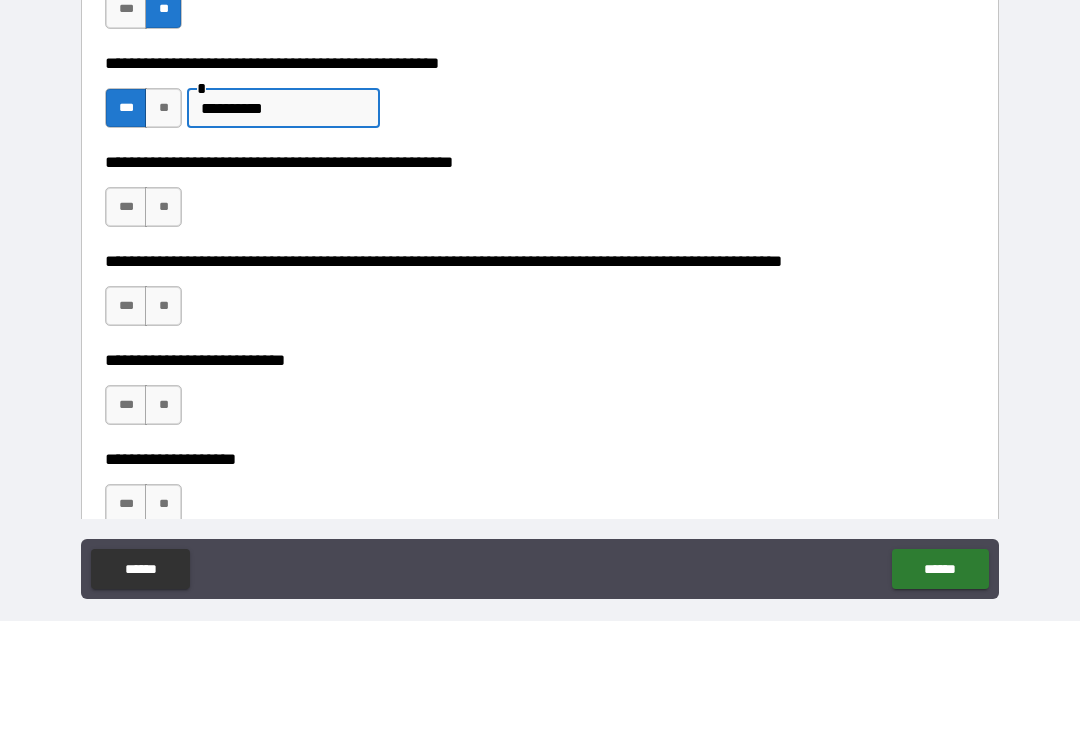 click on "**********" at bounding box center (540, 217) 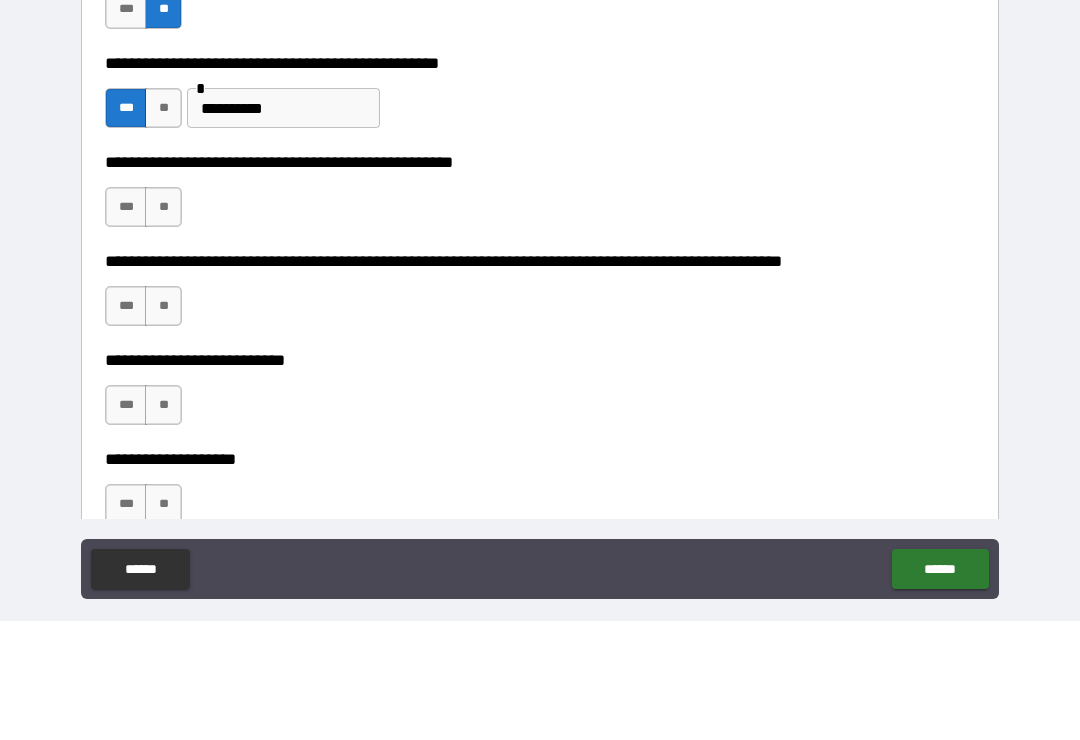 scroll, scrollTop: 31, scrollLeft: 0, axis: vertical 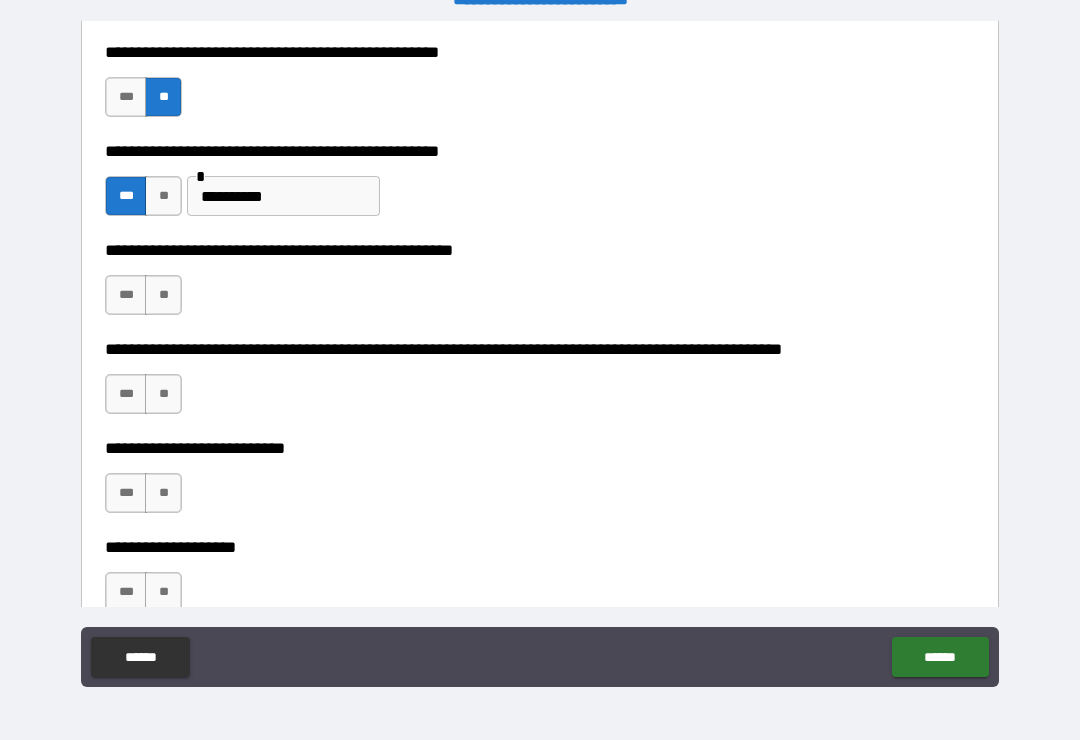 click on "**" at bounding box center [163, 295] 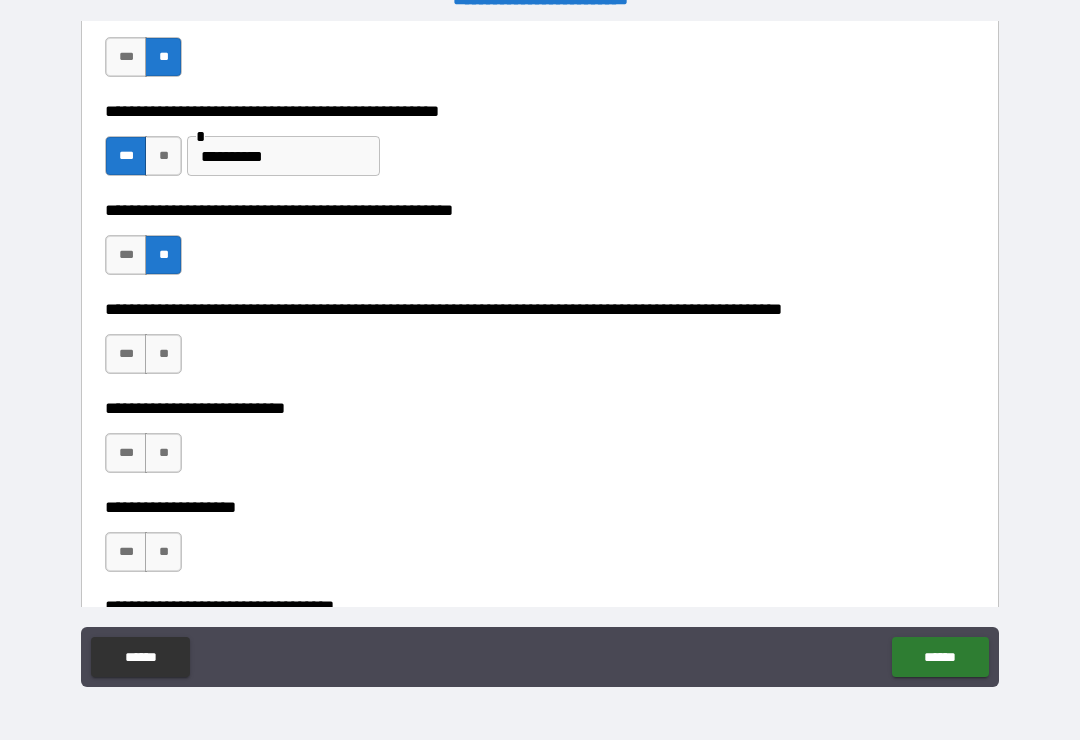 scroll, scrollTop: 723, scrollLeft: 0, axis: vertical 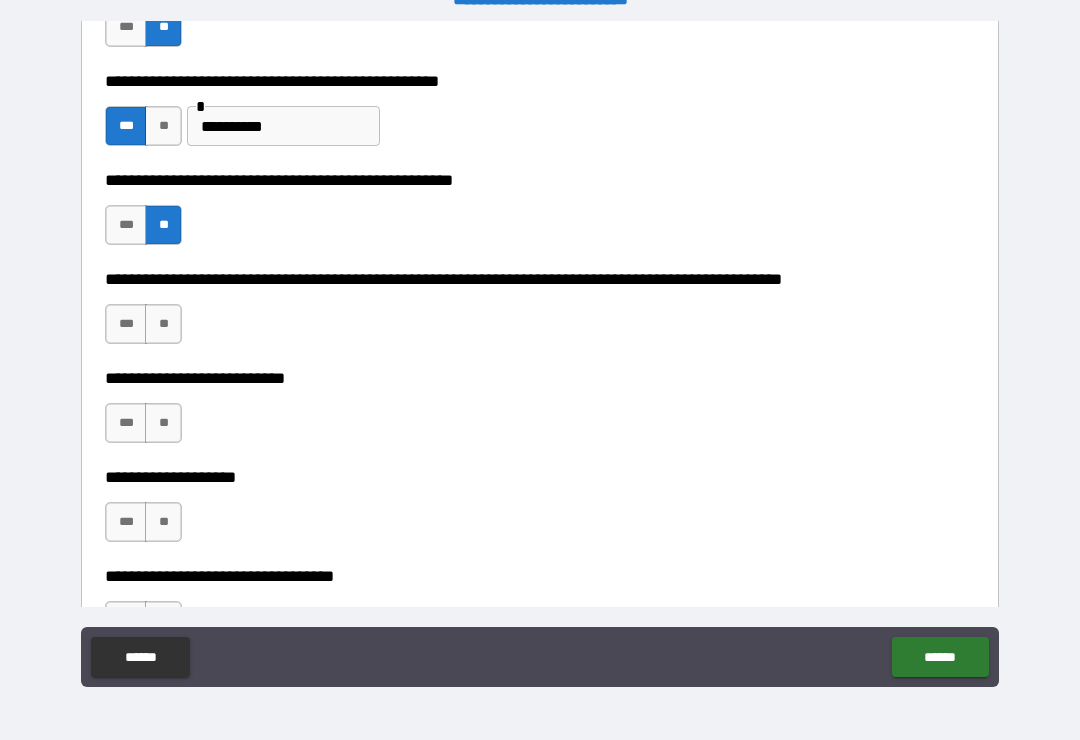 click on "**" at bounding box center [163, 324] 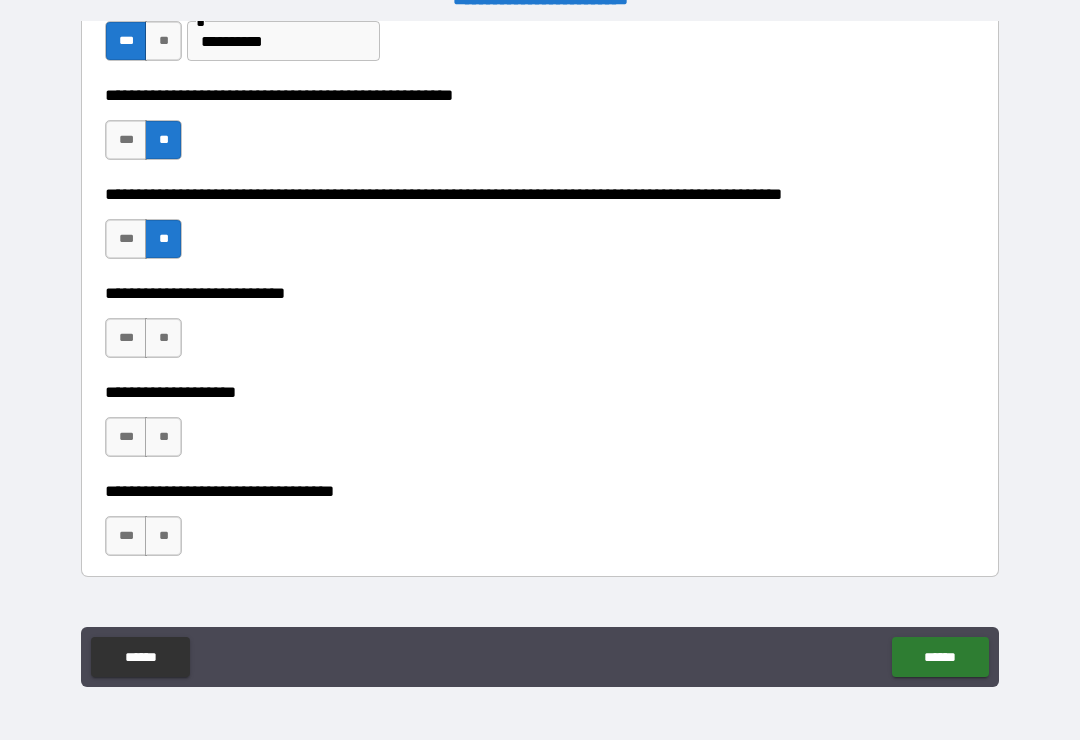 scroll, scrollTop: 809, scrollLeft: 0, axis: vertical 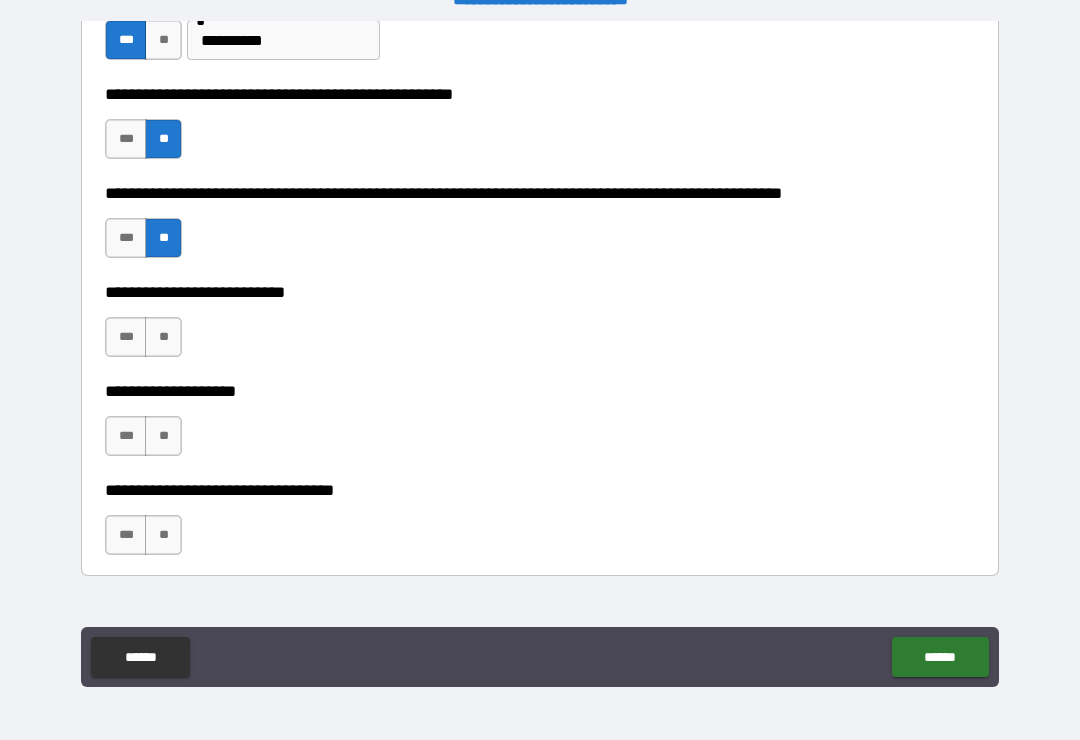 click on "**" at bounding box center [163, 337] 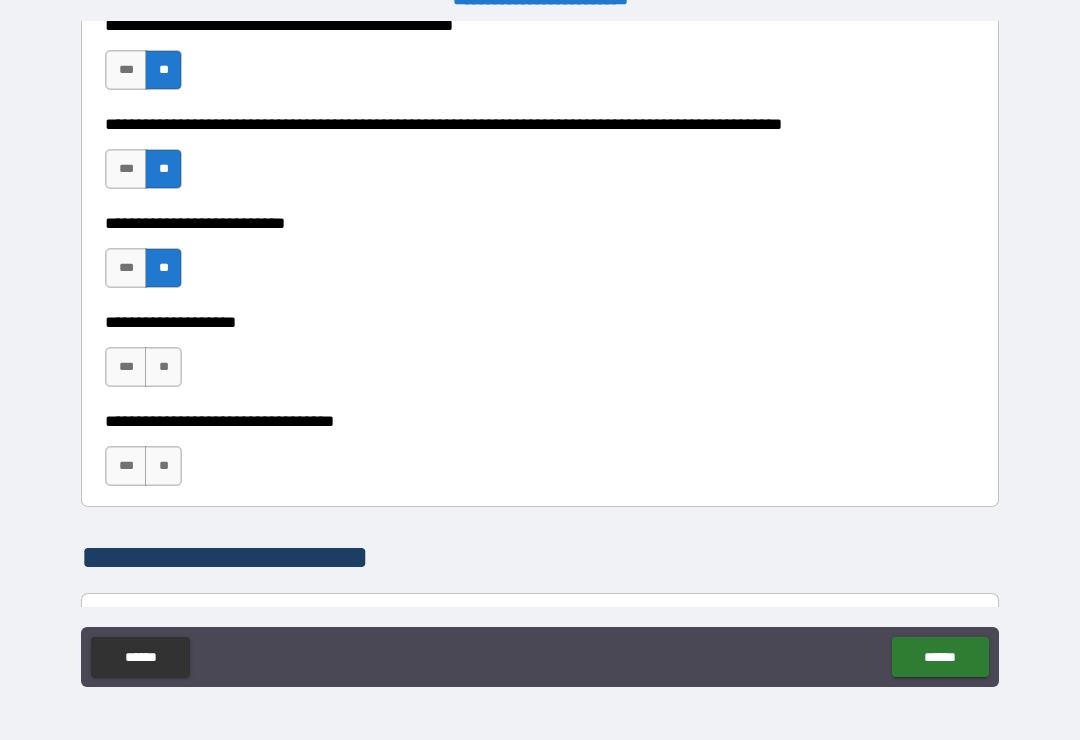 scroll, scrollTop: 892, scrollLeft: 0, axis: vertical 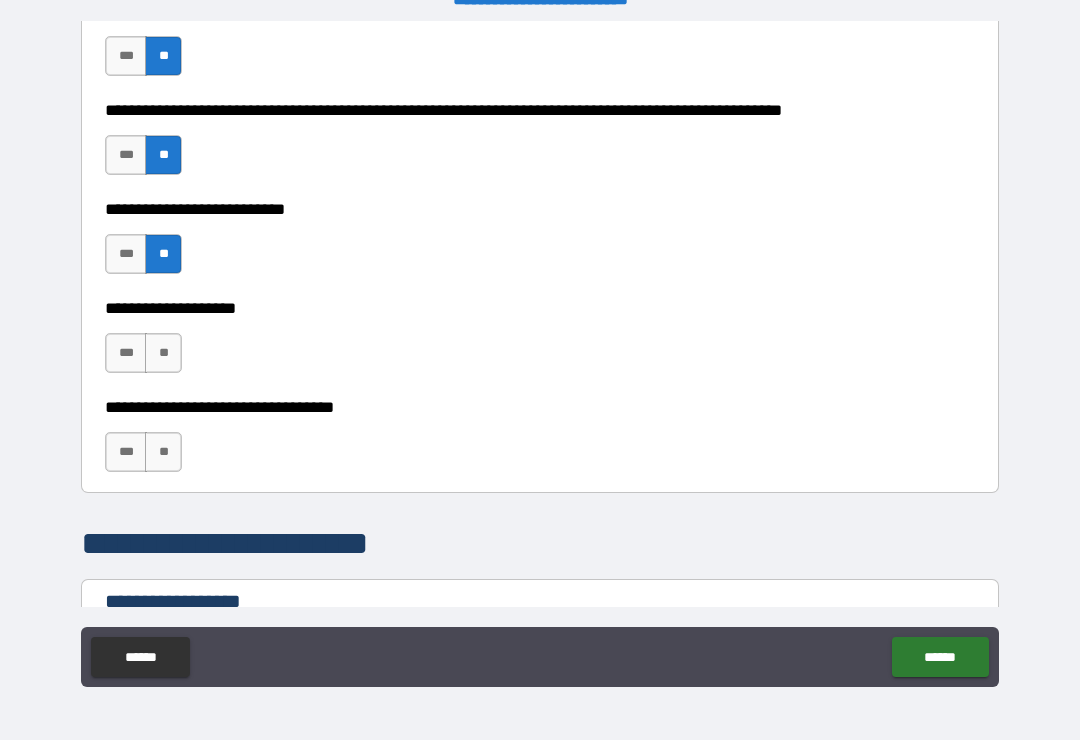 click on "**" at bounding box center (163, 353) 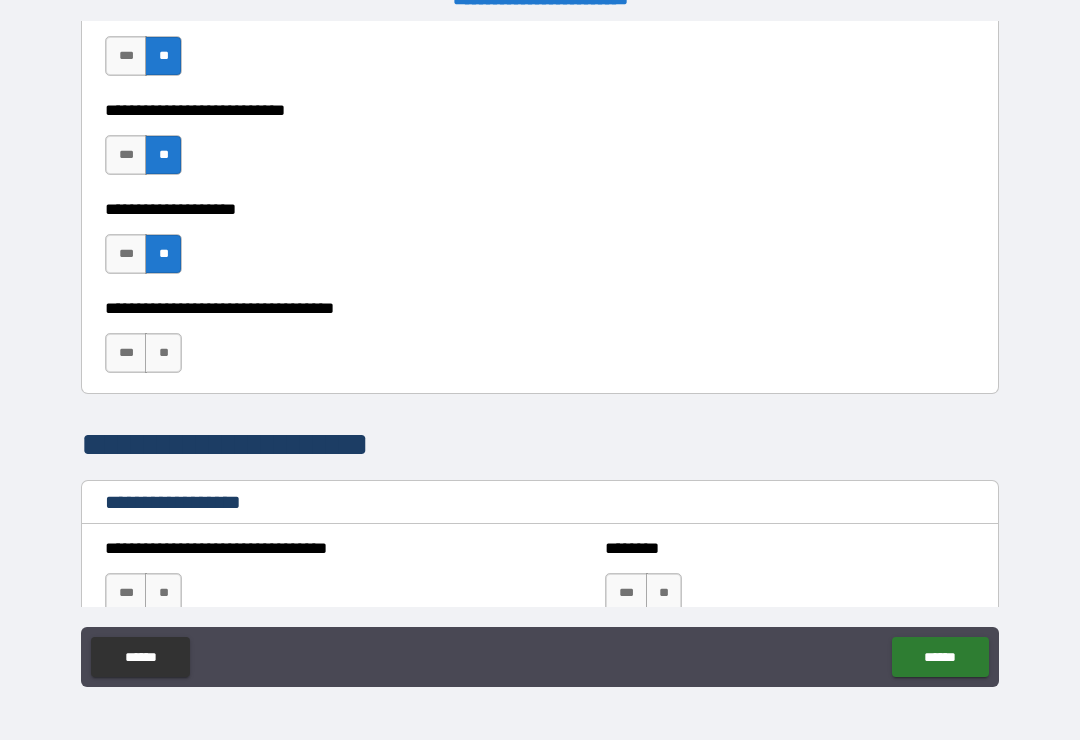 scroll, scrollTop: 1000, scrollLeft: 0, axis: vertical 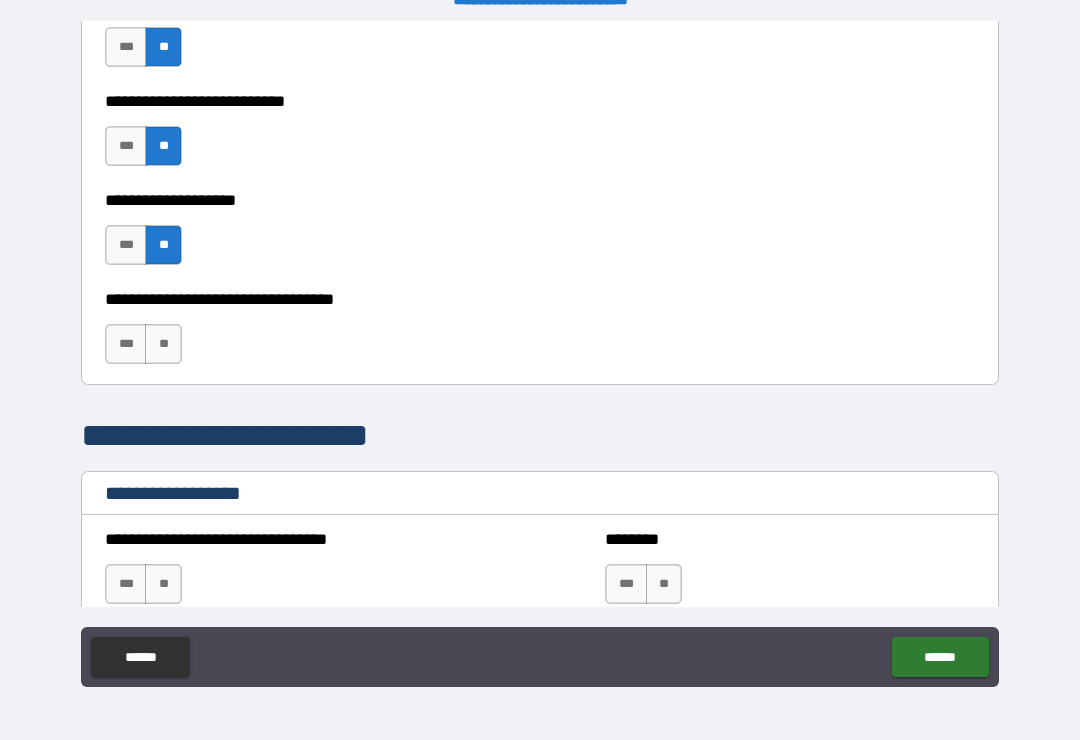 click on "**" at bounding box center [163, 344] 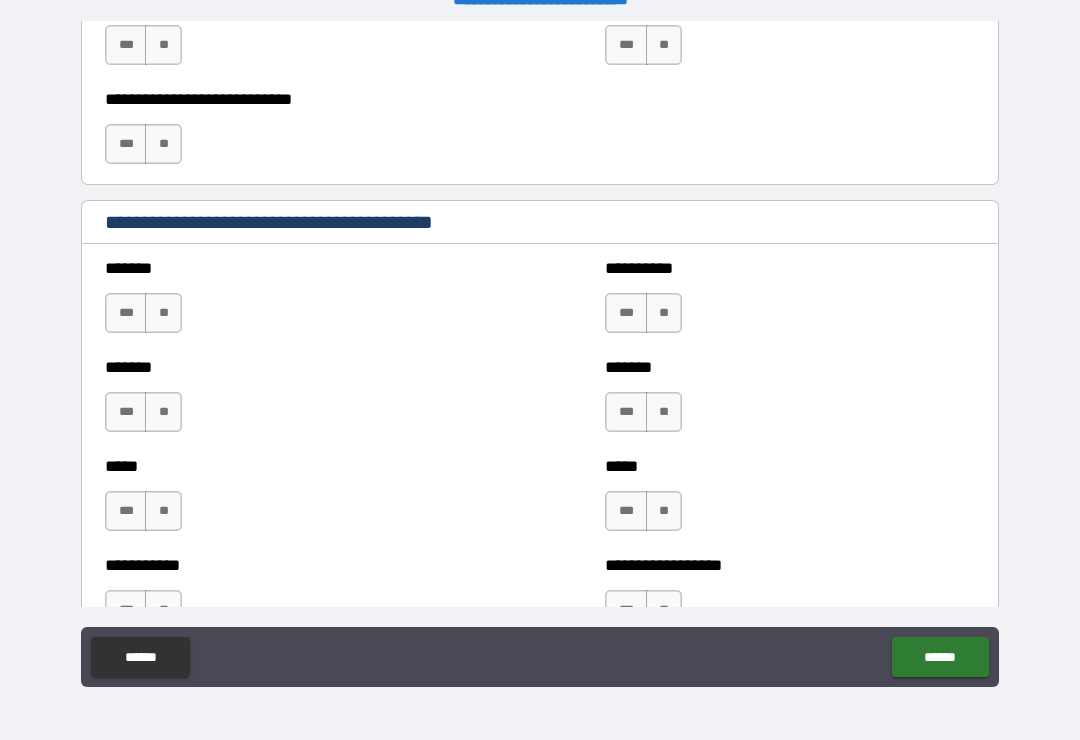 scroll, scrollTop: 1543, scrollLeft: 0, axis: vertical 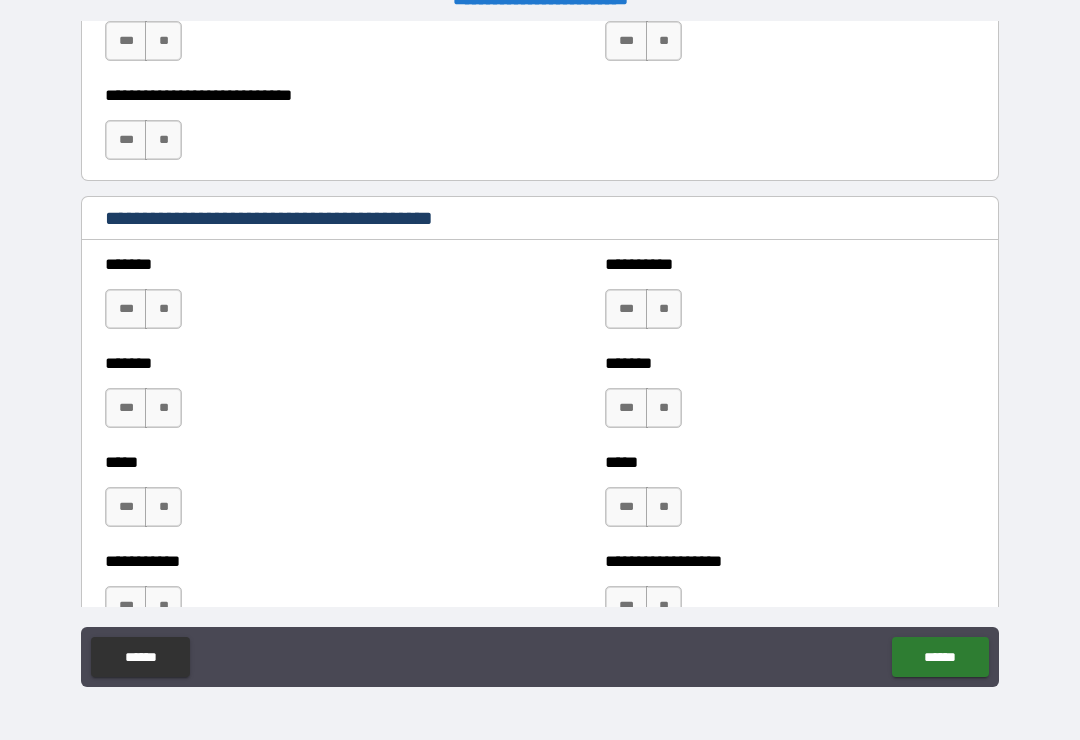 click on "**" at bounding box center [163, 309] 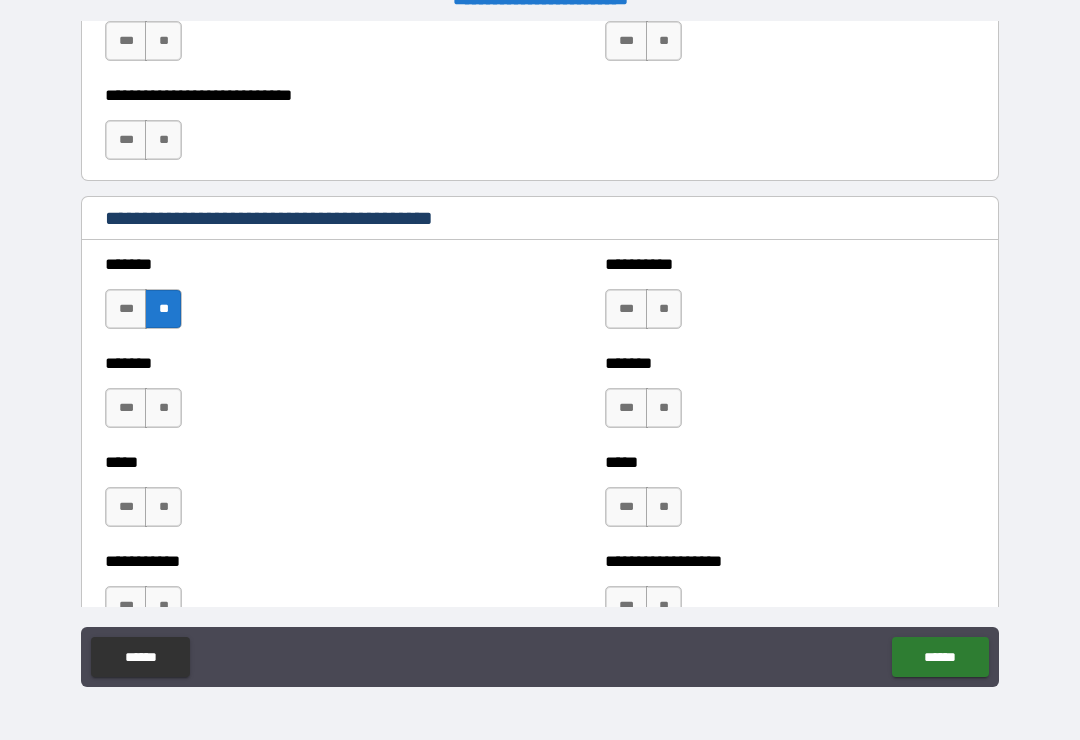 click on "**" at bounding box center [163, 408] 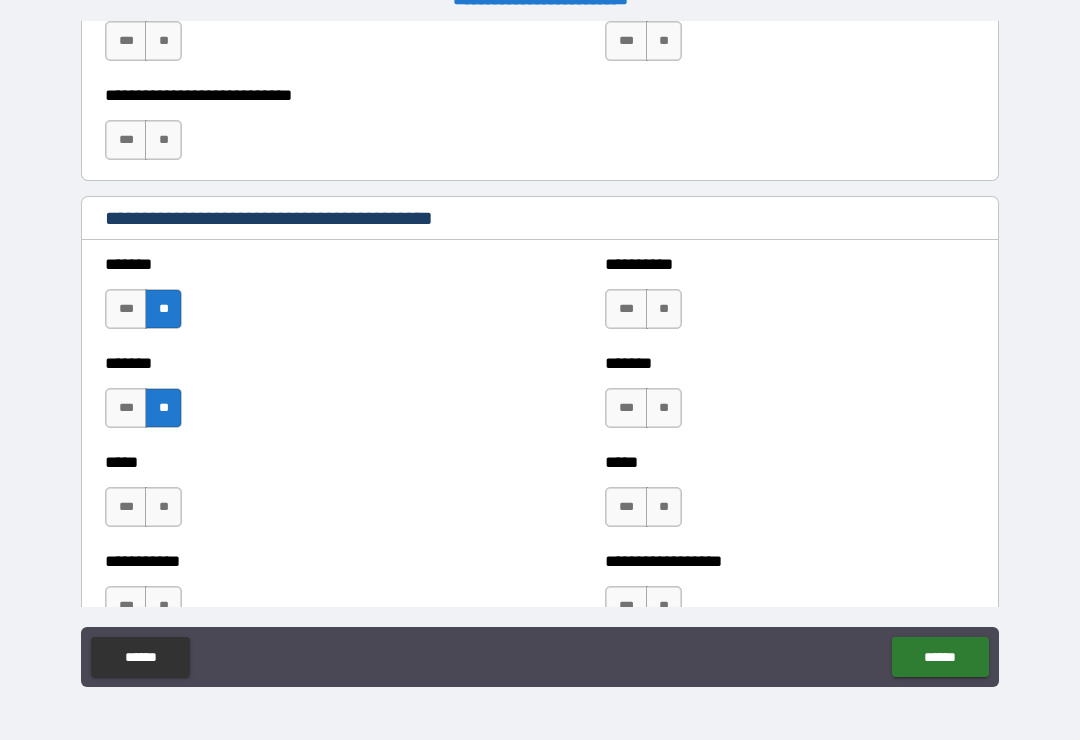 click on "**" at bounding box center (163, 507) 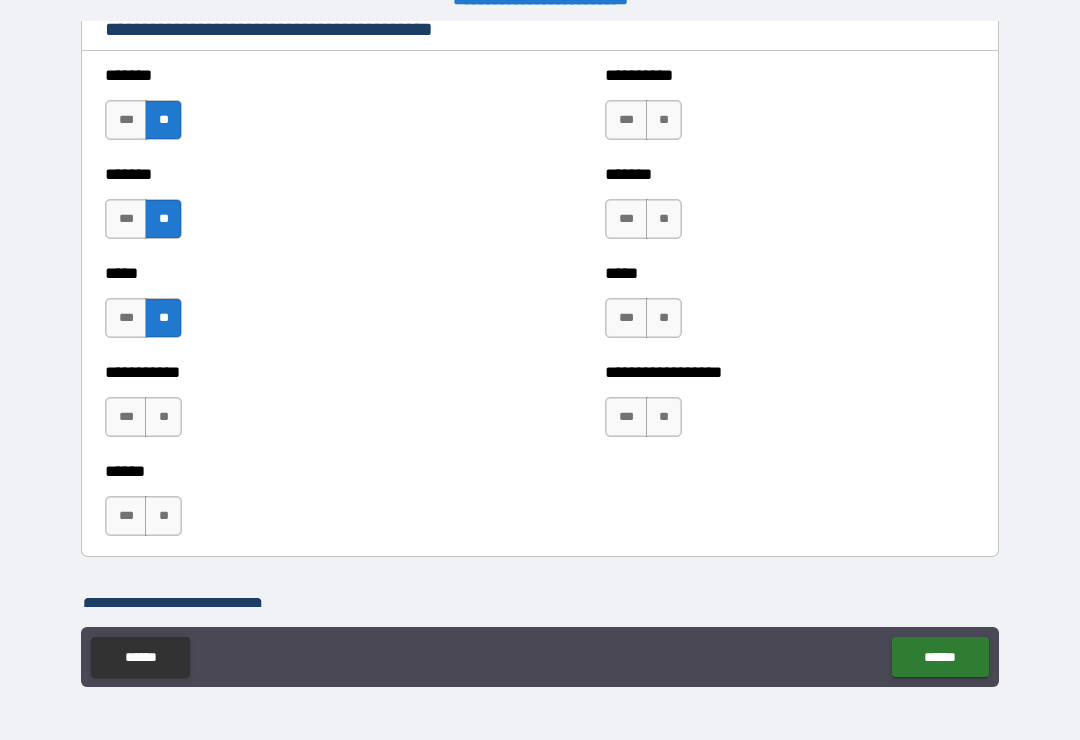 scroll, scrollTop: 1741, scrollLeft: 0, axis: vertical 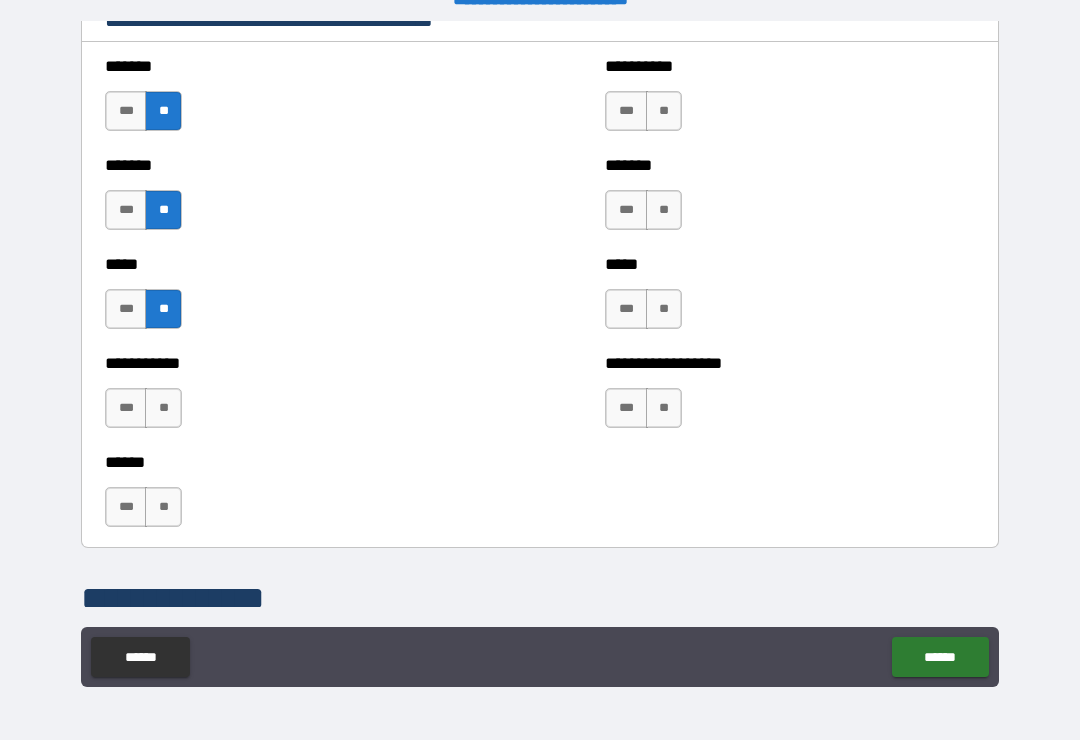 click on "**" at bounding box center (163, 408) 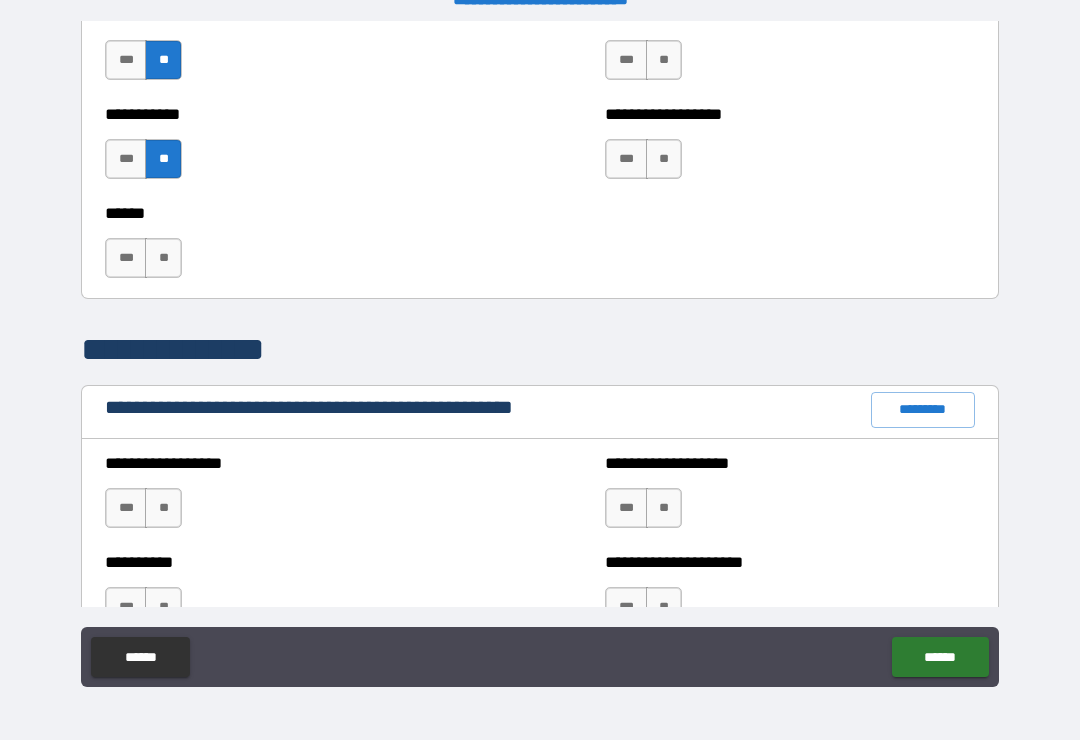 scroll, scrollTop: 1995, scrollLeft: 0, axis: vertical 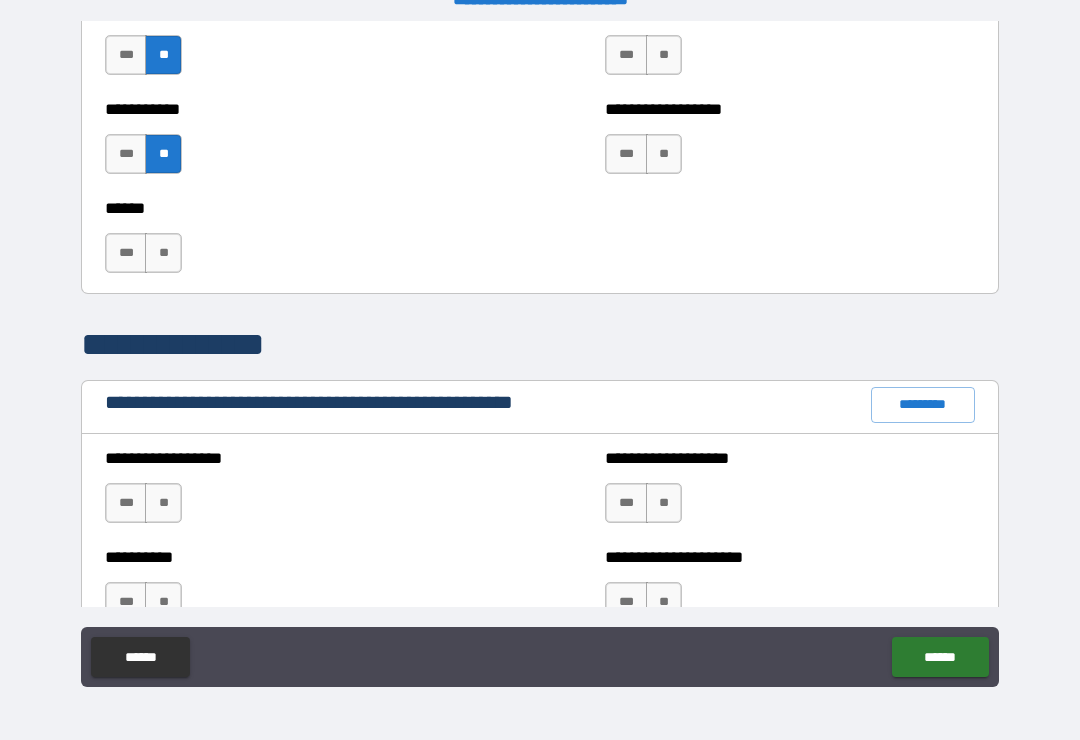 click on "**" at bounding box center (163, 253) 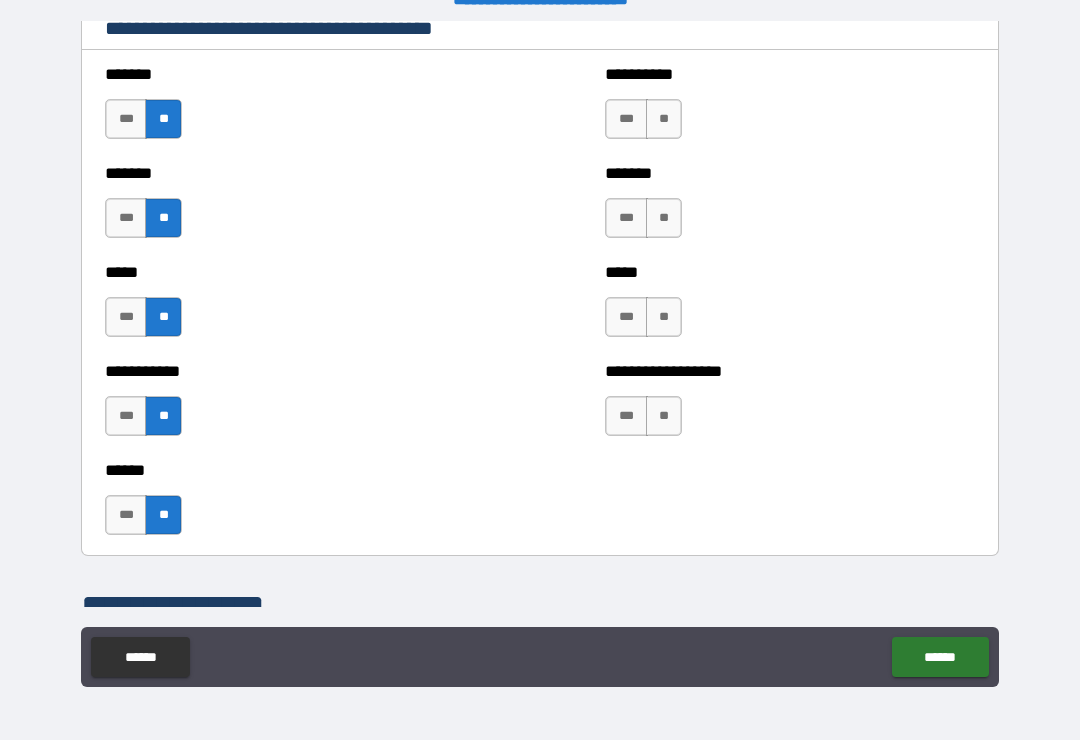 scroll, scrollTop: 1709, scrollLeft: 0, axis: vertical 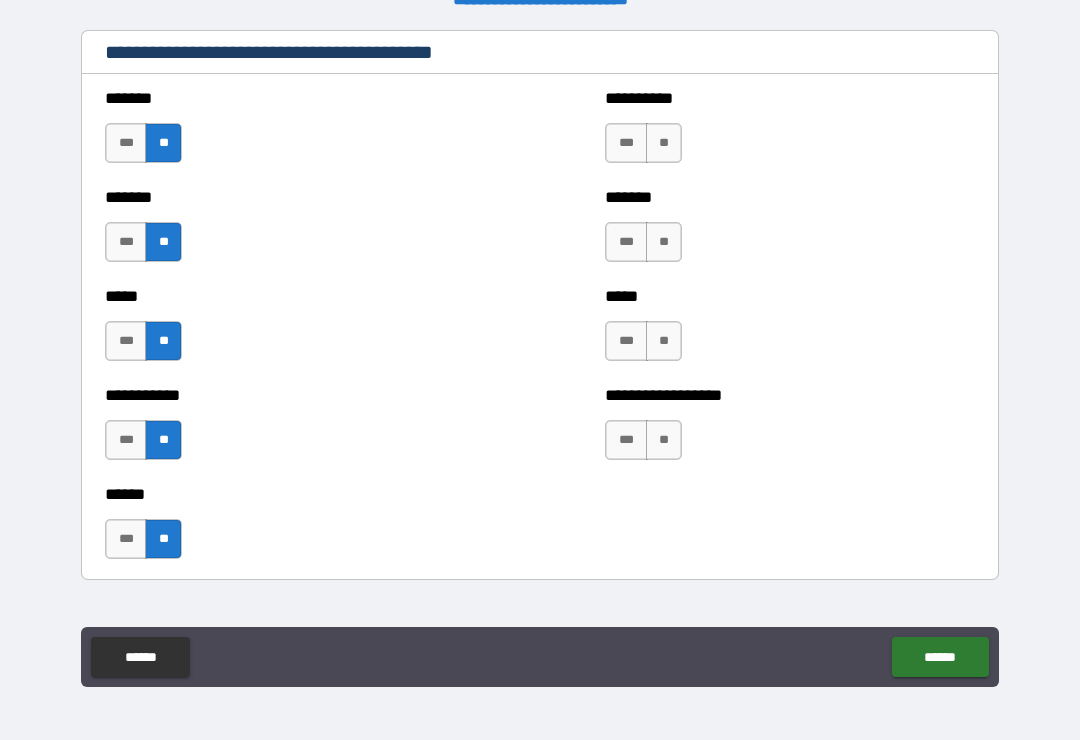 click on "**" at bounding box center [664, 143] 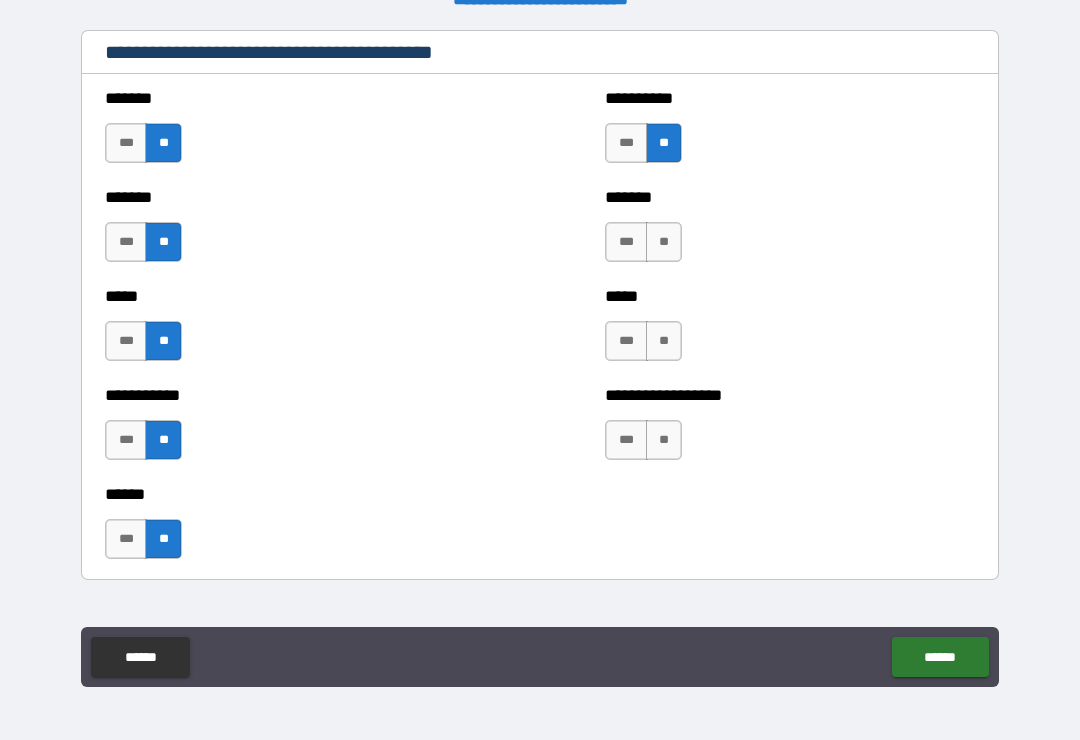 click on "**" at bounding box center [664, 242] 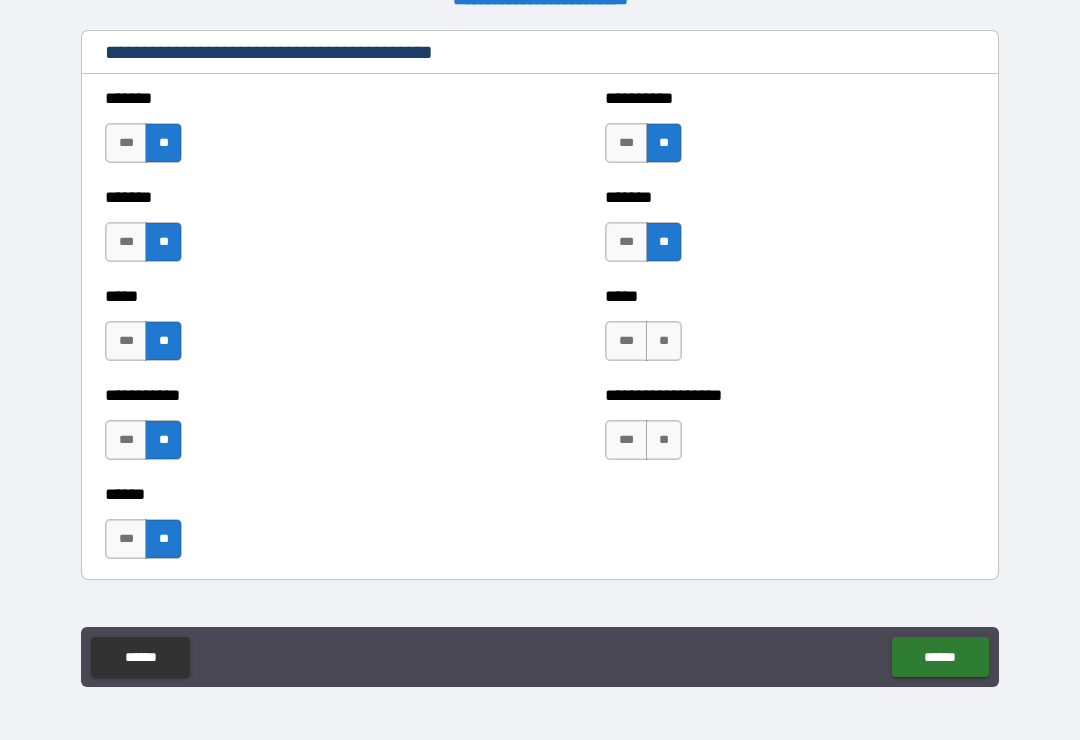 click on "**" at bounding box center [664, 341] 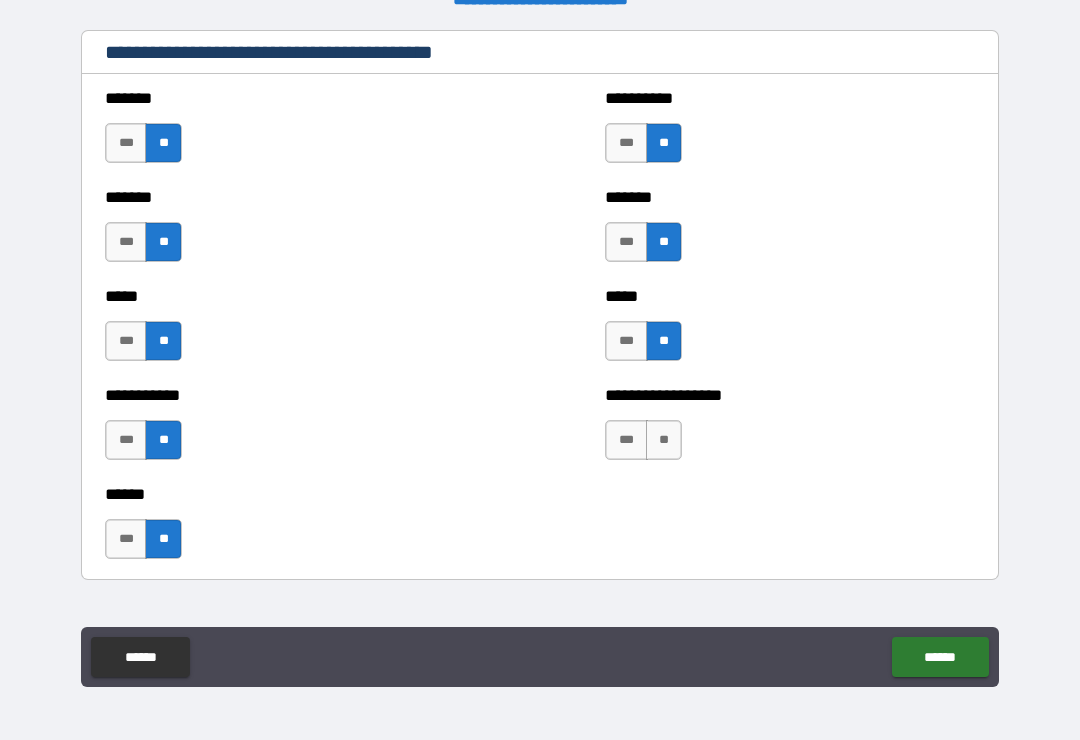click on "**" at bounding box center (664, 440) 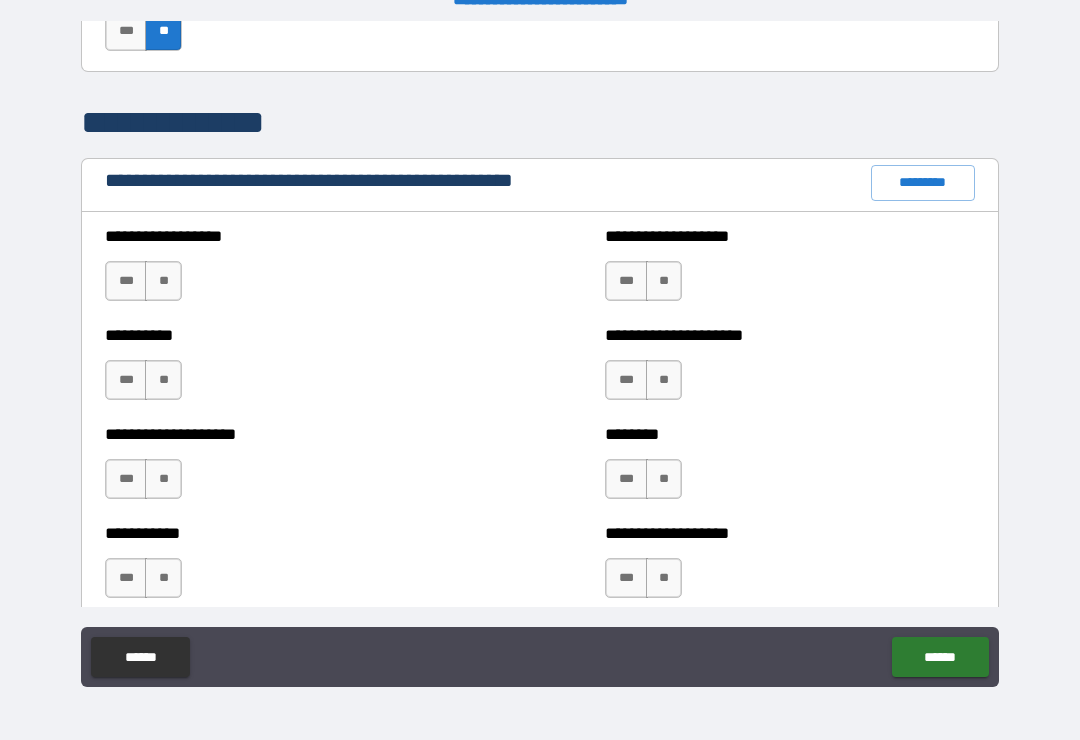 scroll, scrollTop: 2219, scrollLeft: 0, axis: vertical 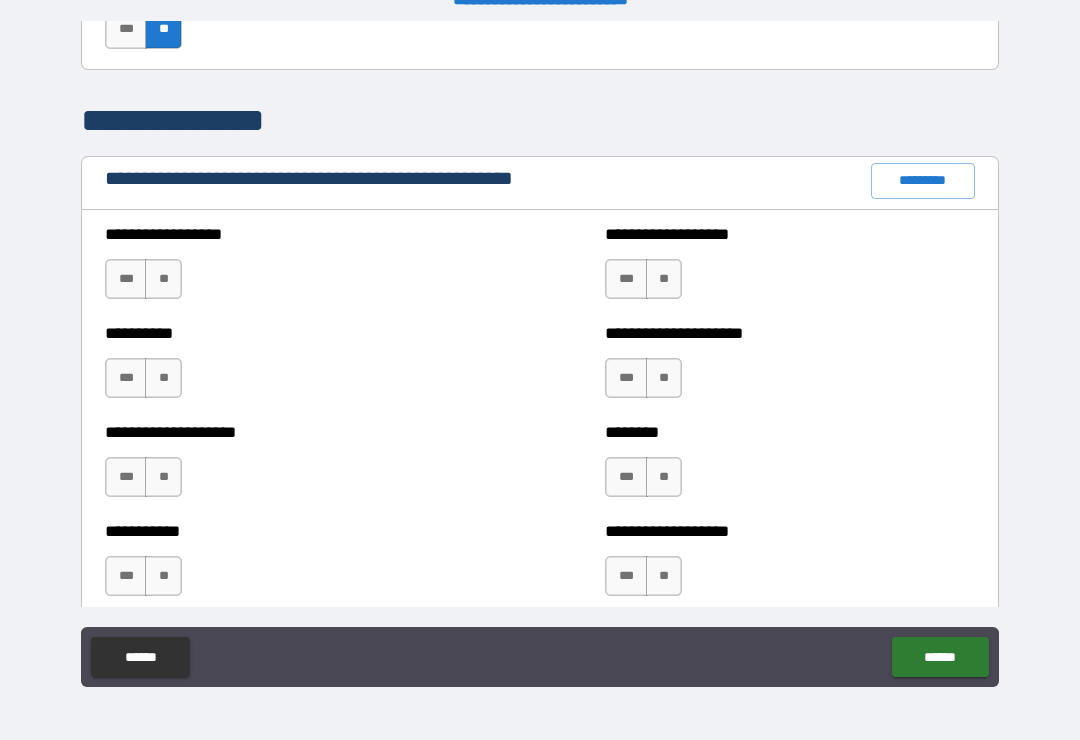 click on "**" at bounding box center [163, 279] 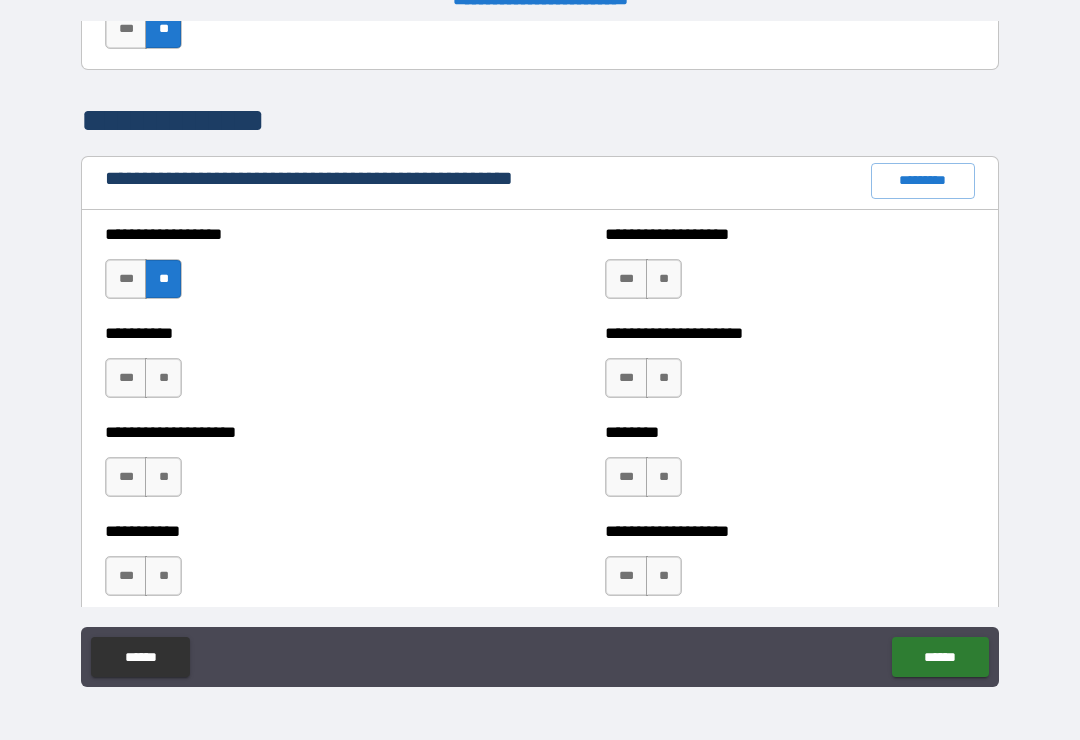 click on "**" at bounding box center (163, 378) 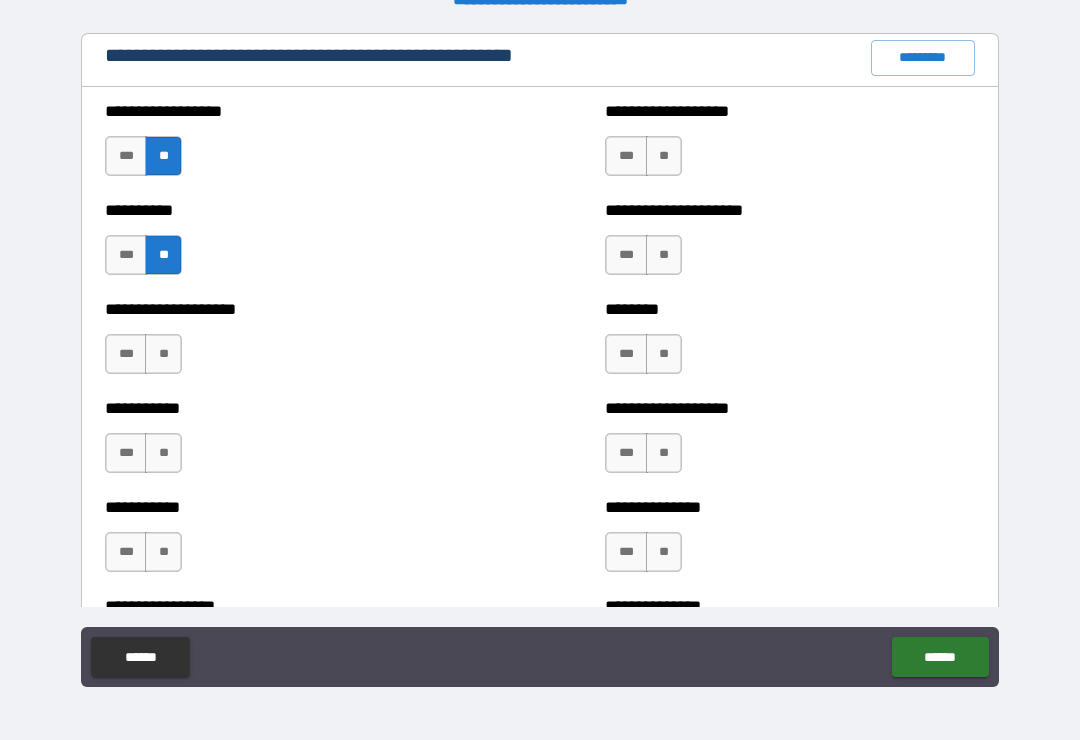 scroll, scrollTop: 2343, scrollLeft: 0, axis: vertical 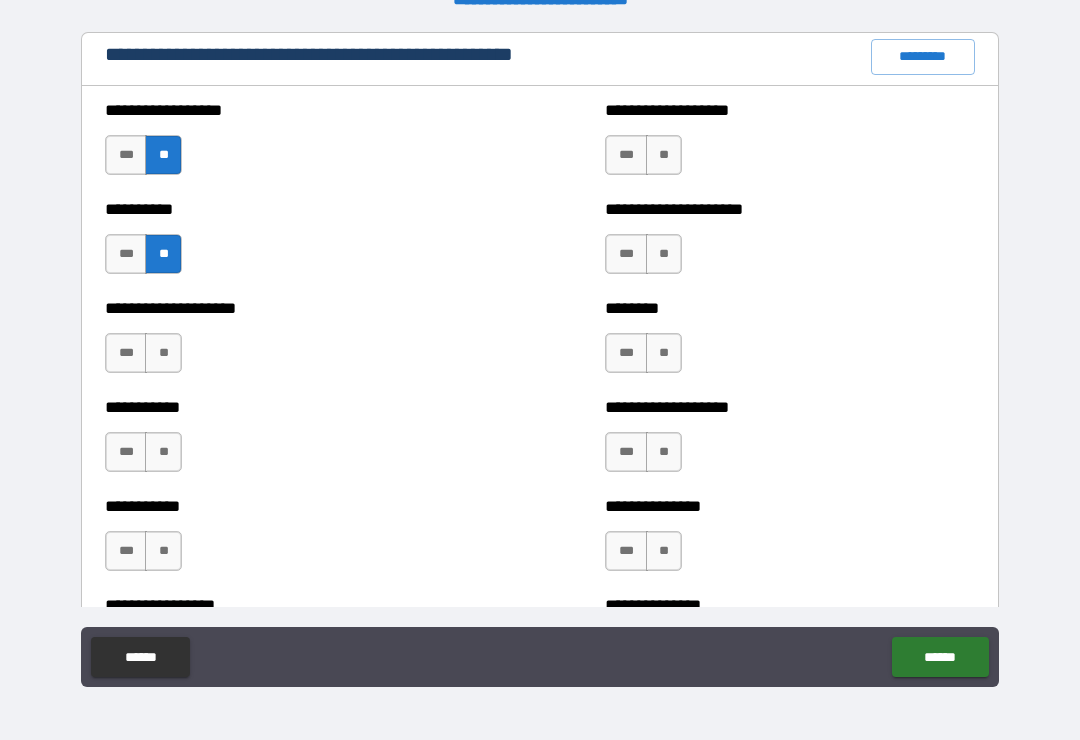 click on "**" at bounding box center (163, 353) 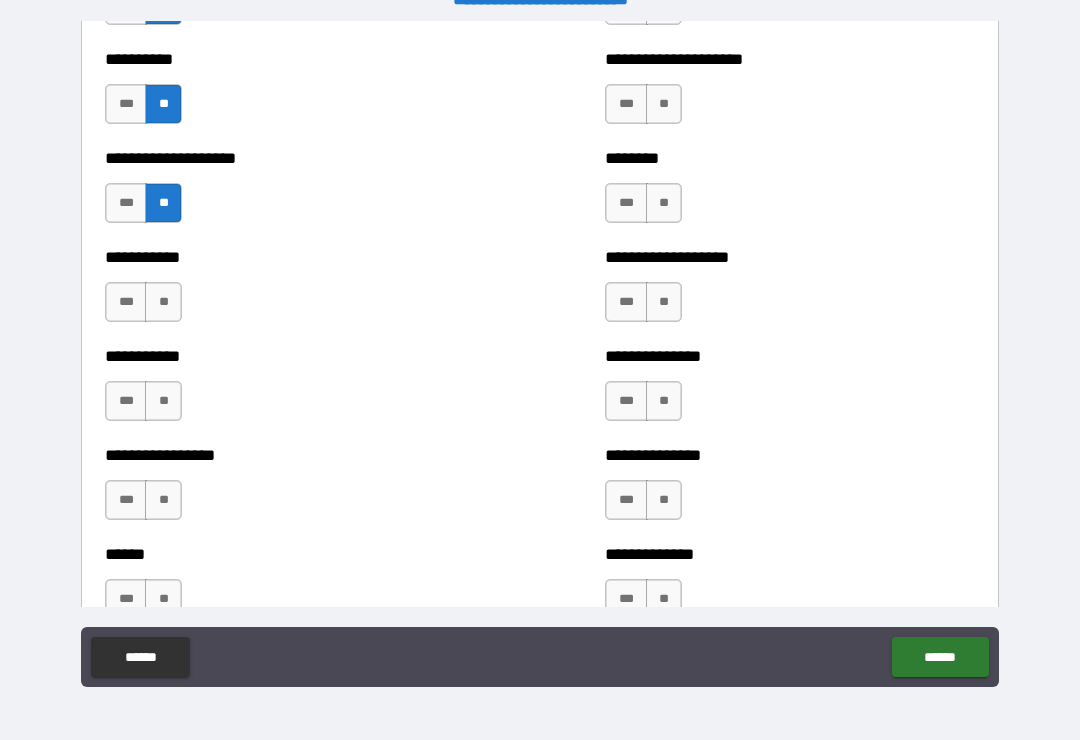 scroll, scrollTop: 2495, scrollLeft: 0, axis: vertical 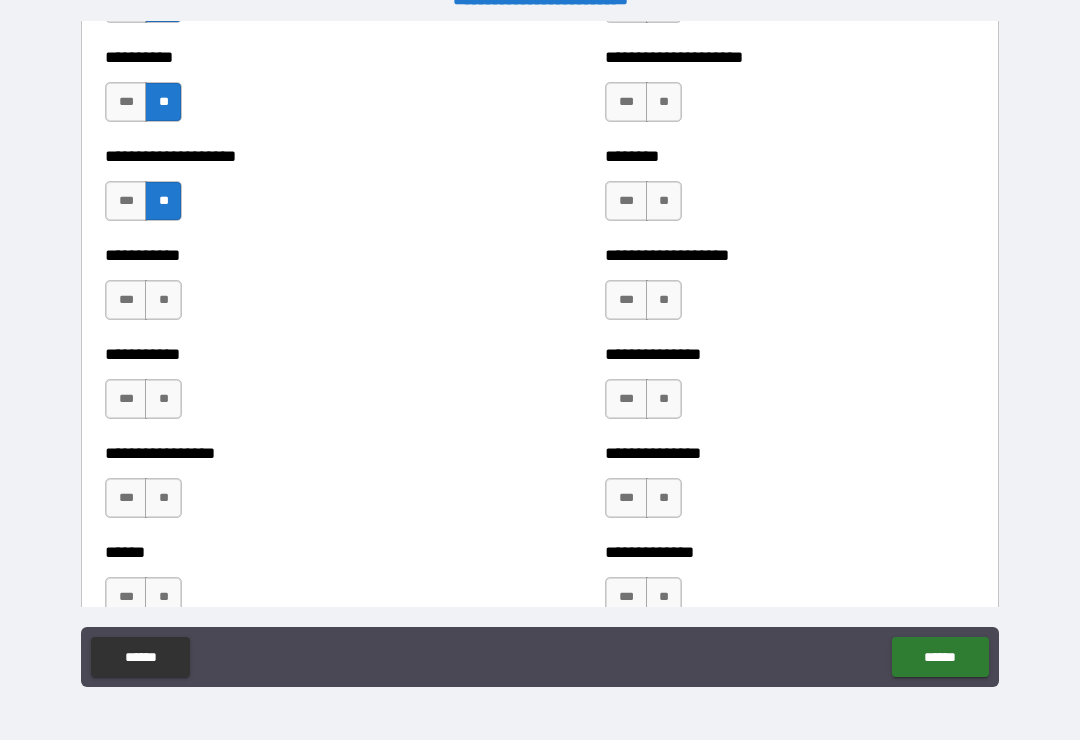 click on "**" at bounding box center [163, 300] 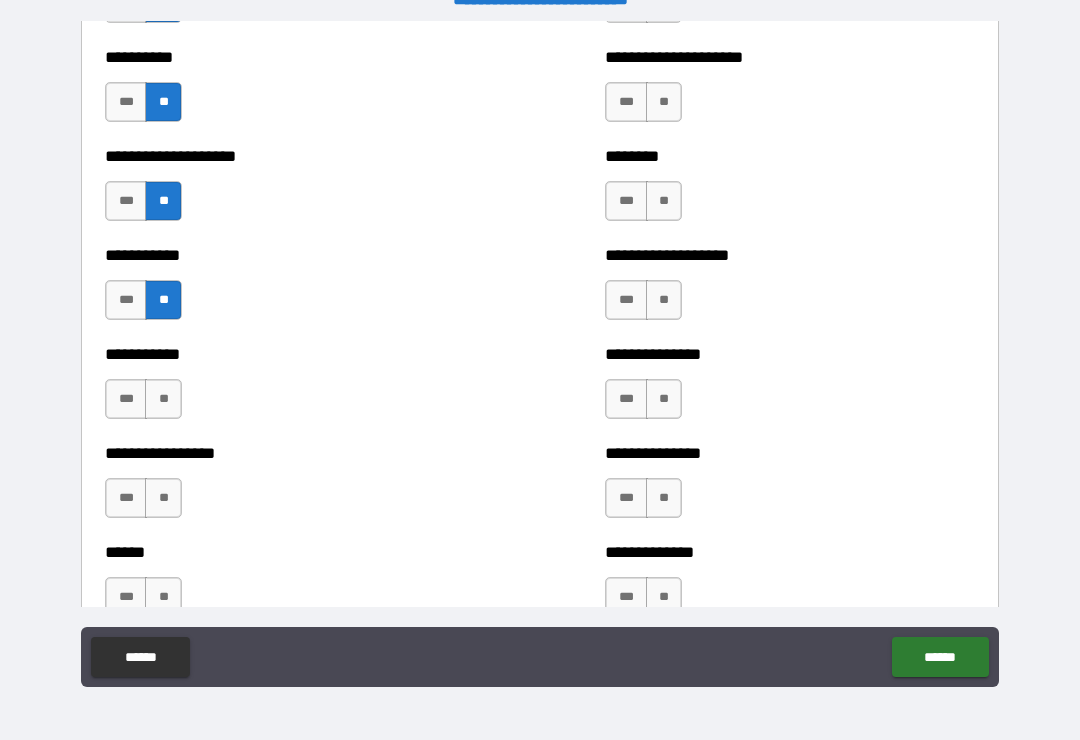 click on "**" at bounding box center (163, 399) 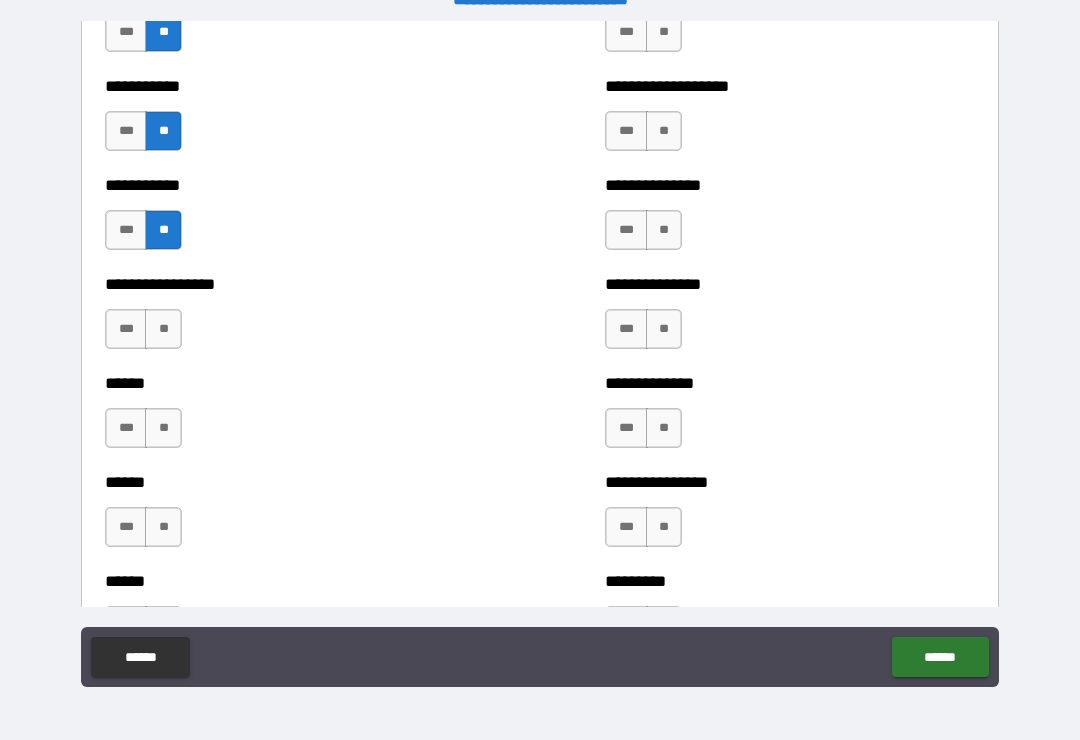 scroll, scrollTop: 2678, scrollLeft: 0, axis: vertical 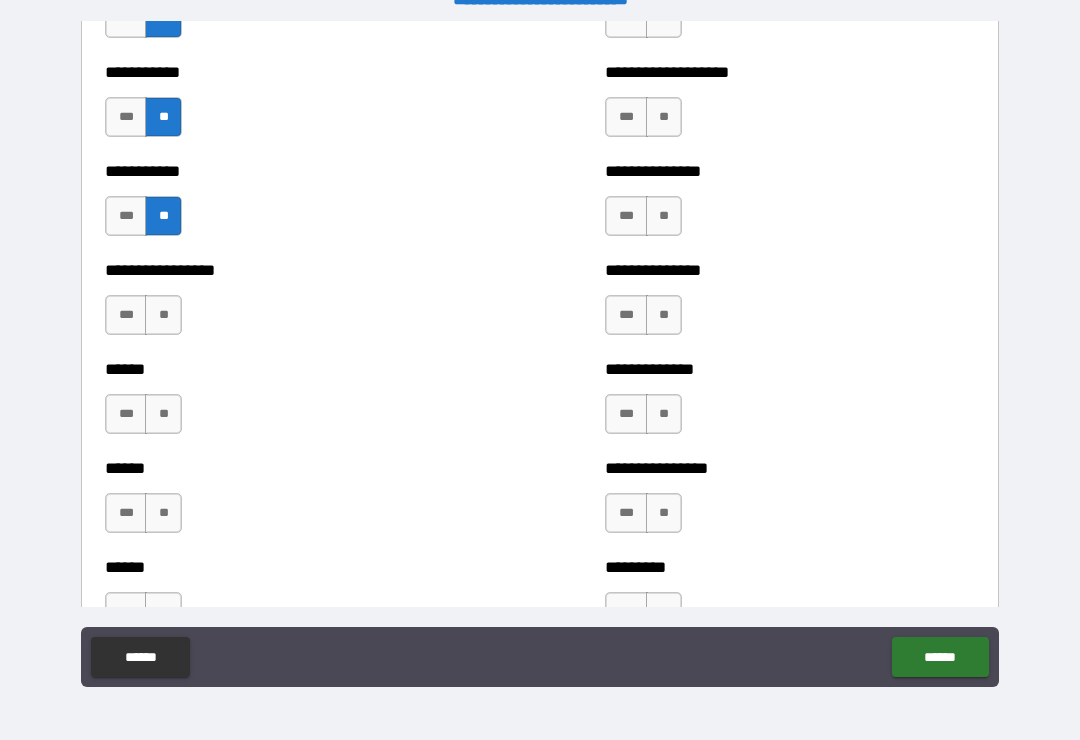 click on "**" at bounding box center (163, 315) 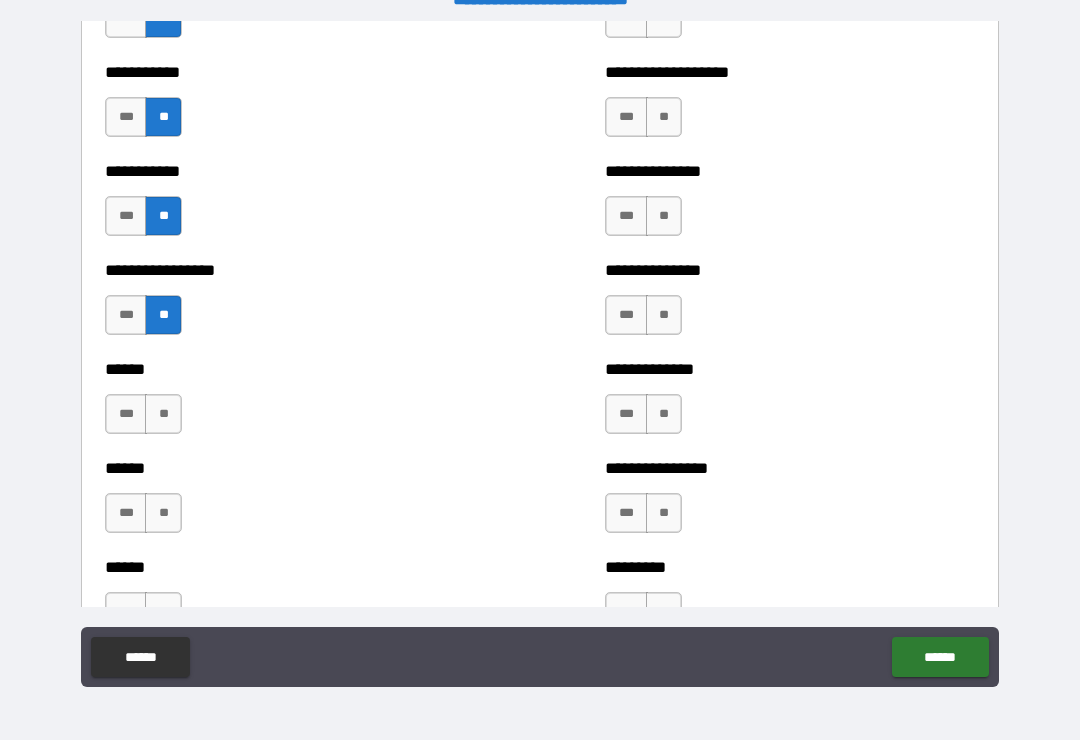 click on "**" at bounding box center (163, 414) 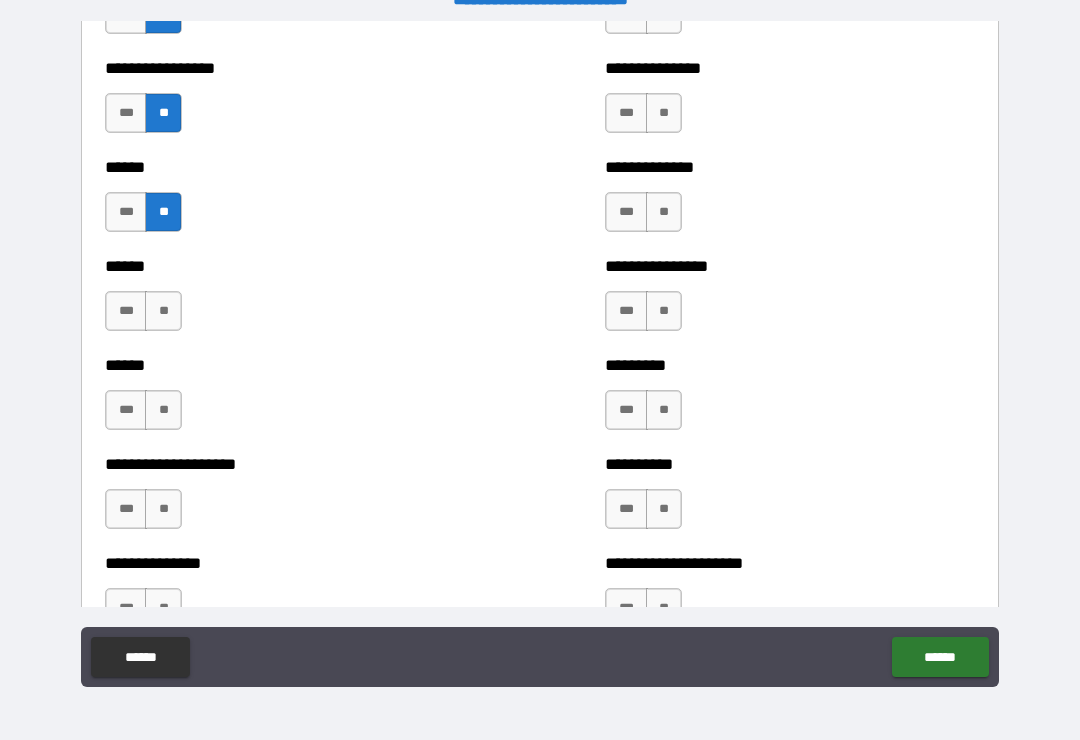 scroll, scrollTop: 2885, scrollLeft: 0, axis: vertical 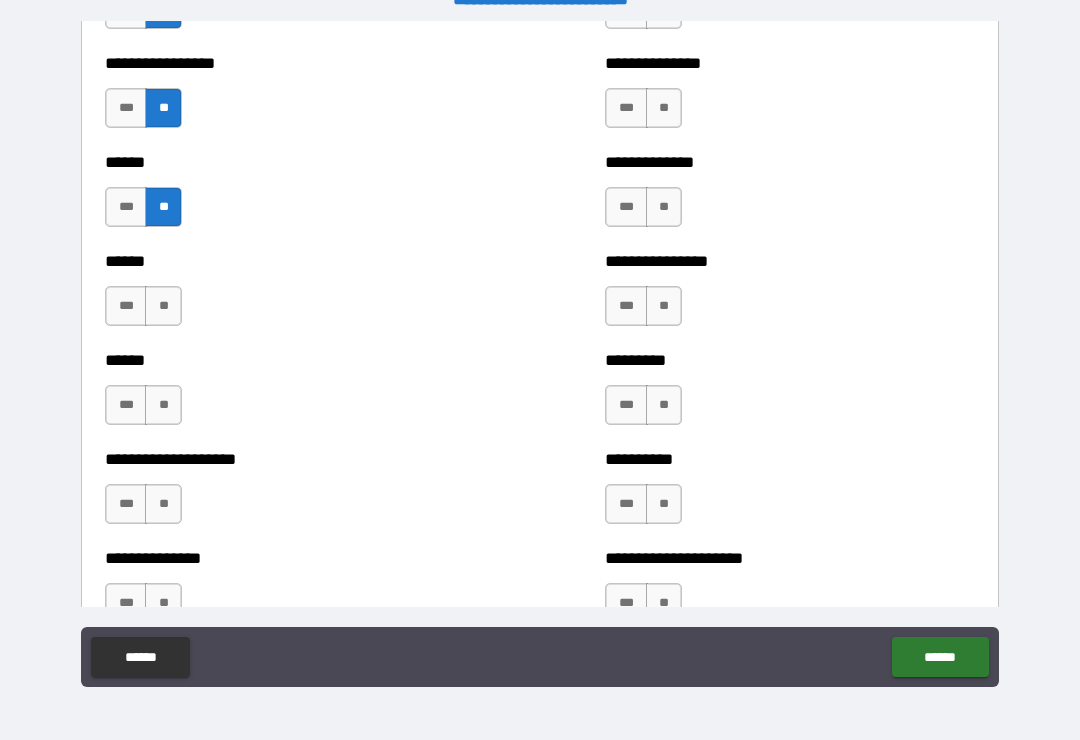 click on "**" at bounding box center [163, 306] 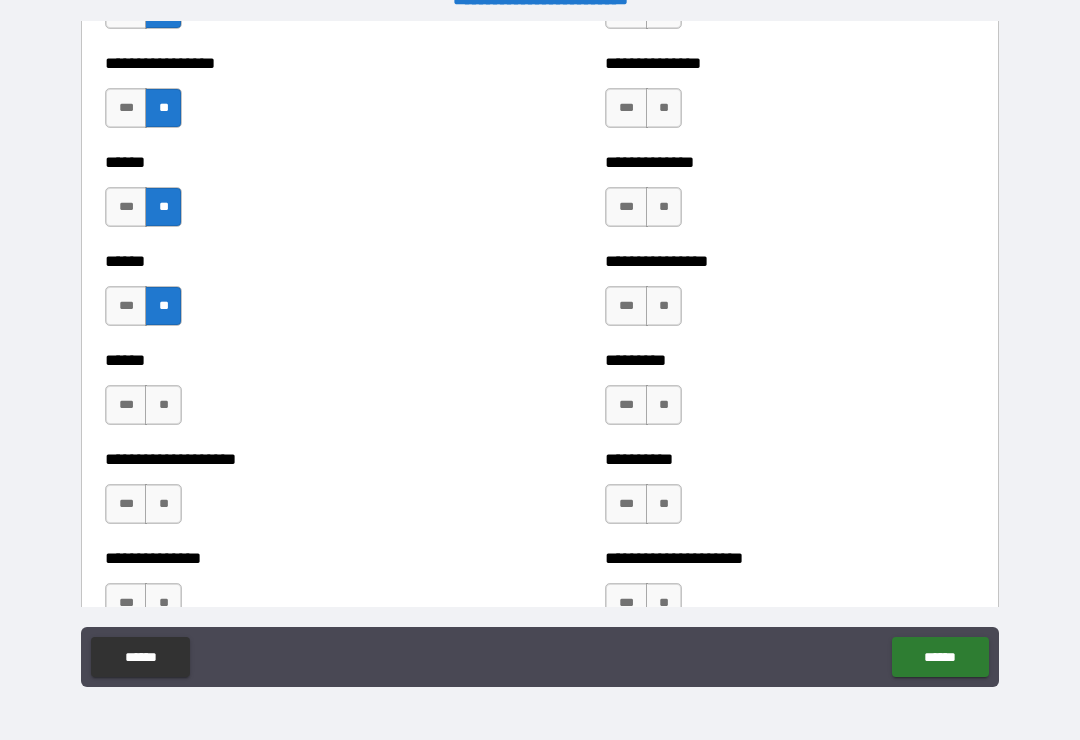 click on "**" at bounding box center [163, 405] 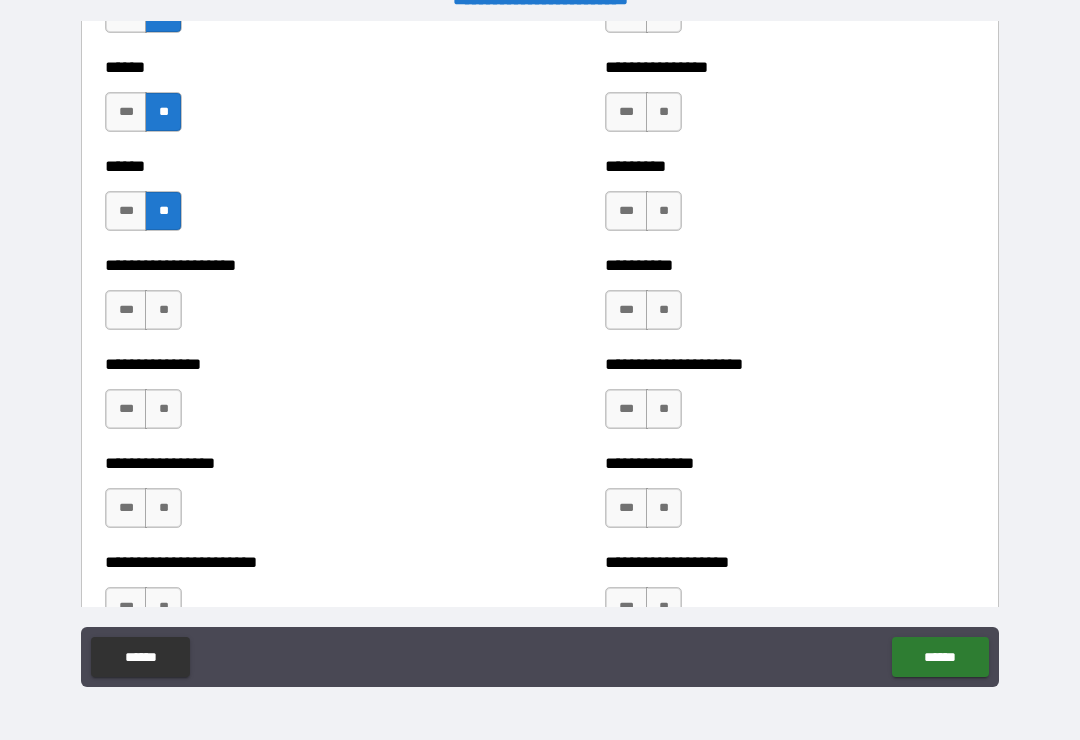 scroll, scrollTop: 3080, scrollLeft: 0, axis: vertical 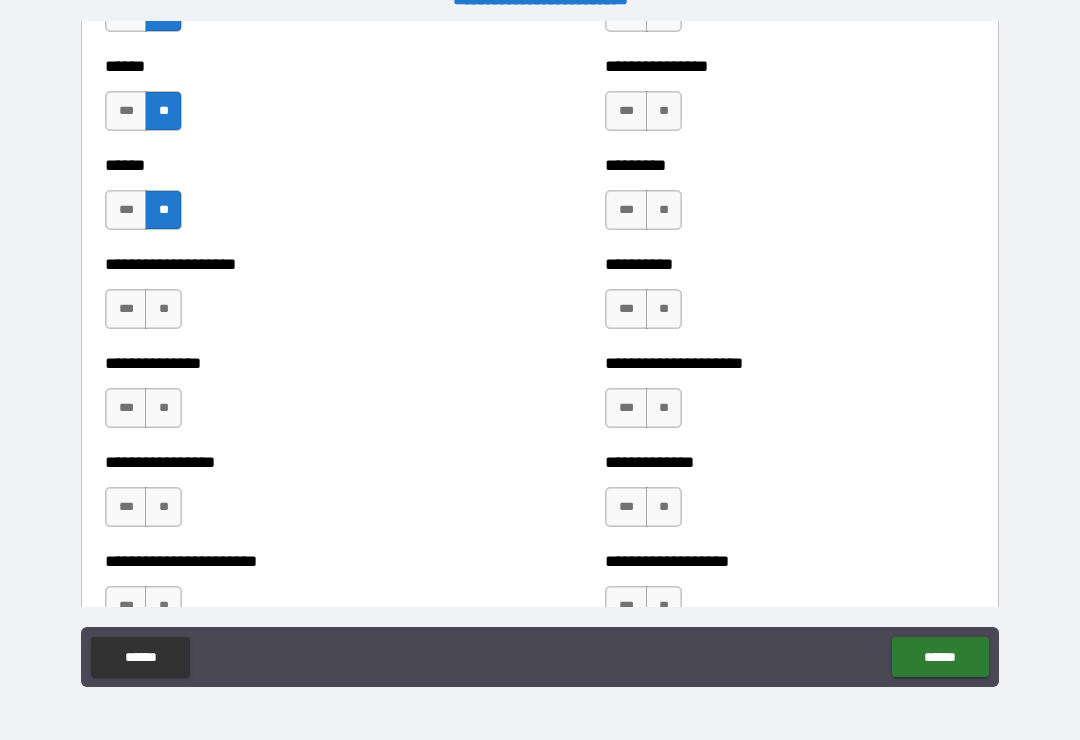 click on "**" at bounding box center [163, 309] 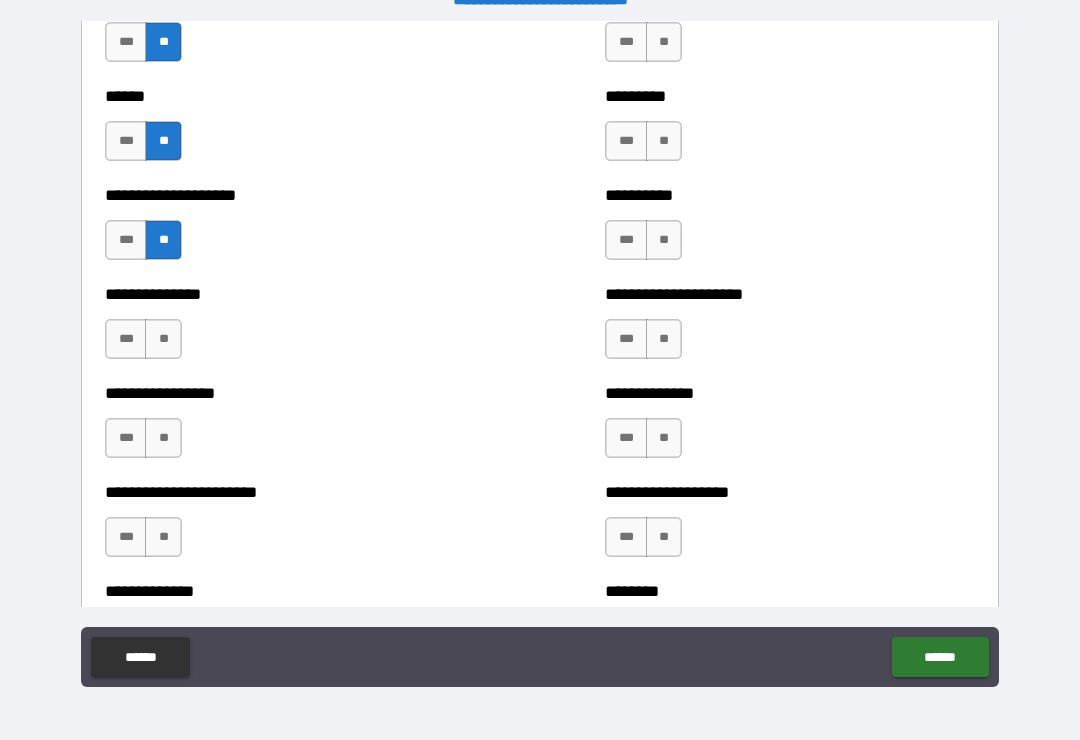 scroll, scrollTop: 3166, scrollLeft: 0, axis: vertical 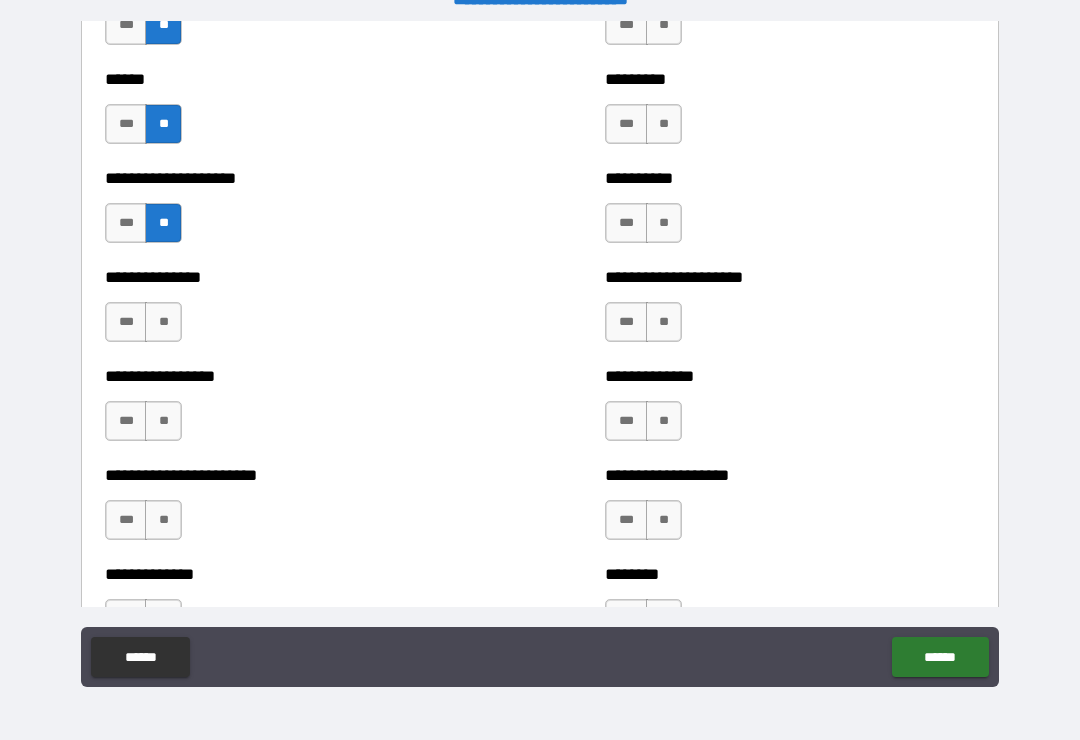 click on "**" at bounding box center [163, 322] 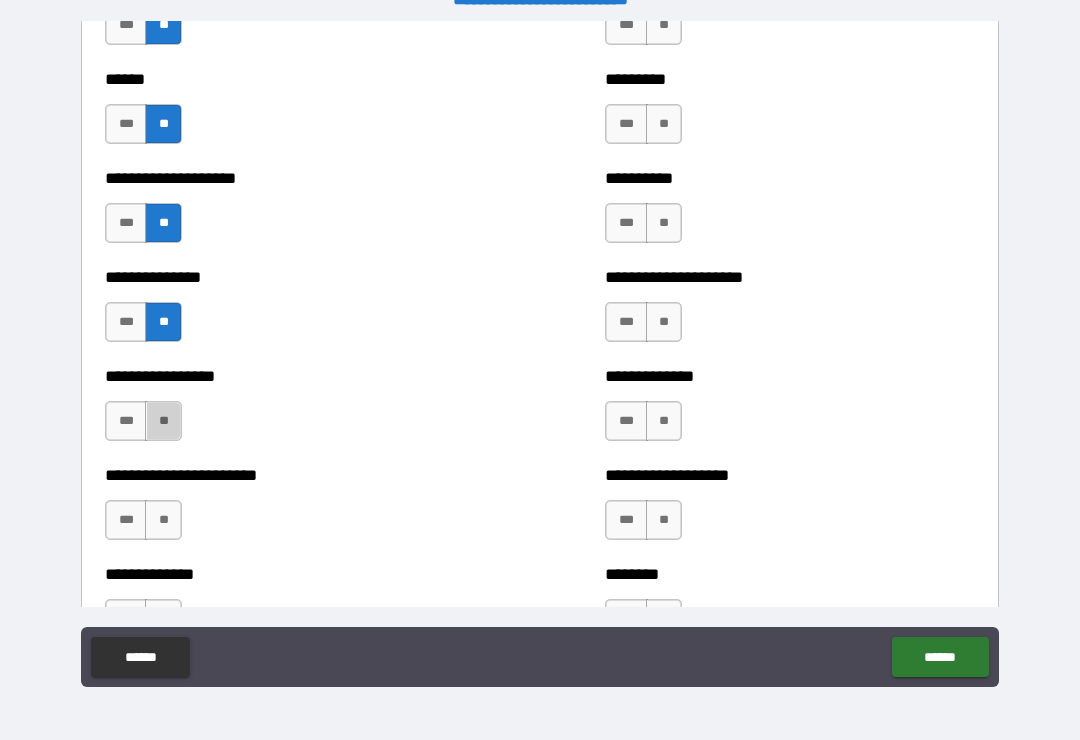 click on "**" at bounding box center [163, 421] 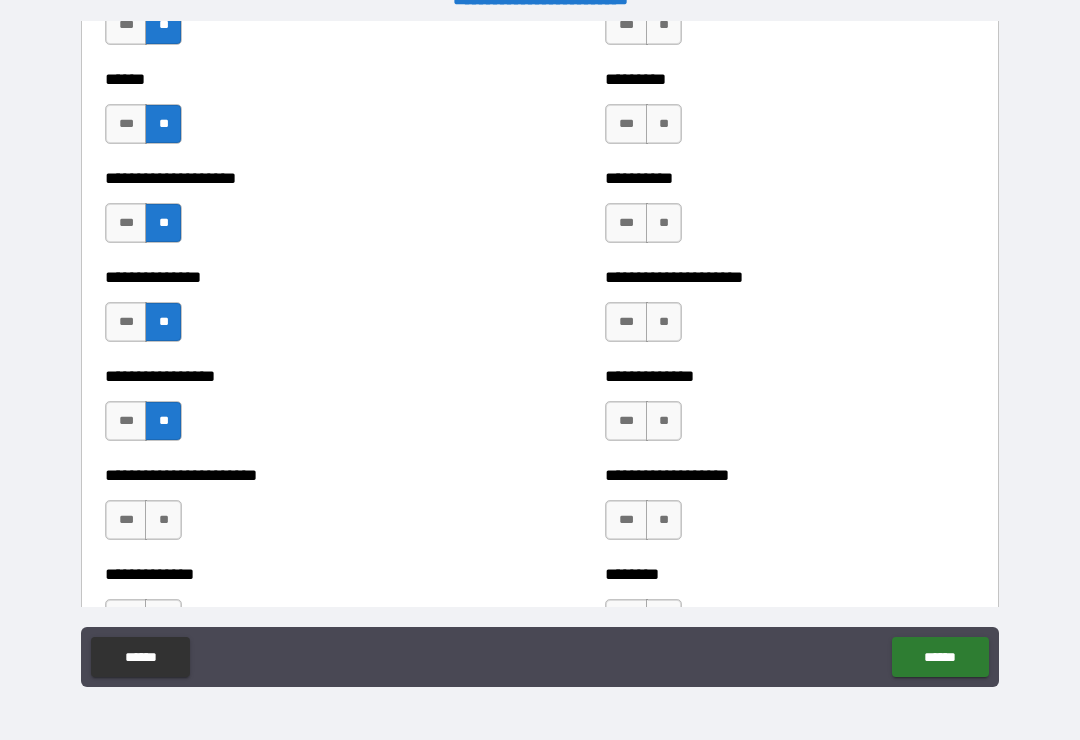 click on "**" at bounding box center [163, 520] 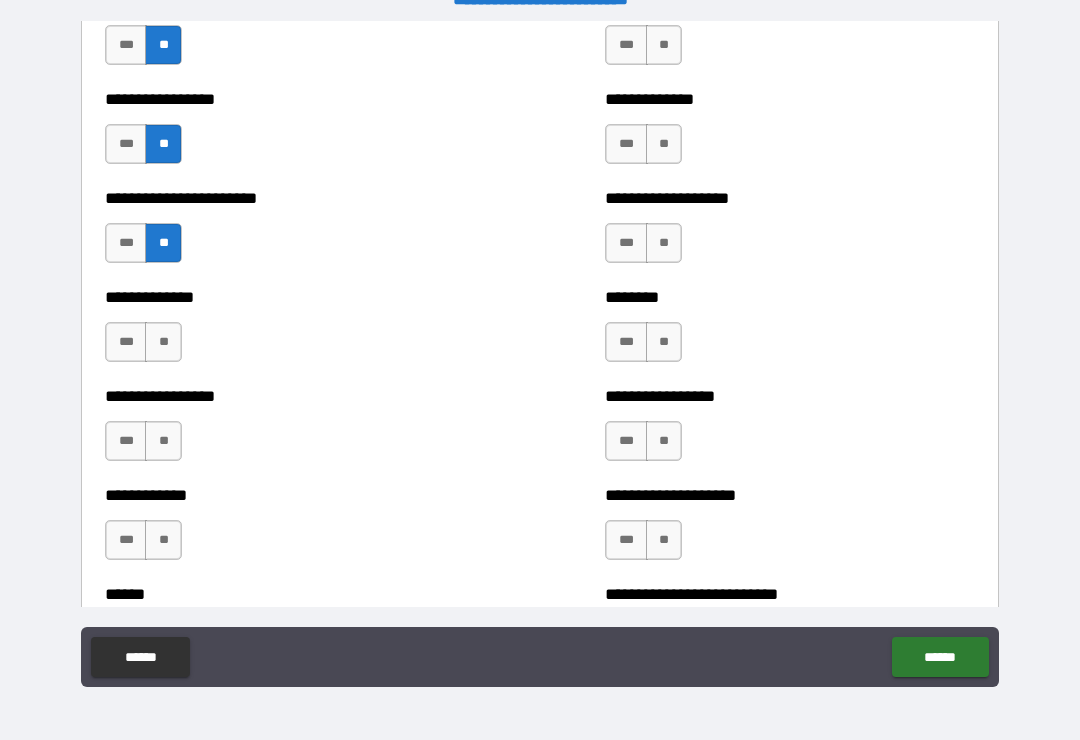 scroll, scrollTop: 3471, scrollLeft: 0, axis: vertical 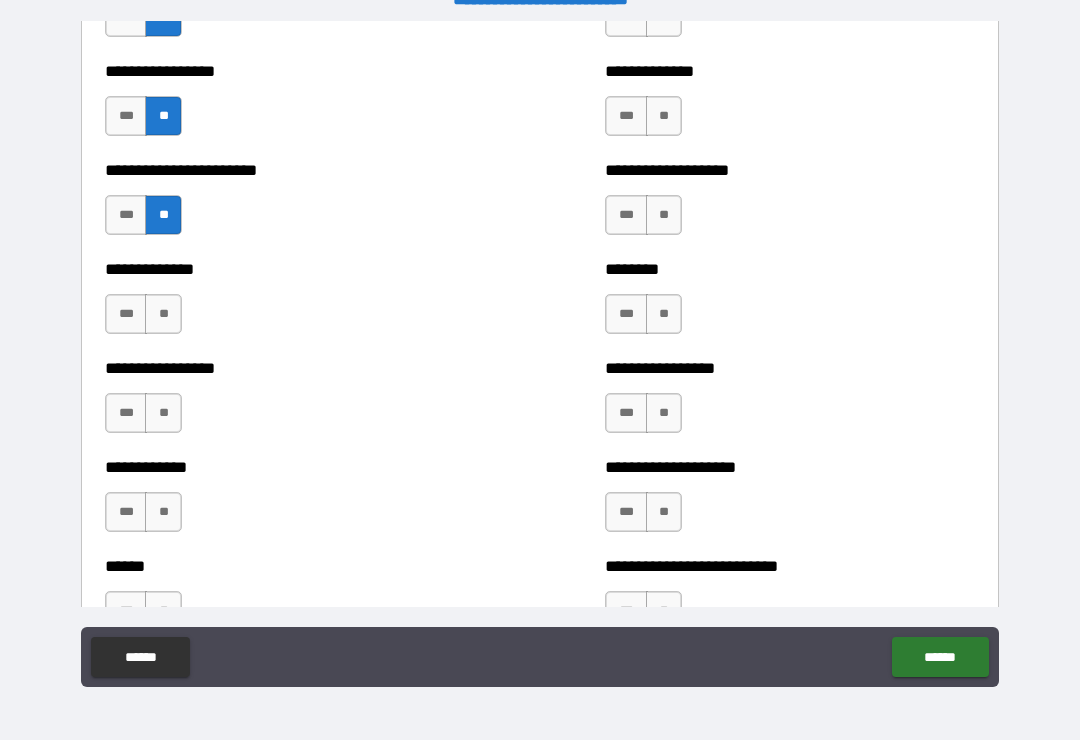 click on "**" at bounding box center [163, 314] 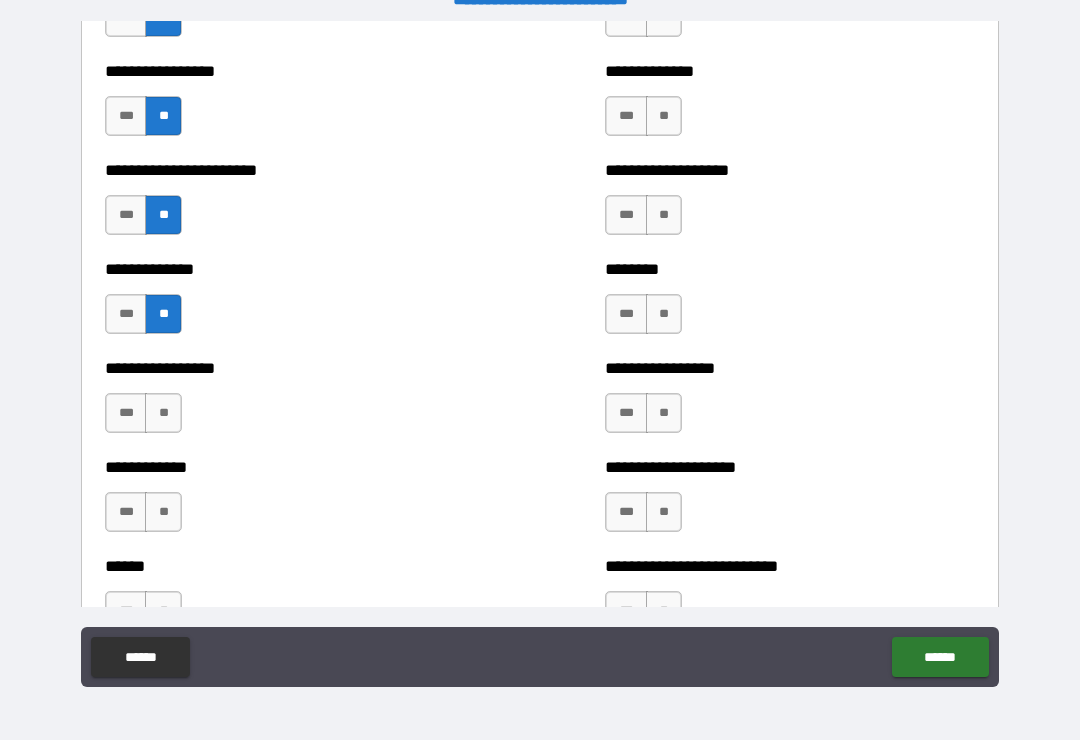 click on "**" at bounding box center [163, 413] 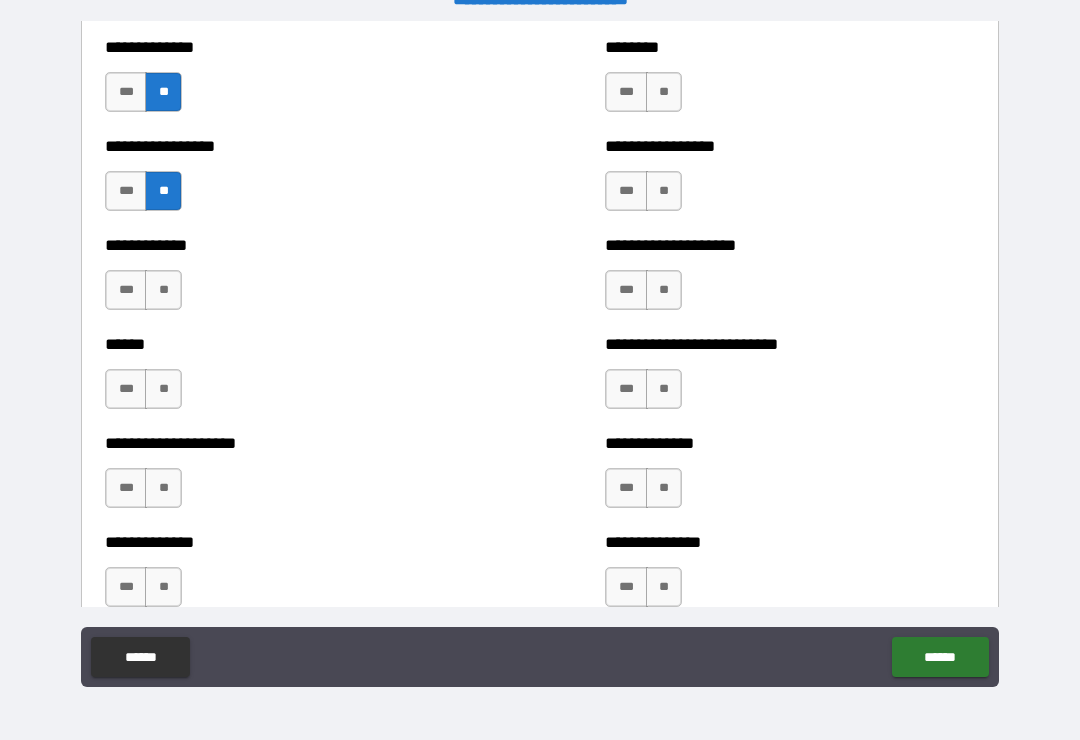 scroll, scrollTop: 3702, scrollLeft: 0, axis: vertical 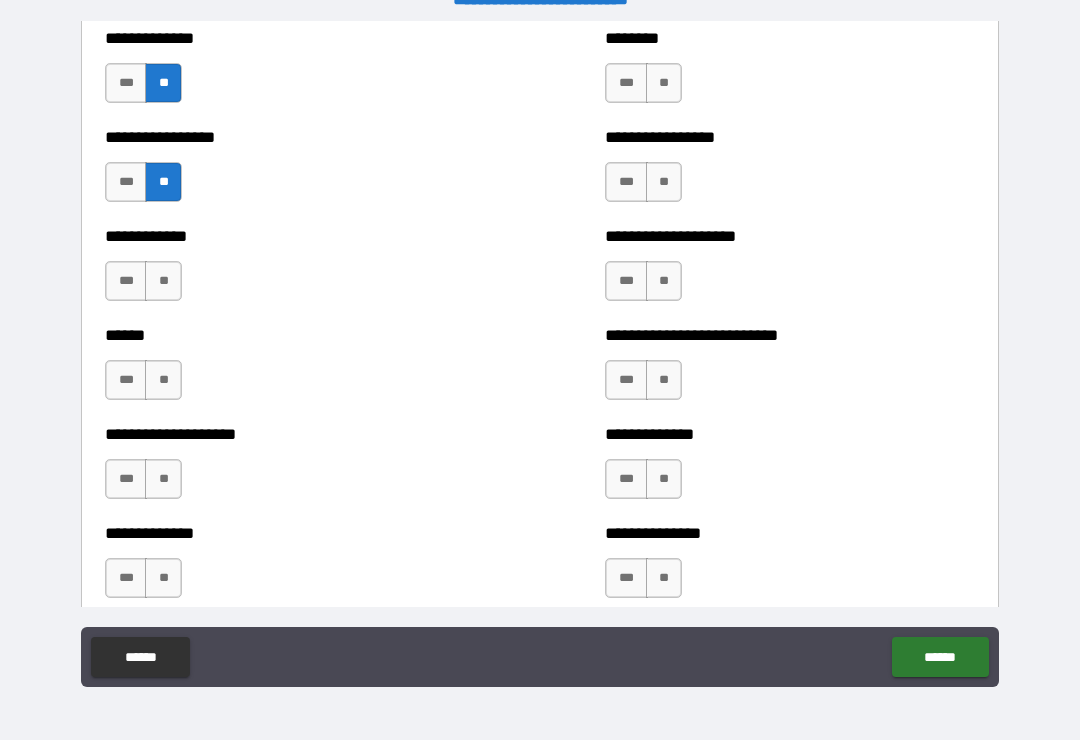 click on "**" at bounding box center (163, 281) 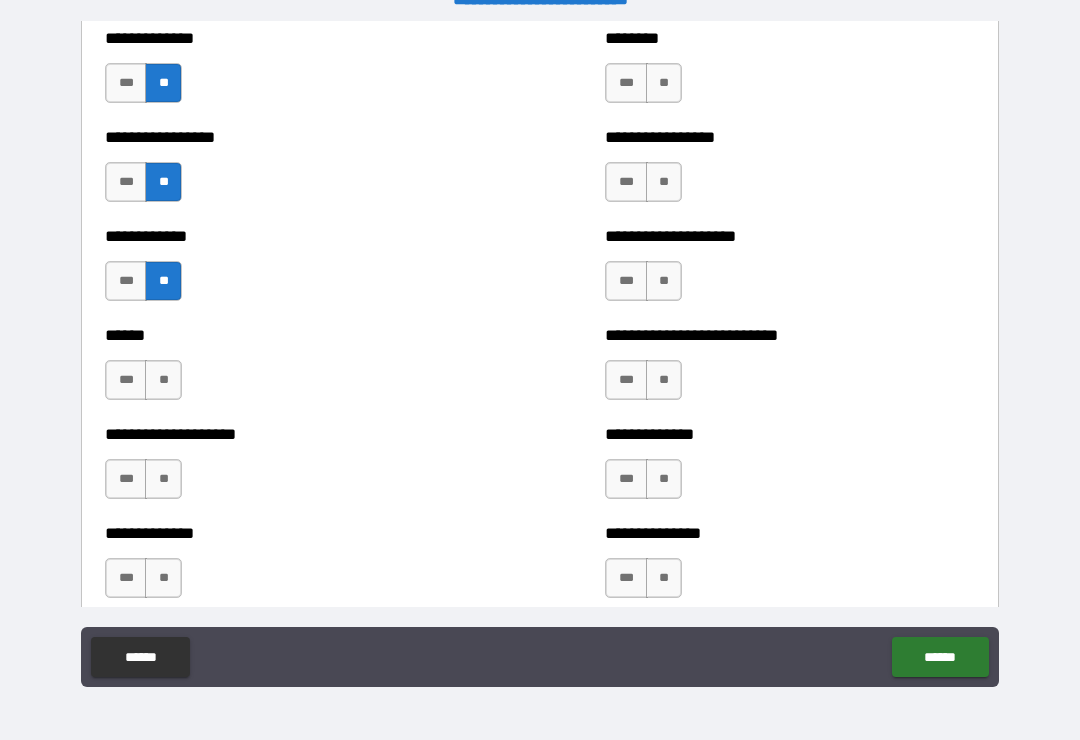click on "**" at bounding box center (163, 380) 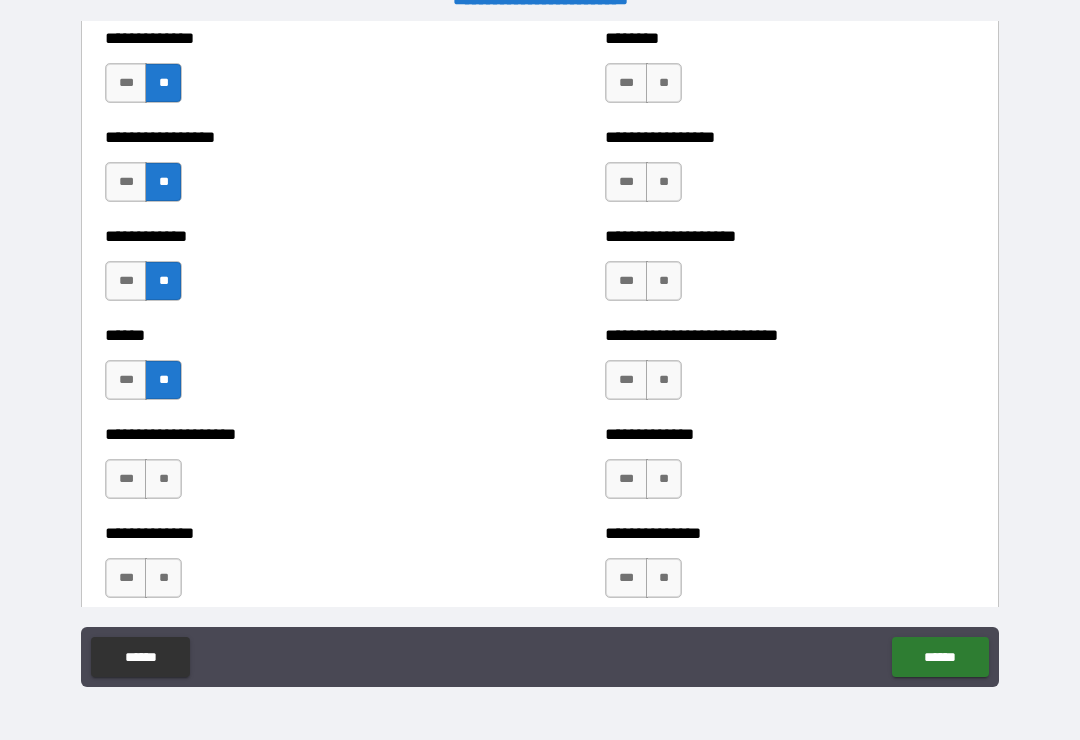 click on "**" at bounding box center (163, 479) 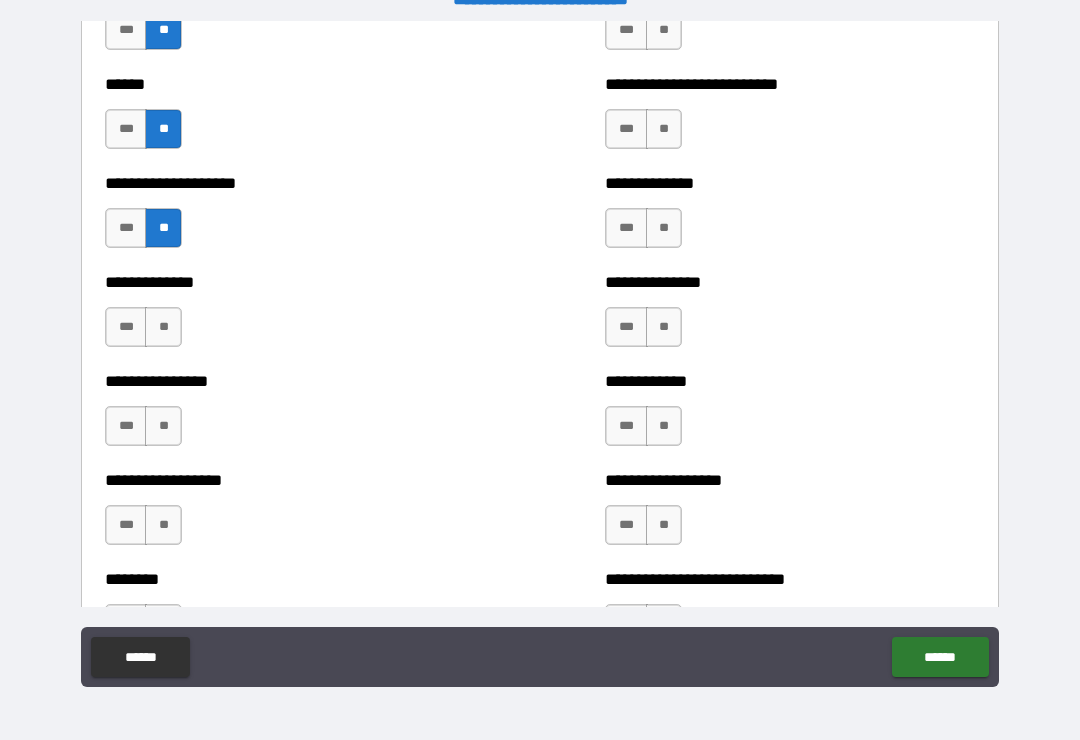 scroll, scrollTop: 3959, scrollLeft: 0, axis: vertical 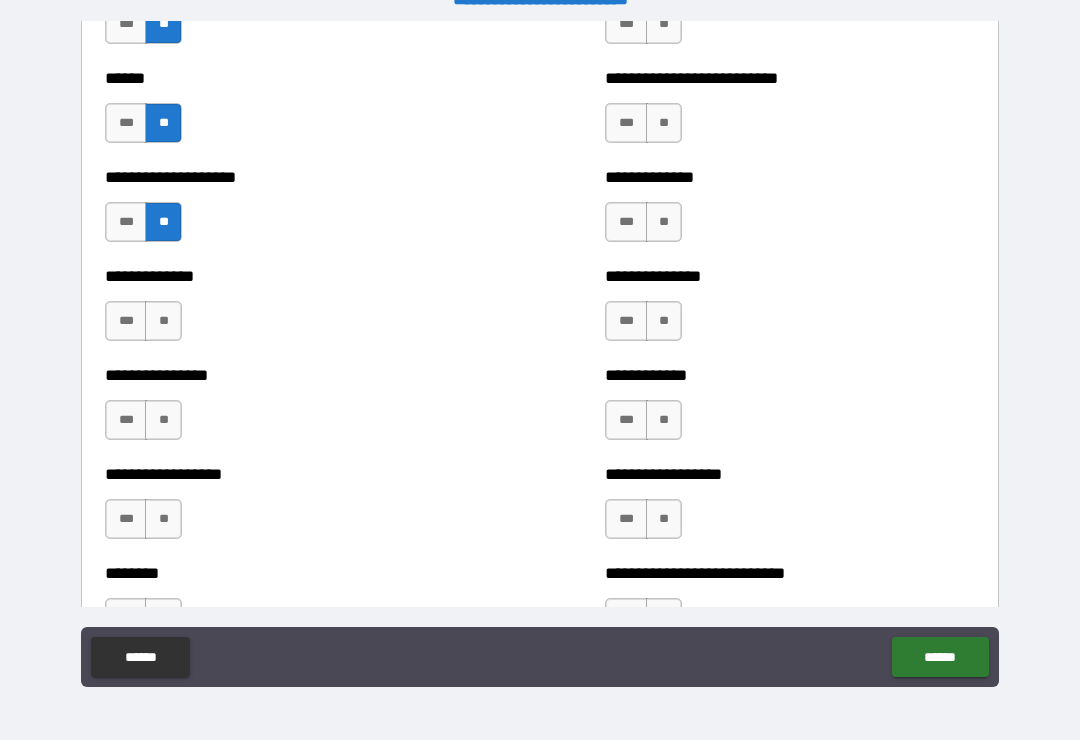 click on "**" at bounding box center (163, 321) 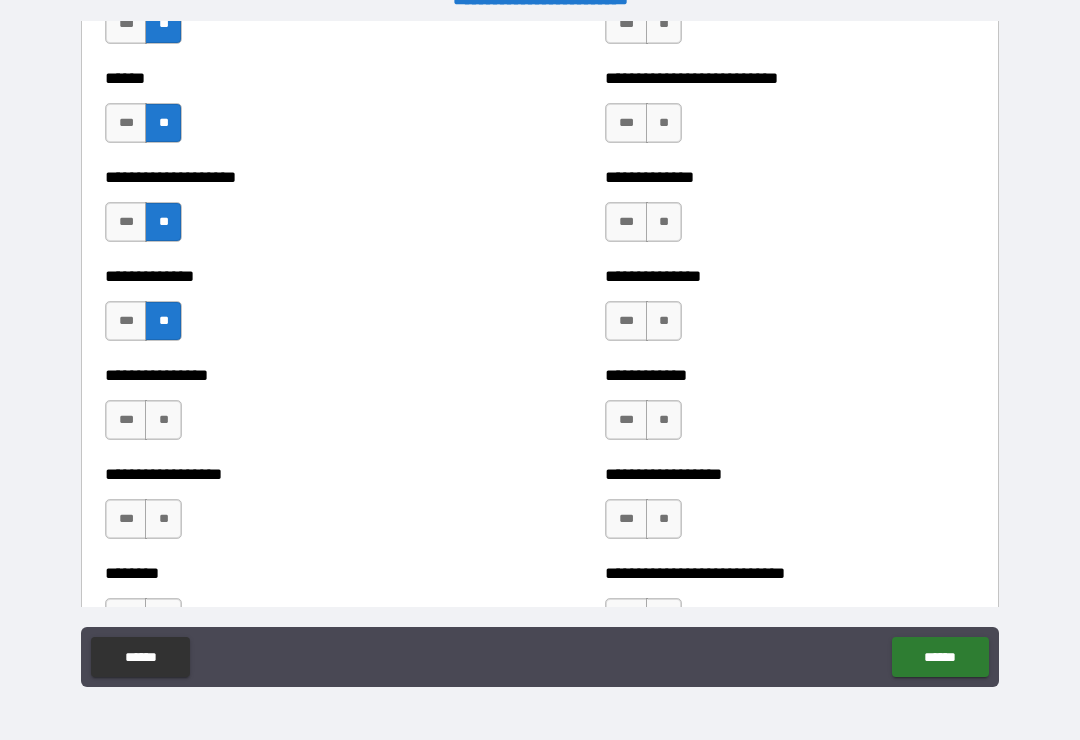 click on "**" at bounding box center [163, 420] 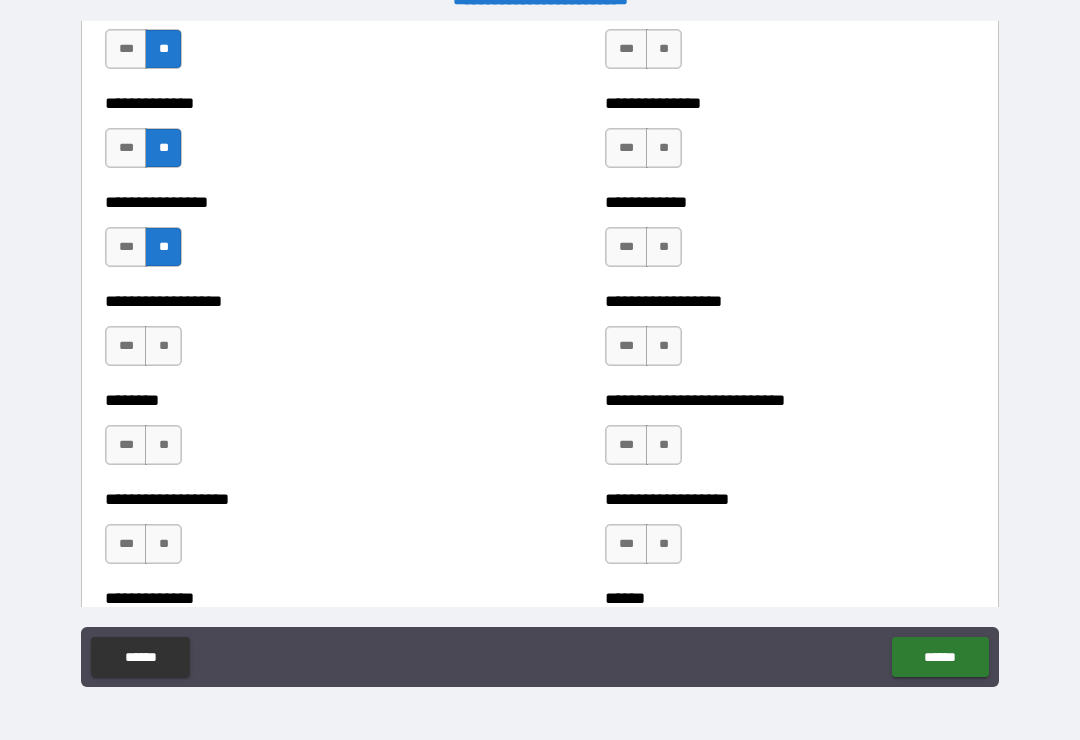 scroll, scrollTop: 4136, scrollLeft: 0, axis: vertical 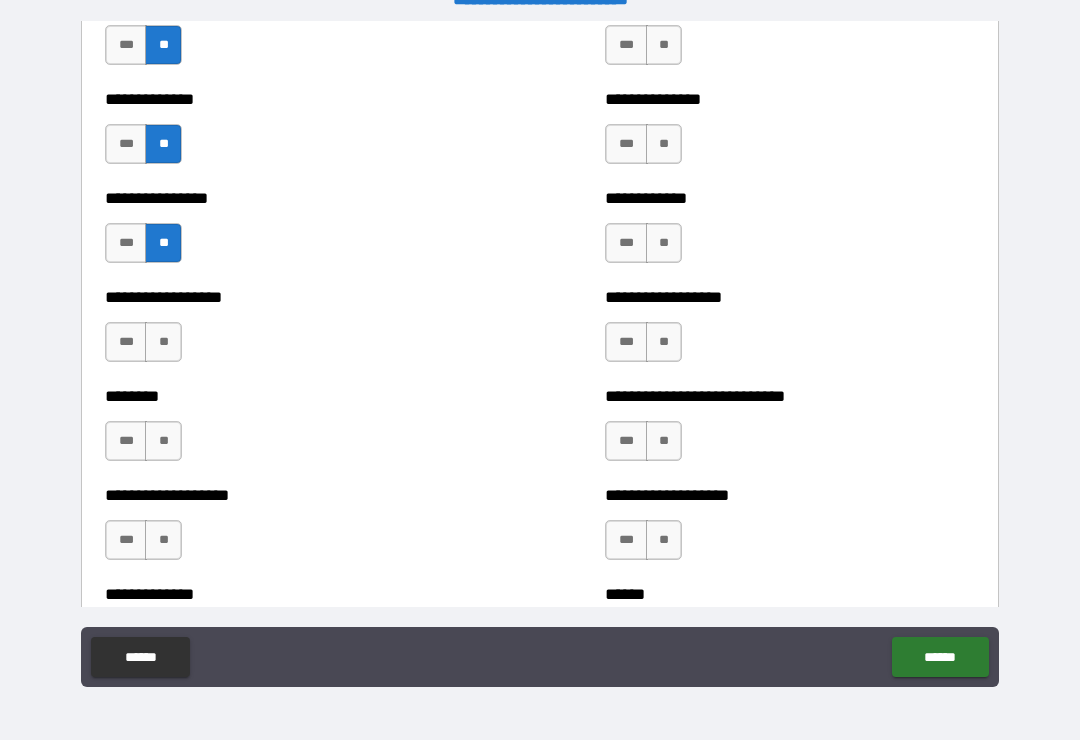 click on "**" at bounding box center (163, 342) 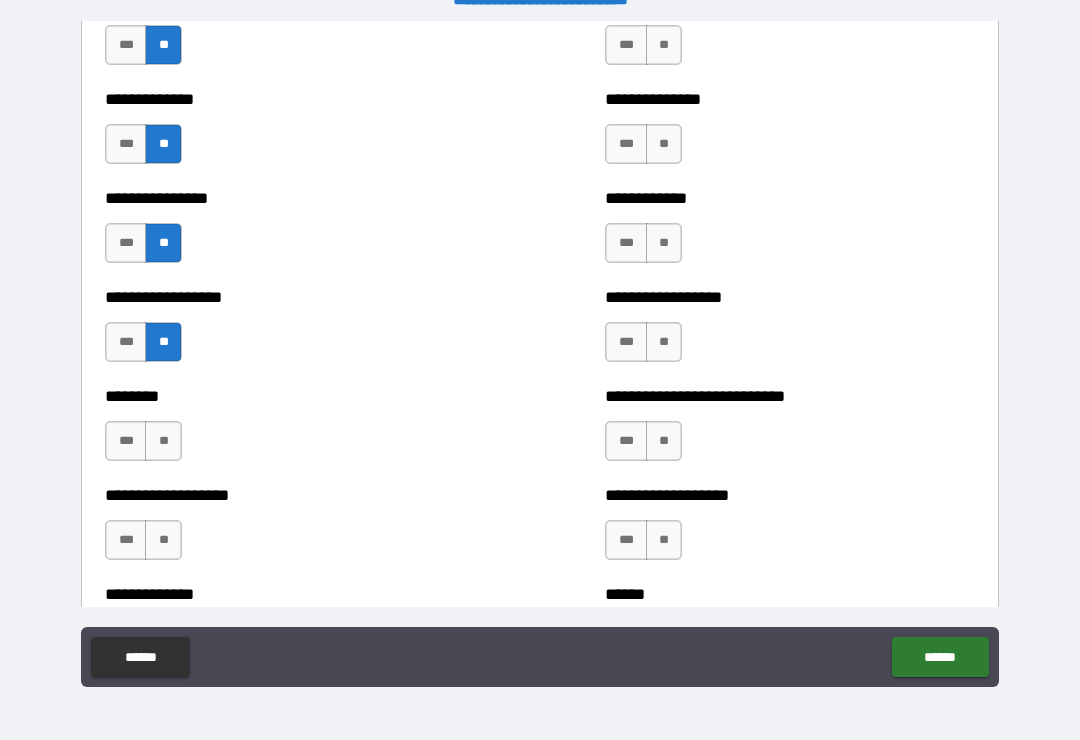 click on "**" at bounding box center [163, 441] 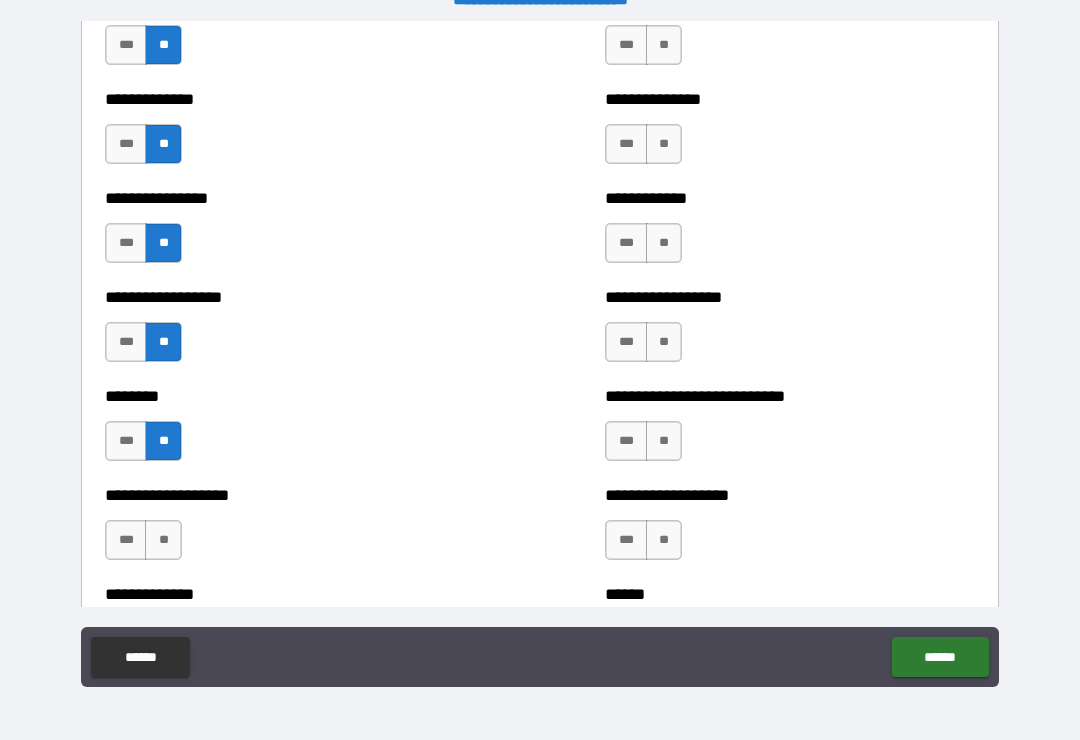 click on "**" at bounding box center (163, 540) 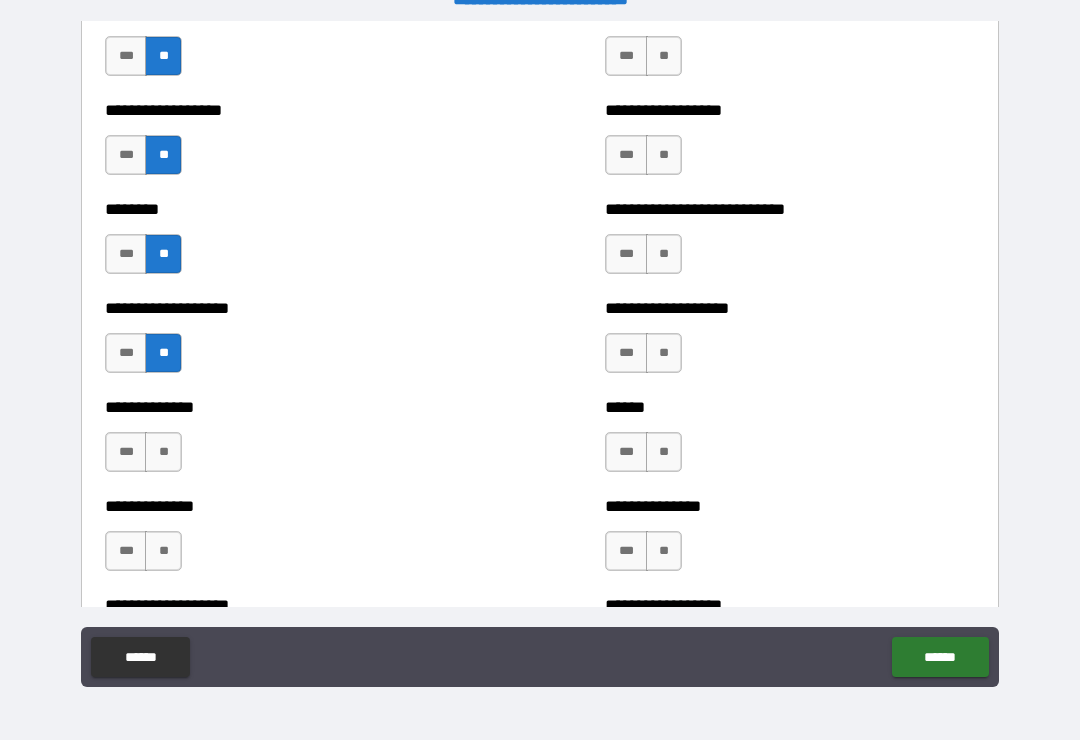 scroll, scrollTop: 4367, scrollLeft: 0, axis: vertical 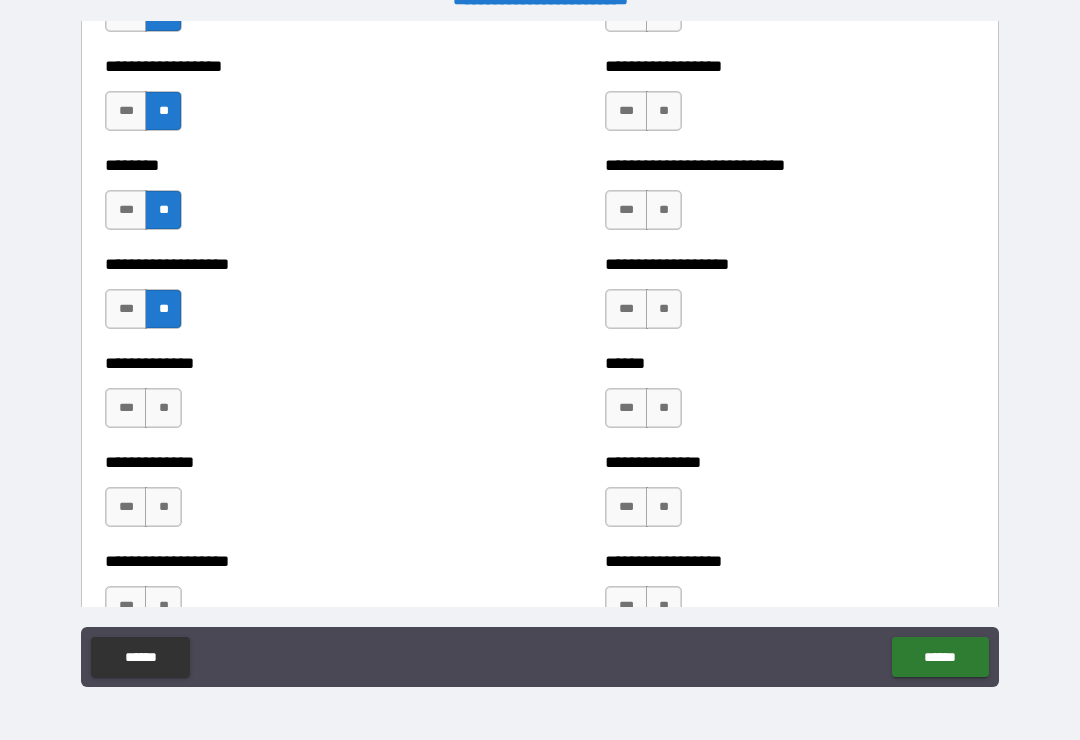 click on "**" at bounding box center [163, 408] 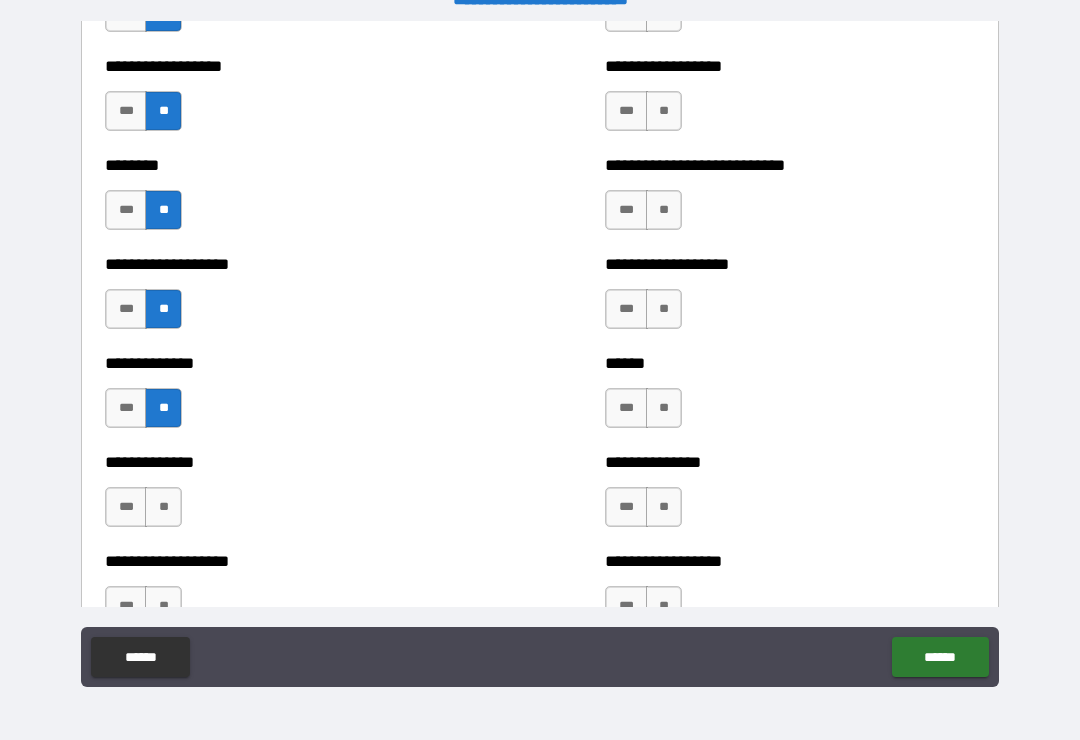 click on "**" at bounding box center (163, 507) 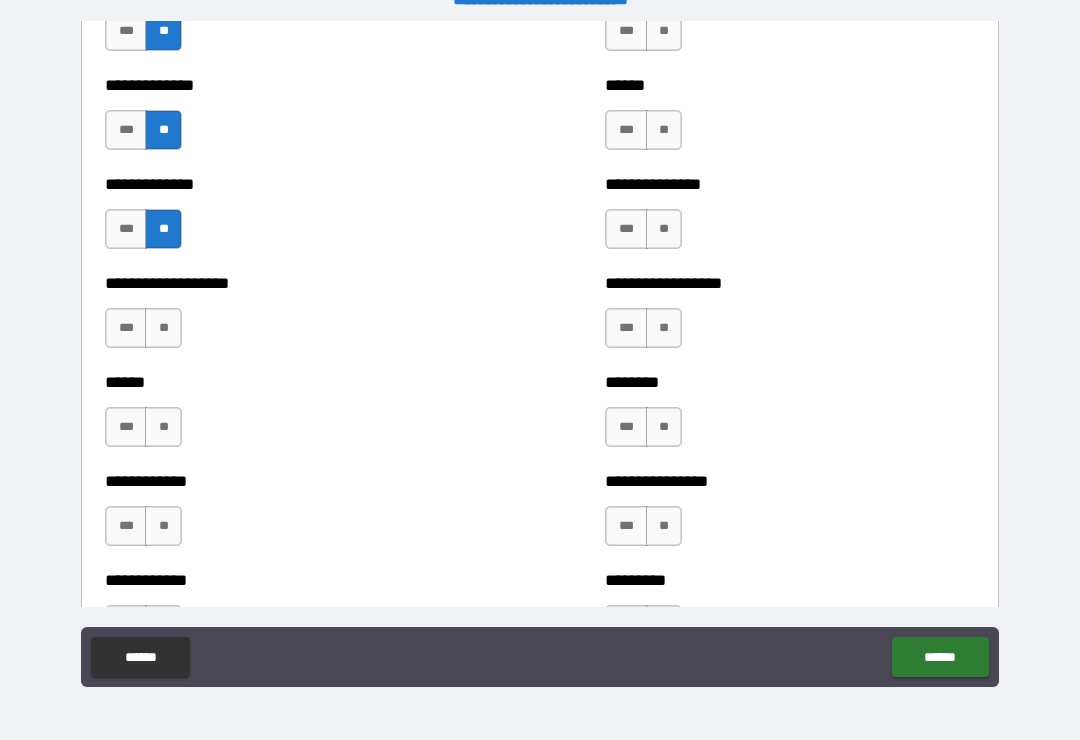 scroll, scrollTop: 4654, scrollLeft: 0, axis: vertical 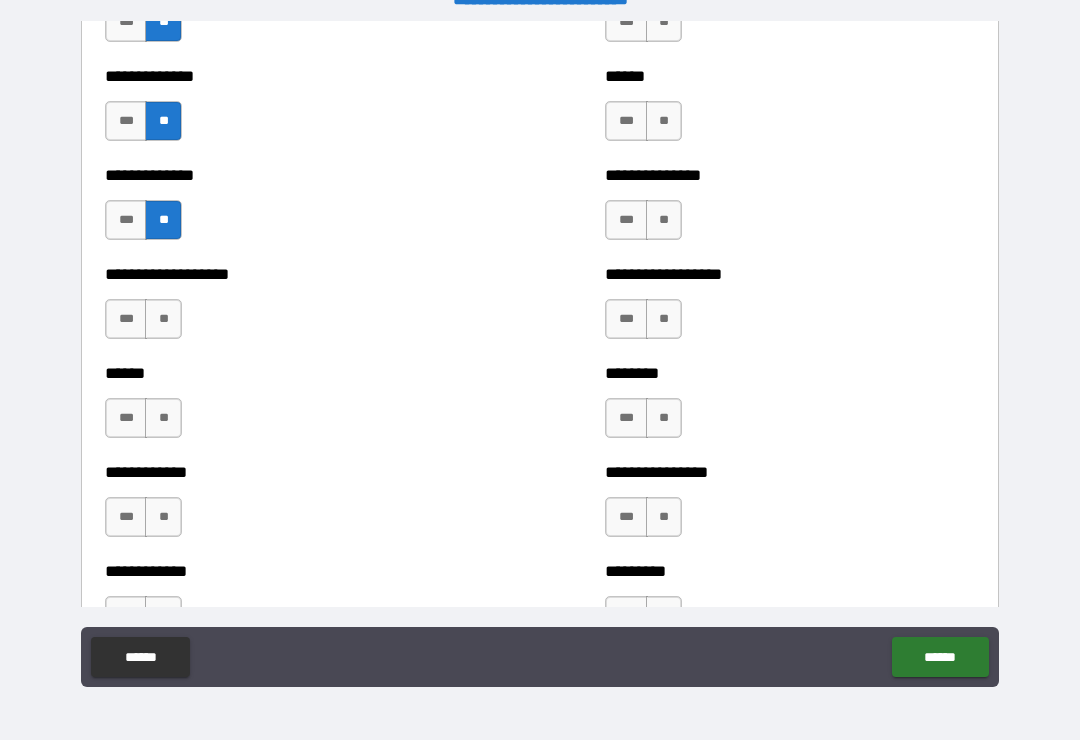 click on "**" at bounding box center [163, 319] 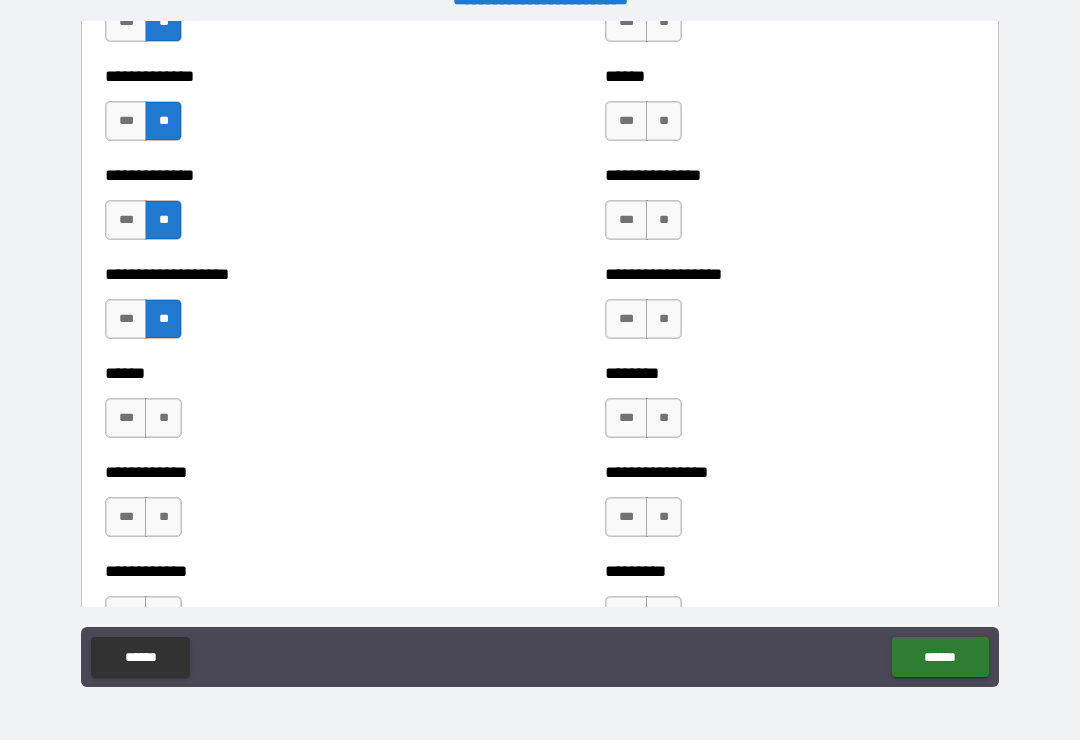 click on "**" at bounding box center [163, 418] 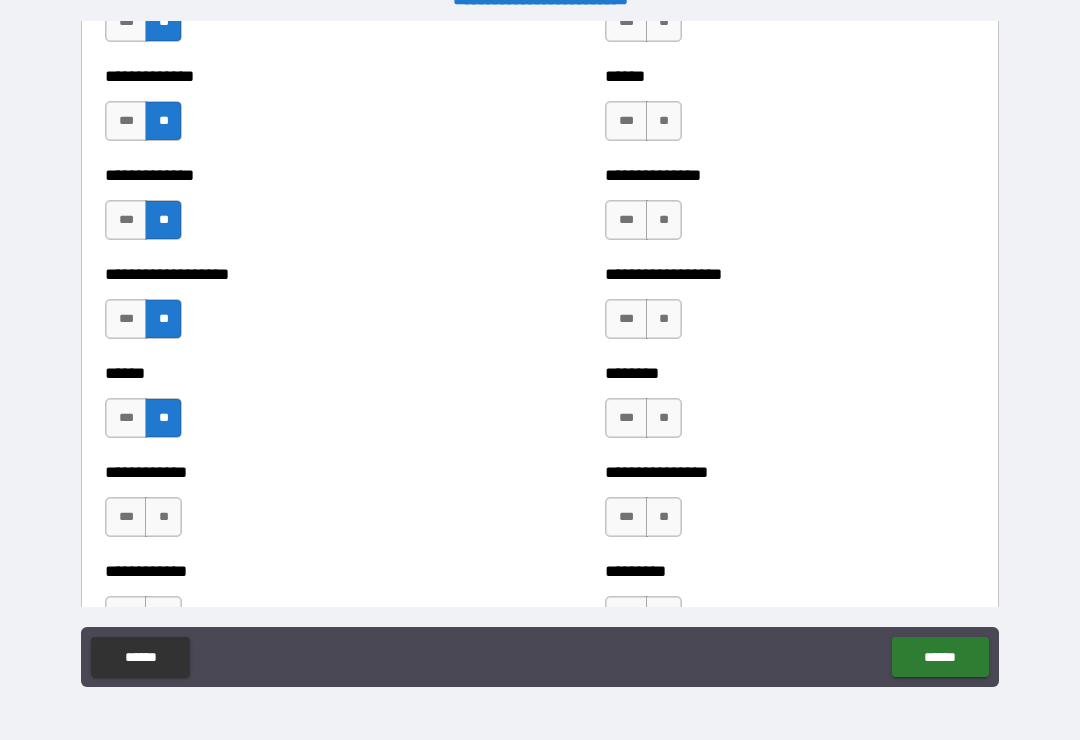 click on "**" at bounding box center (163, 517) 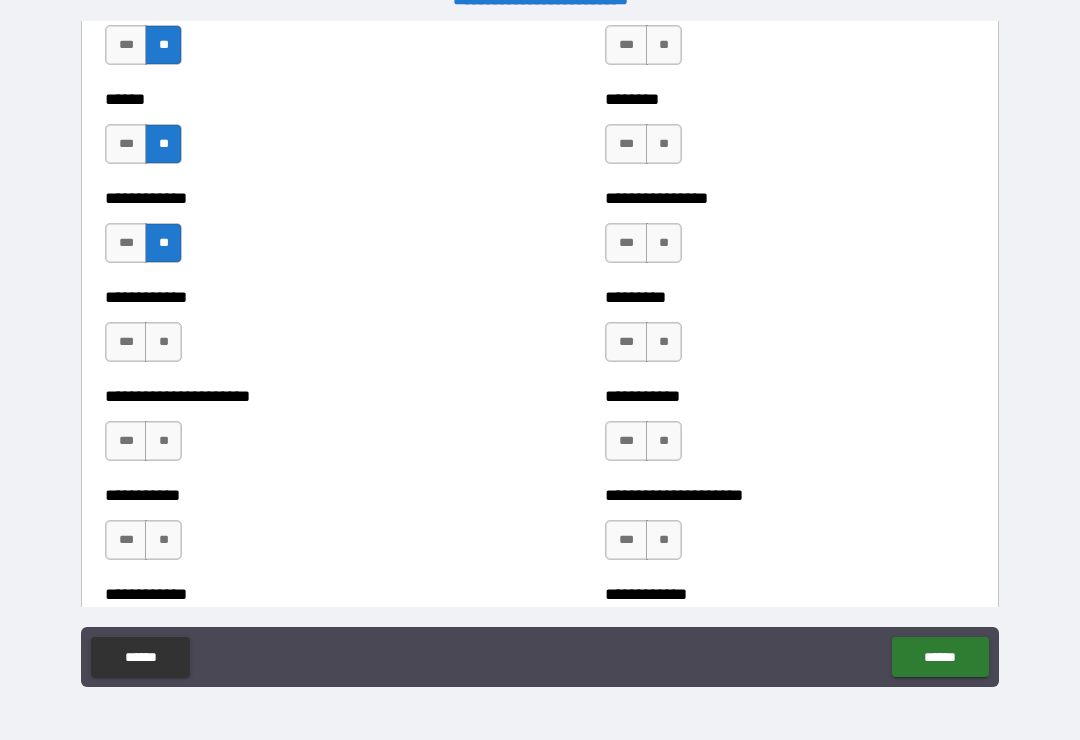 scroll, scrollTop: 4938, scrollLeft: 0, axis: vertical 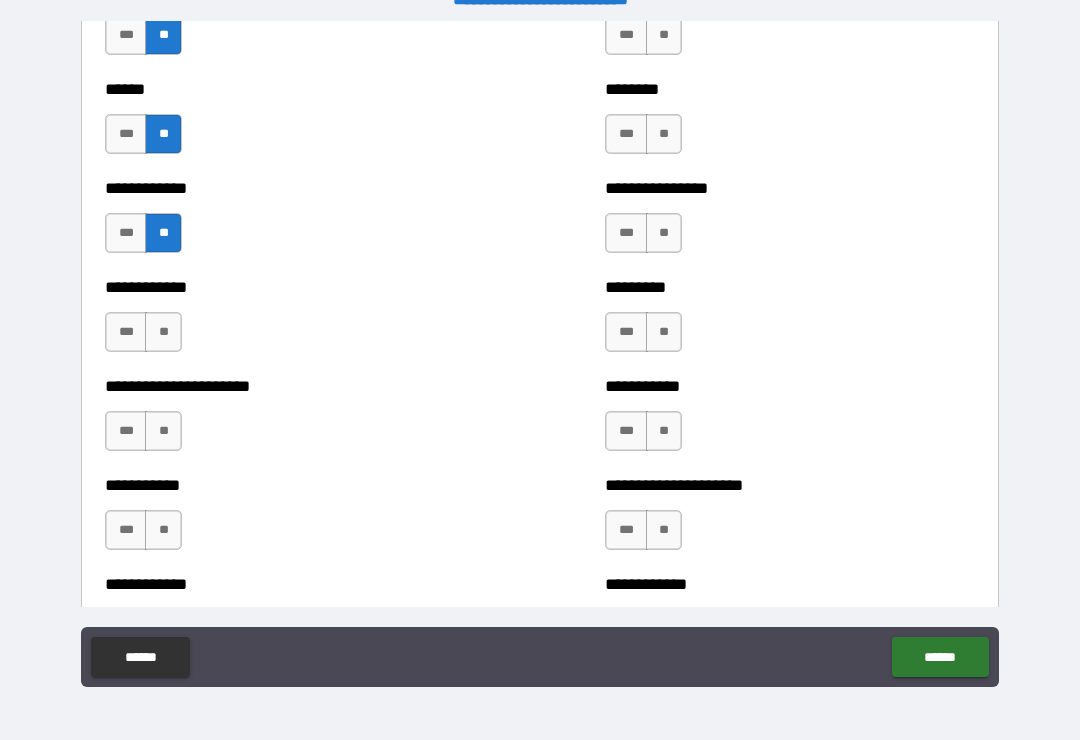 click on "**" at bounding box center (163, 332) 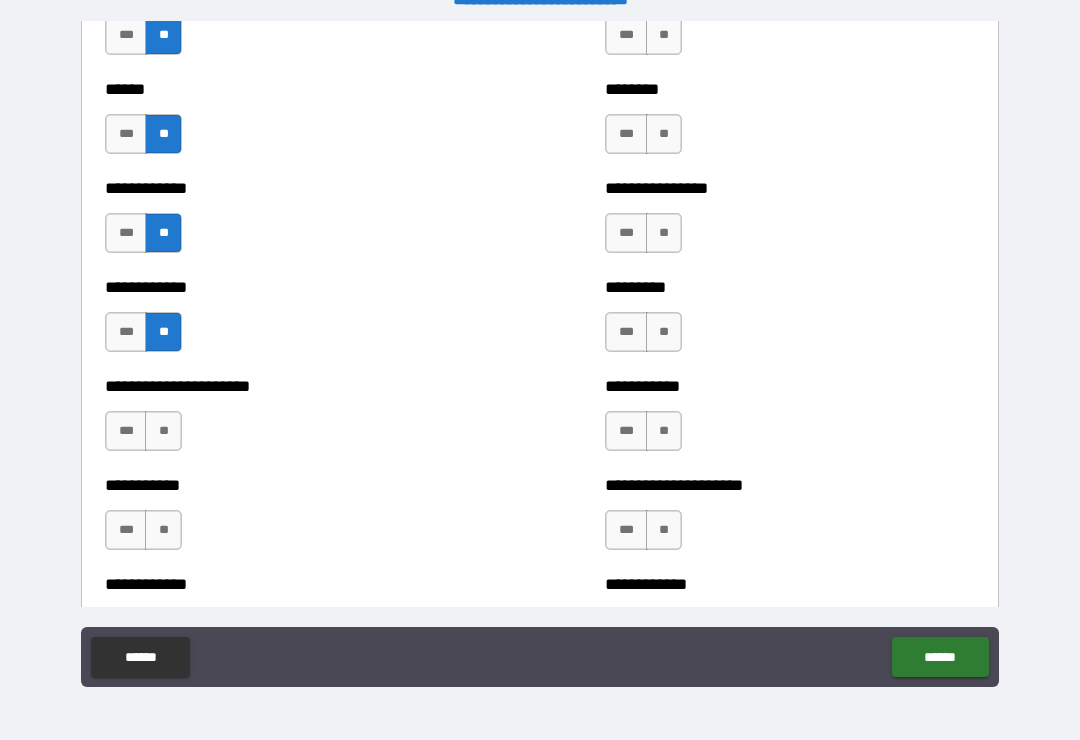 click on "**" at bounding box center (163, 431) 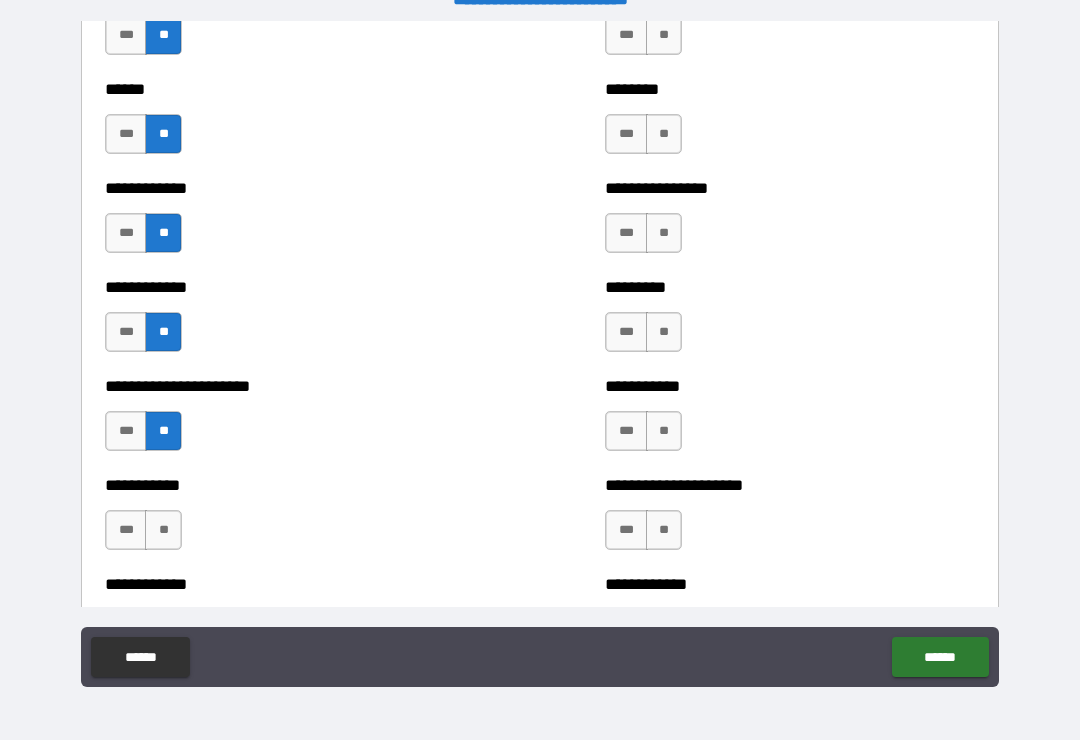 click on "**" at bounding box center (163, 530) 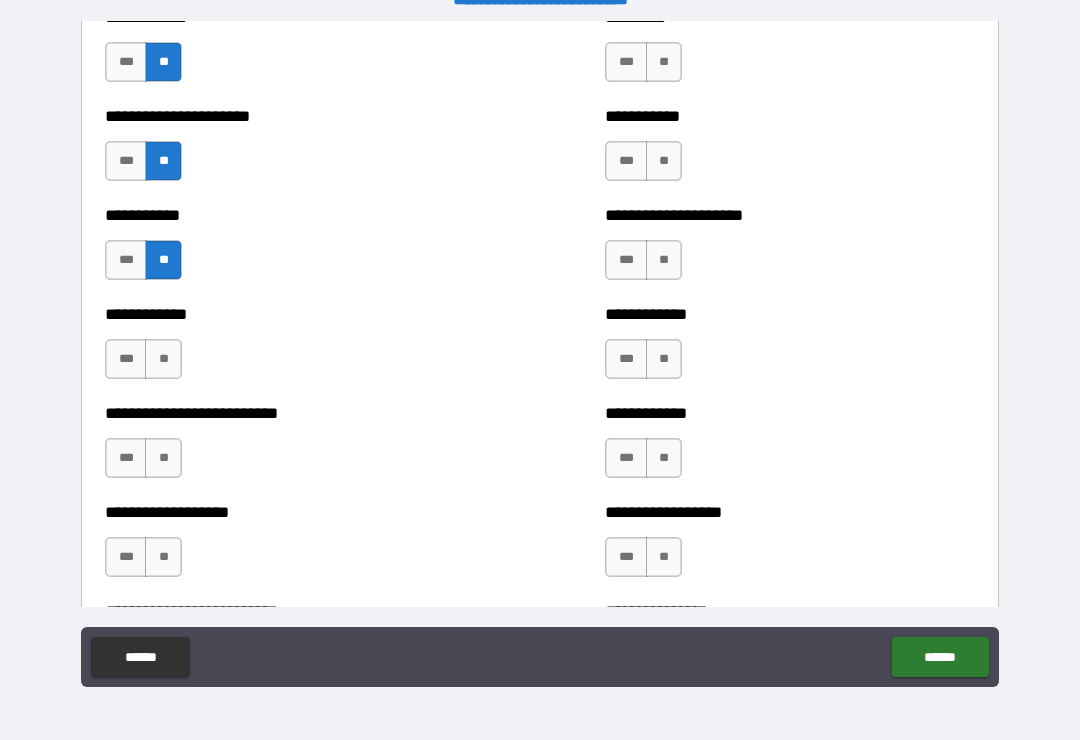 scroll, scrollTop: 5219, scrollLeft: 0, axis: vertical 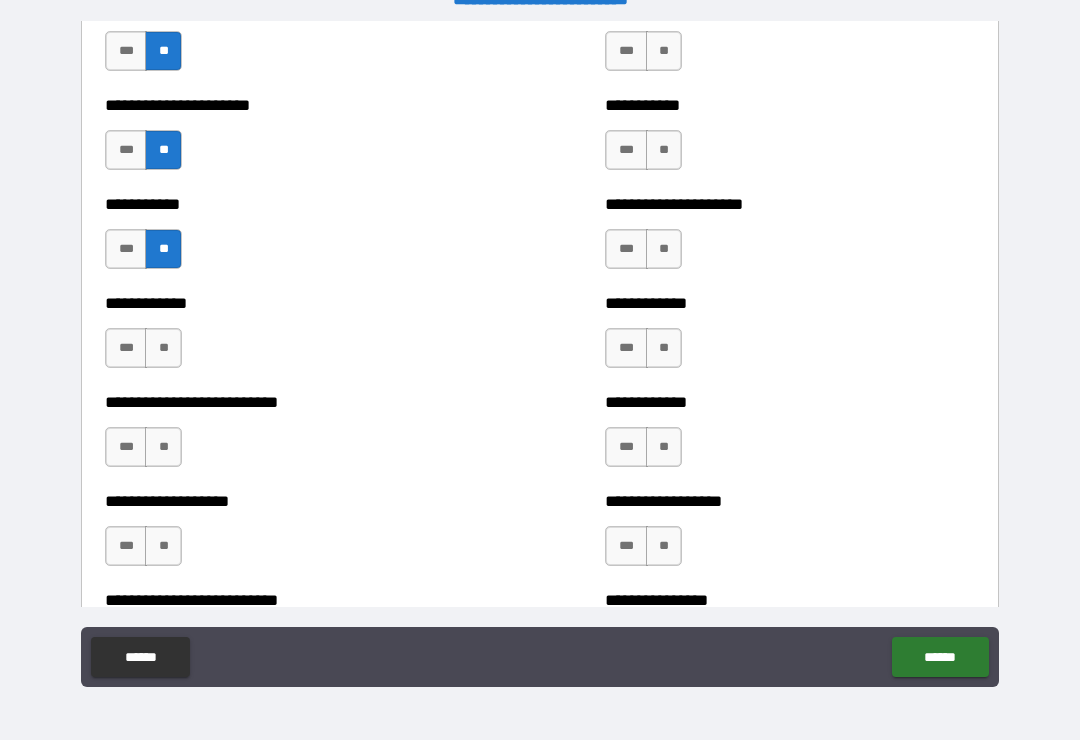 click on "**" at bounding box center [163, 348] 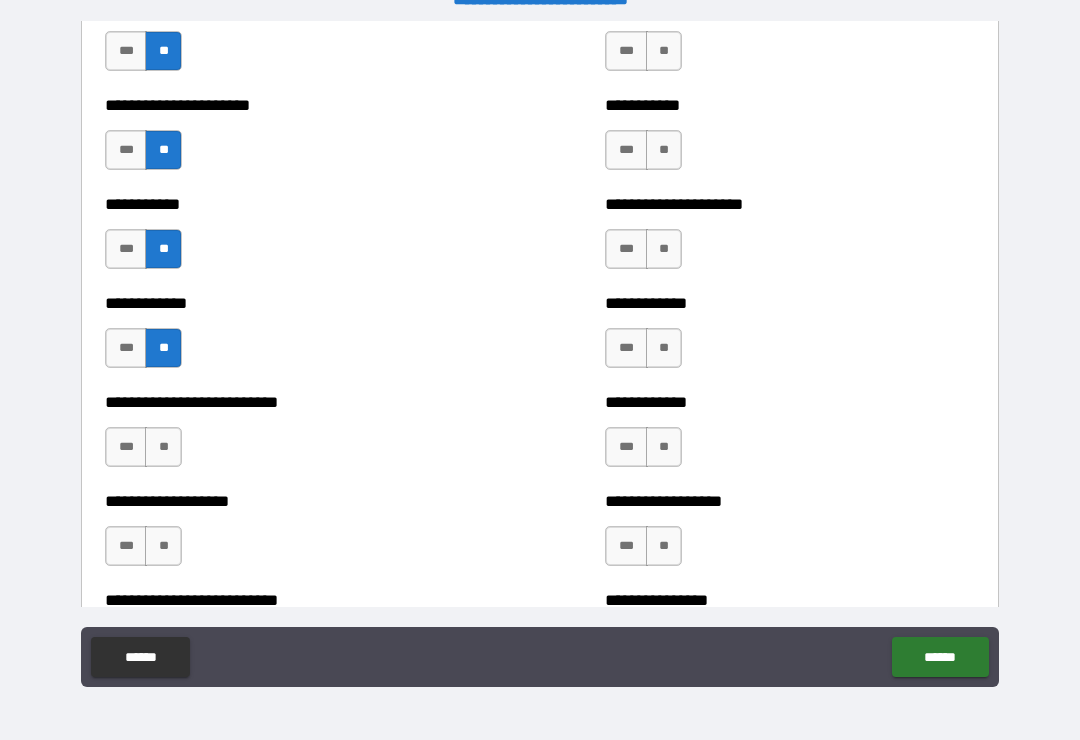 click on "**" at bounding box center (163, 447) 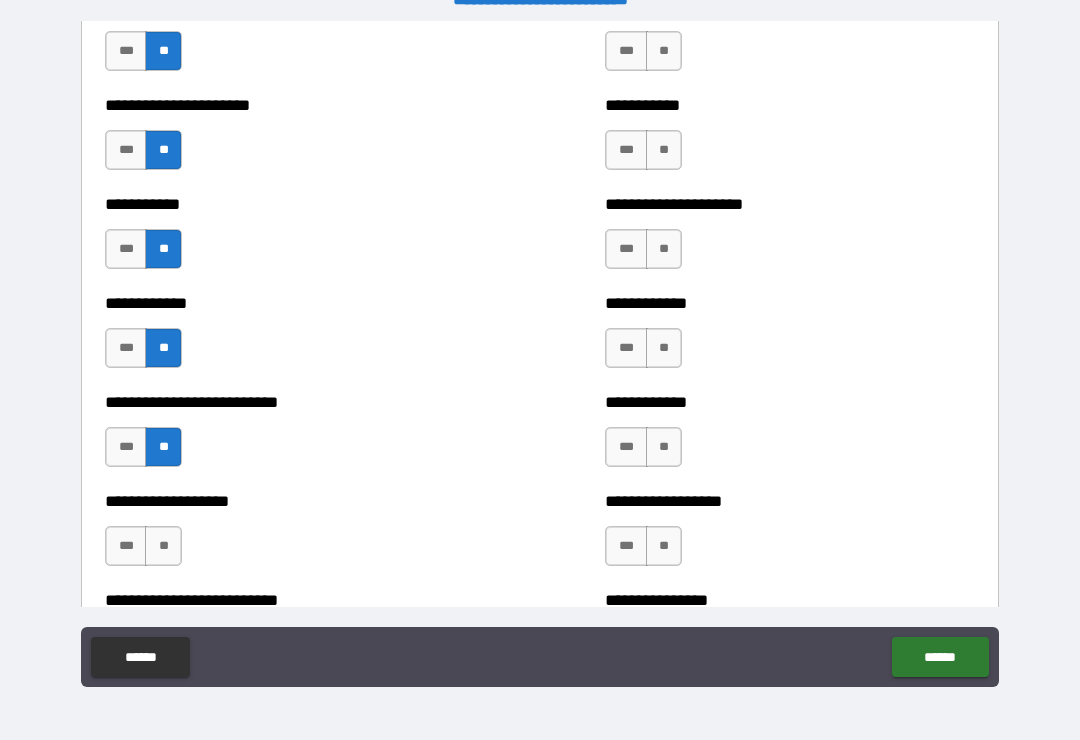 click on "**" at bounding box center [163, 546] 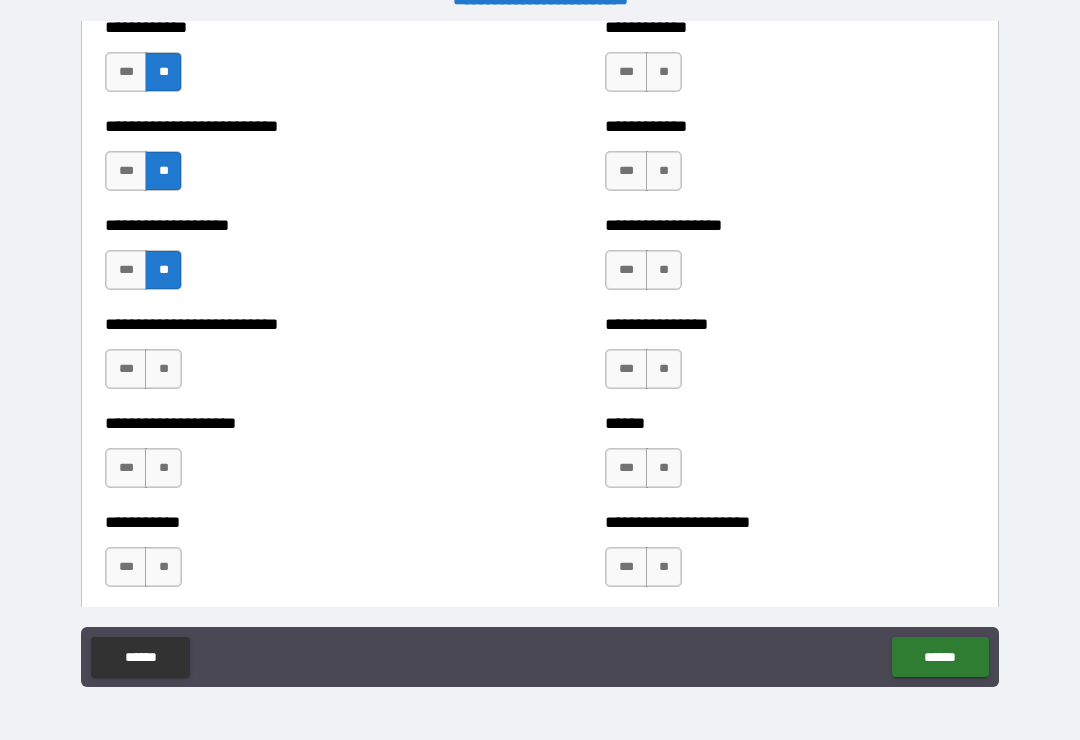 scroll, scrollTop: 5496, scrollLeft: 0, axis: vertical 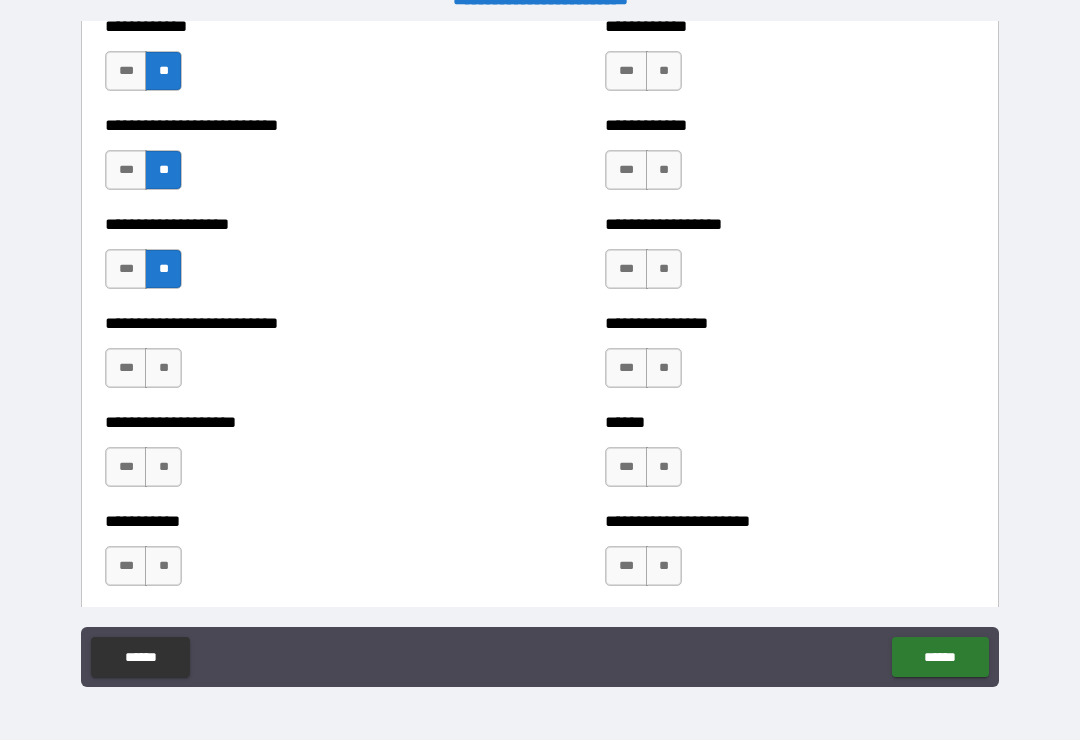 click on "***" at bounding box center [126, 170] 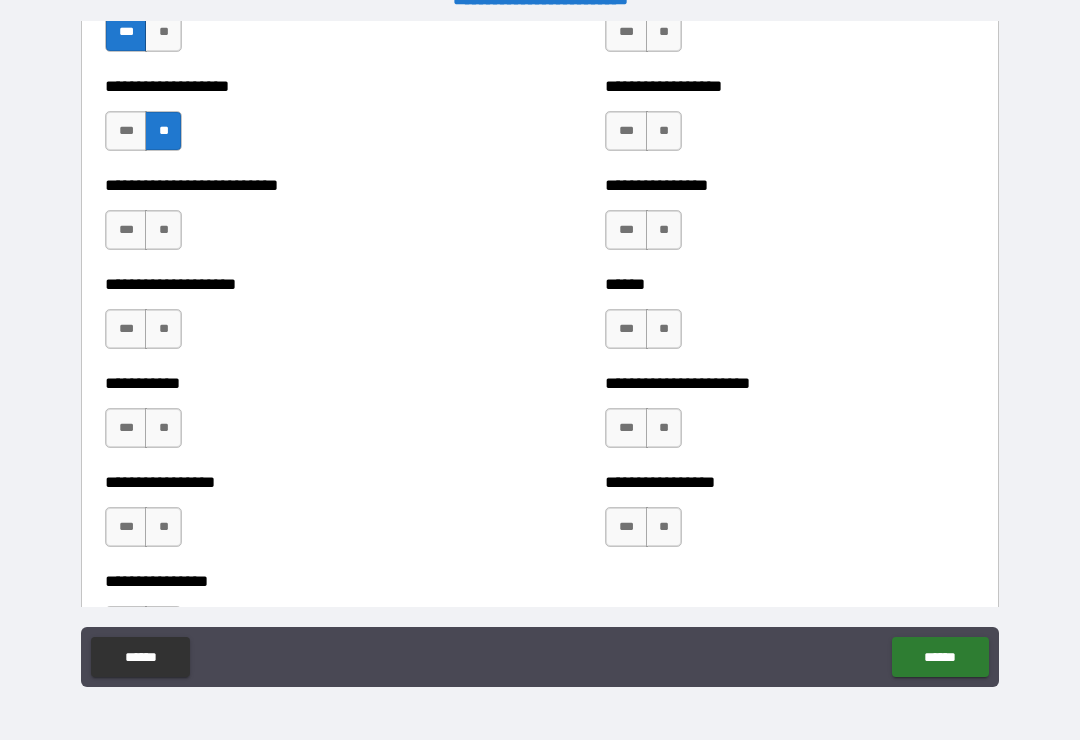 scroll, scrollTop: 5640, scrollLeft: 0, axis: vertical 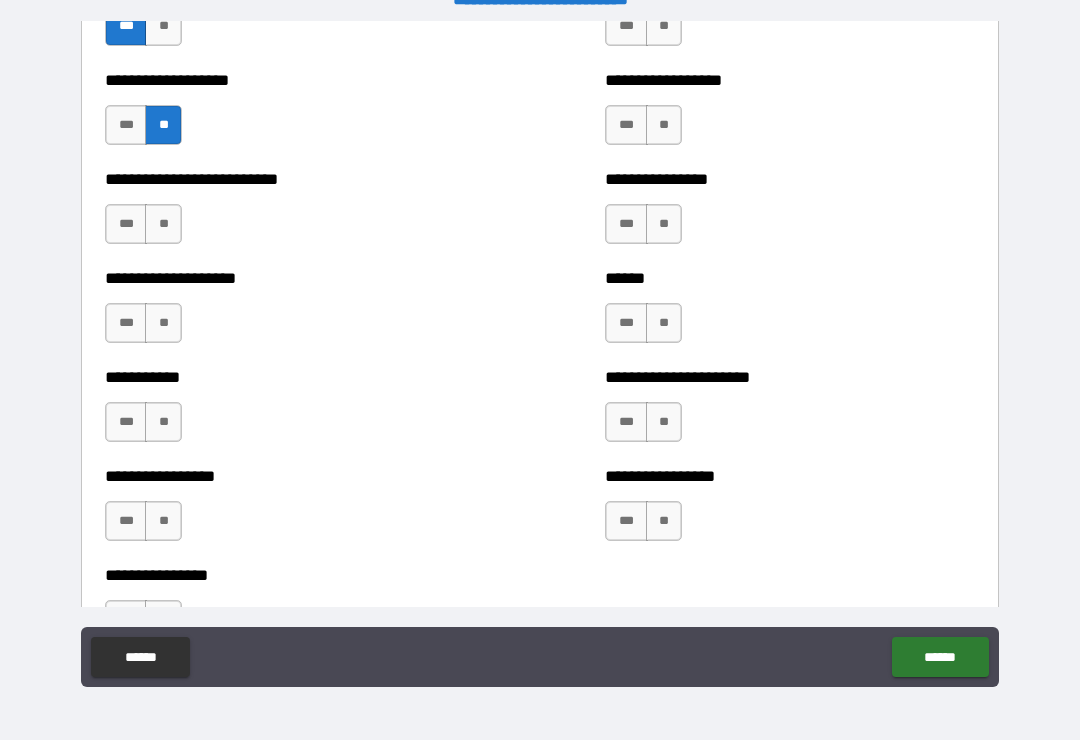 click on "**" at bounding box center [163, 224] 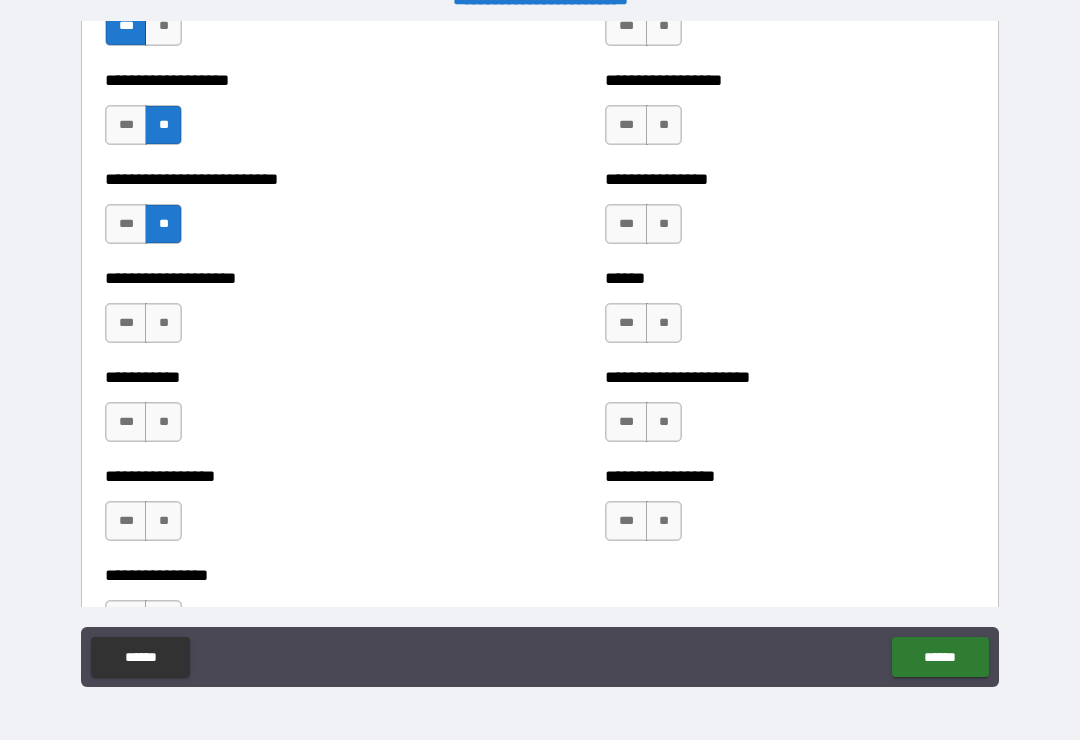 click on "**" at bounding box center (163, 323) 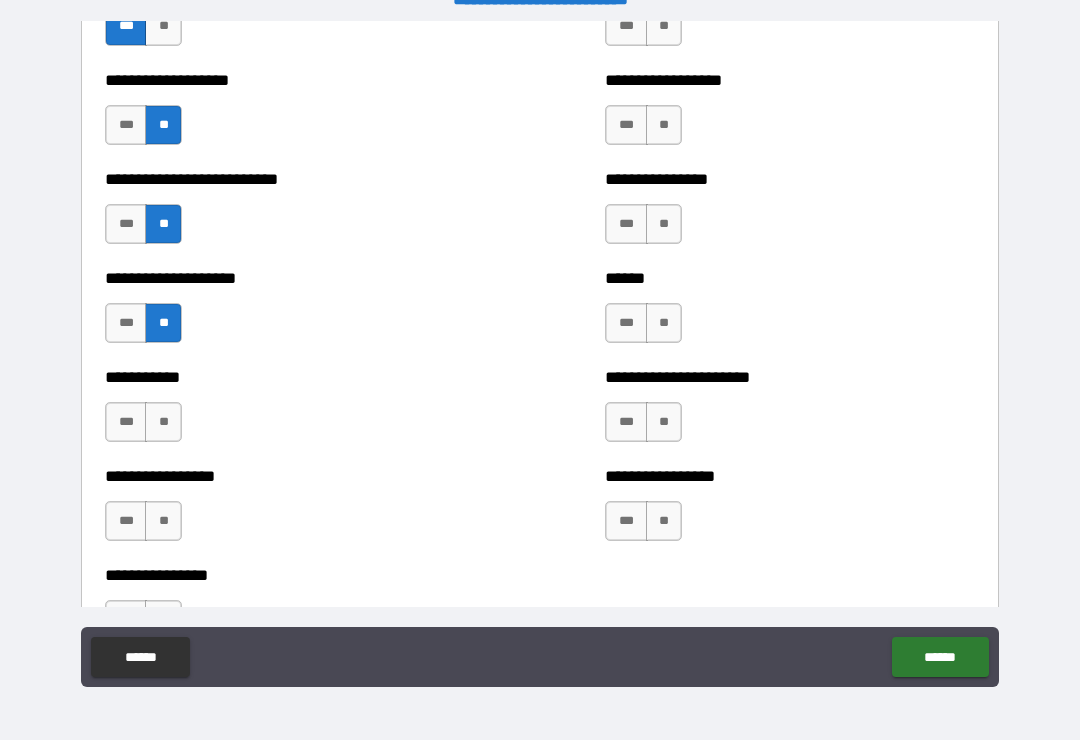 click on "**********" at bounding box center (290, 412) 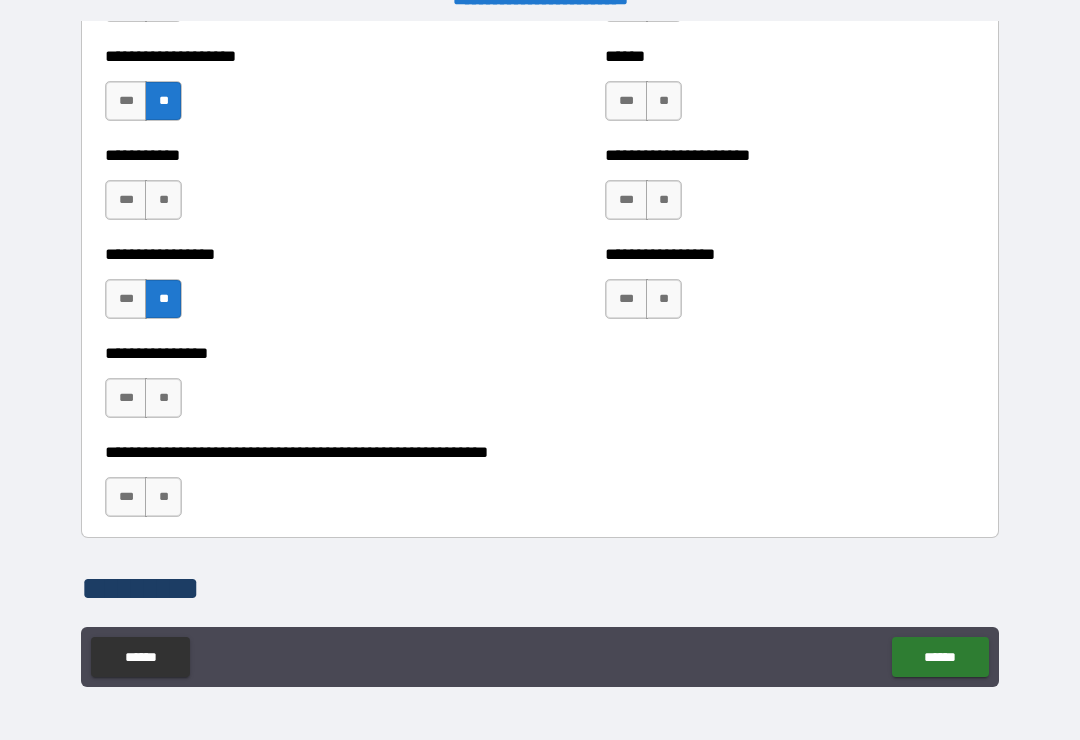 click on "**" at bounding box center [163, 200] 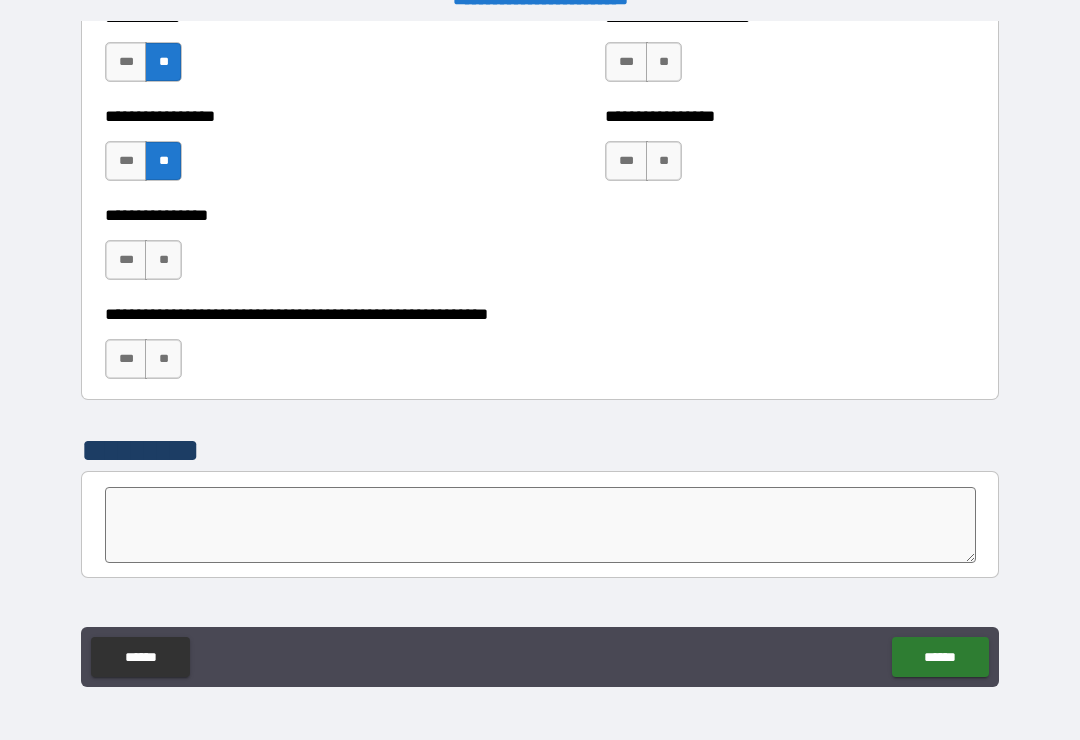scroll, scrollTop: 6004, scrollLeft: 0, axis: vertical 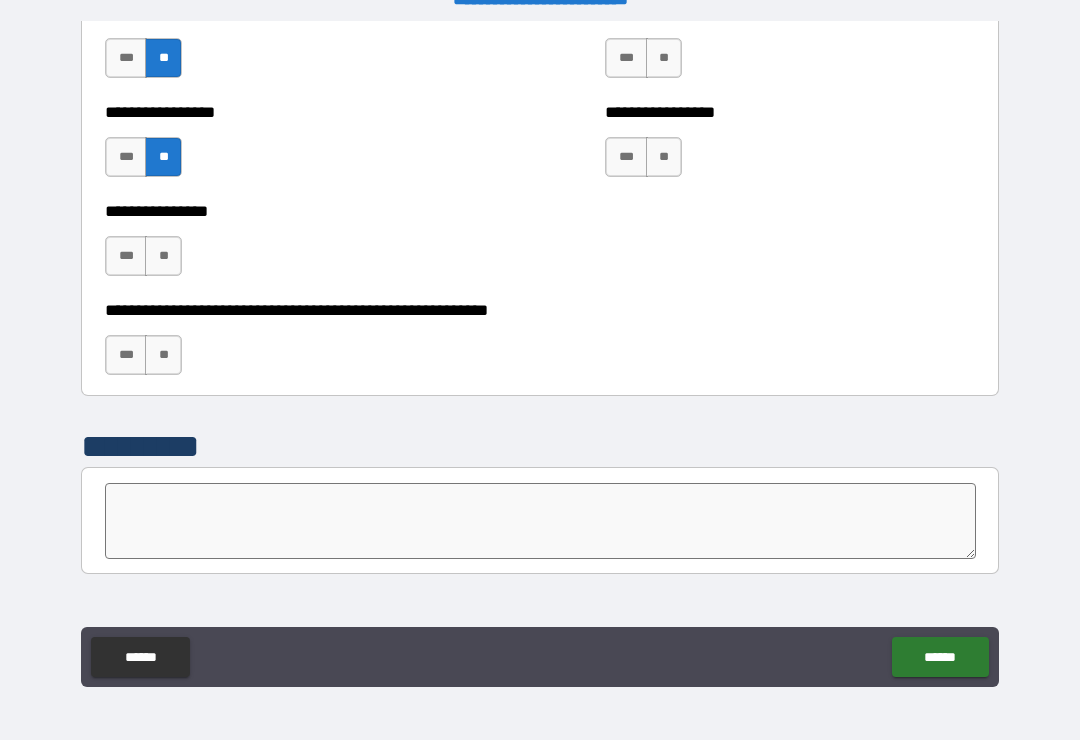 click on "**" at bounding box center (163, 256) 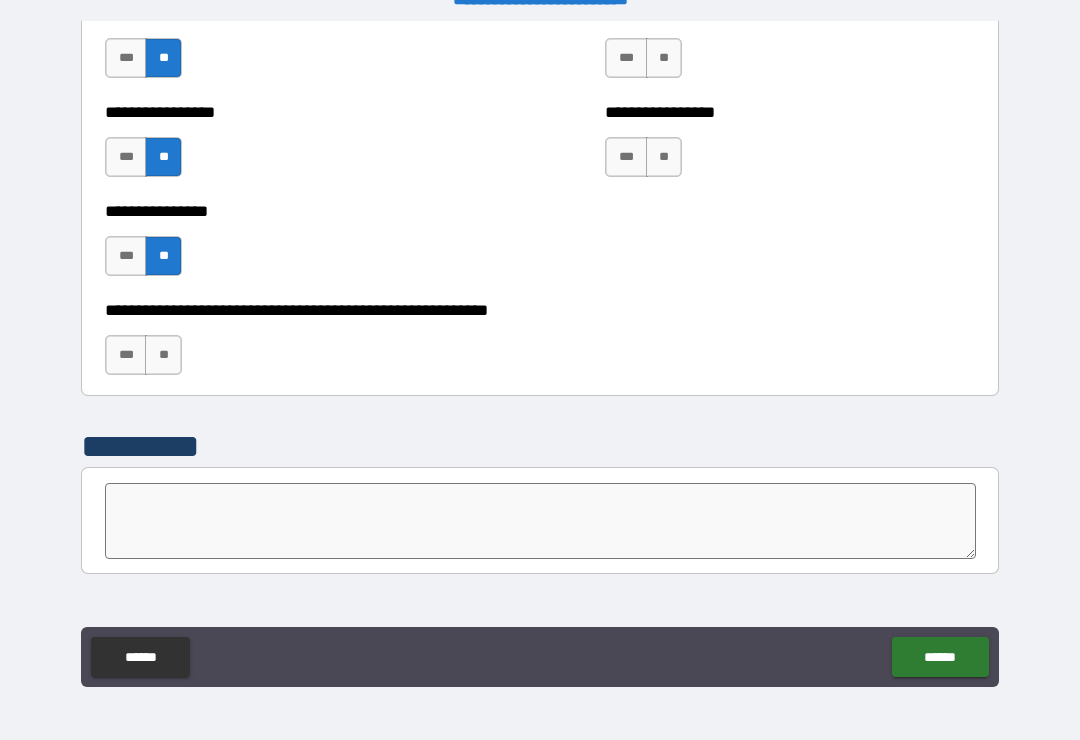 click on "**" at bounding box center (163, 355) 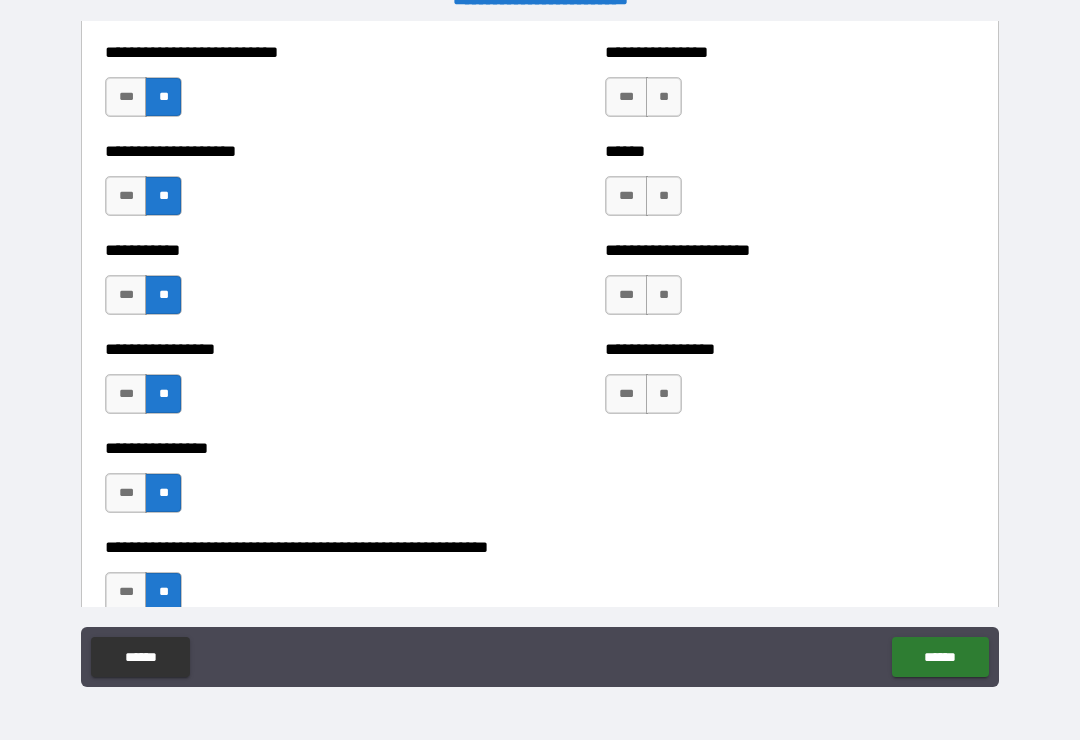 scroll, scrollTop: 5763, scrollLeft: 0, axis: vertical 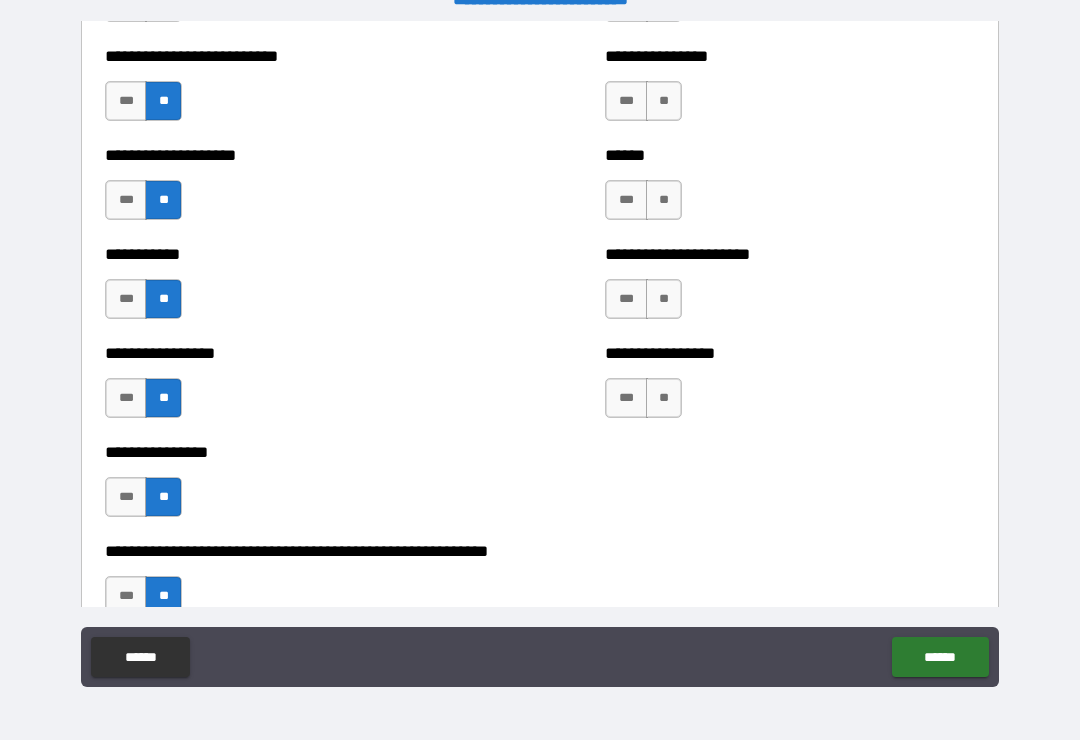 click on "**" at bounding box center (664, 398) 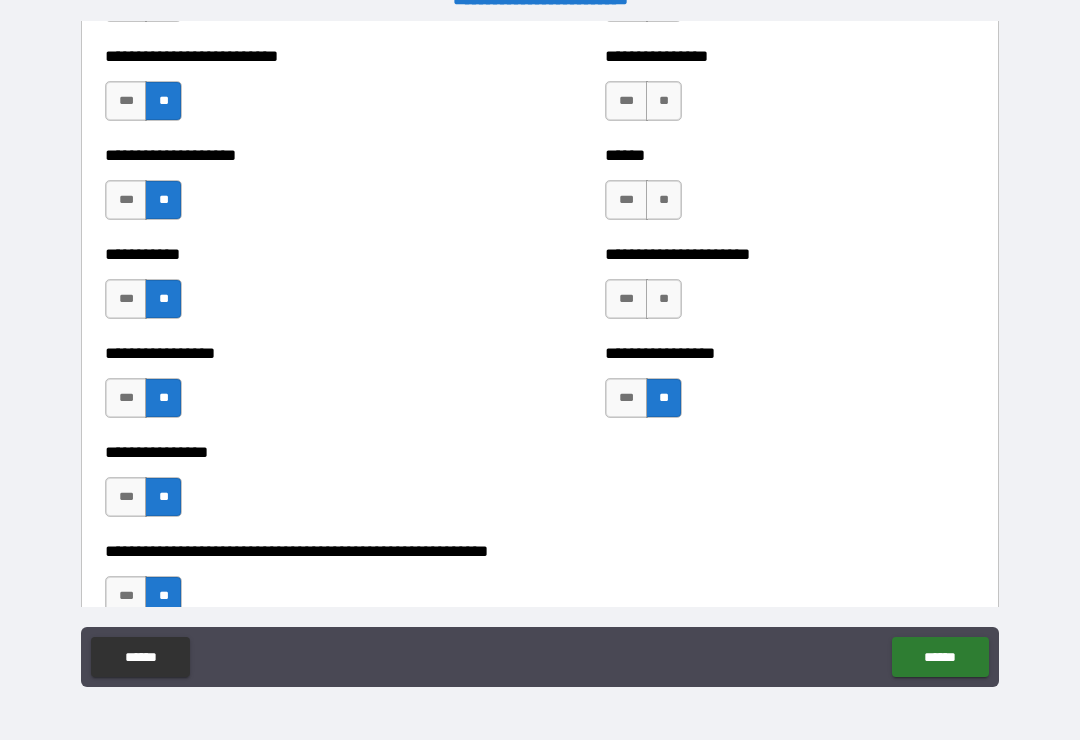 click on "**" at bounding box center [664, 299] 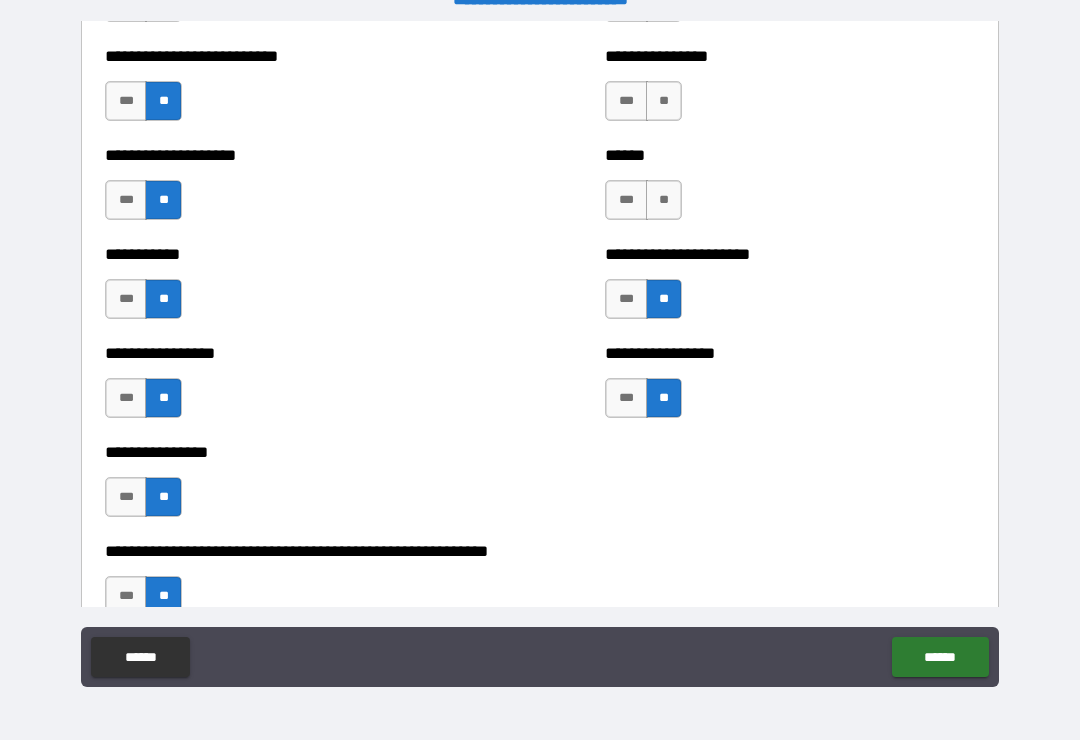 click on "**" at bounding box center [664, 200] 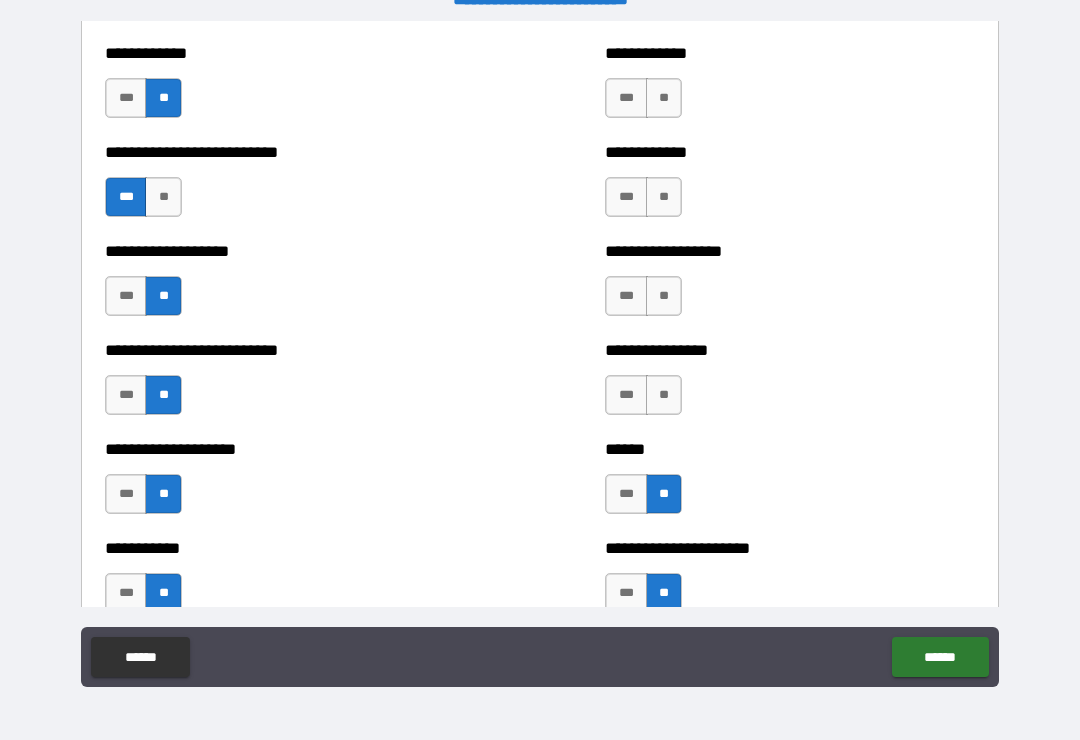 scroll, scrollTop: 5382, scrollLeft: 0, axis: vertical 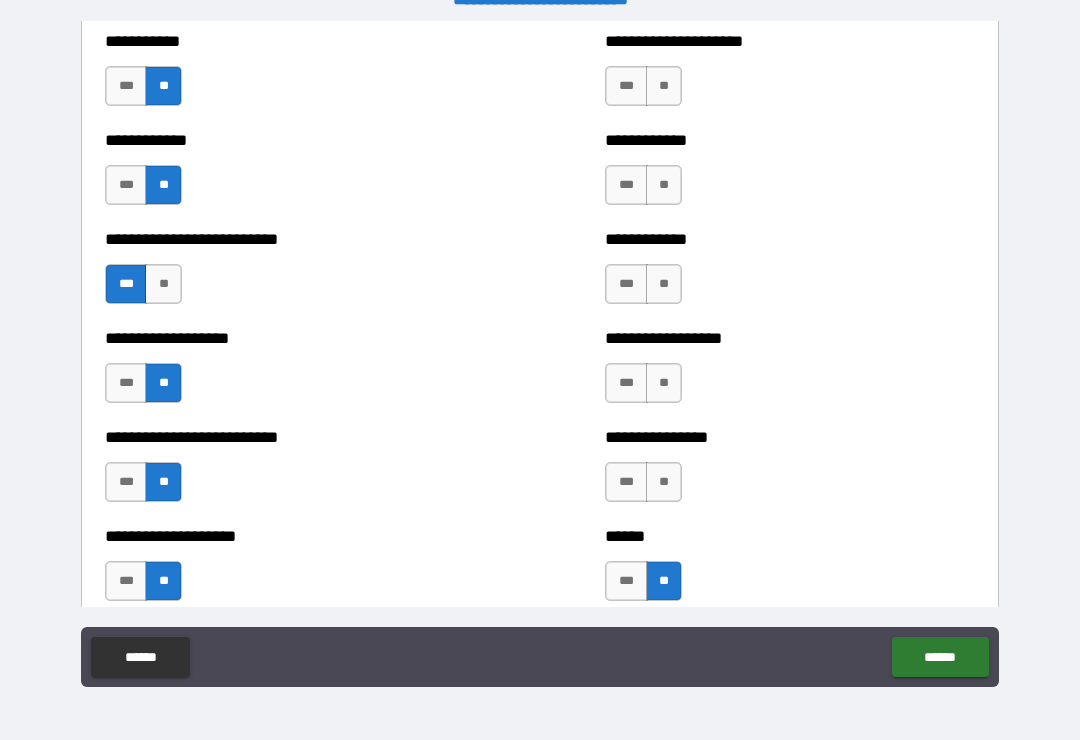 click on "**********" at bounding box center (790, 472) 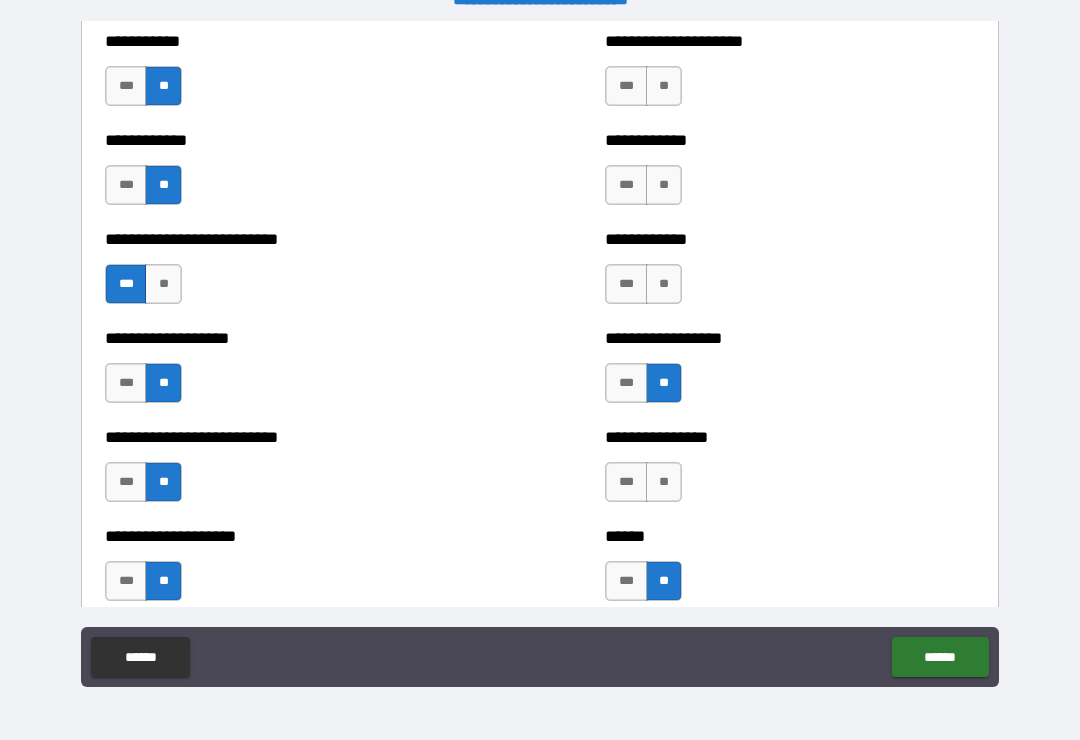 click on "**" at bounding box center [664, 284] 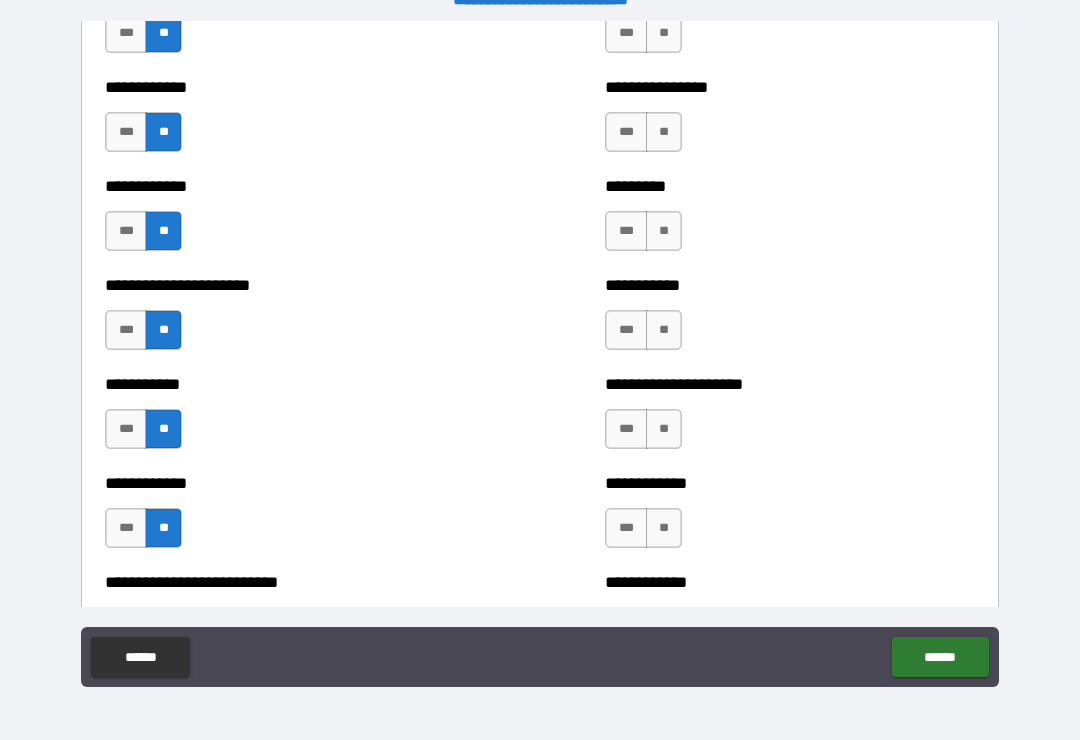 scroll, scrollTop: 5045, scrollLeft: 0, axis: vertical 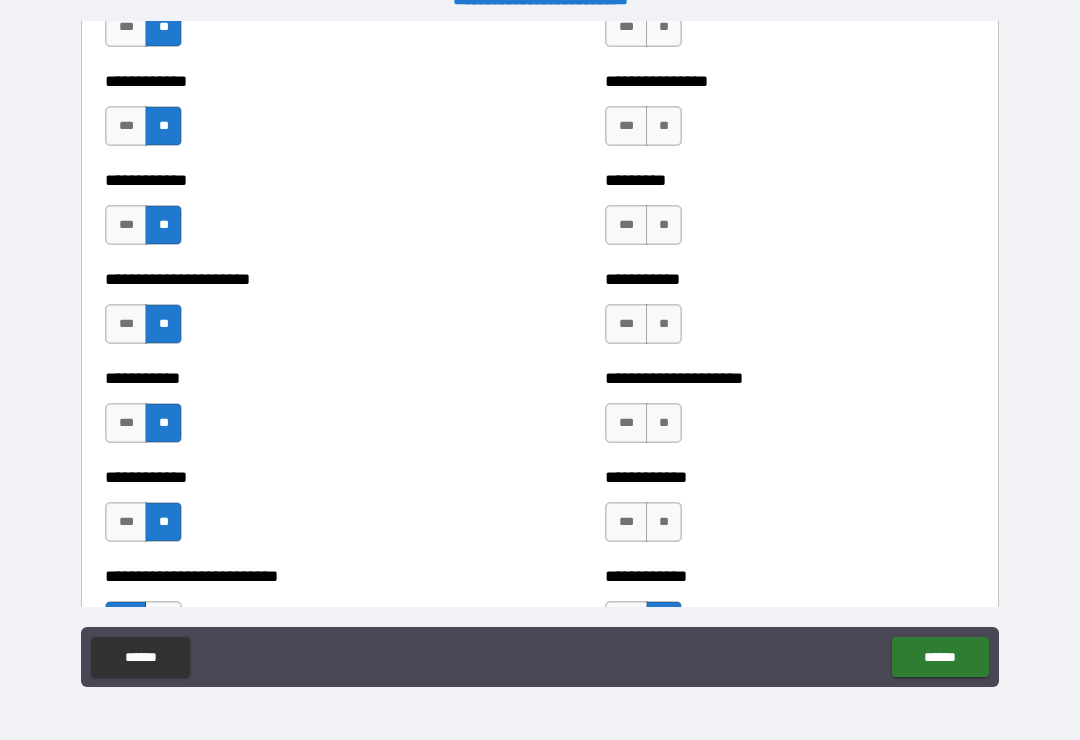 click on "**" at bounding box center [664, 522] 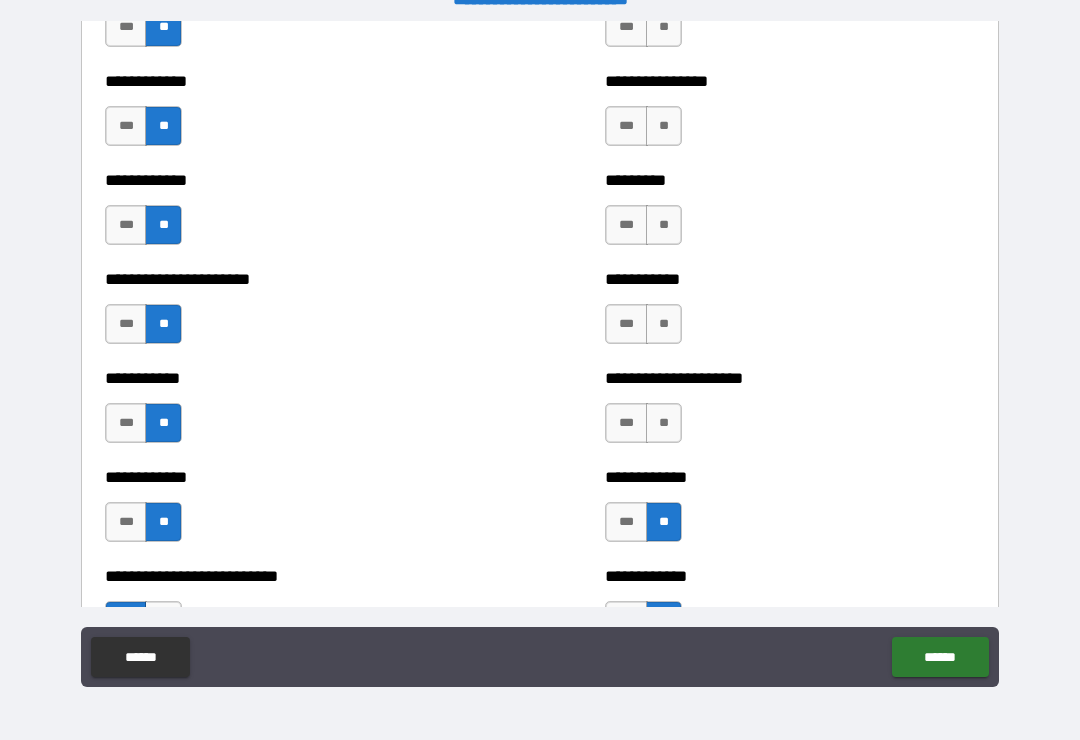 click on "**" at bounding box center [664, 423] 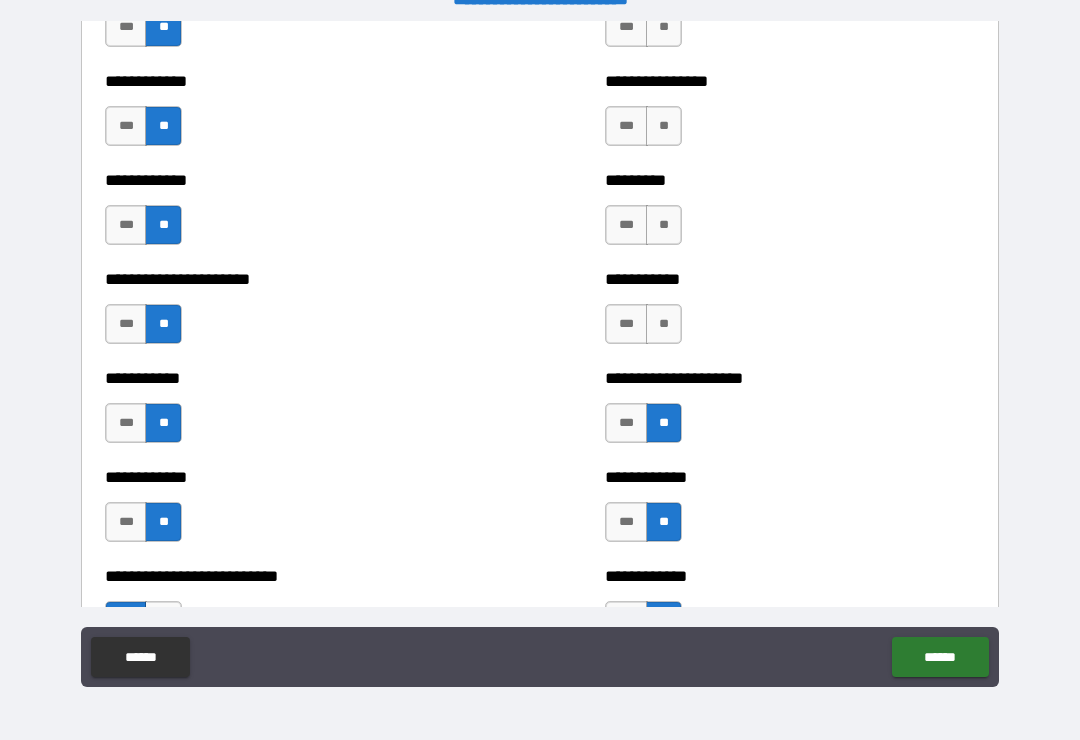 click on "**" at bounding box center [664, 324] 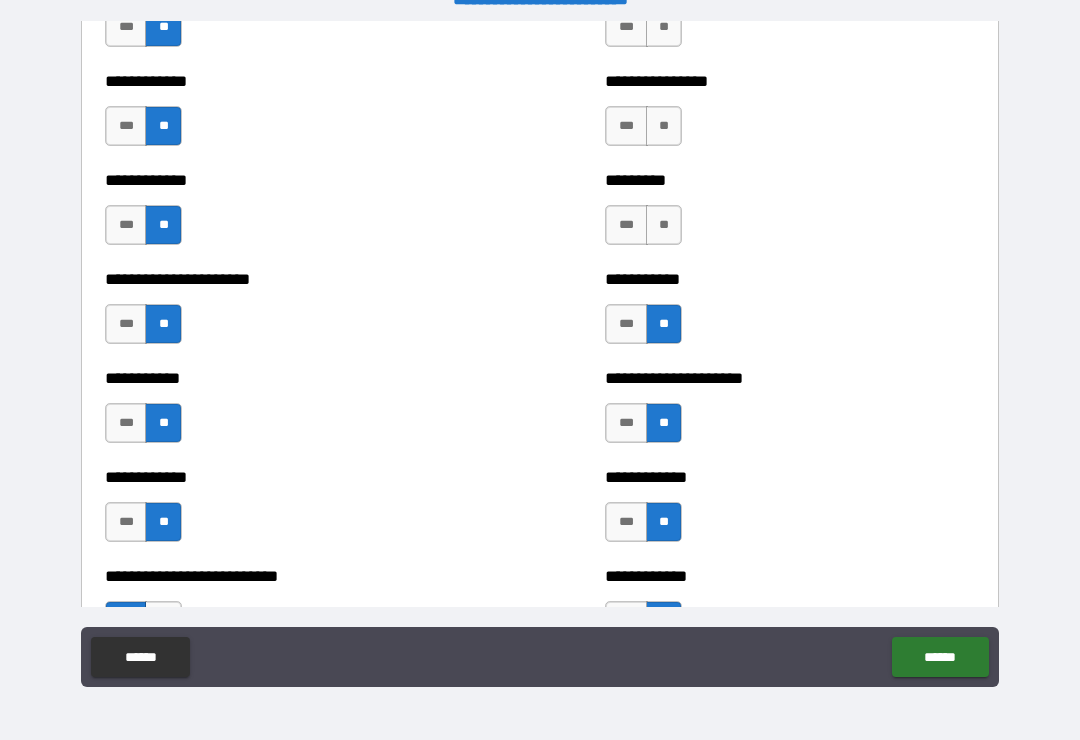 click on "**" at bounding box center (664, 225) 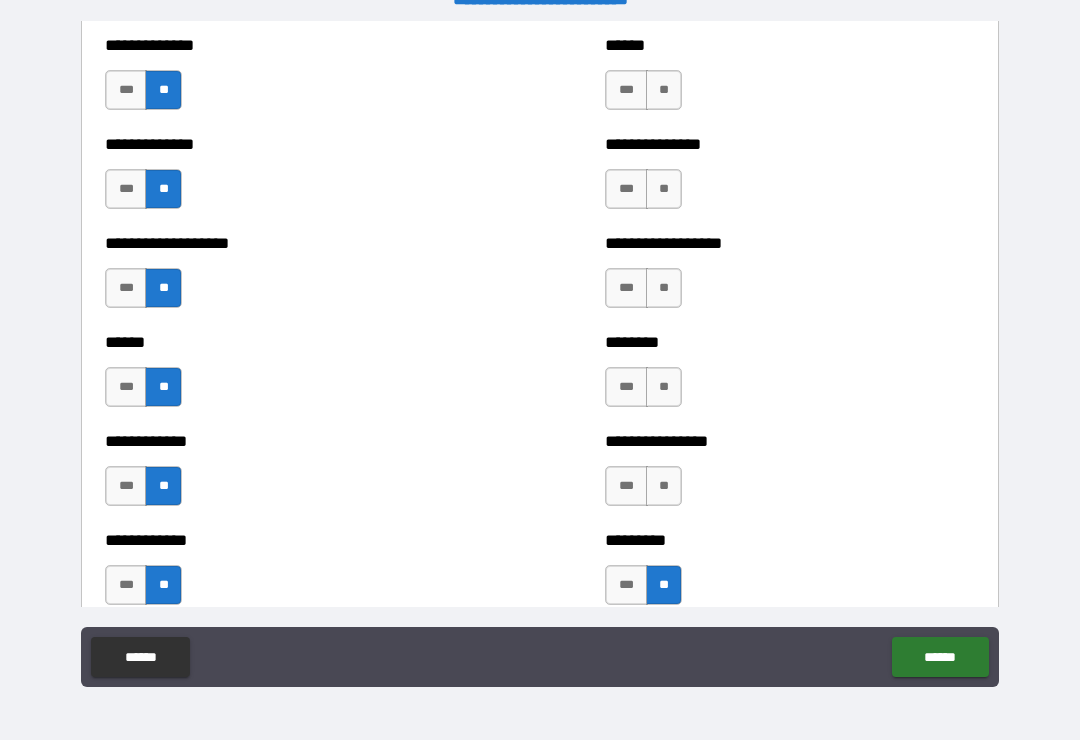scroll, scrollTop: 4676, scrollLeft: 0, axis: vertical 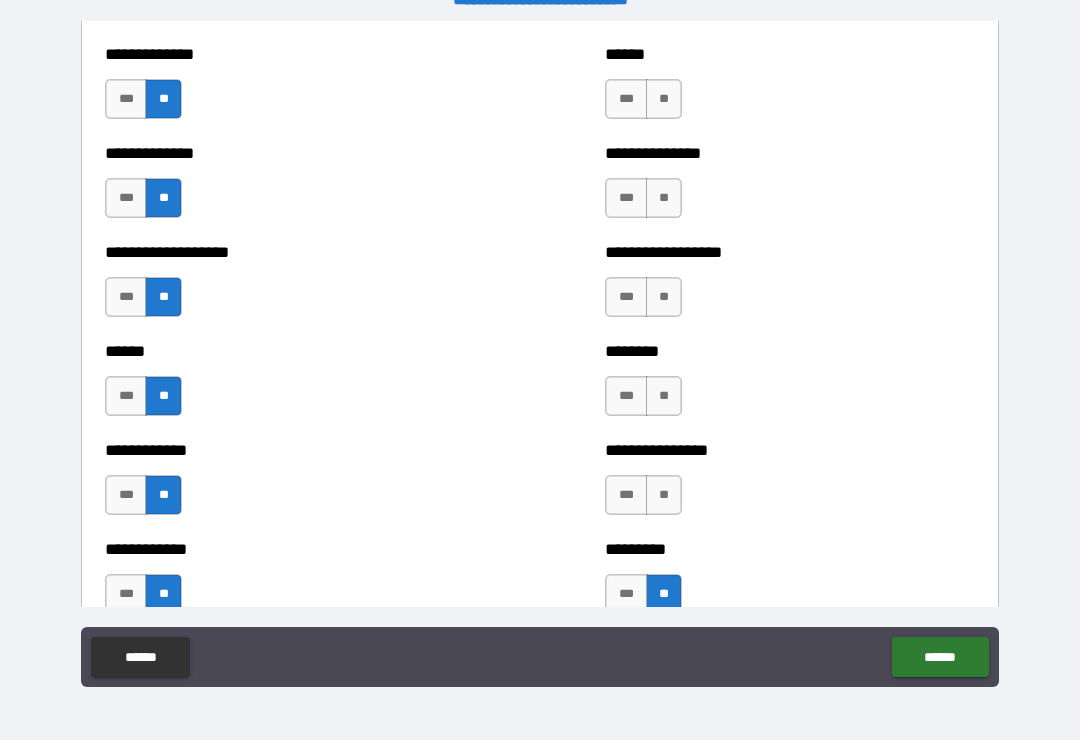 click on "**" at bounding box center (664, 495) 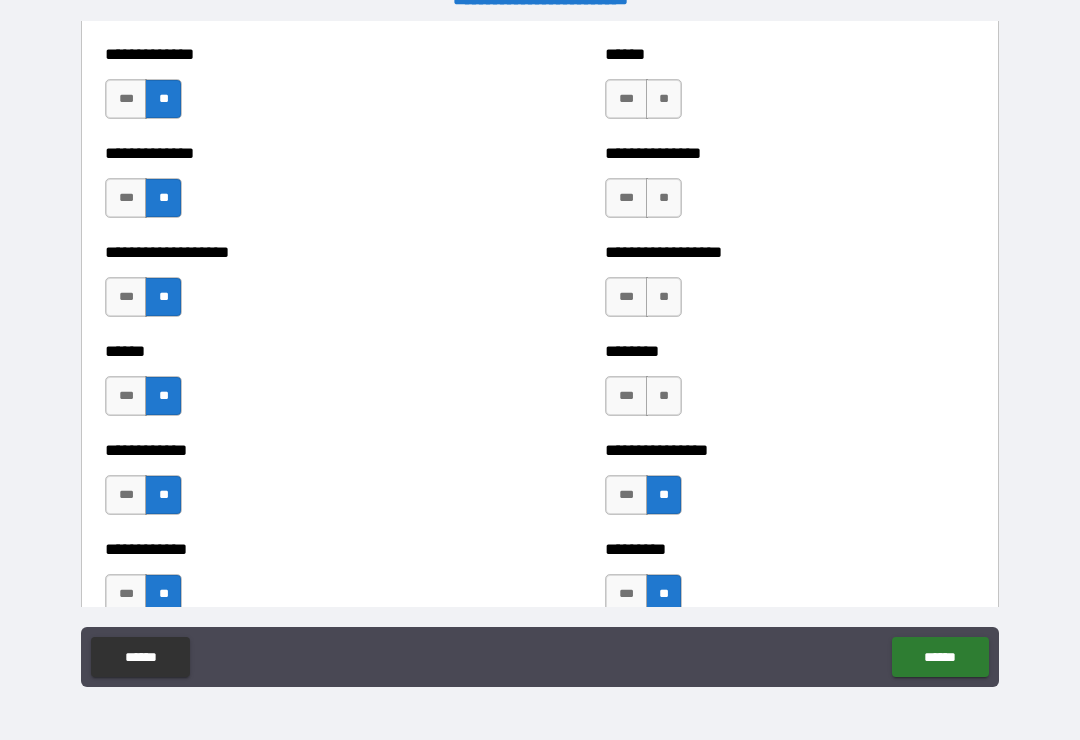 click on "**" at bounding box center (664, 396) 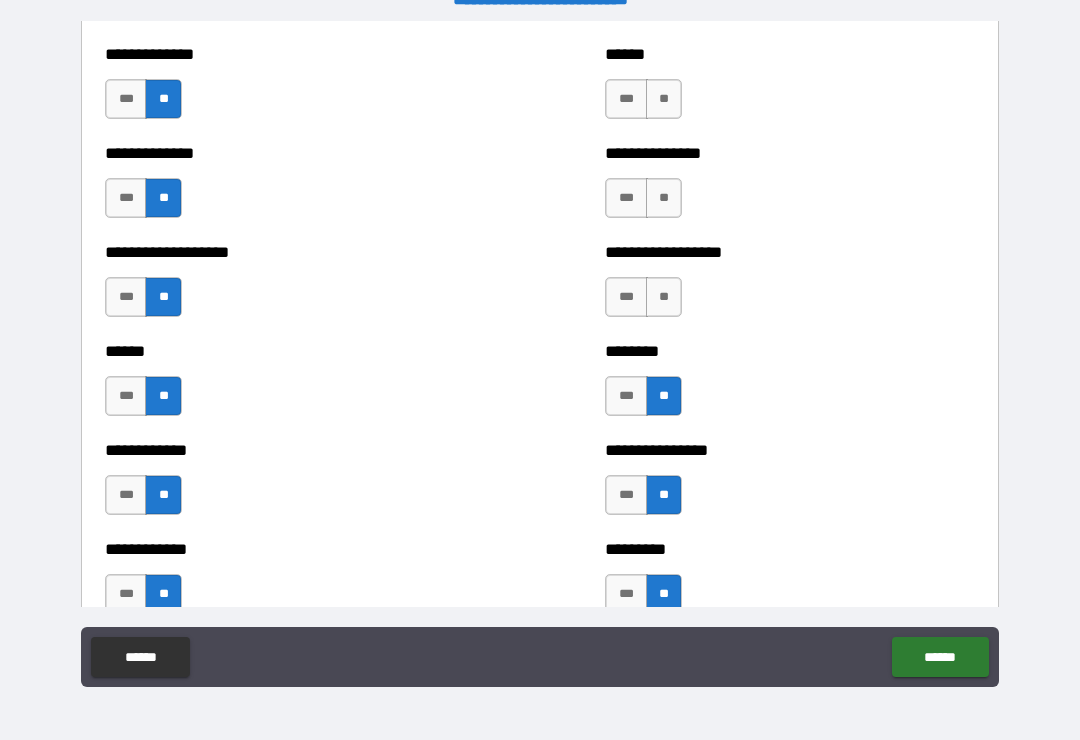click on "**" at bounding box center [664, 297] 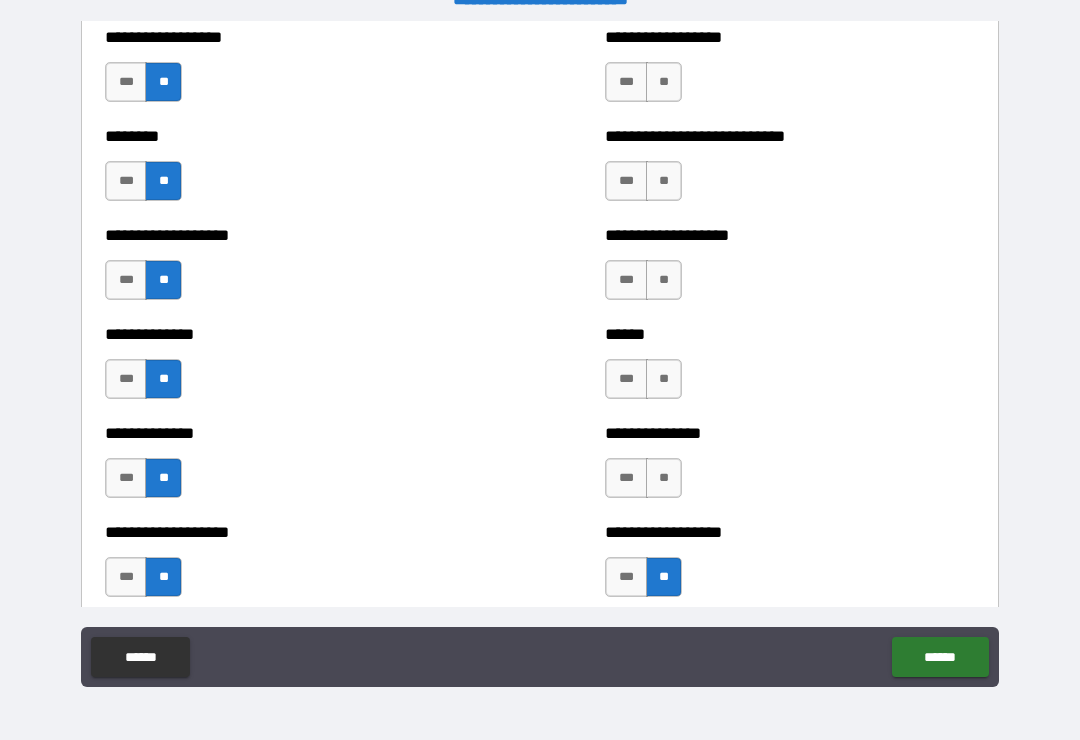 scroll, scrollTop: 4393, scrollLeft: 0, axis: vertical 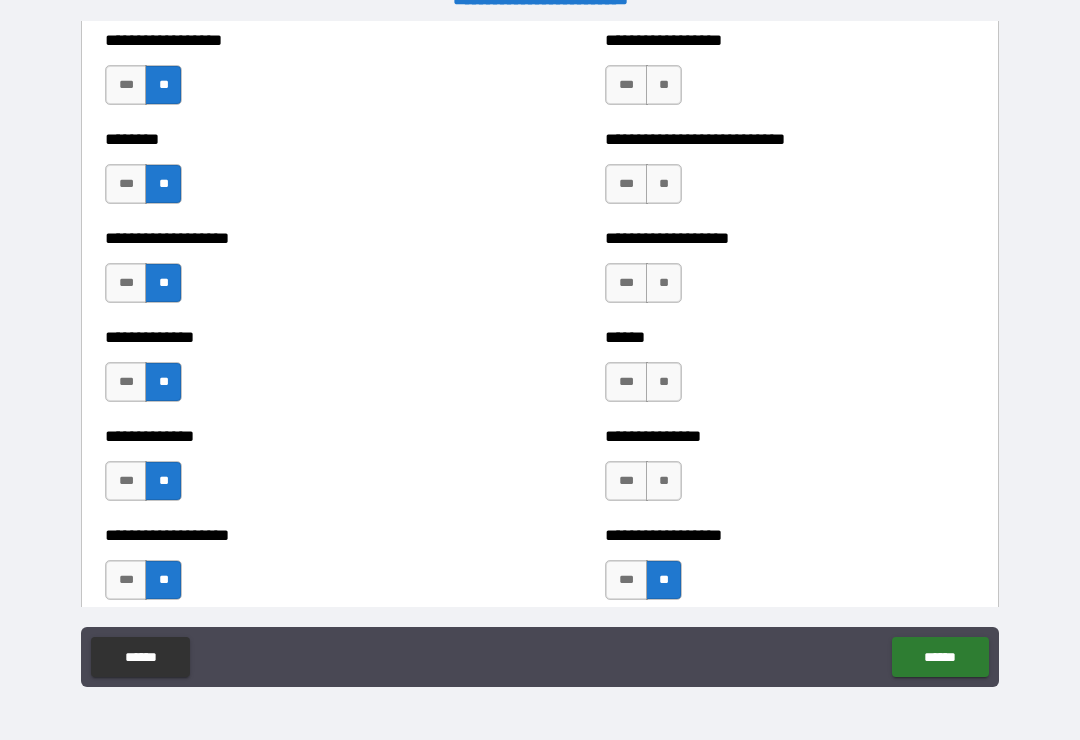 click on "**" at bounding box center [664, 481] 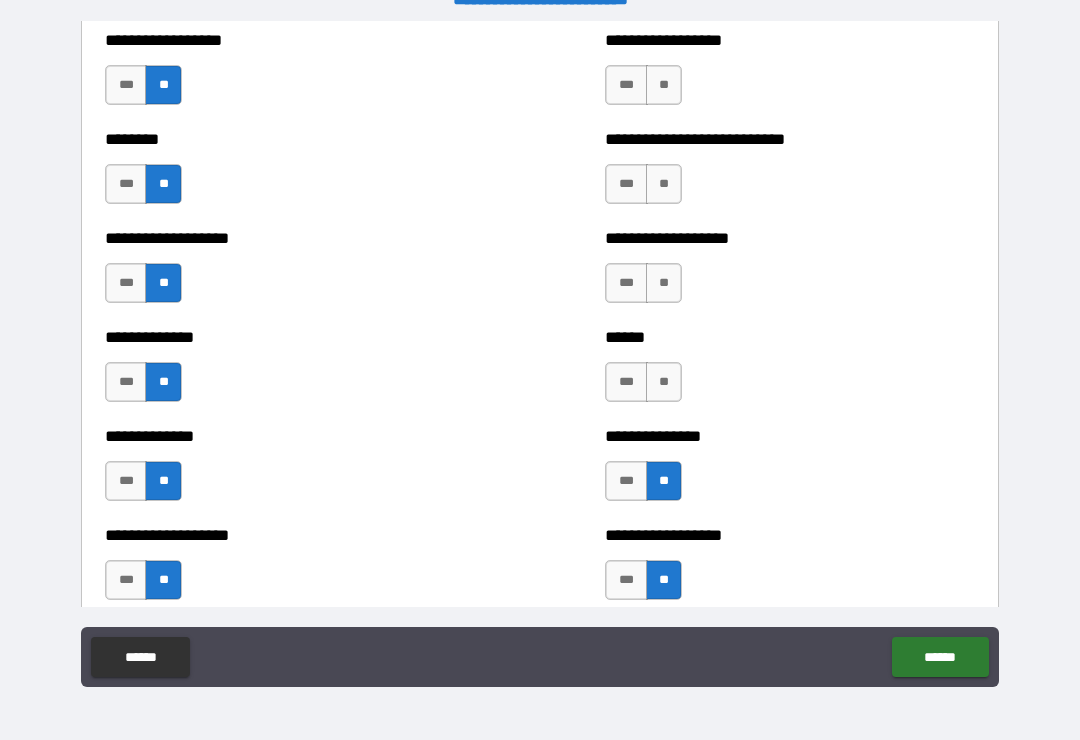 click on "**" at bounding box center (664, 382) 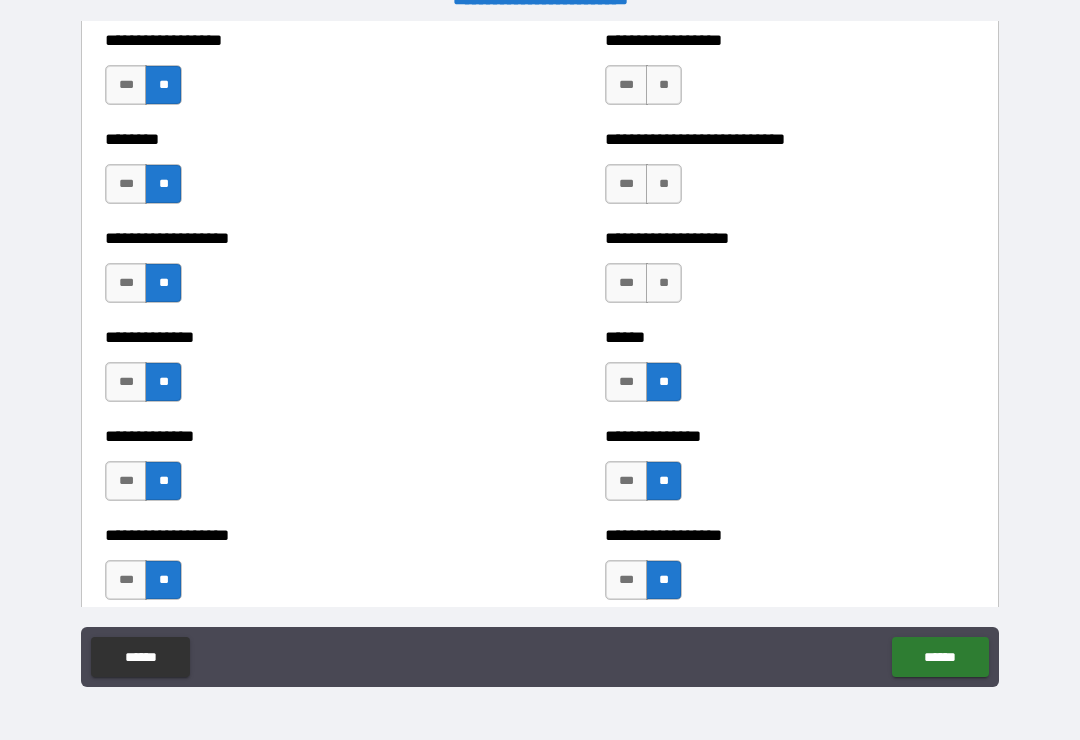 click on "**" at bounding box center (664, 283) 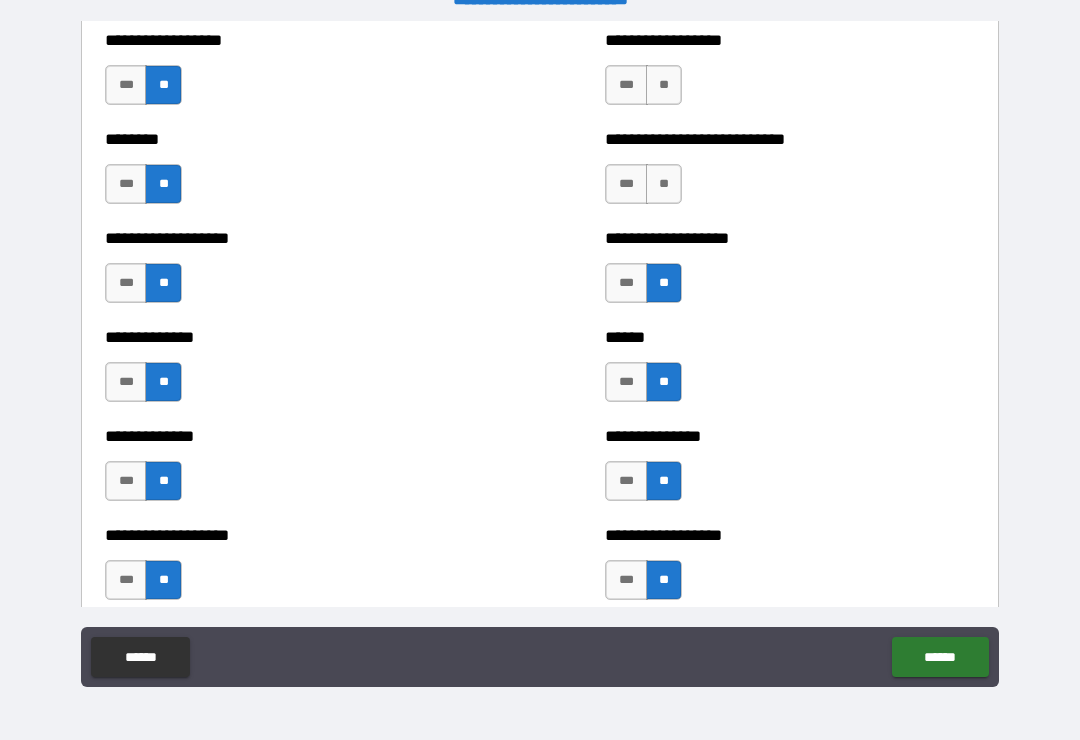 click on "**" at bounding box center (664, 184) 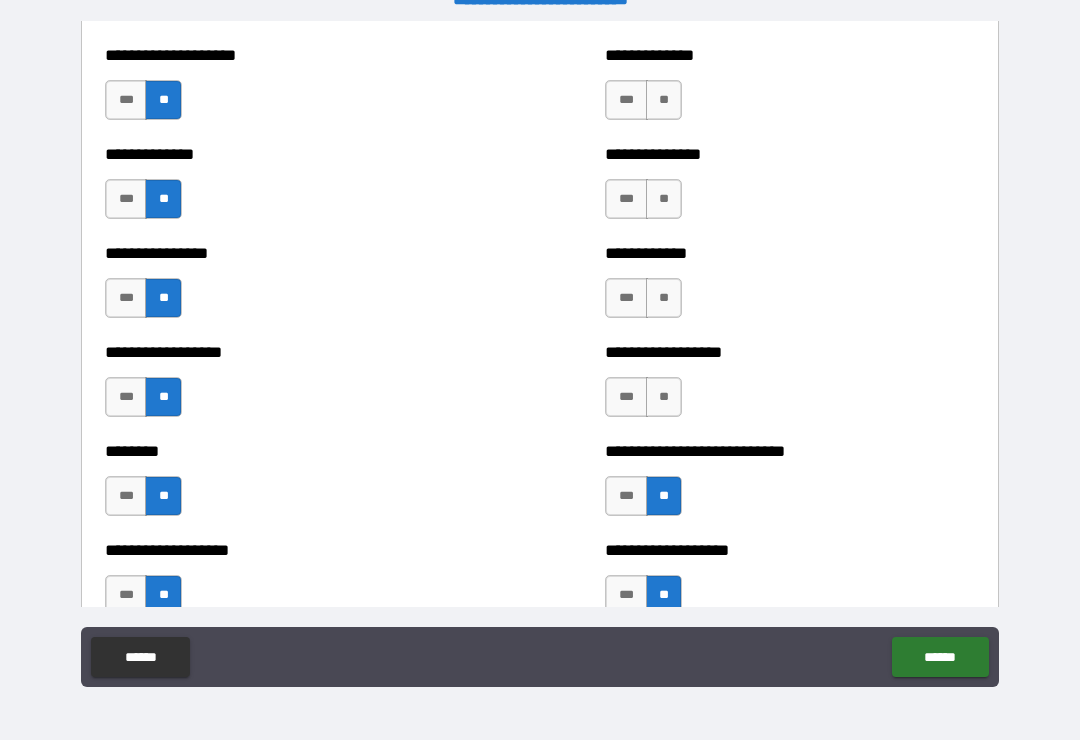 scroll, scrollTop: 4066, scrollLeft: 0, axis: vertical 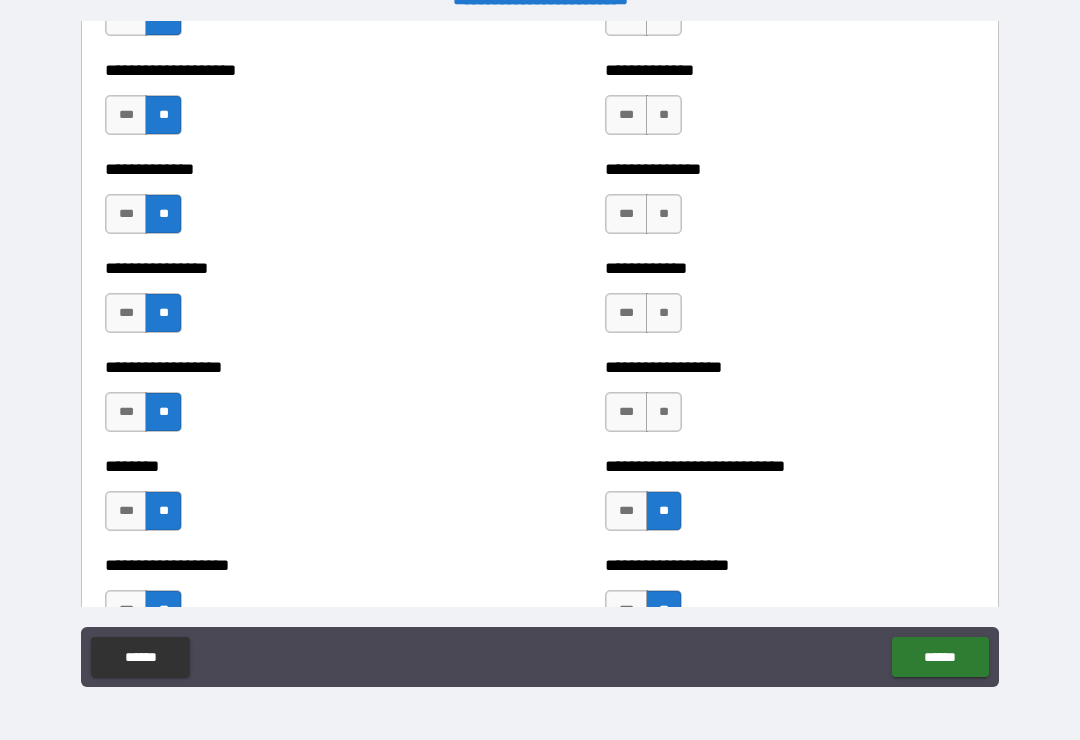 click on "**" at bounding box center [664, 412] 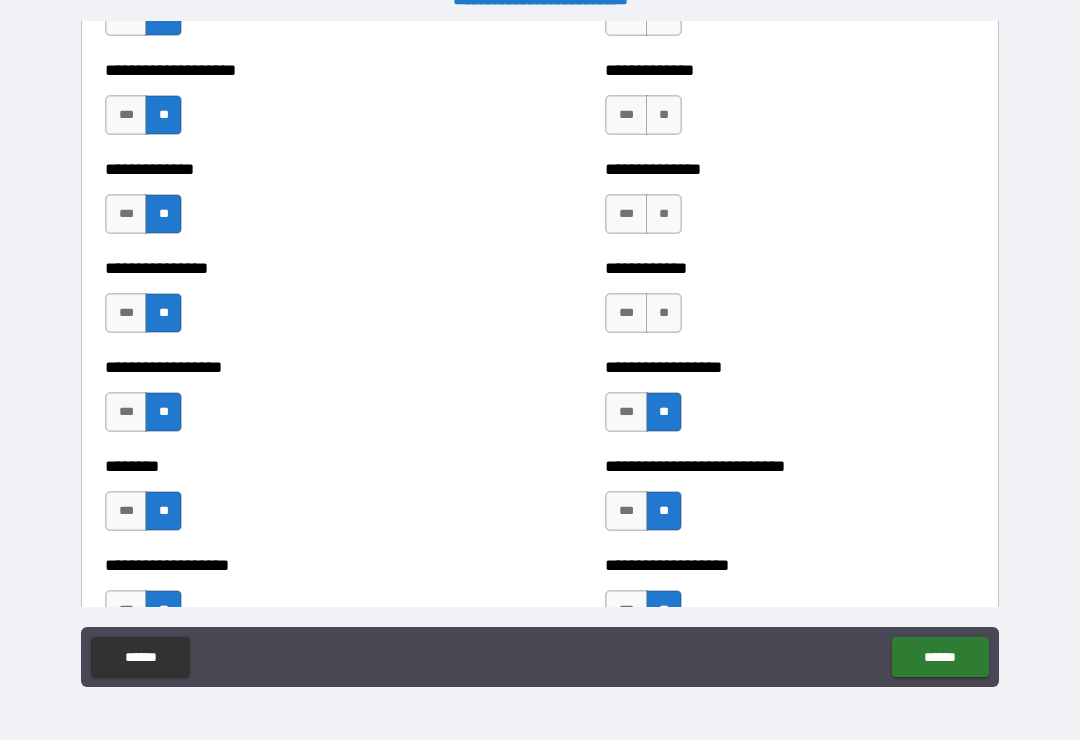 click on "**" at bounding box center (664, 313) 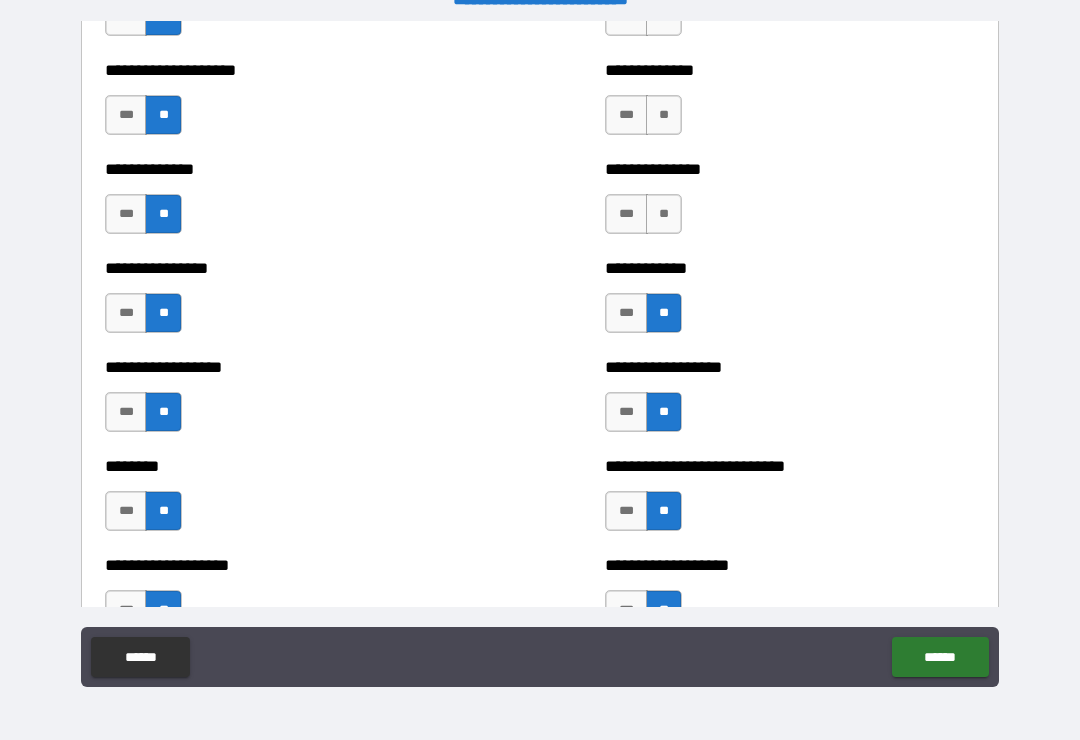 click on "**" at bounding box center [664, 214] 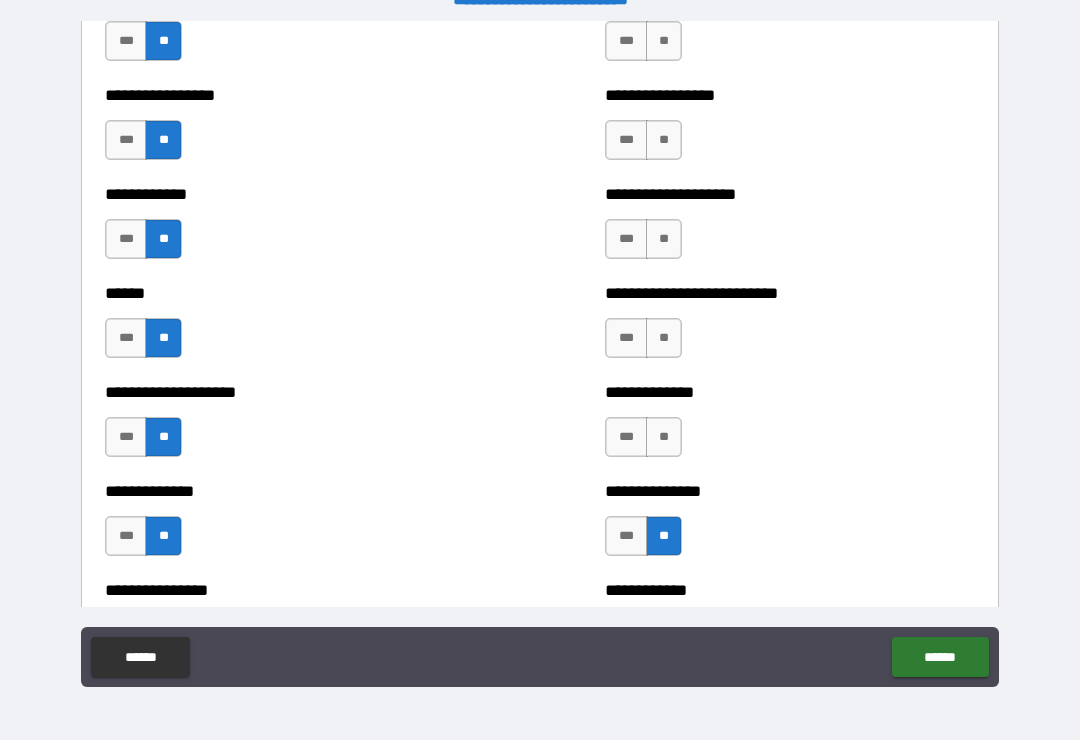 scroll, scrollTop: 3744, scrollLeft: 0, axis: vertical 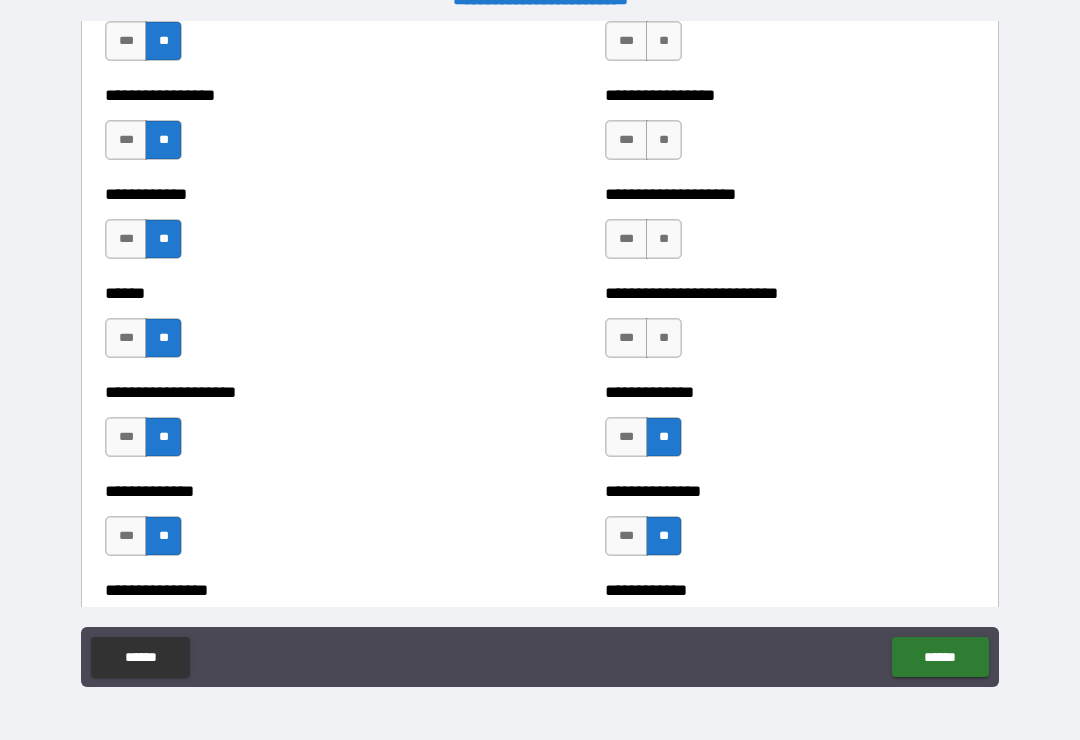 click on "**" at bounding box center (664, 338) 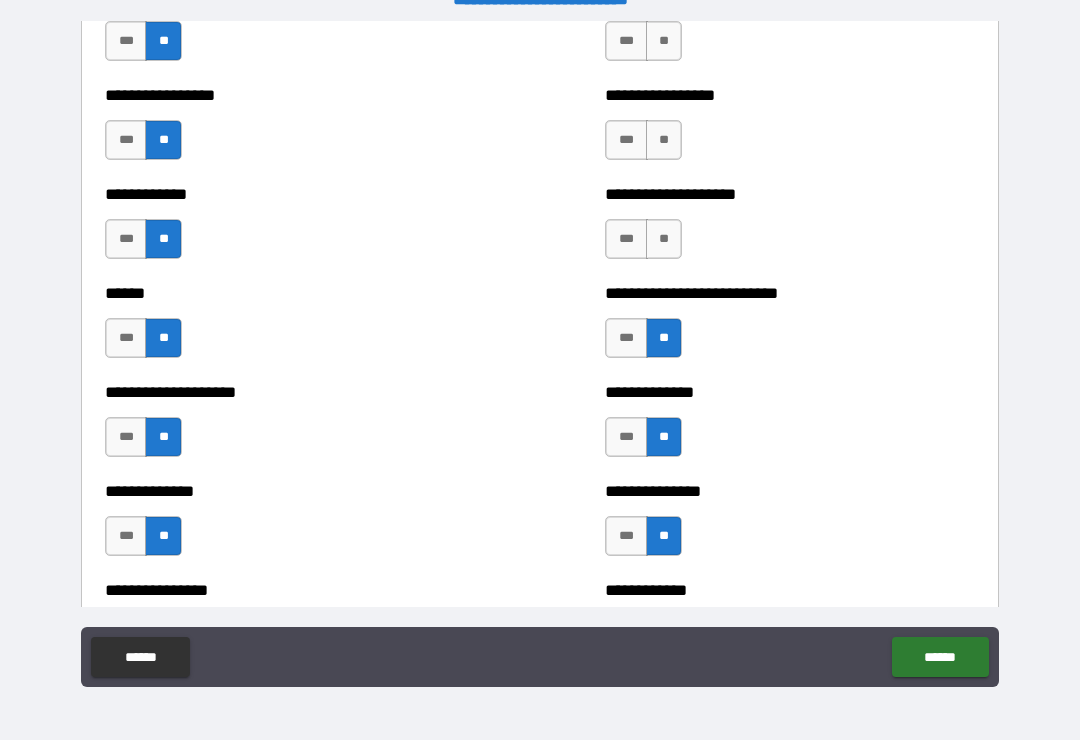click on "**" at bounding box center [664, 239] 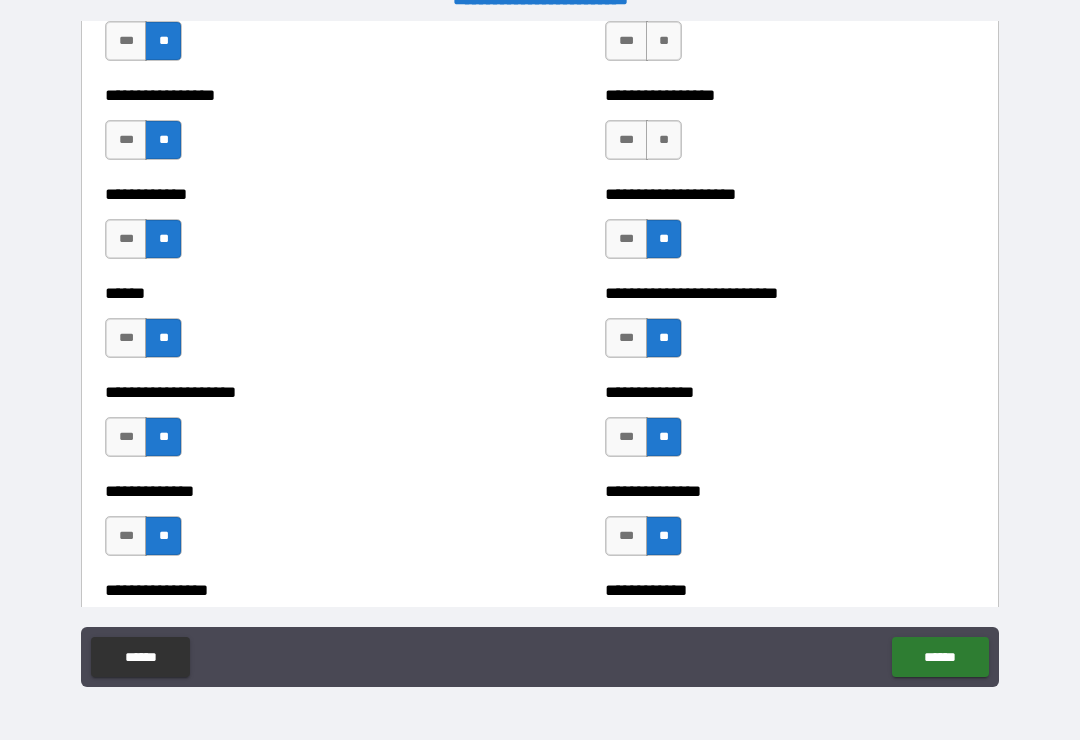 click on "**" at bounding box center [664, 140] 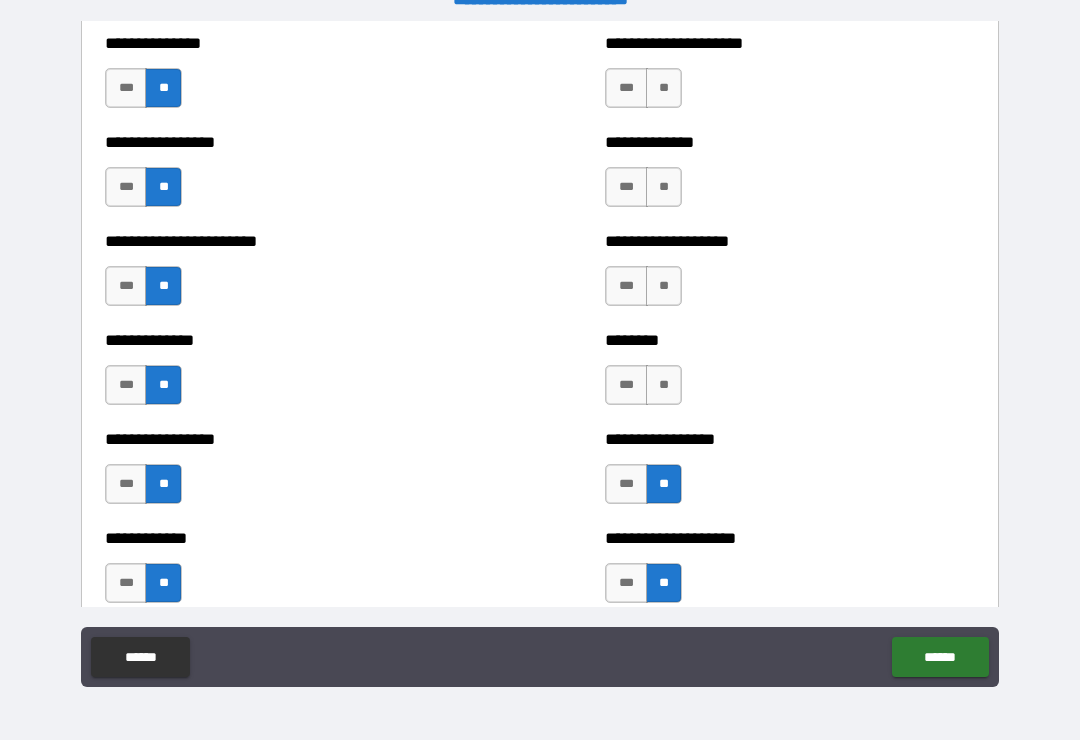 scroll, scrollTop: 3395, scrollLeft: 0, axis: vertical 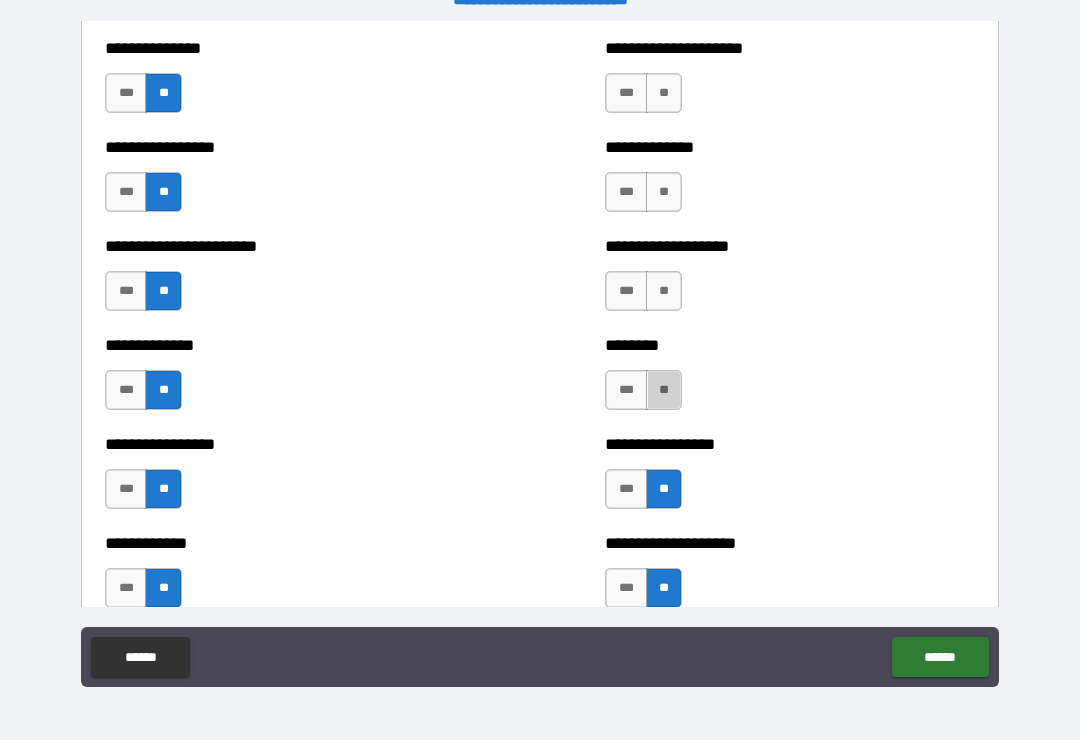 click on "**" at bounding box center (664, 390) 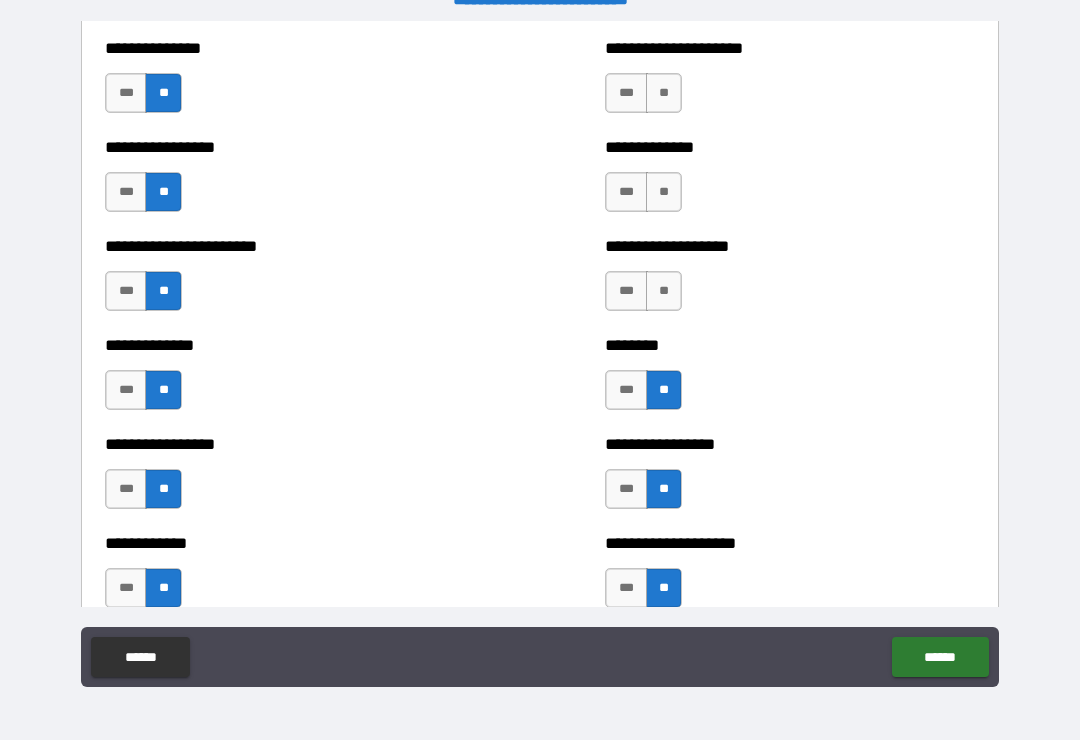 click on "**" at bounding box center [664, 291] 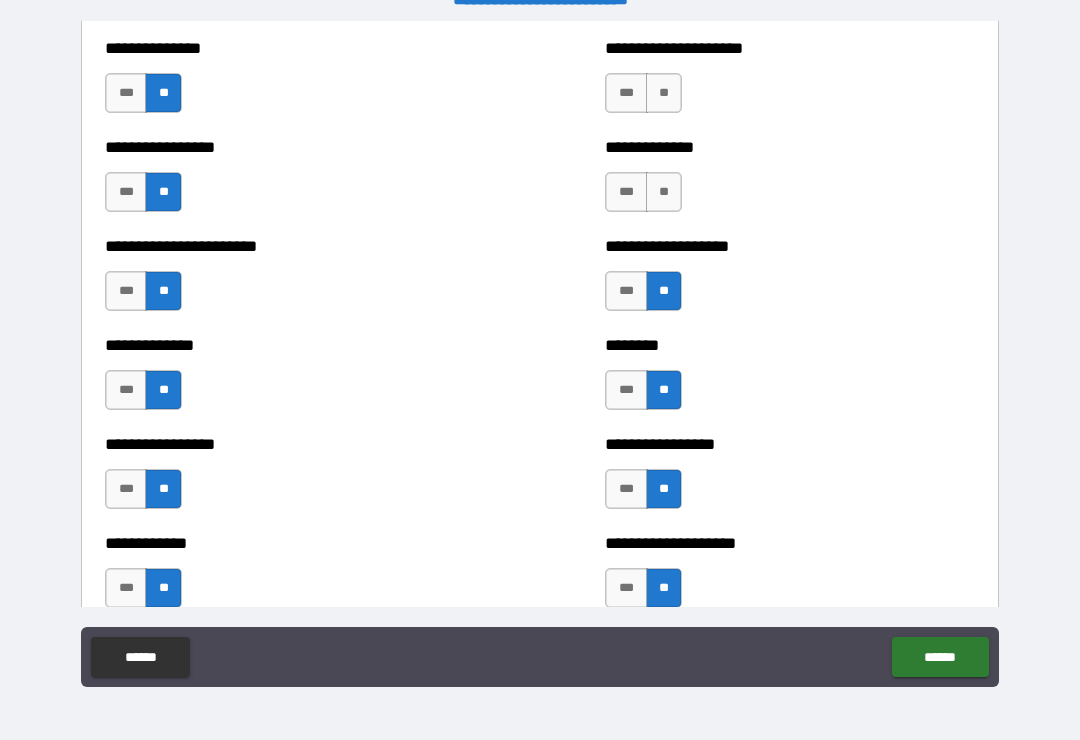 click on "**" at bounding box center [664, 192] 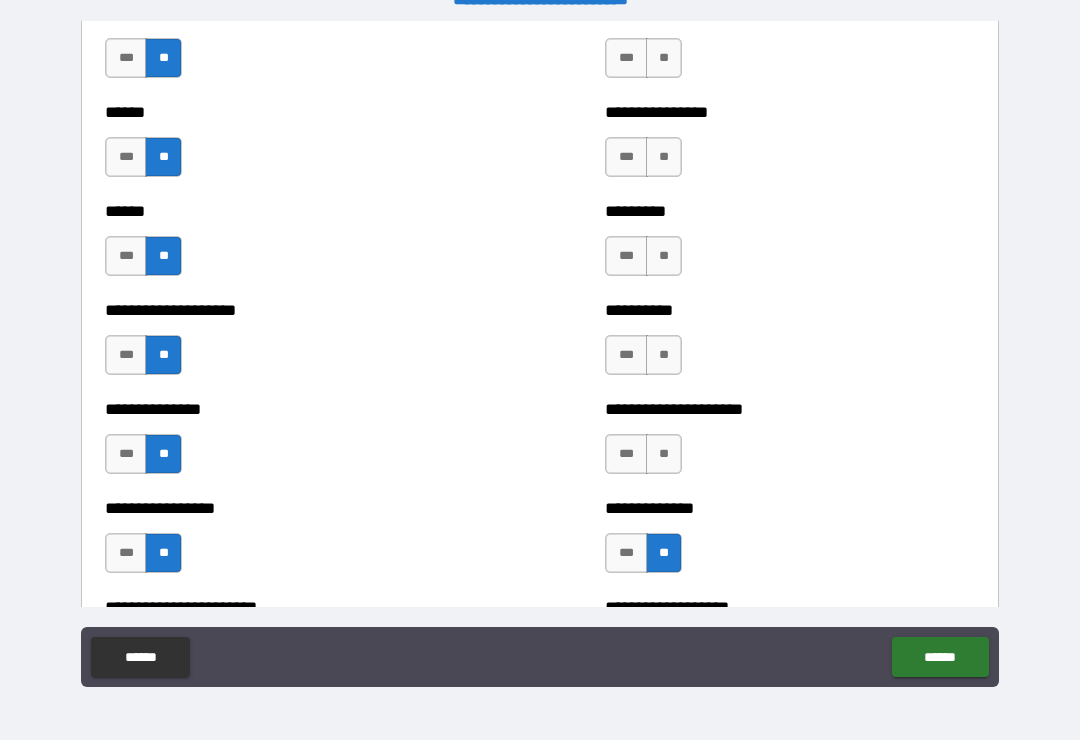 scroll, scrollTop: 3032, scrollLeft: 0, axis: vertical 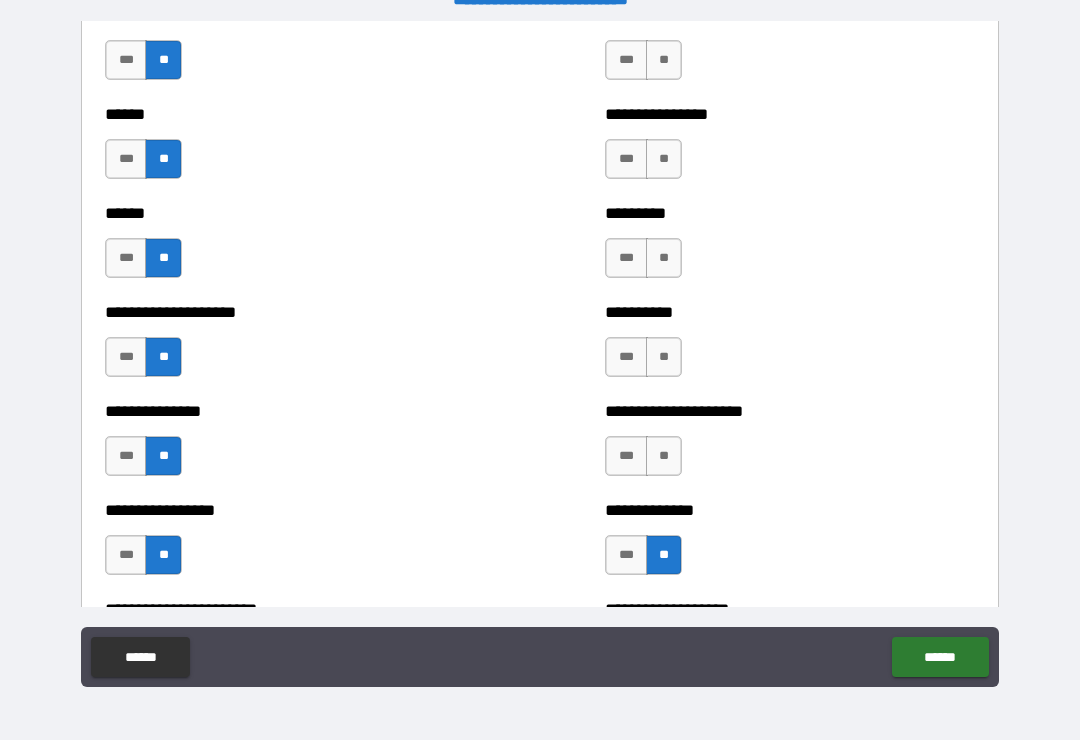 click on "**" at bounding box center (664, 456) 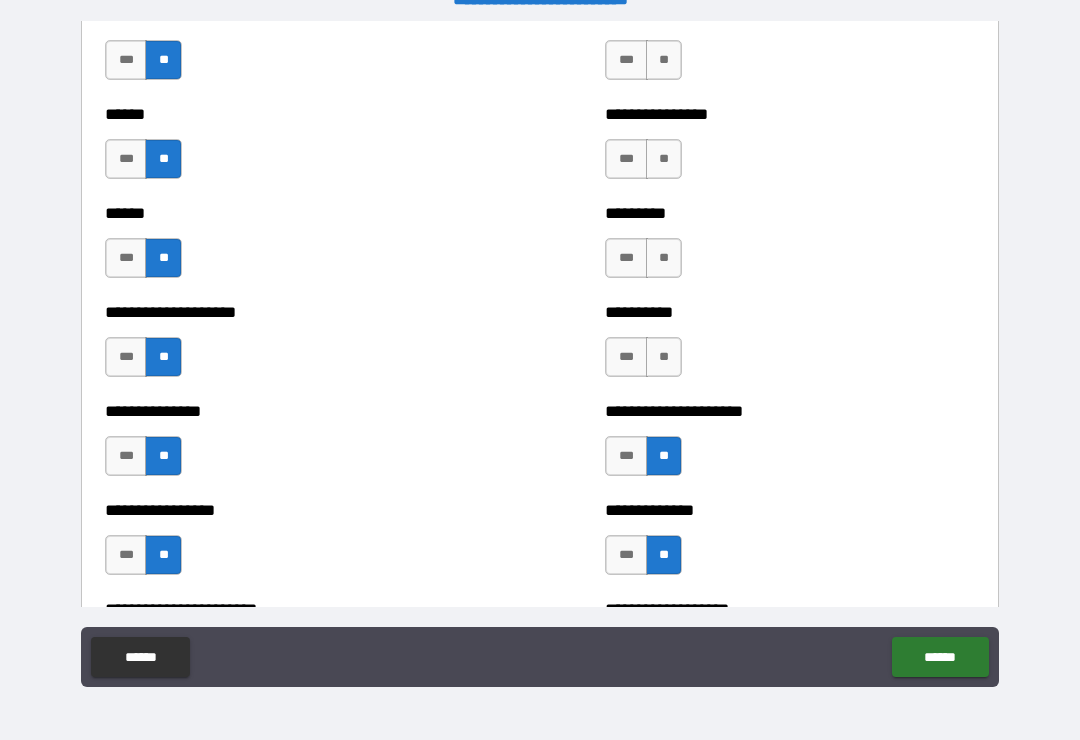 click on "**" at bounding box center (664, 357) 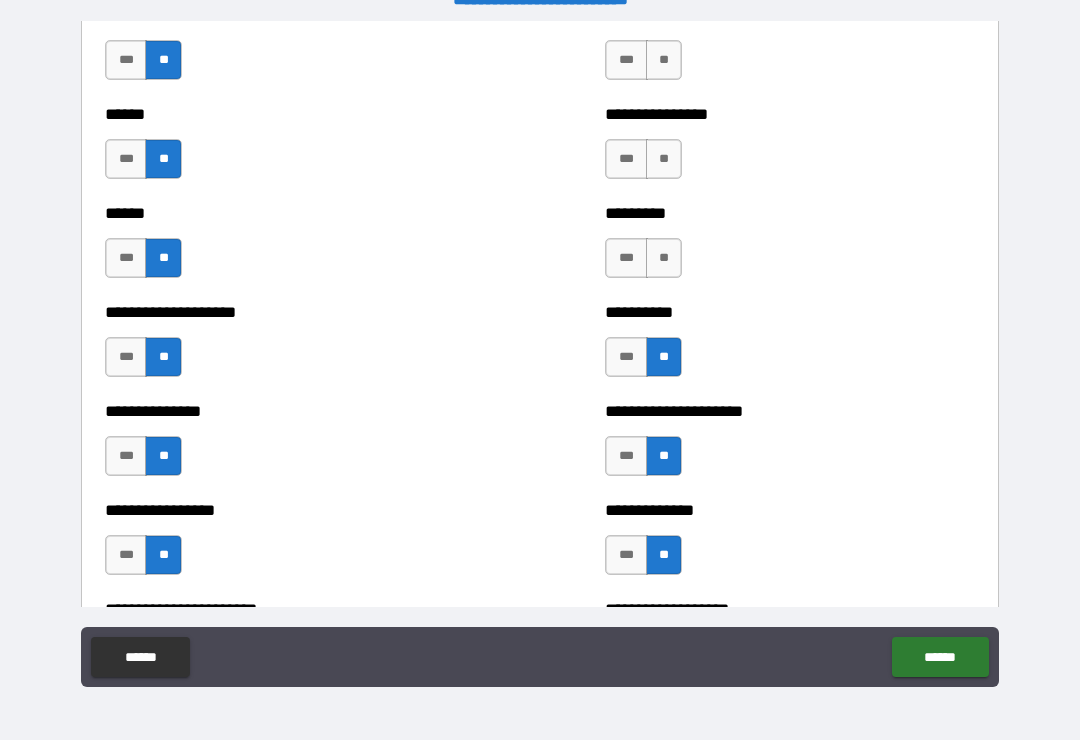 click on "**" at bounding box center (664, 258) 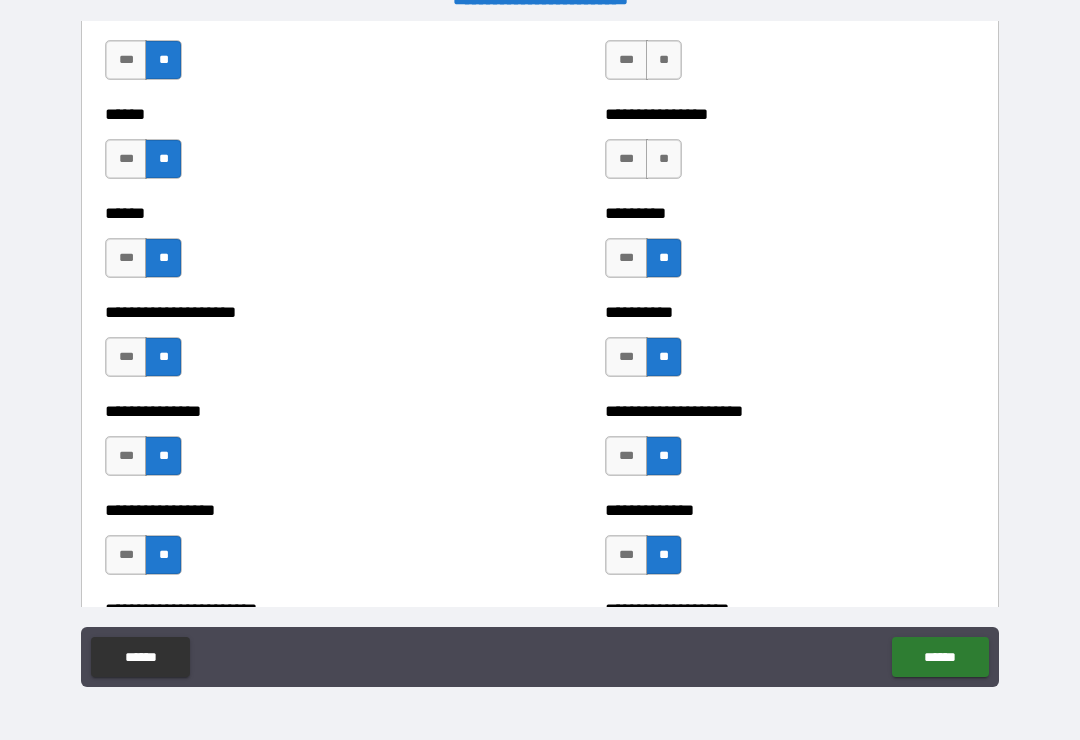 click on "**" at bounding box center [664, 159] 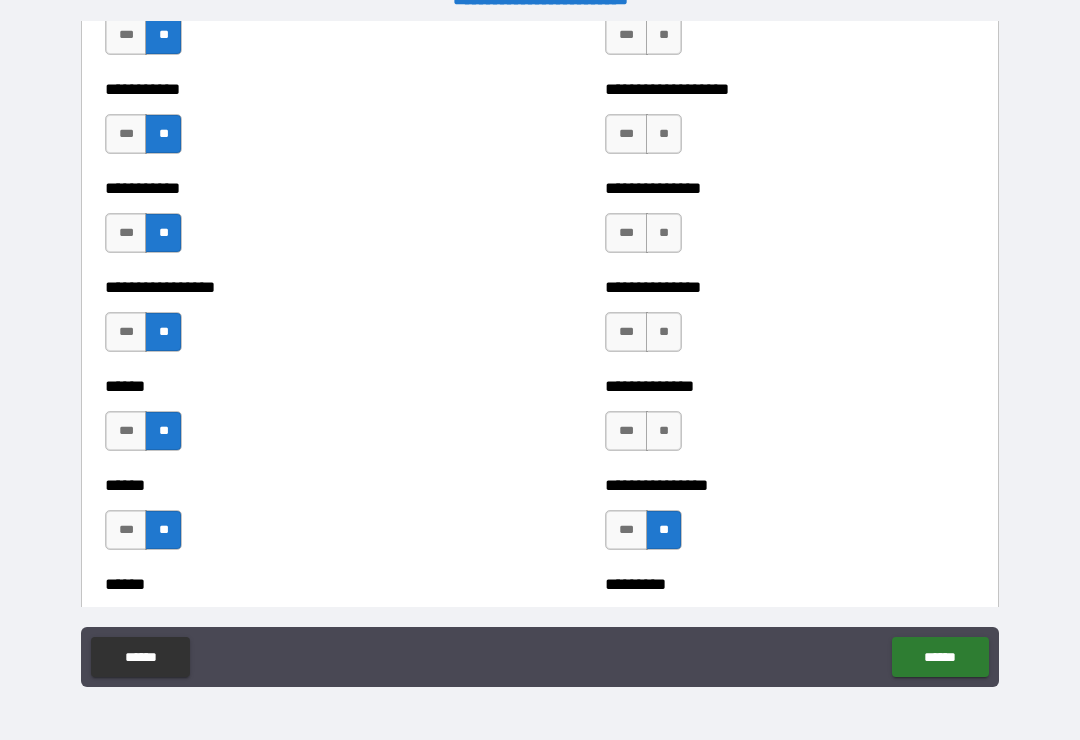 scroll, scrollTop: 2655, scrollLeft: 0, axis: vertical 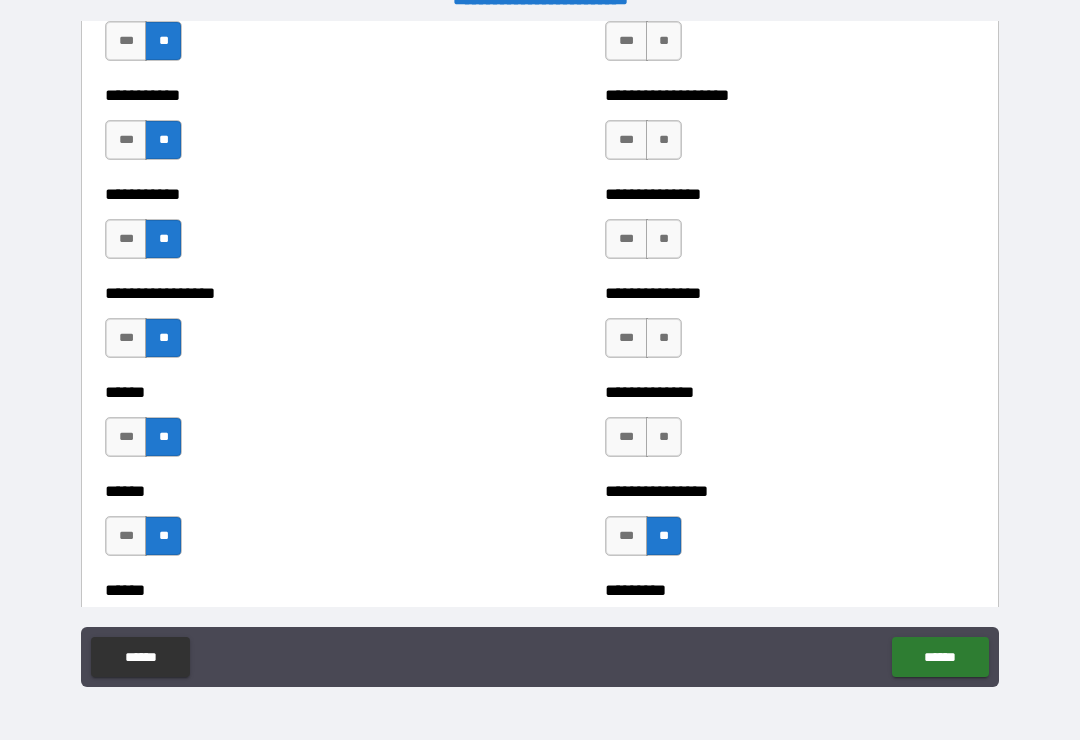 click on "**" at bounding box center [664, 437] 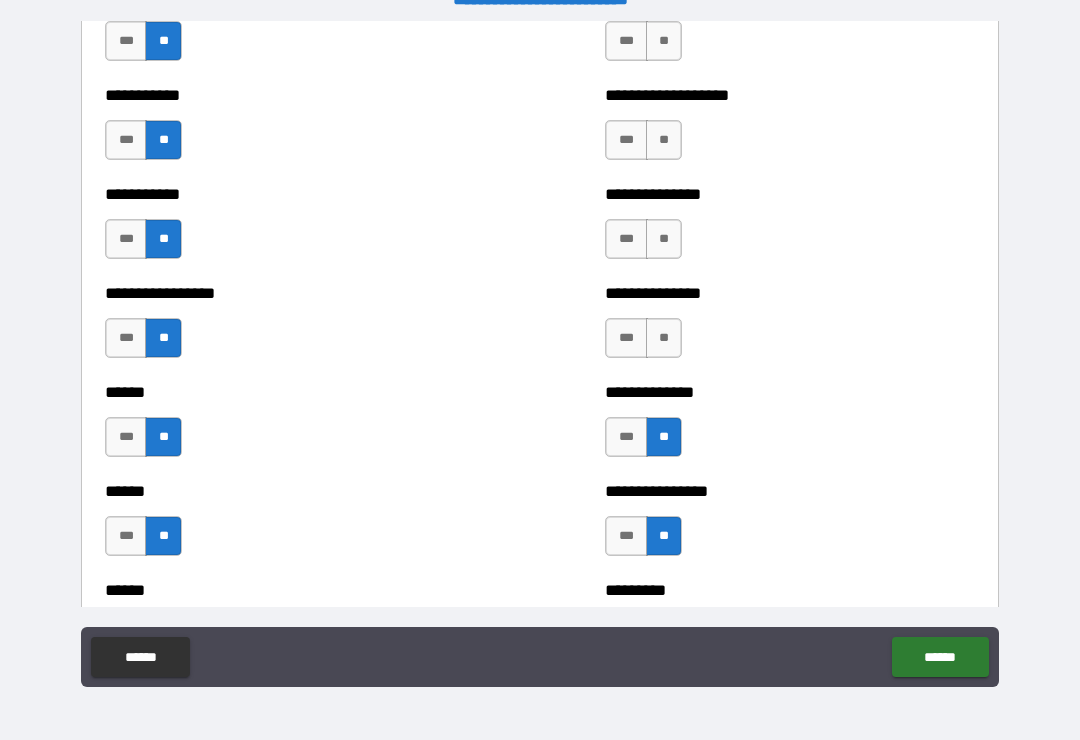 click on "**" at bounding box center (664, 338) 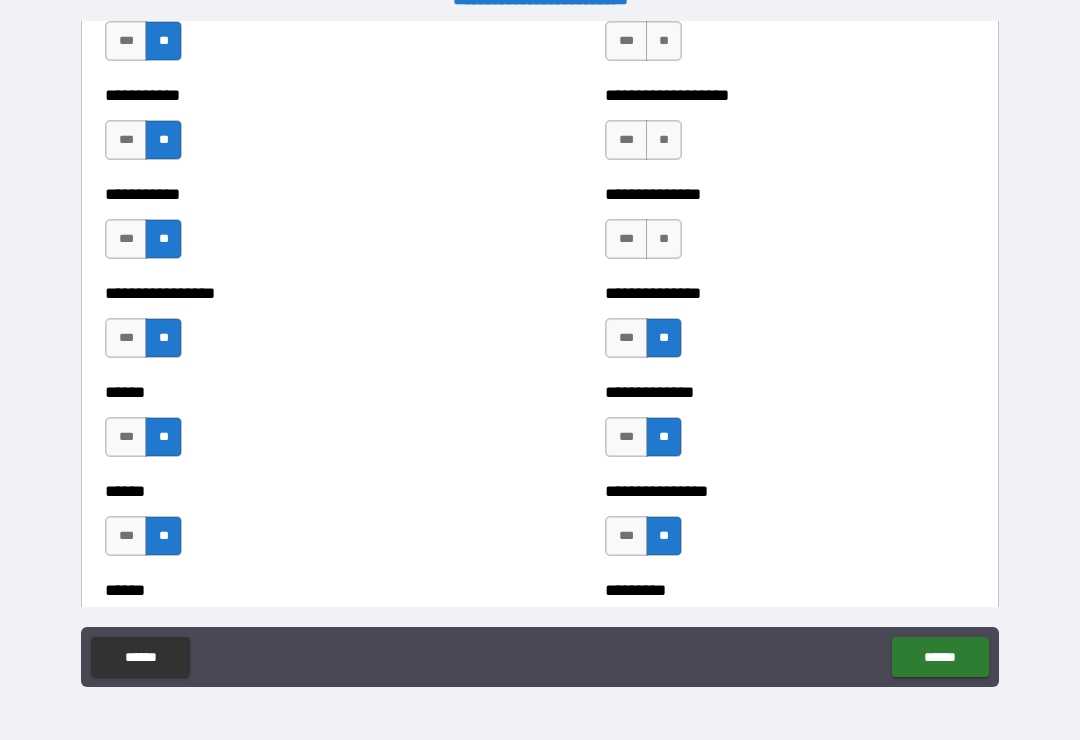 click on "**" at bounding box center (664, 239) 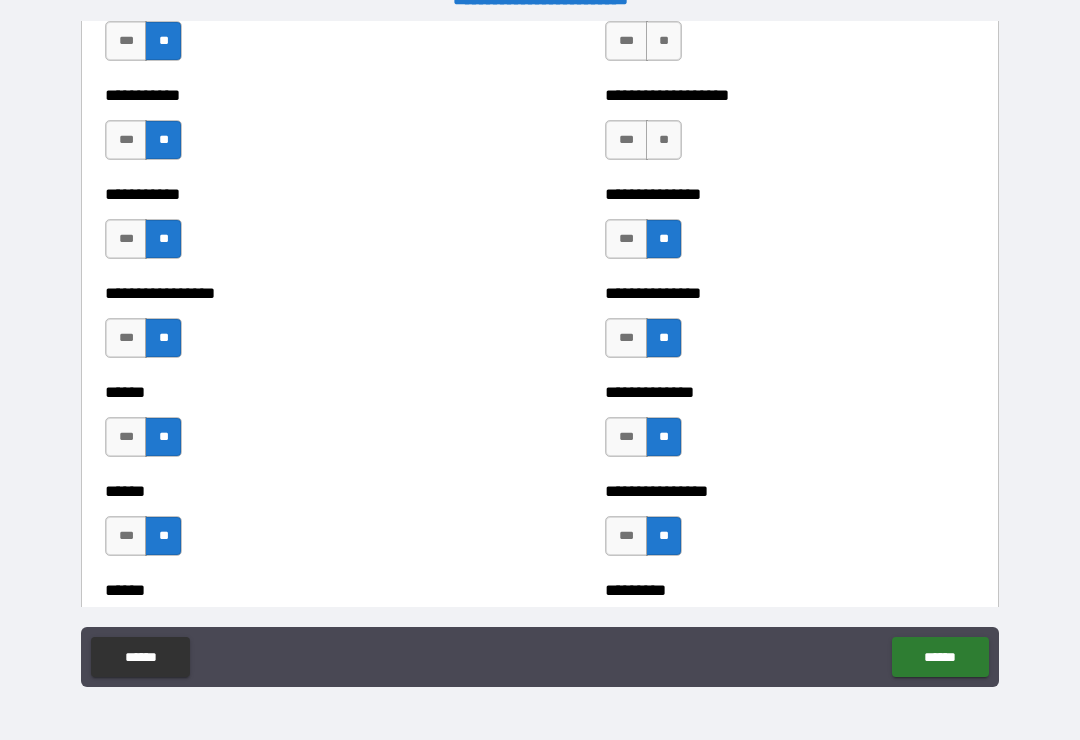 click on "**" at bounding box center [664, 140] 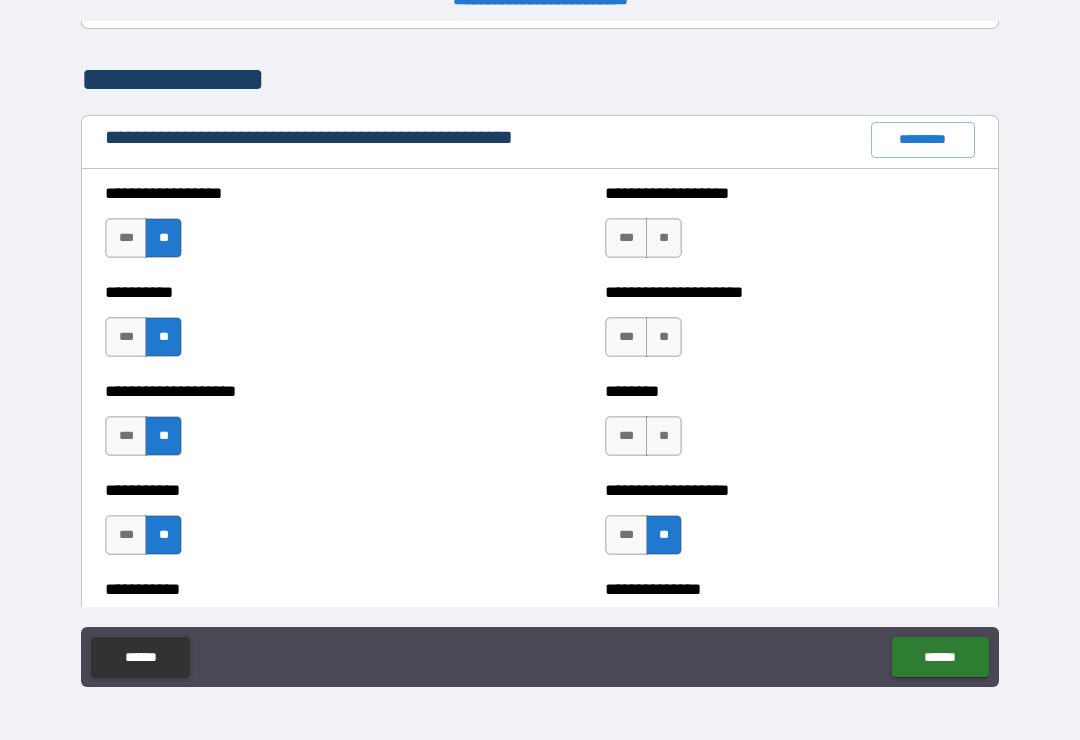 scroll, scrollTop: 2258, scrollLeft: 0, axis: vertical 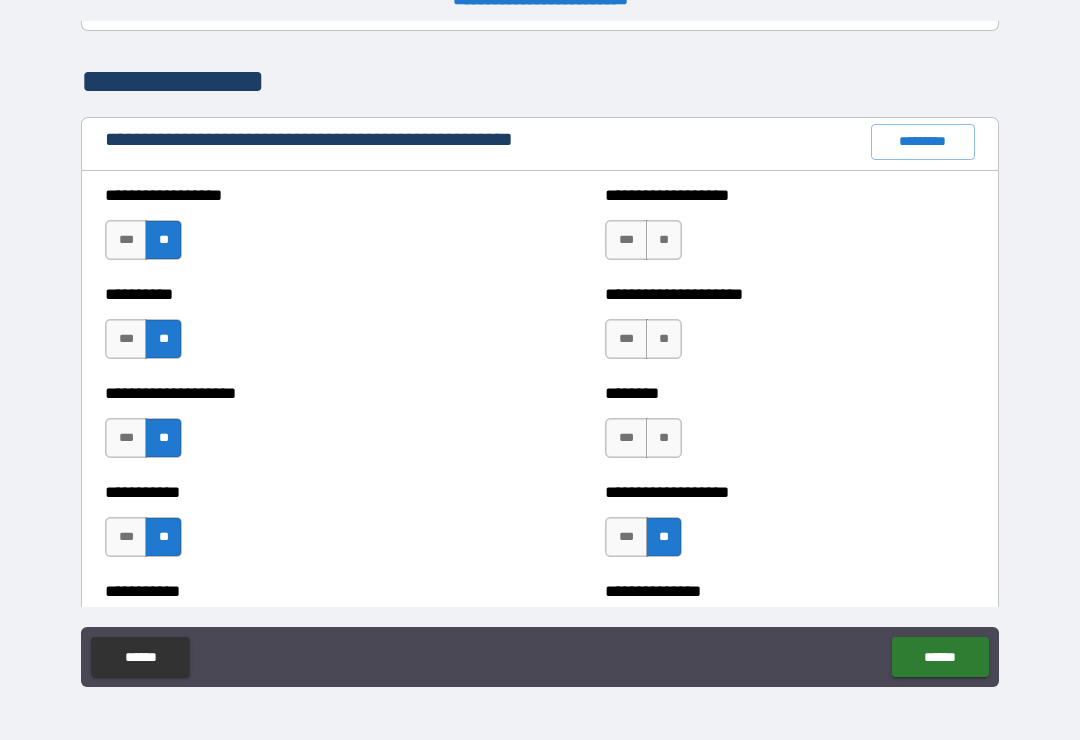 click on "**" at bounding box center (664, 438) 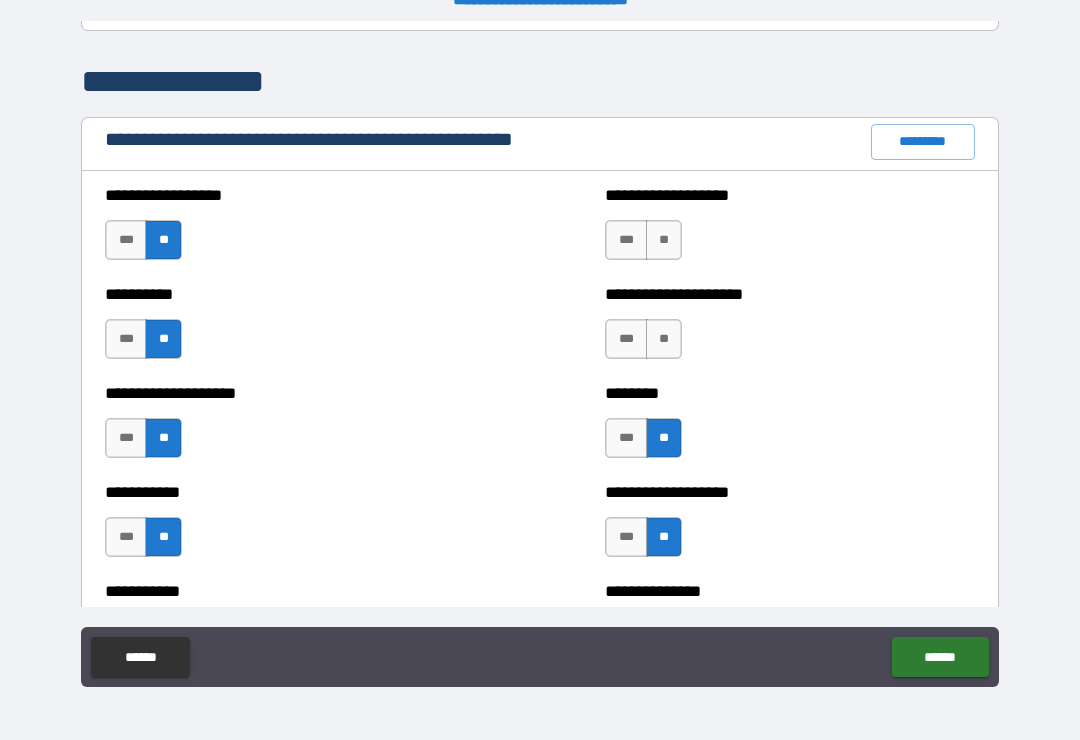click on "**" at bounding box center (664, 339) 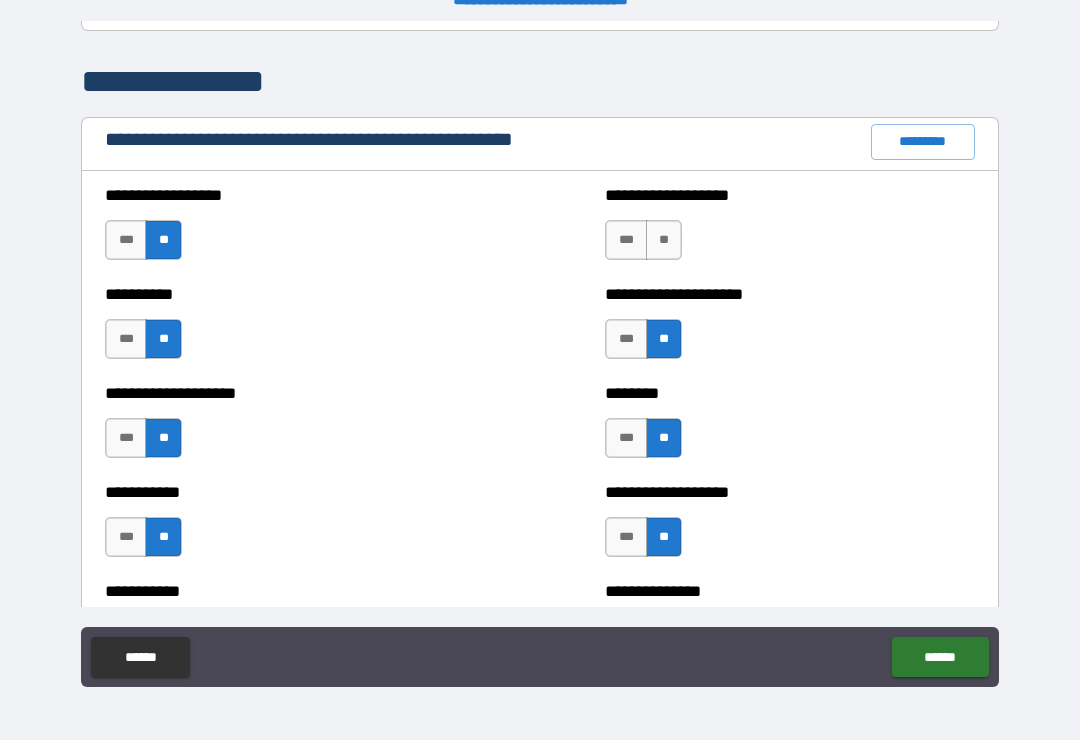 click on "**" at bounding box center [664, 240] 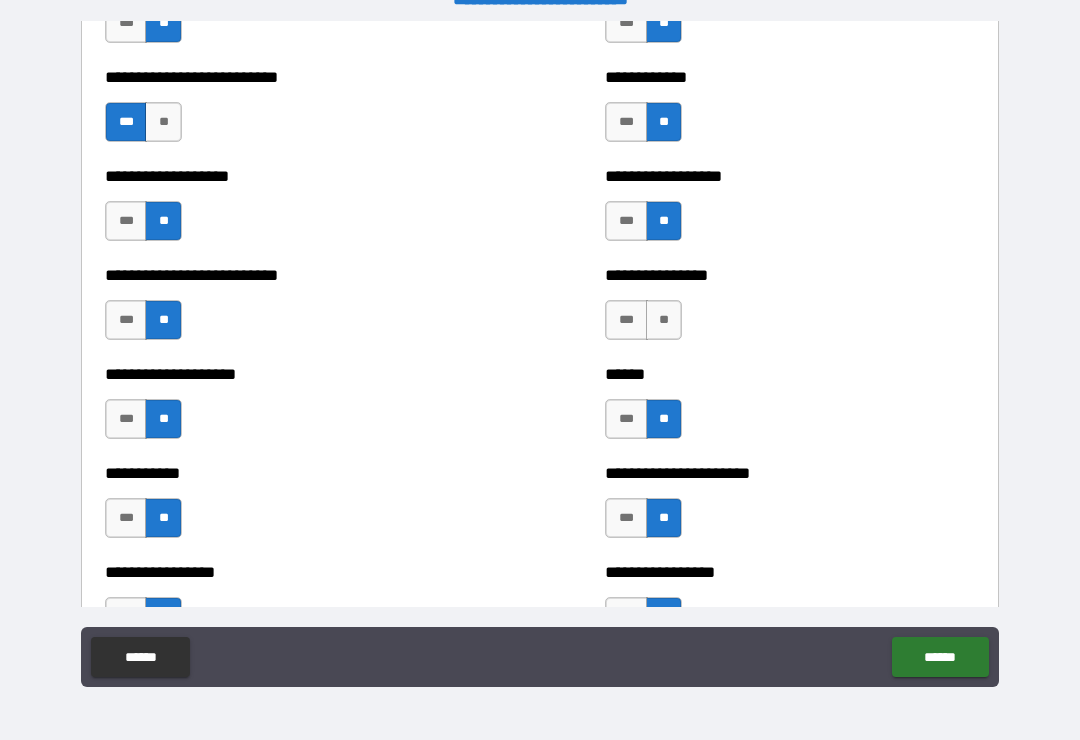 scroll, scrollTop: 5548, scrollLeft: 0, axis: vertical 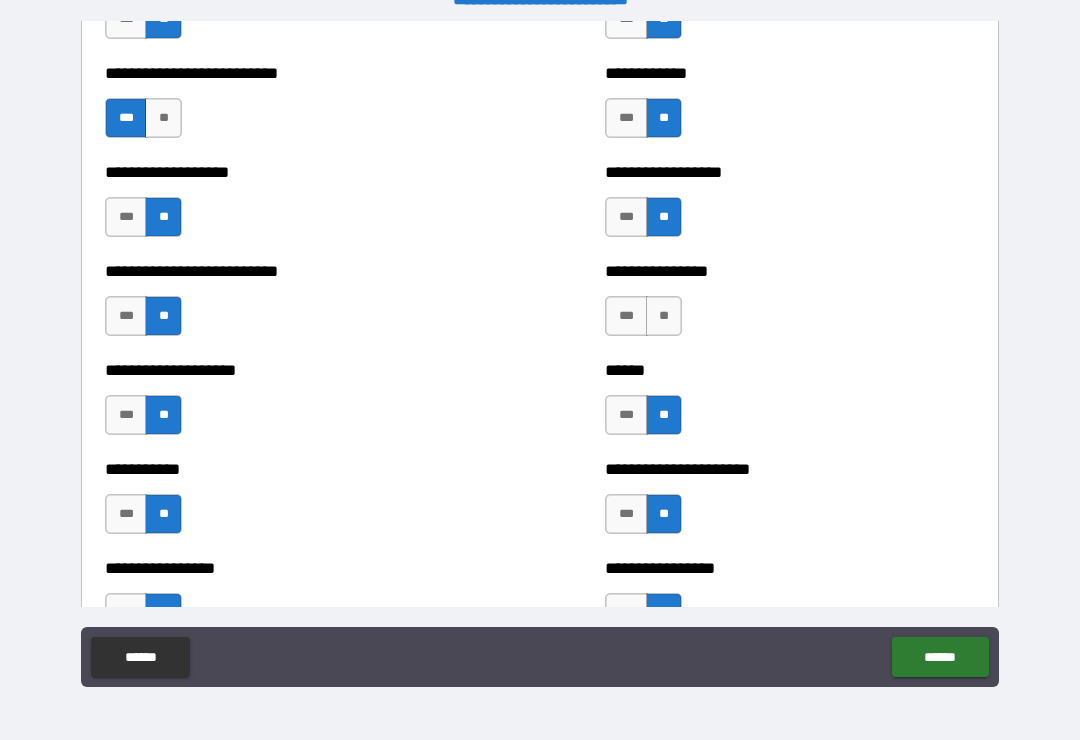 click on "**" at bounding box center [664, 316] 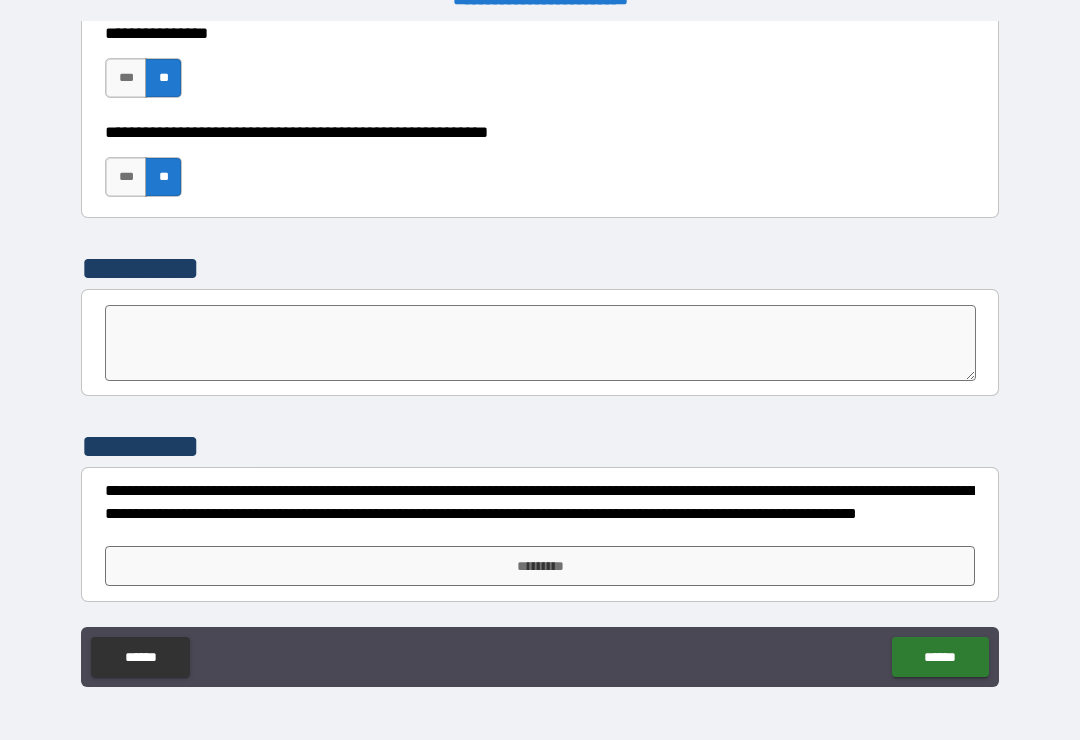 scroll, scrollTop: 6182, scrollLeft: 0, axis: vertical 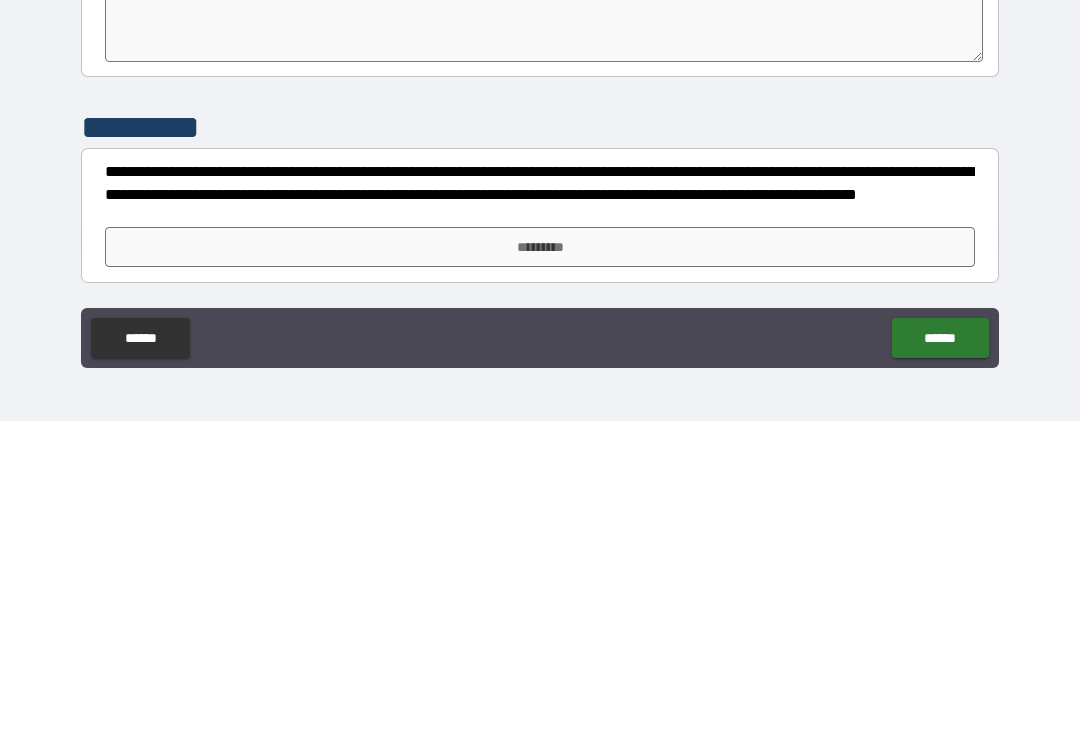 click on "*********" at bounding box center [540, 566] 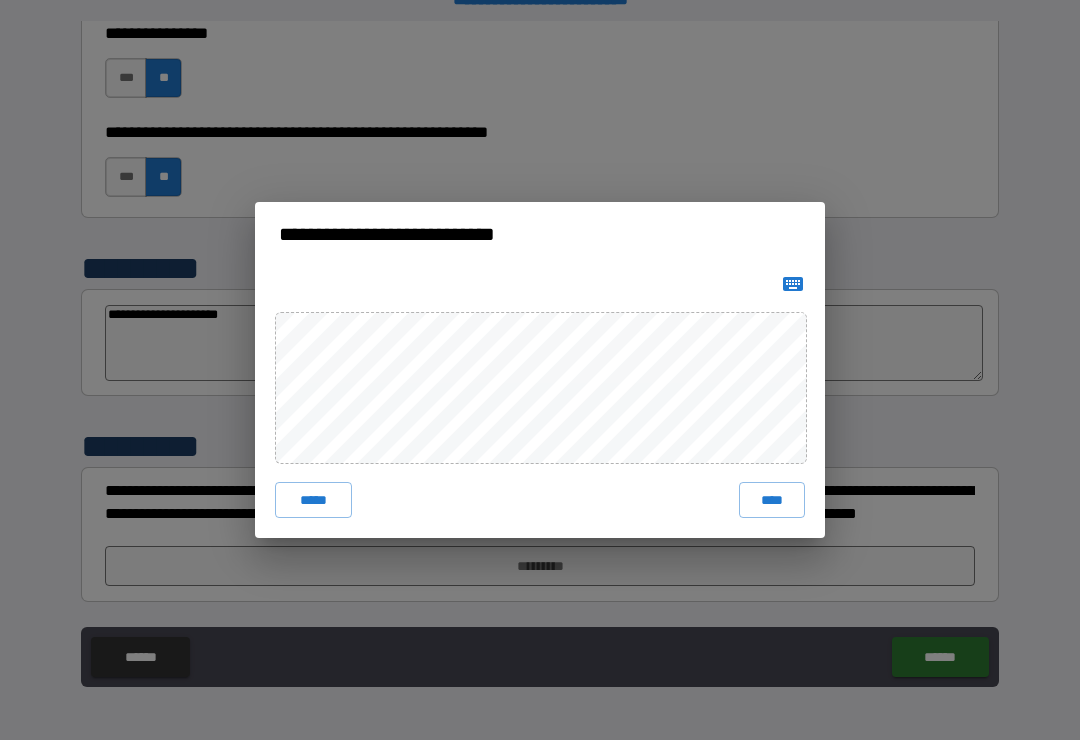 click on "****" at bounding box center [772, 500] 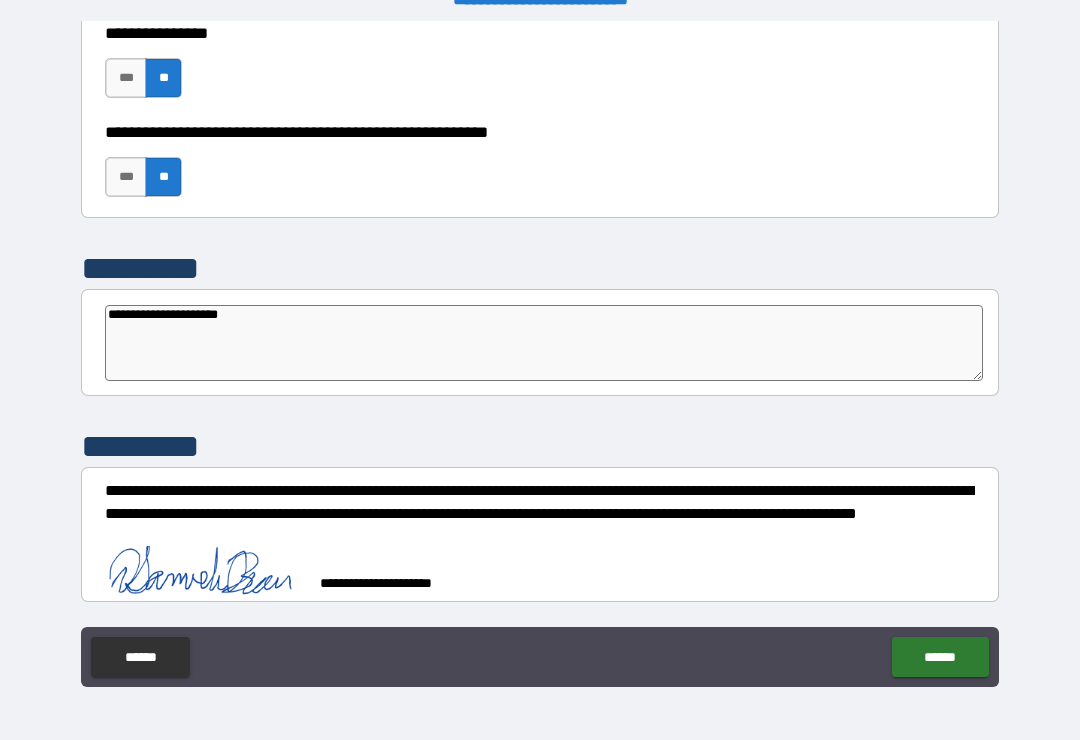 scroll, scrollTop: 6172, scrollLeft: 0, axis: vertical 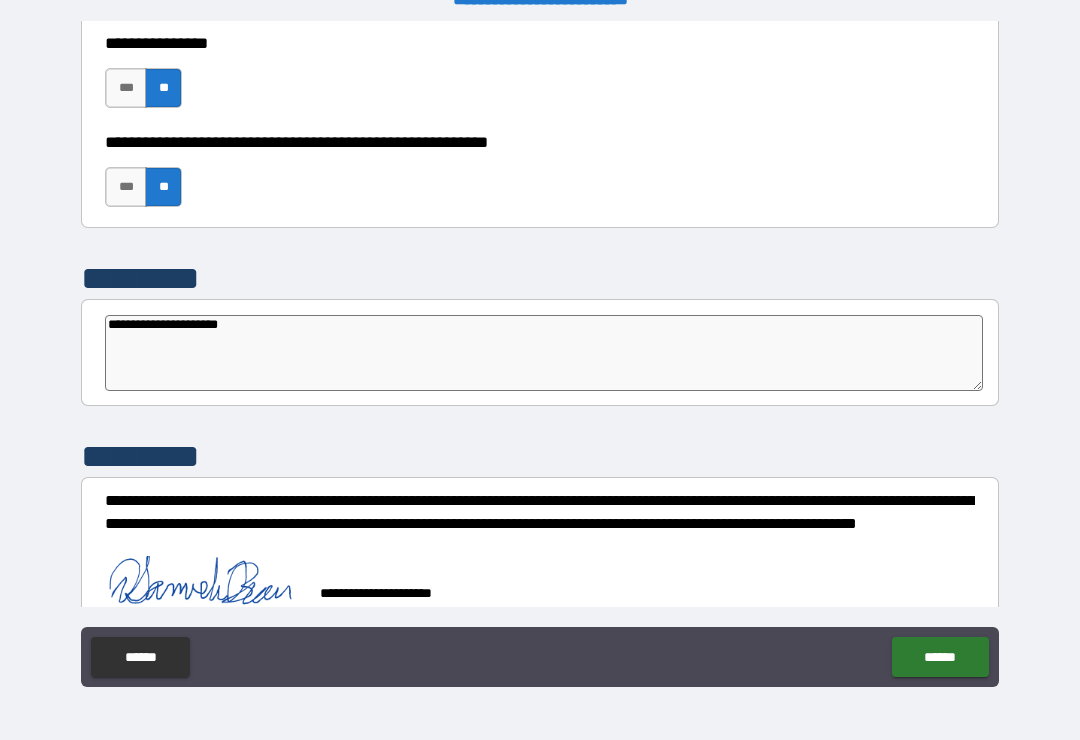 click on "******" at bounding box center (940, 657) 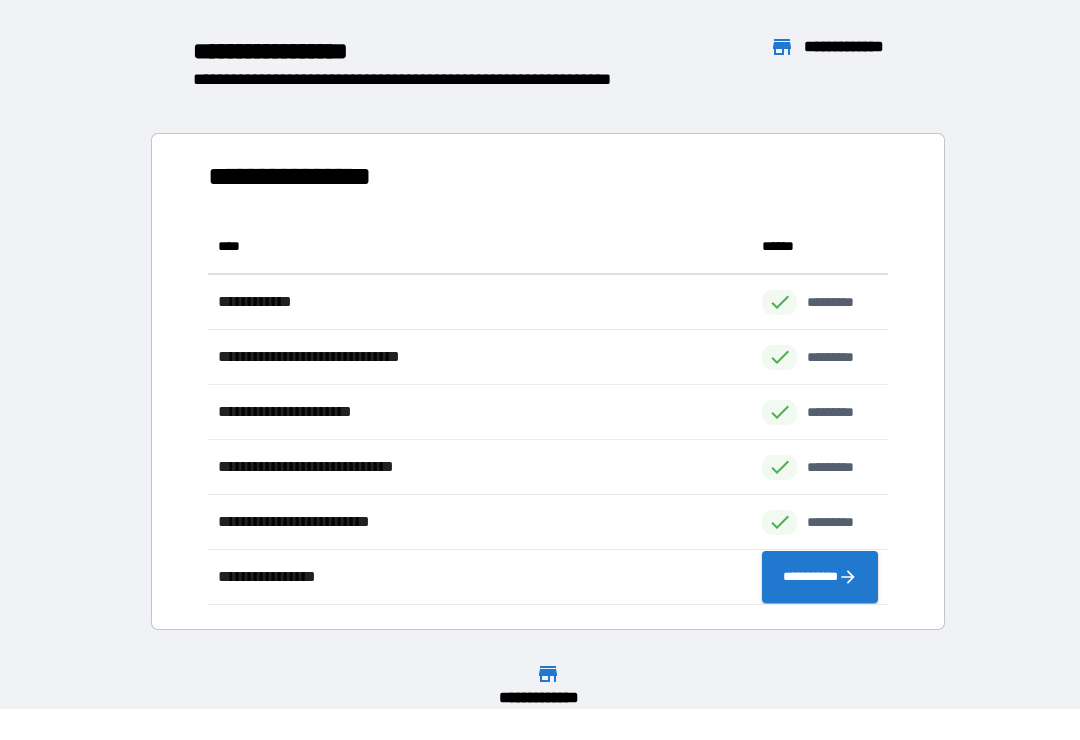 scroll, scrollTop: 1, scrollLeft: 1, axis: both 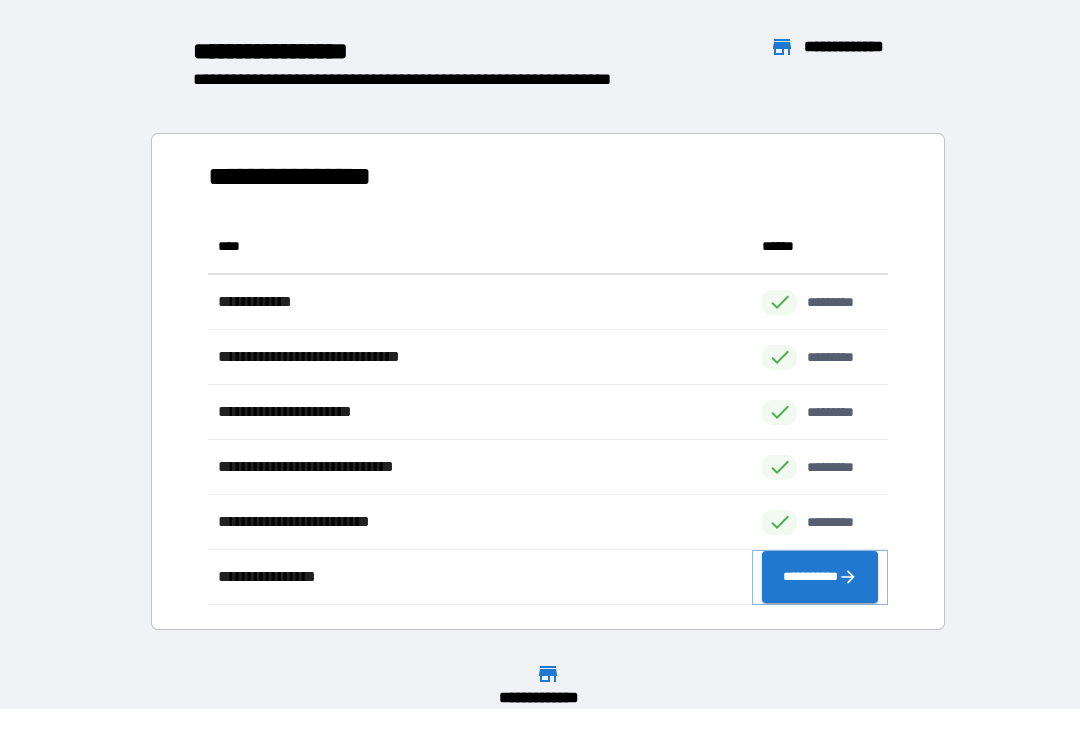 click on "**********" at bounding box center [820, 577] 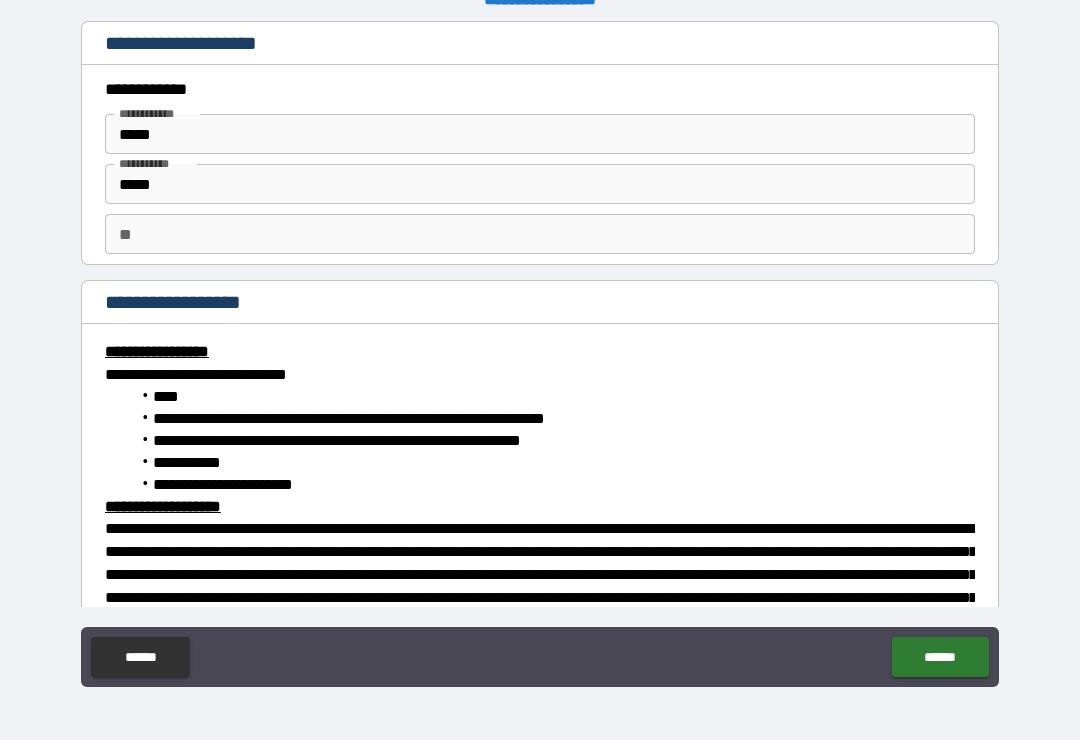 click on "**" at bounding box center (540, 234) 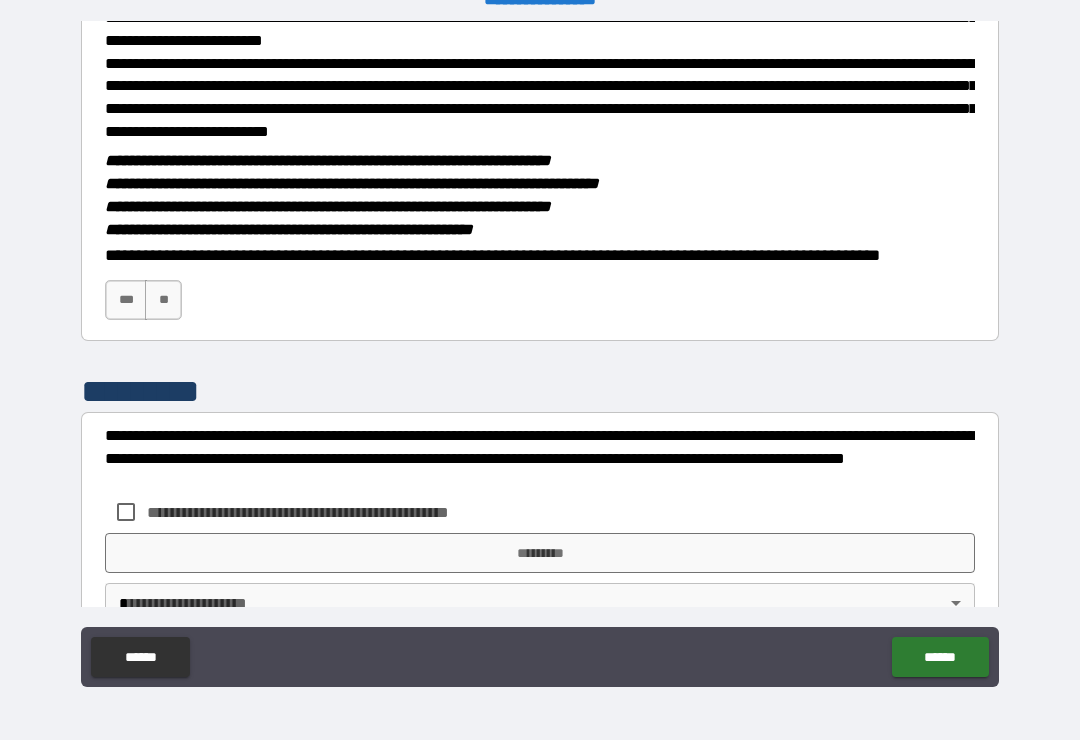 scroll, scrollTop: 1261, scrollLeft: 0, axis: vertical 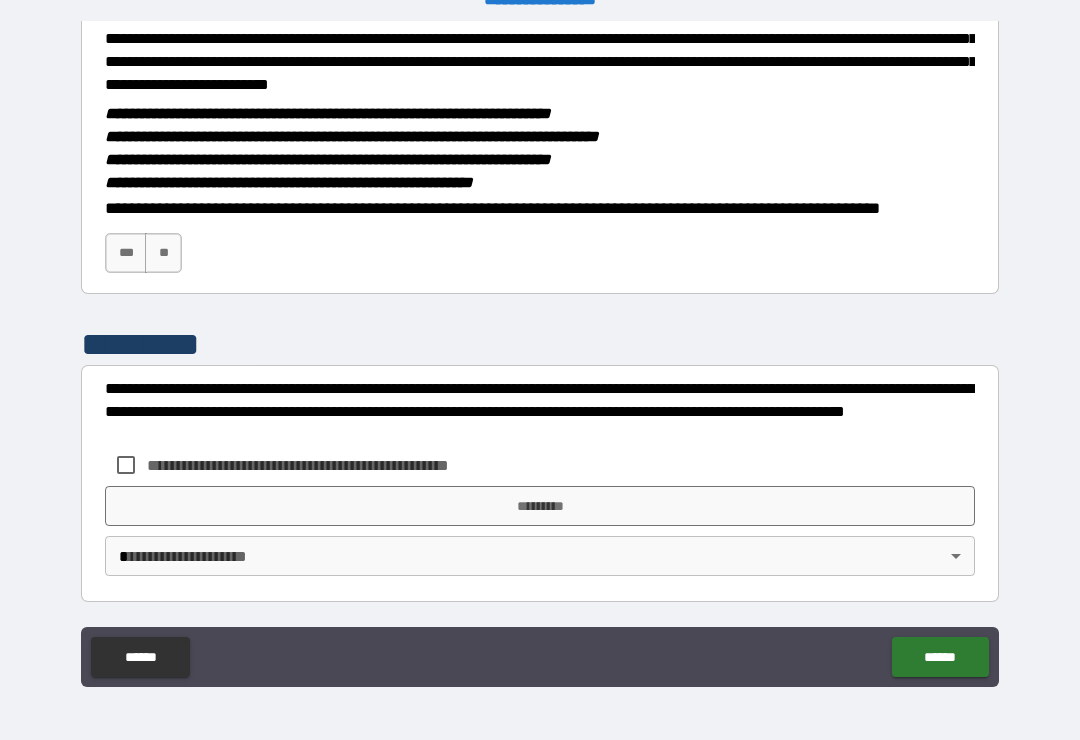 click on "***" at bounding box center (126, 253) 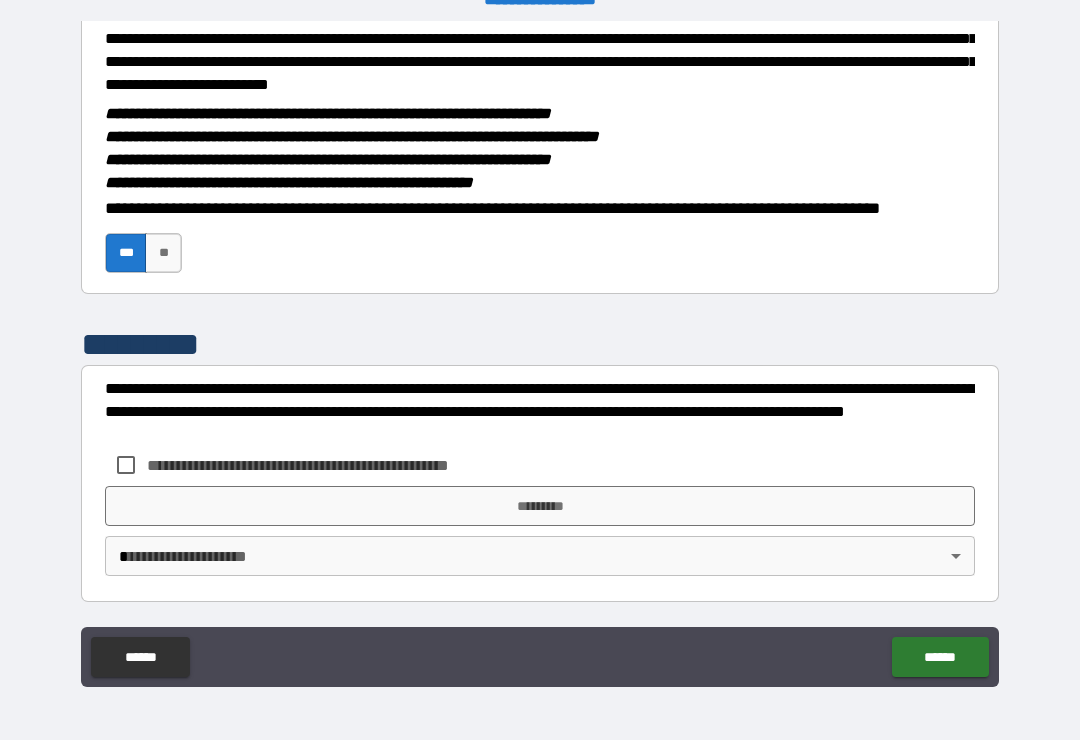 scroll, scrollTop: 1310, scrollLeft: 0, axis: vertical 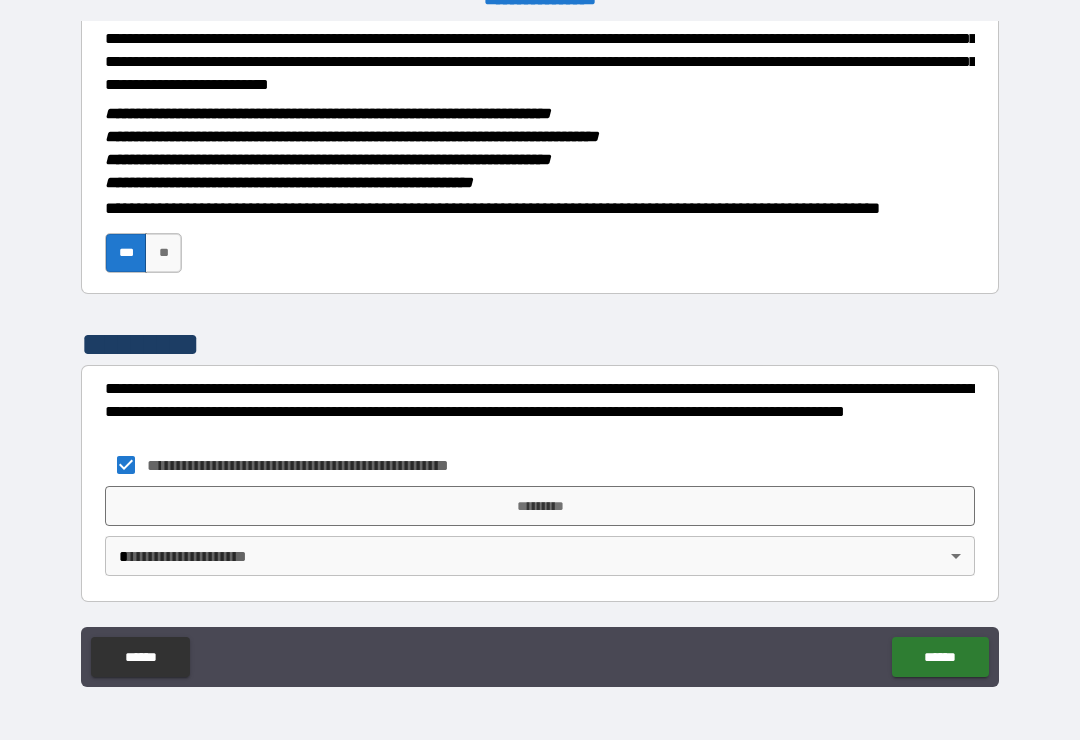 click on "*********" at bounding box center (540, 506) 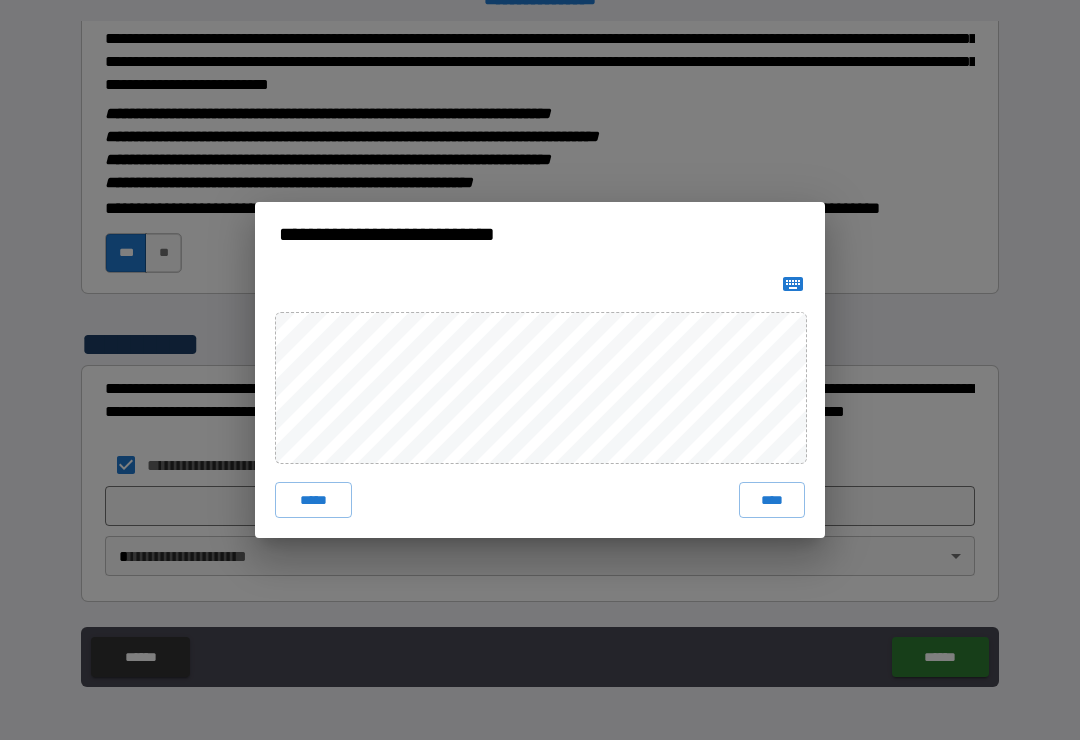 click on "*****" at bounding box center (313, 500) 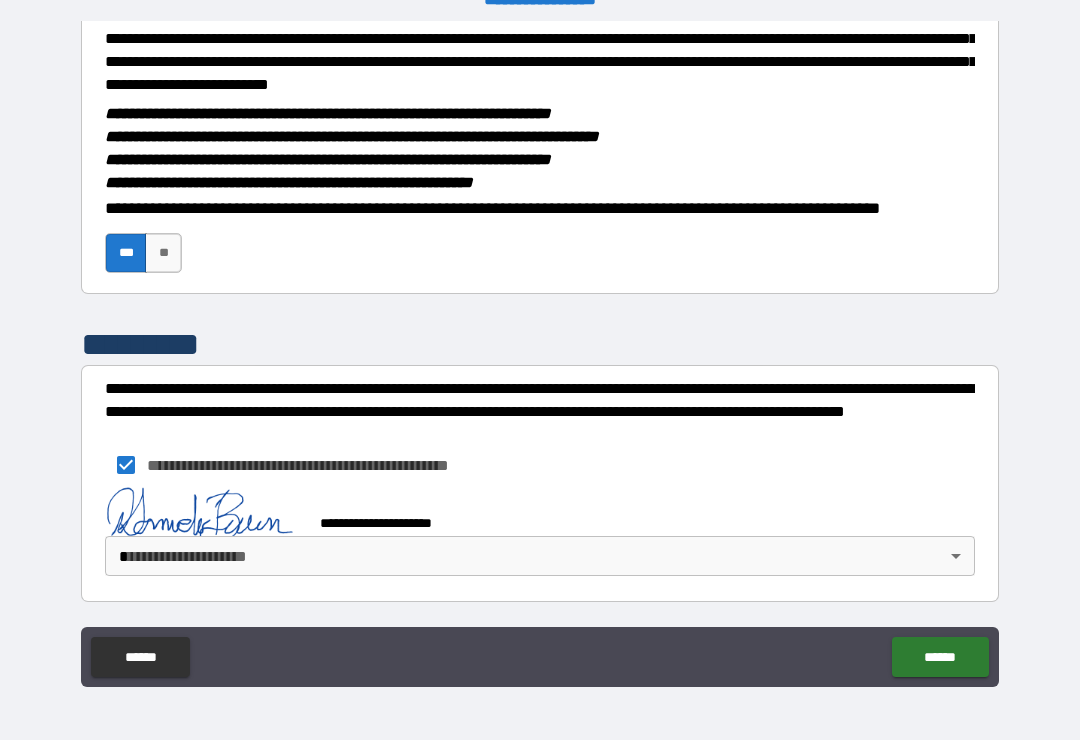 scroll, scrollTop: 1300, scrollLeft: 0, axis: vertical 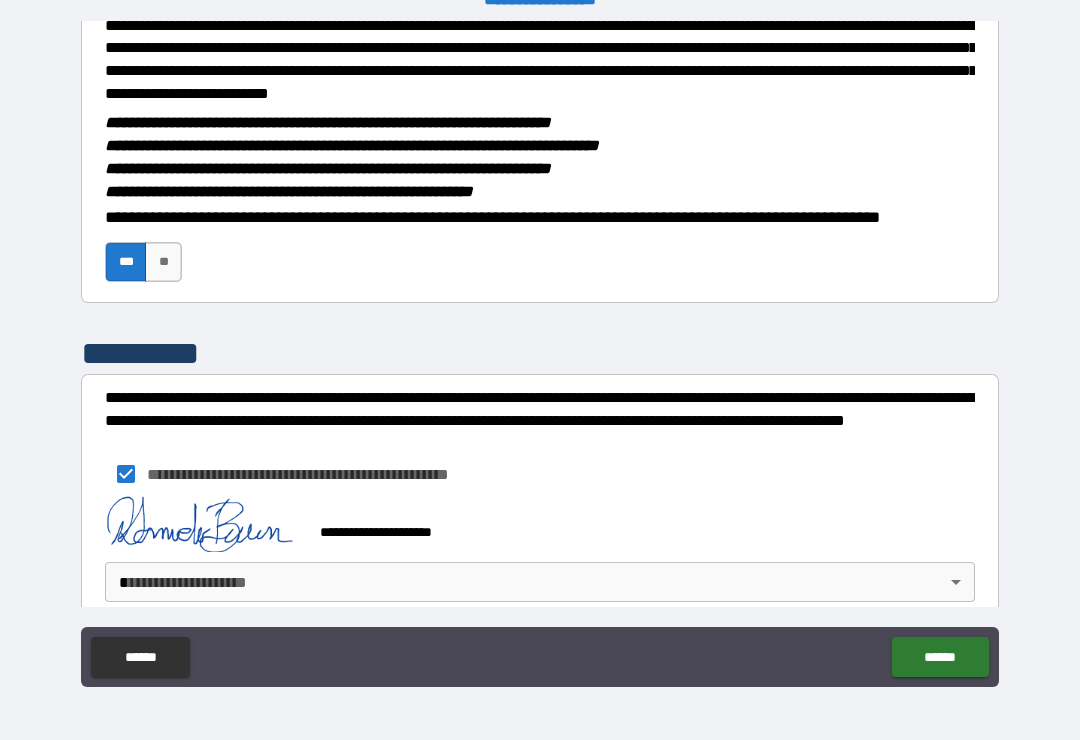 click on "**********" at bounding box center [540, 354] 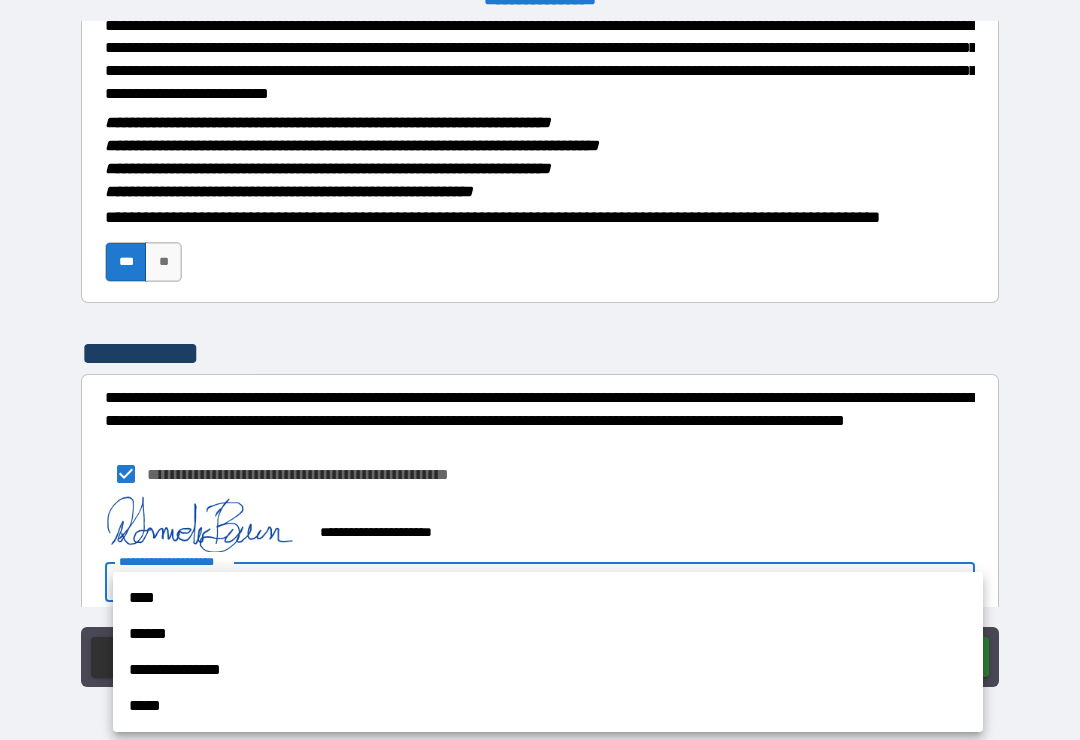 click on "****" at bounding box center [548, 598] 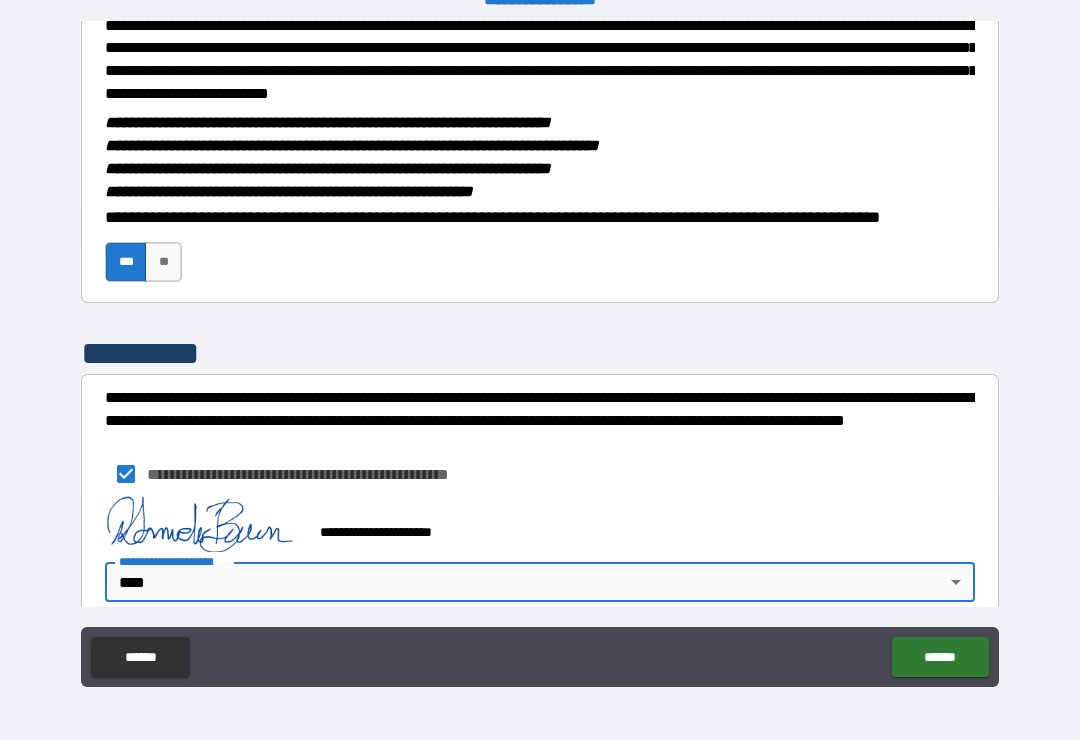 click on "******" at bounding box center (940, 657) 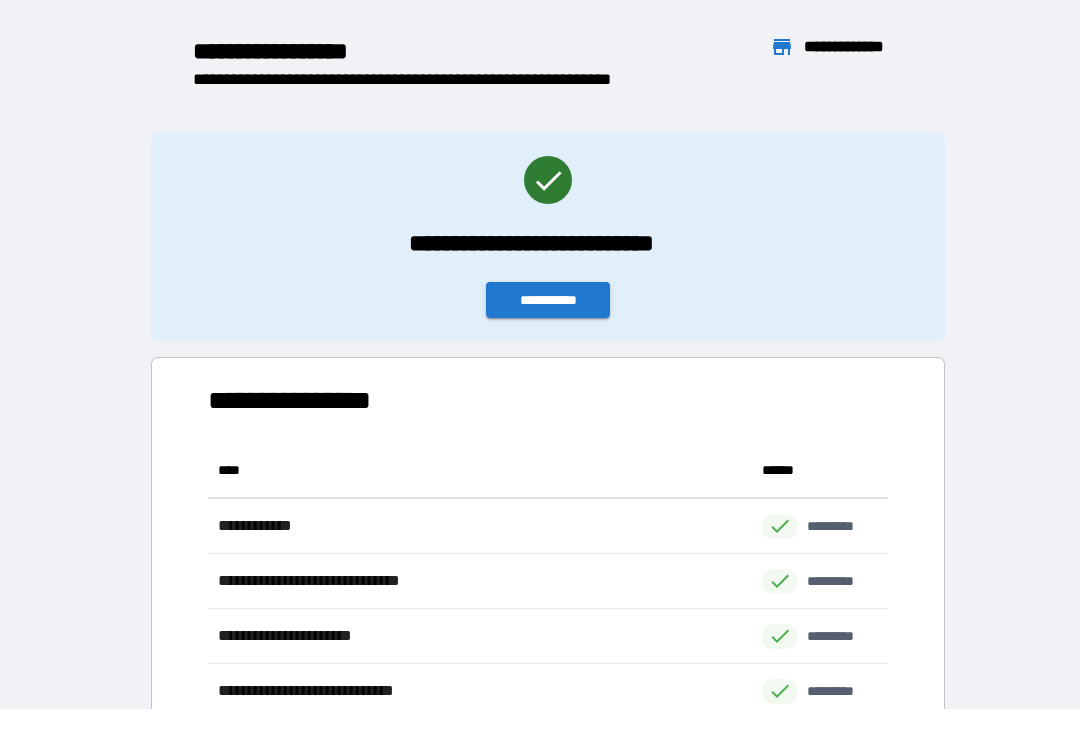 scroll, scrollTop: 1, scrollLeft: 1, axis: both 